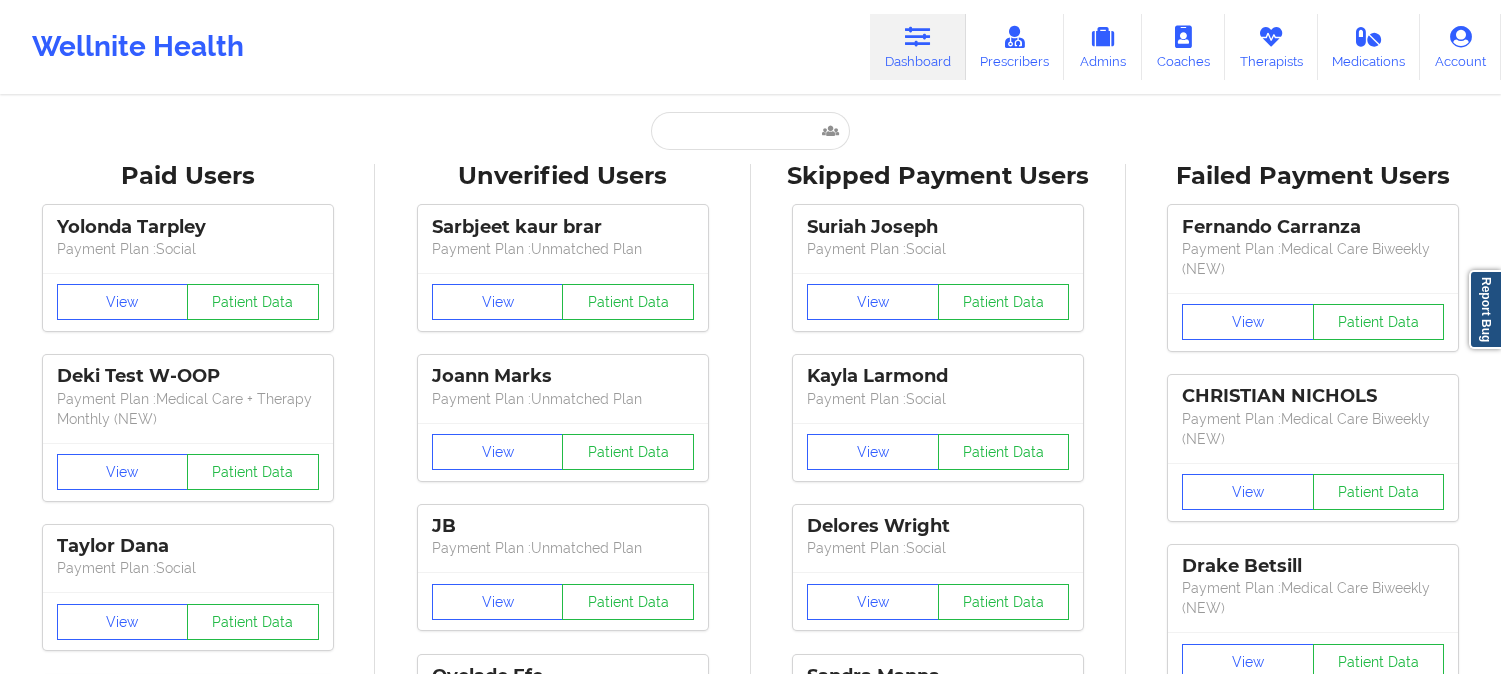 scroll, scrollTop: 0, scrollLeft: 0, axis: both 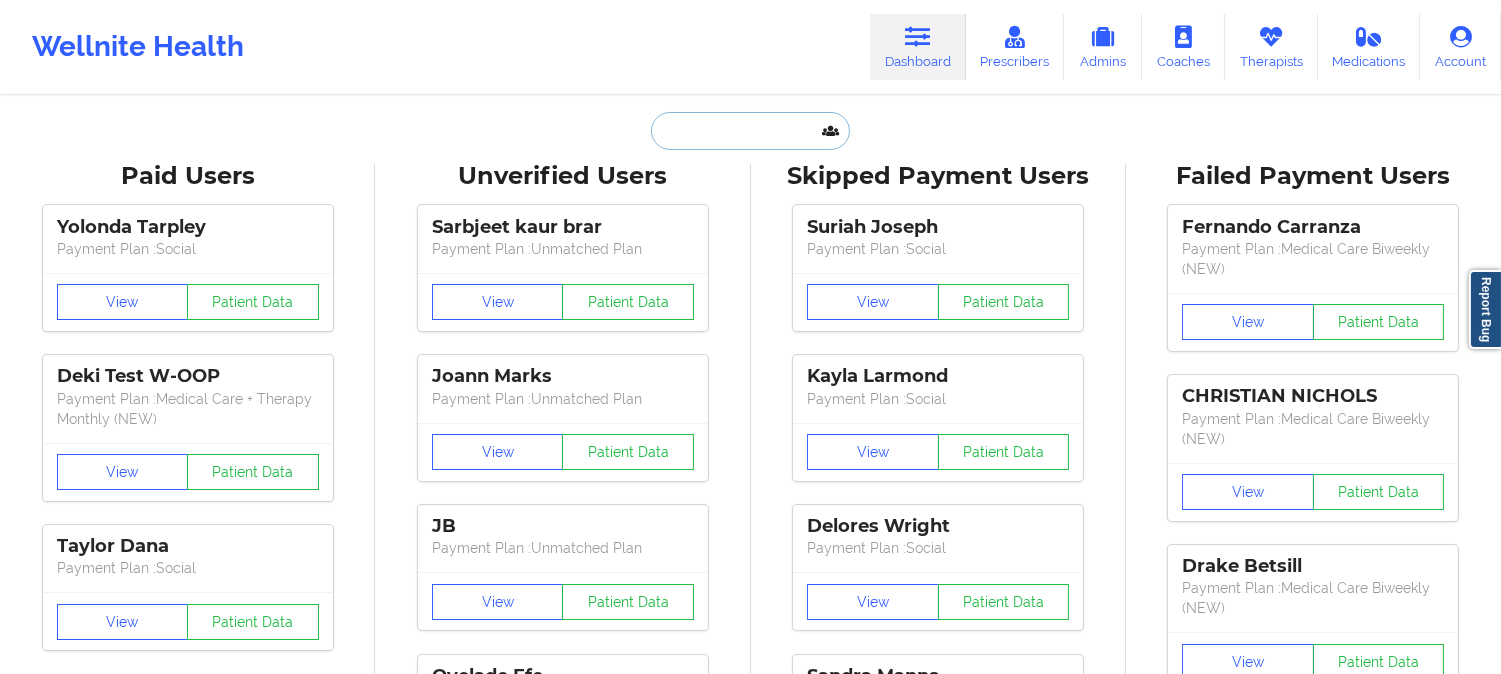 click at bounding box center [750, 131] 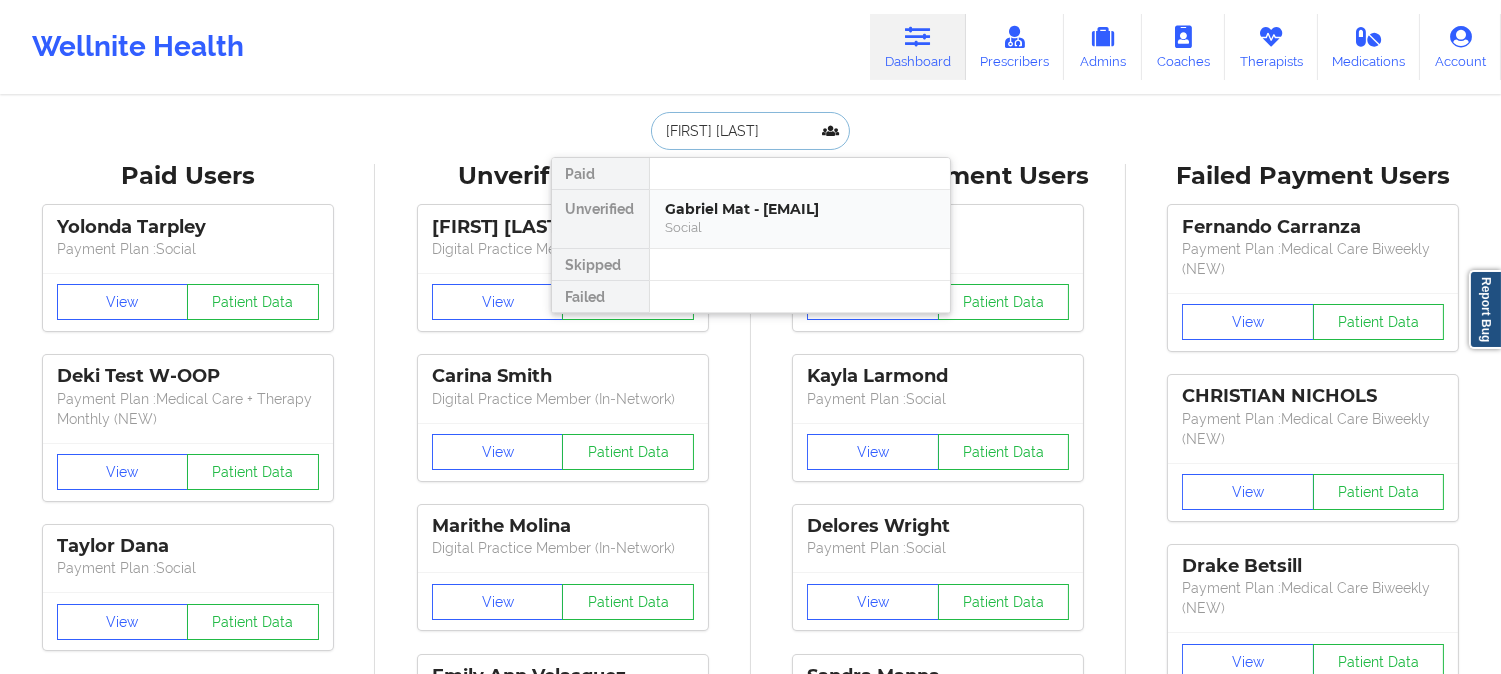 click on "Gabriel Mat - [EMAIL]" at bounding box center [800, 209] 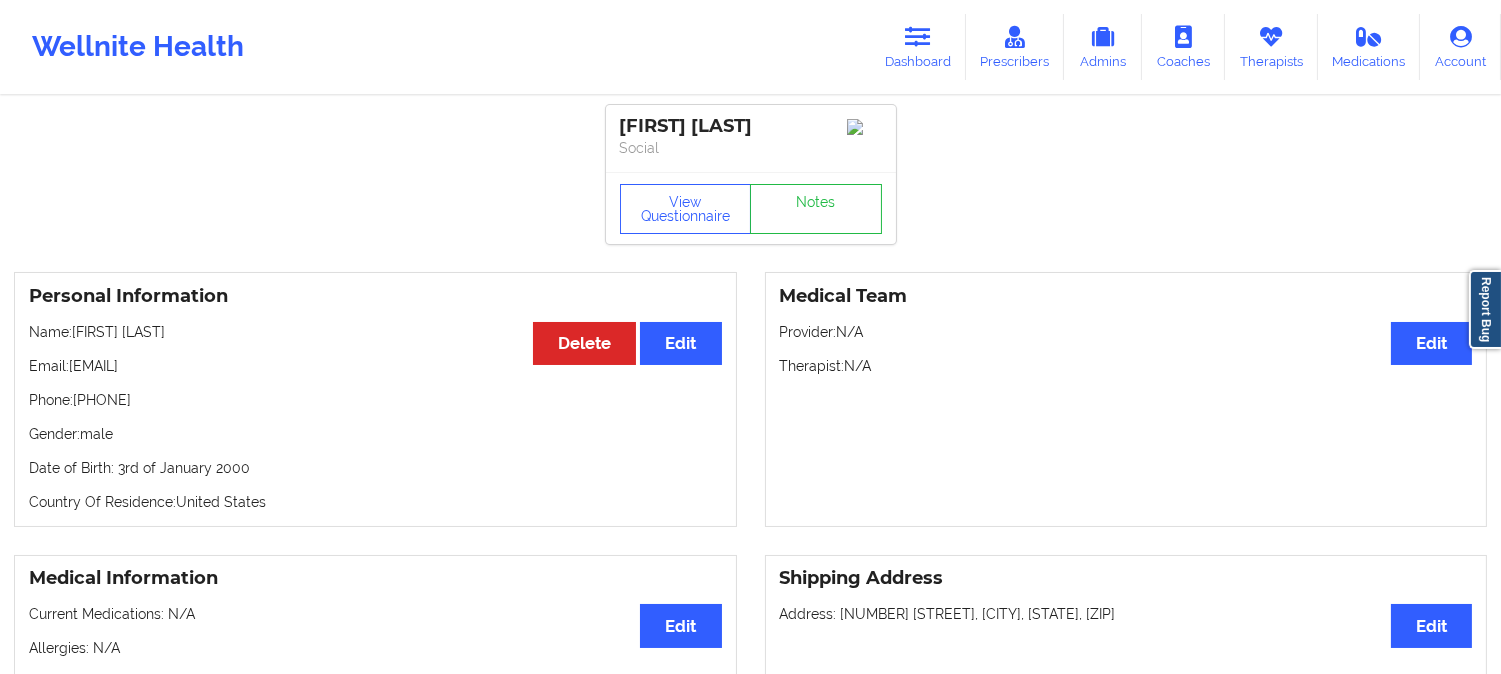 drag, startPoint x: 287, startPoint y: 372, endPoint x: 74, endPoint y: 366, distance: 213.08449 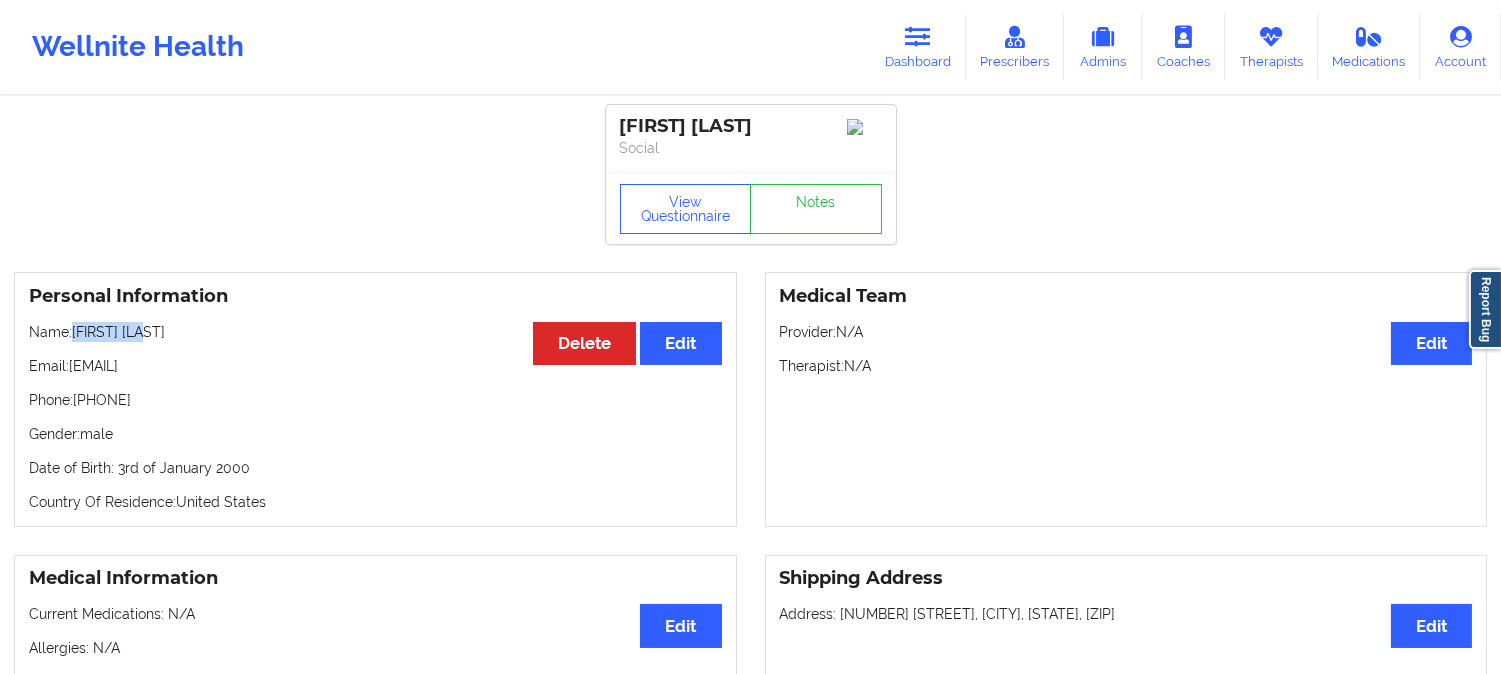 drag, startPoint x: 156, startPoint y: 336, endPoint x: 77, endPoint y: 326, distance: 79.630394 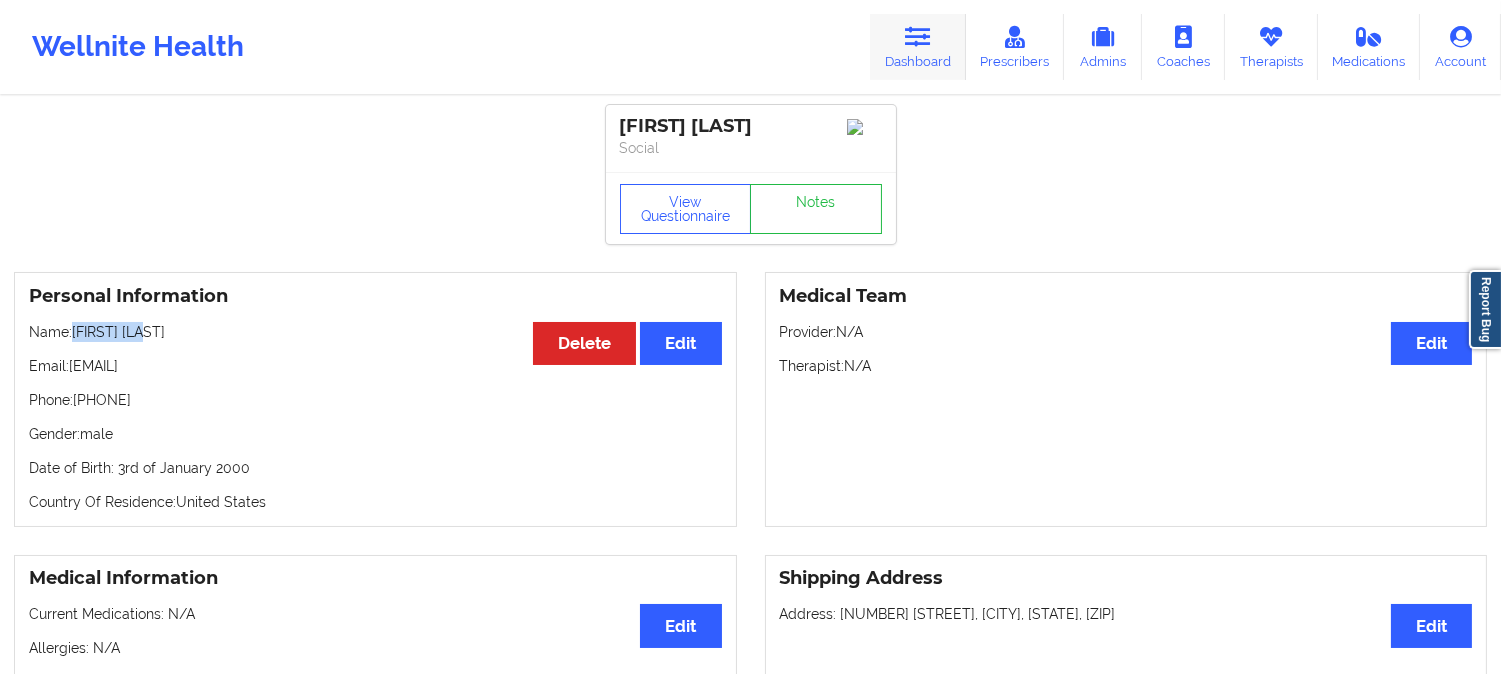 click at bounding box center [918, 37] 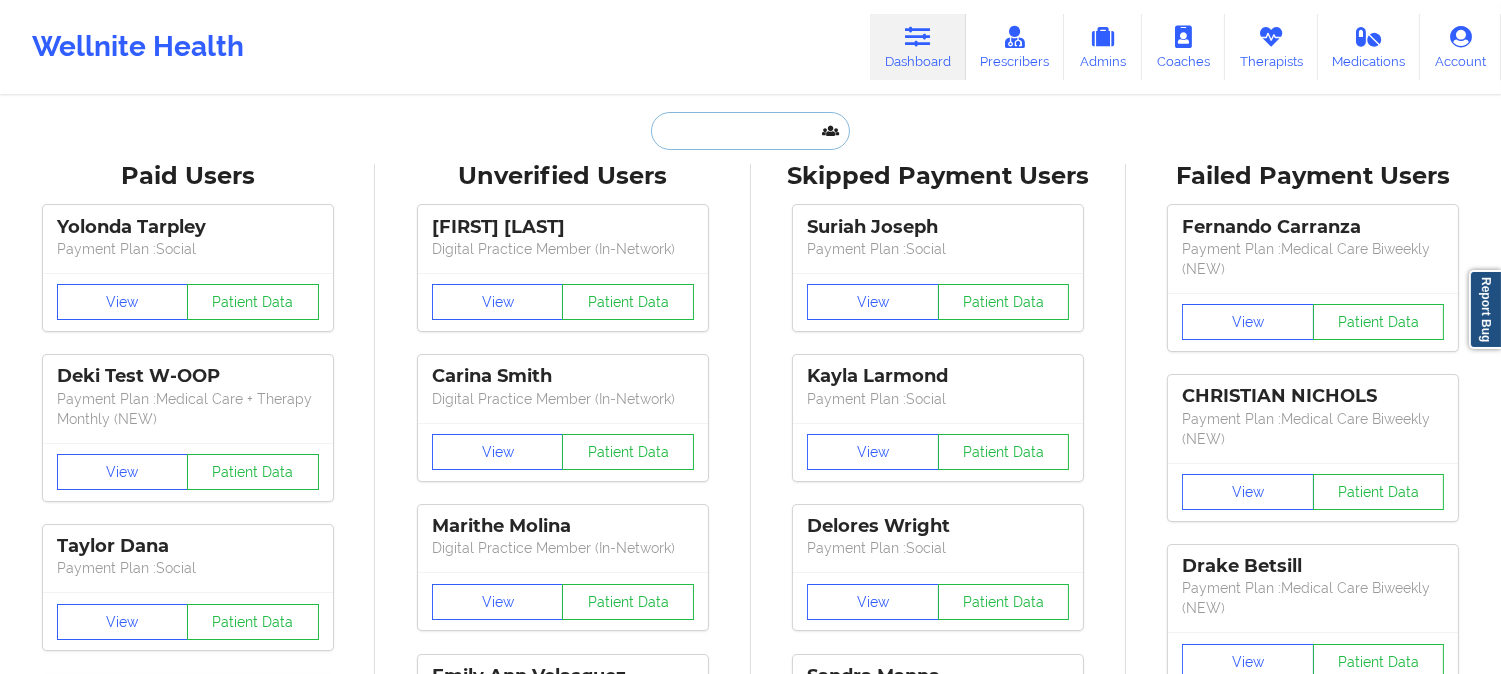 click at bounding box center [750, 131] 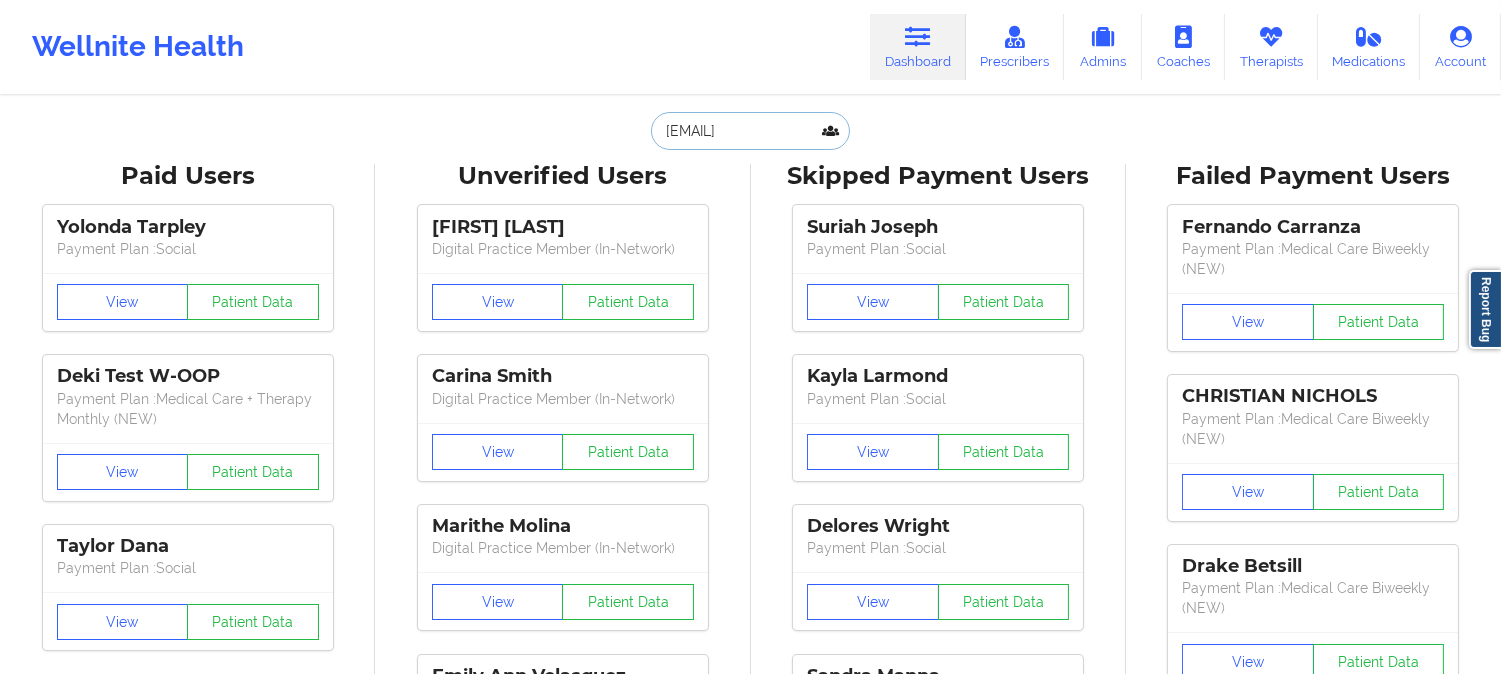 scroll, scrollTop: 0, scrollLeft: 17, axis: horizontal 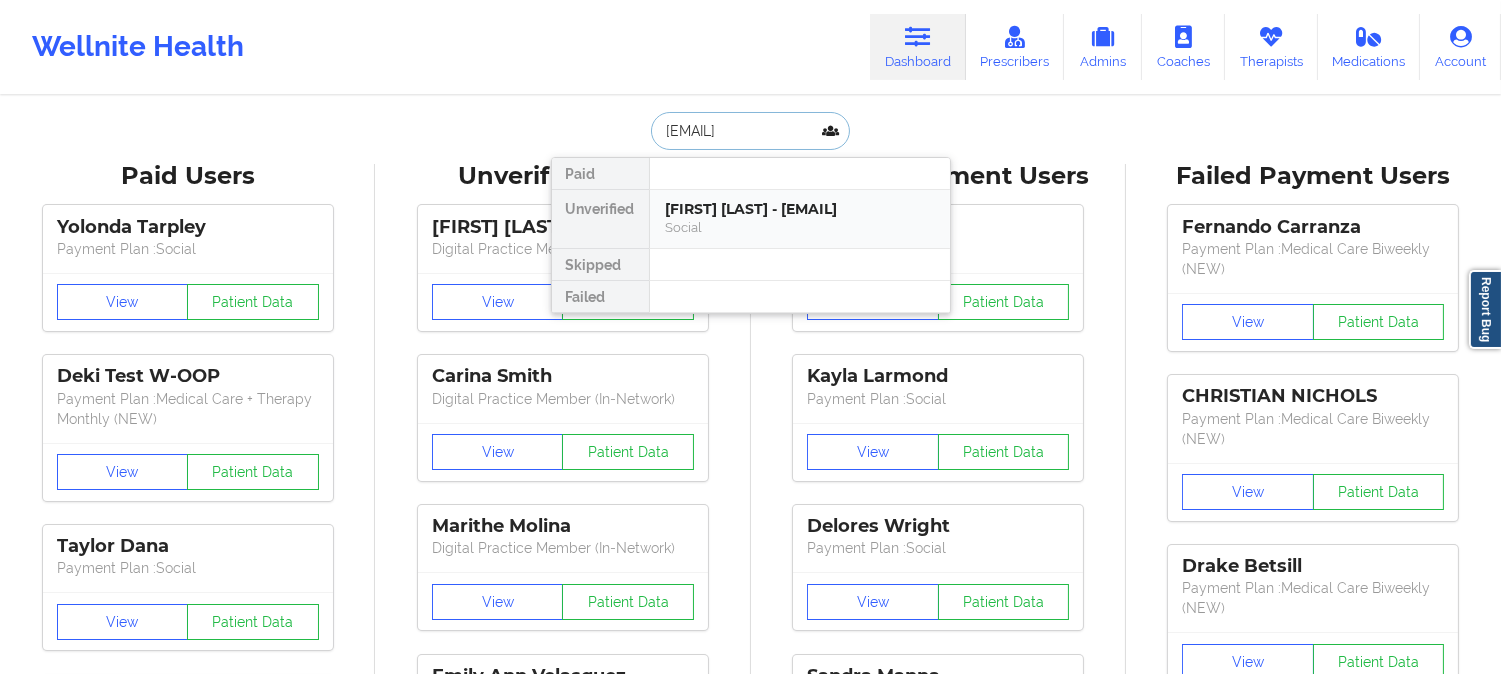 click on "Social" at bounding box center (800, 227) 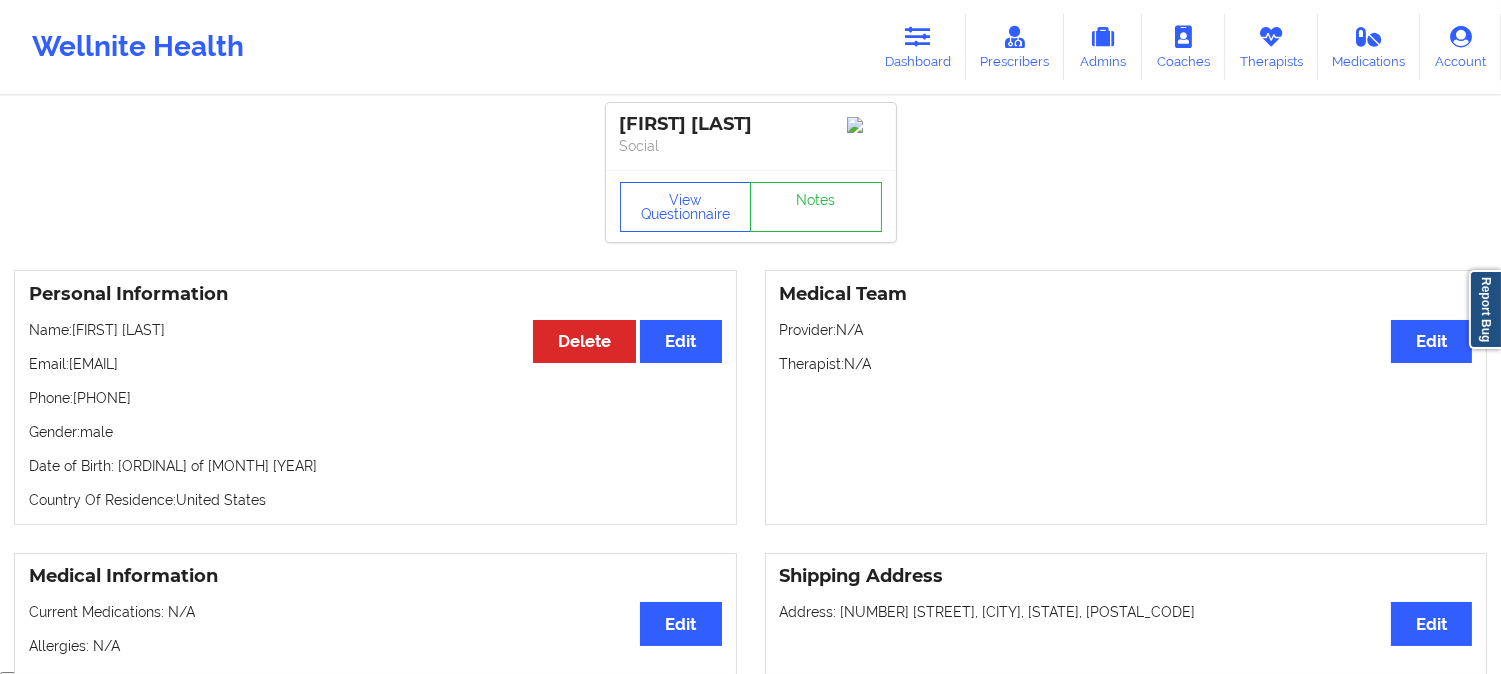 scroll, scrollTop: 0, scrollLeft: 0, axis: both 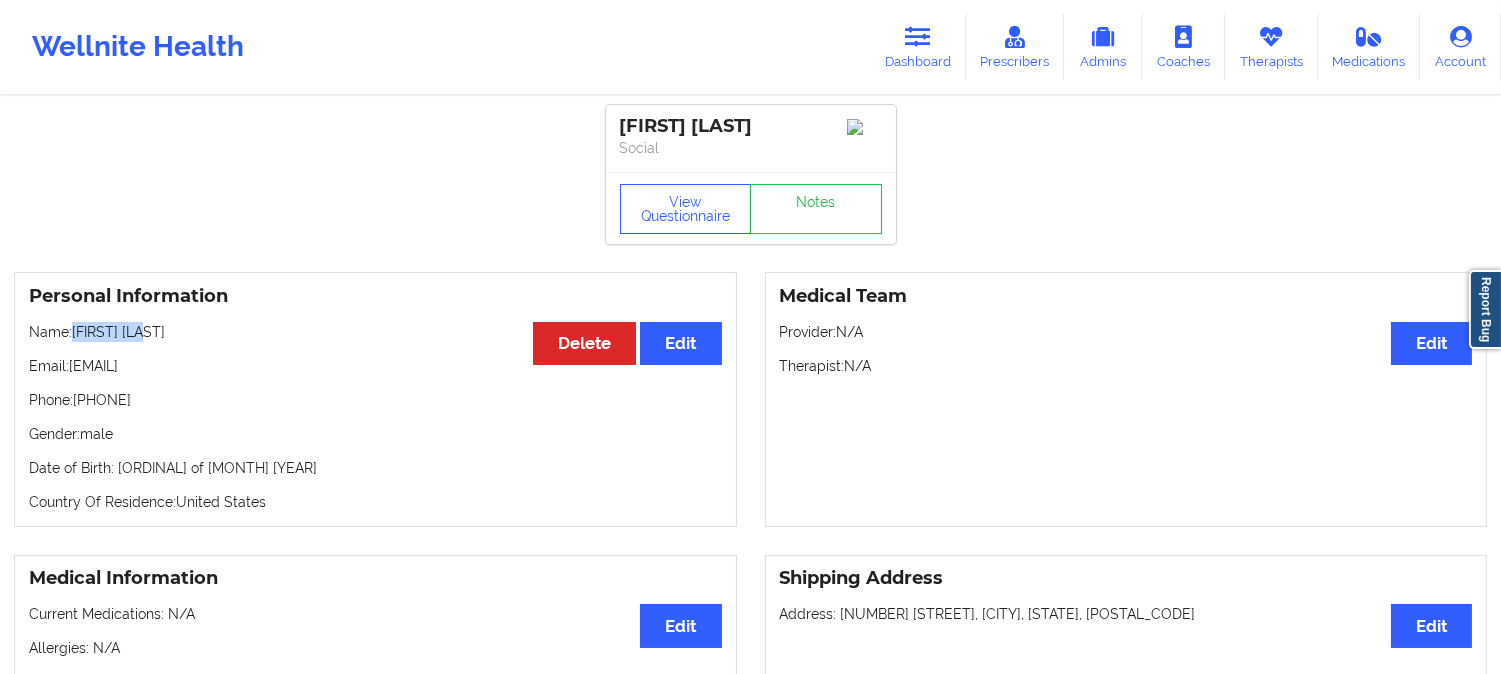 drag, startPoint x: 166, startPoint y: 340, endPoint x: 77, endPoint y: 340, distance: 89 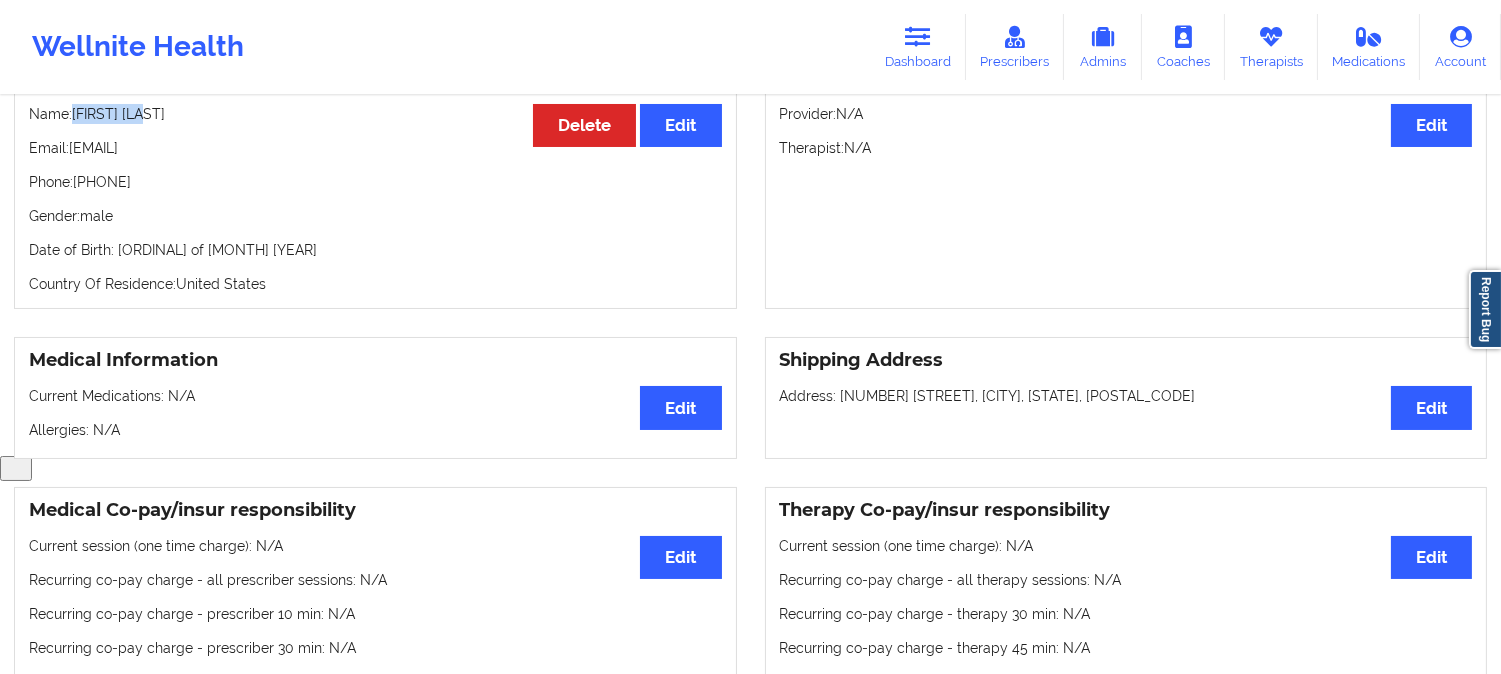 scroll, scrollTop: 111, scrollLeft: 0, axis: vertical 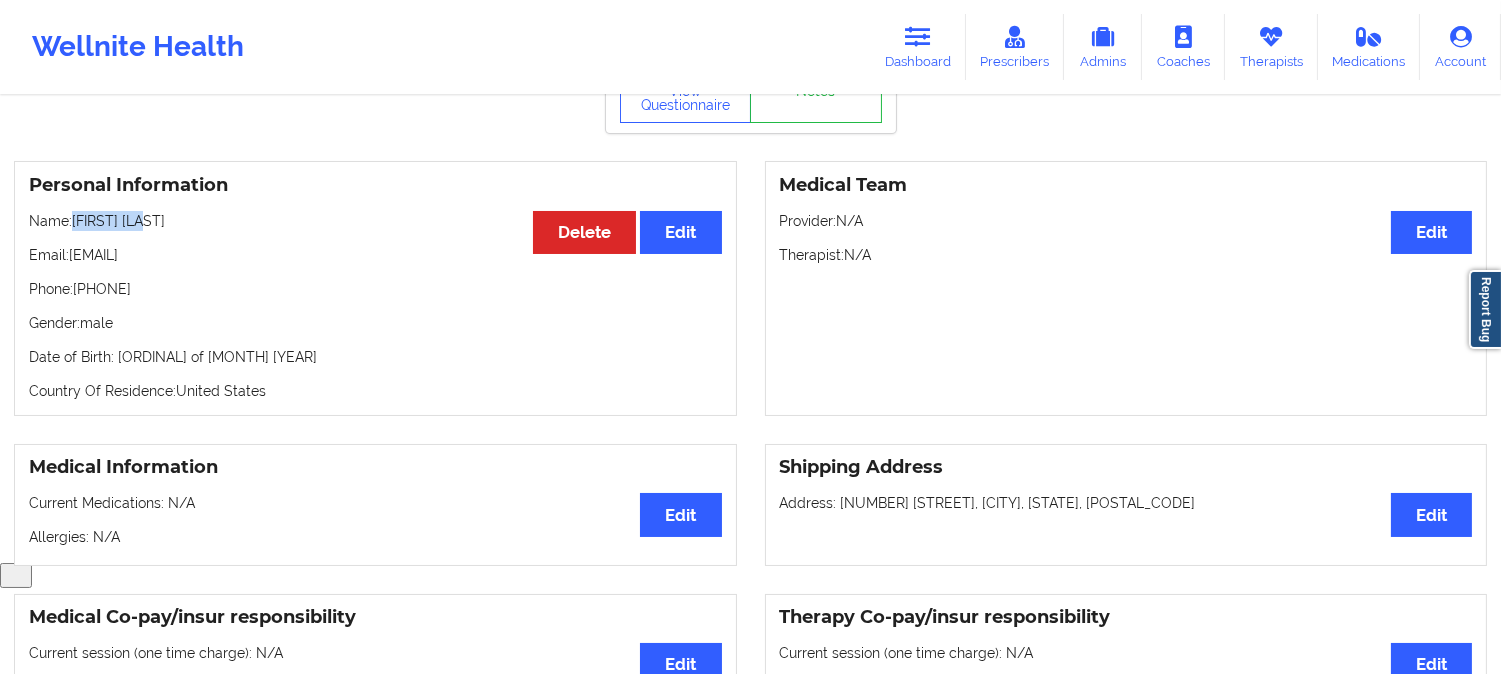 copy on "[FIRST] [LAST]" 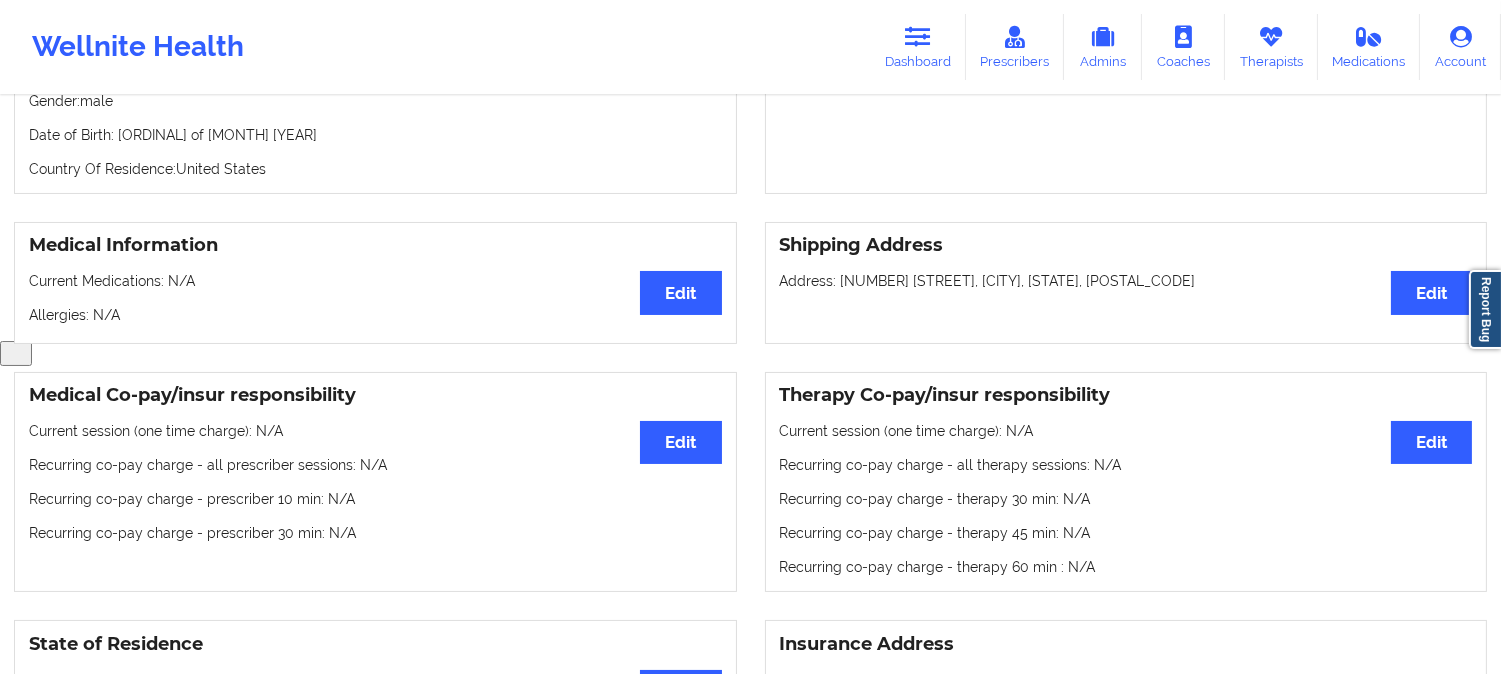 scroll, scrollTop: 666, scrollLeft: 0, axis: vertical 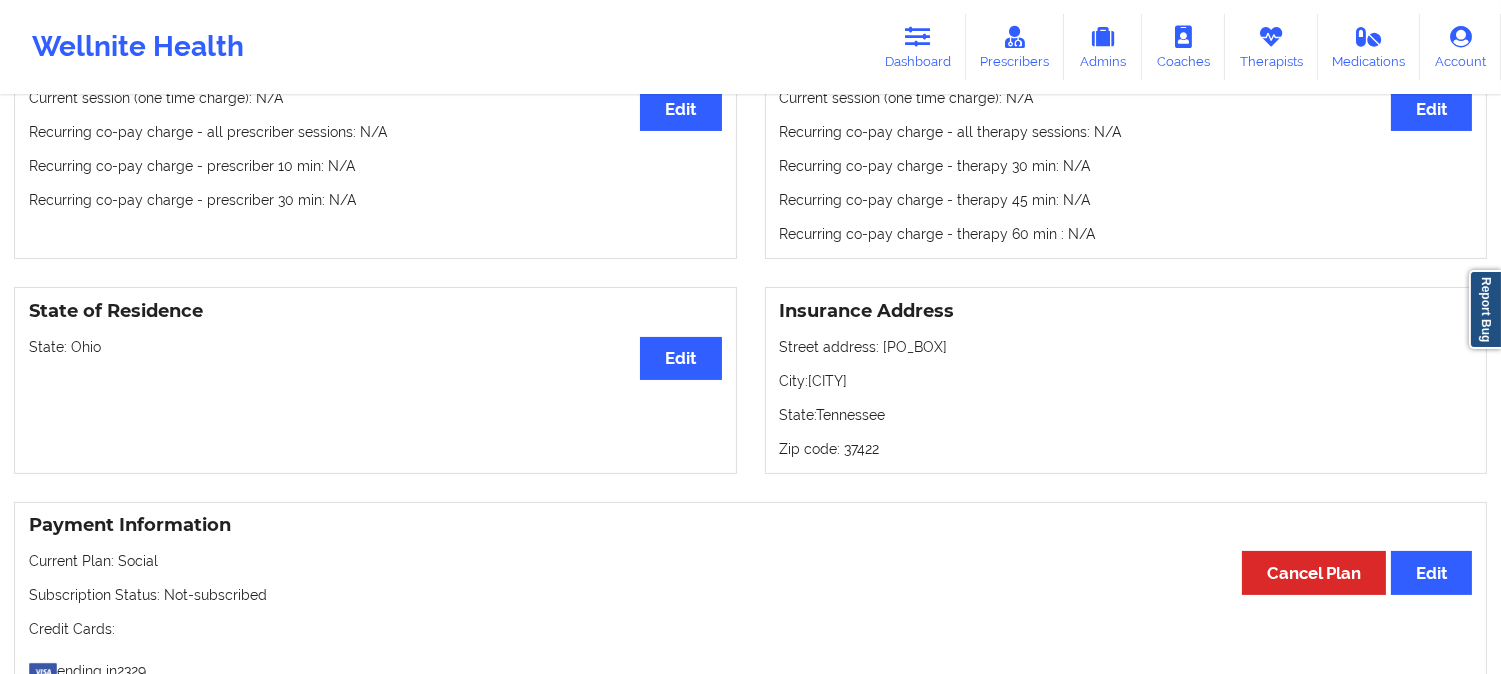 click on "State:   [STATE]" at bounding box center (375, 347) 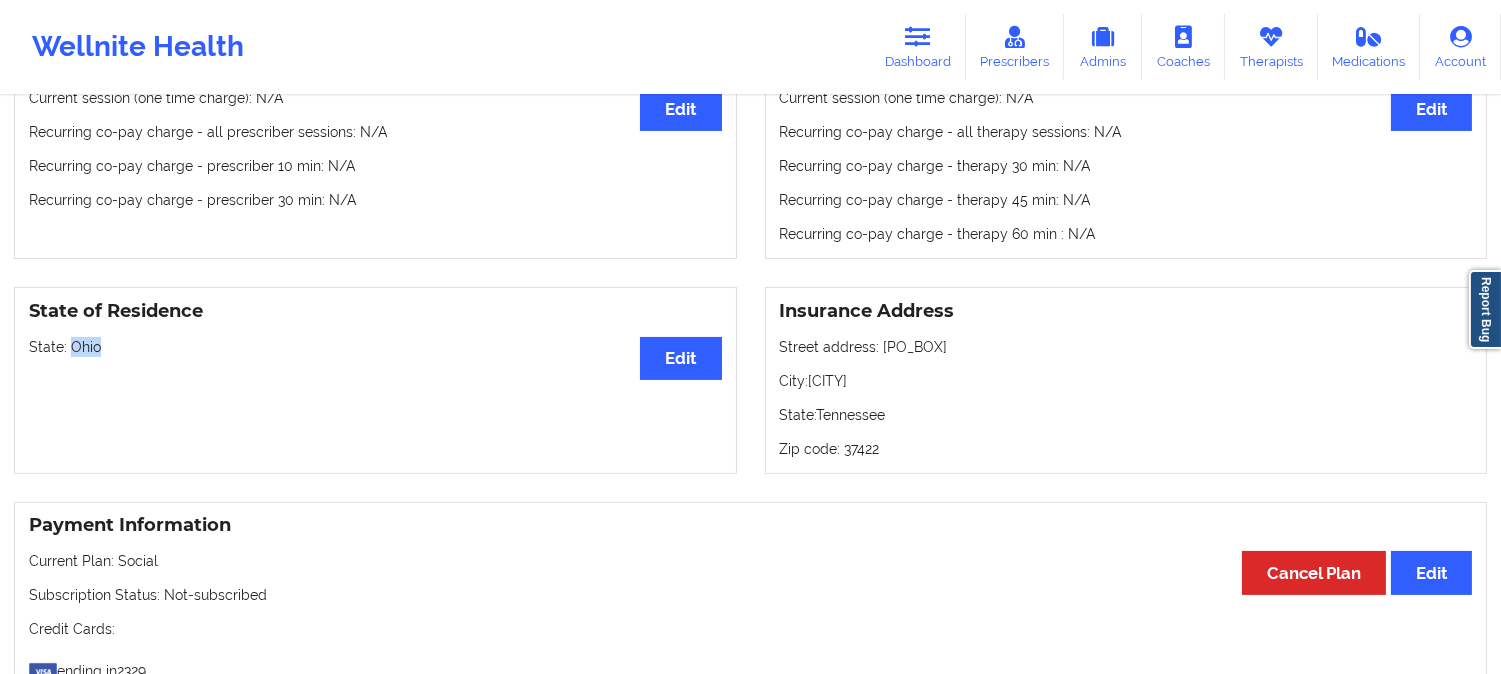 click on "State:   [STATE]" at bounding box center [375, 347] 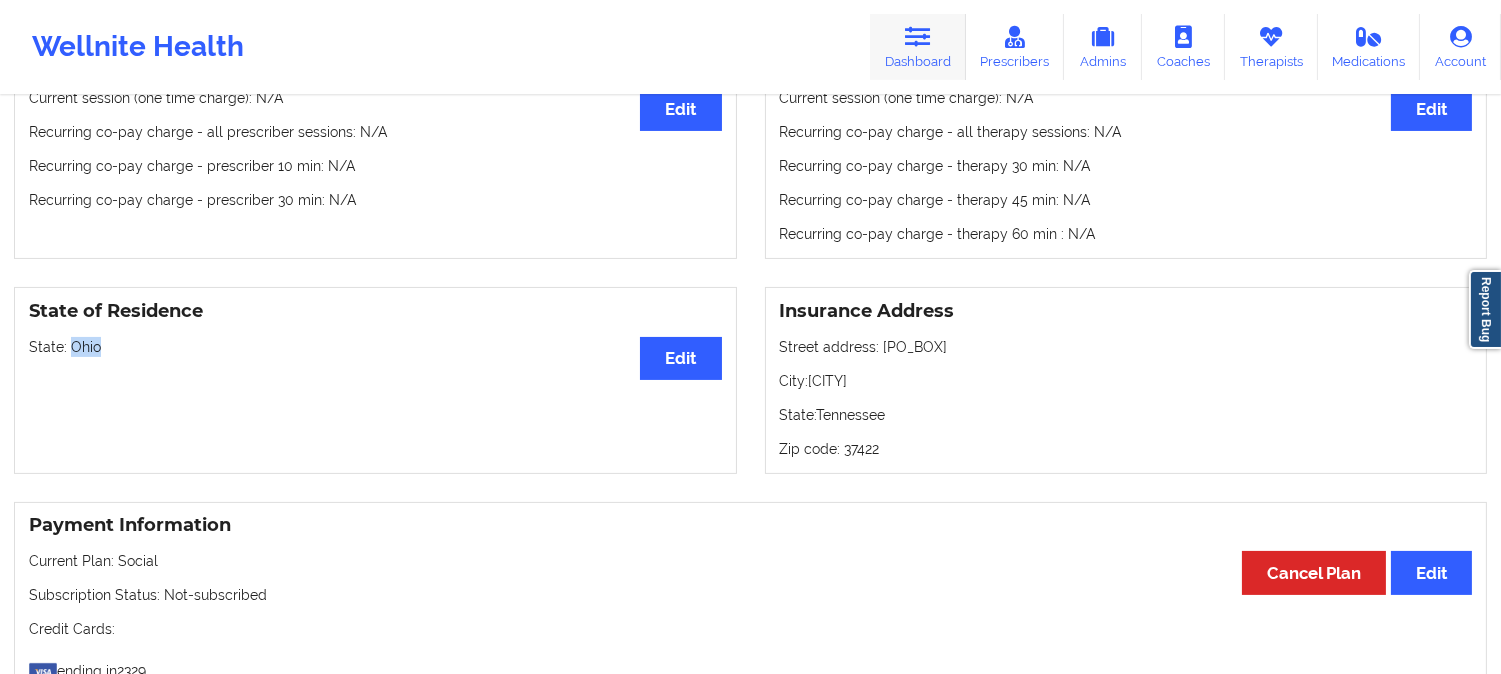 click on "Dashboard" at bounding box center [918, 47] 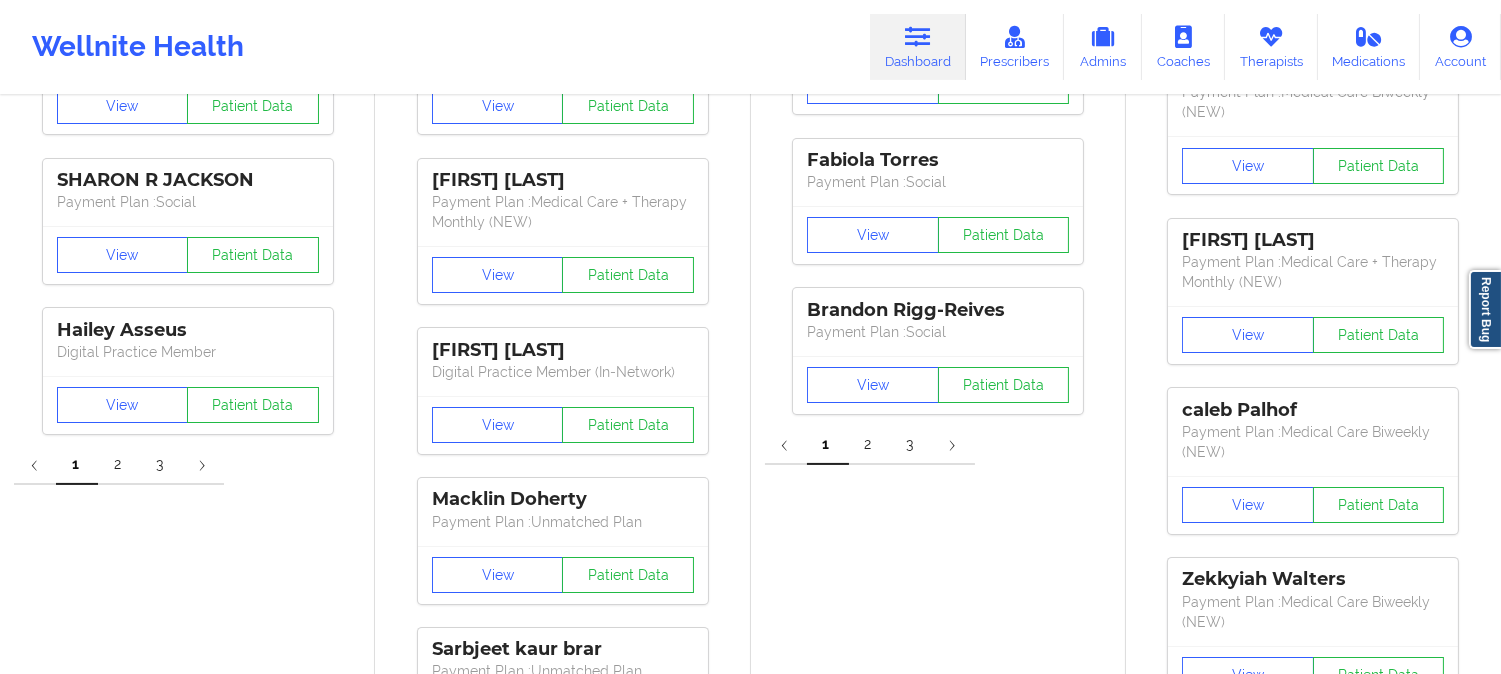 scroll, scrollTop: 0, scrollLeft: 0, axis: both 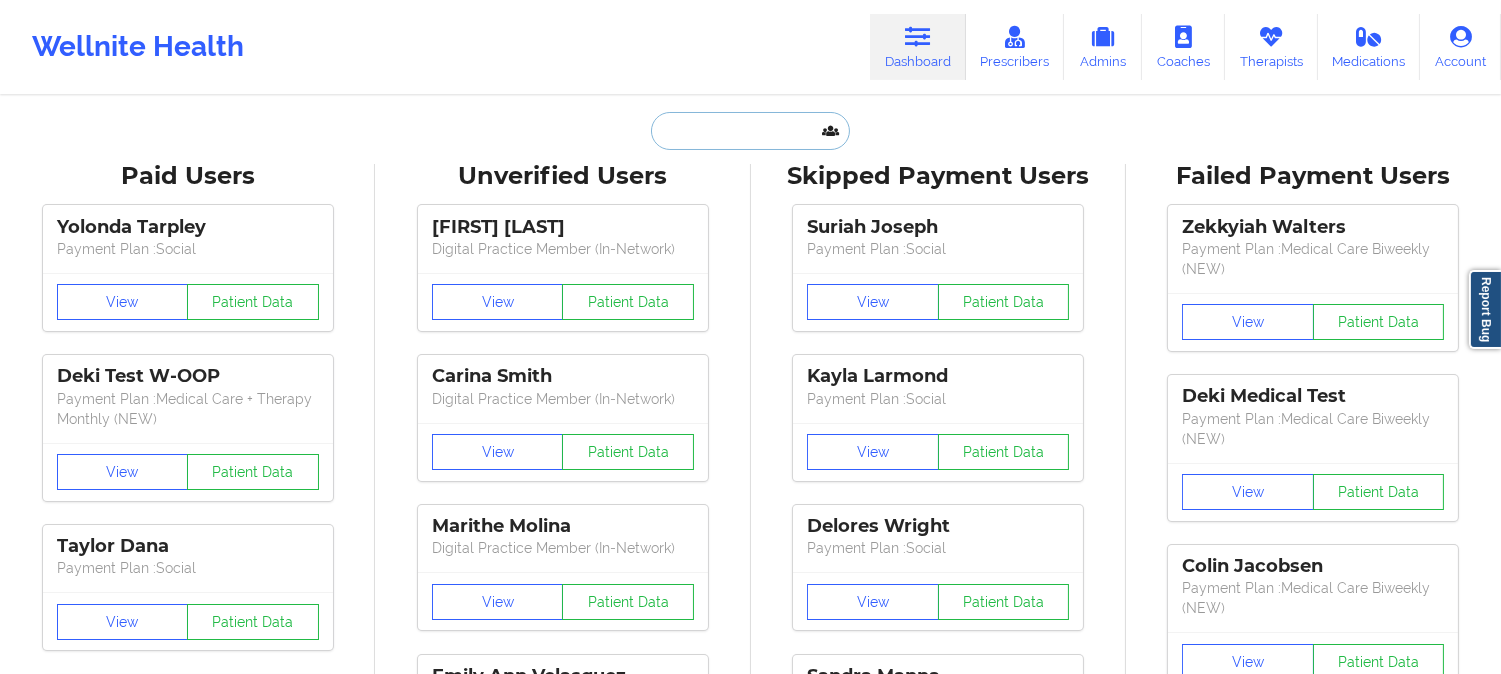 click at bounding box center [750, 131] 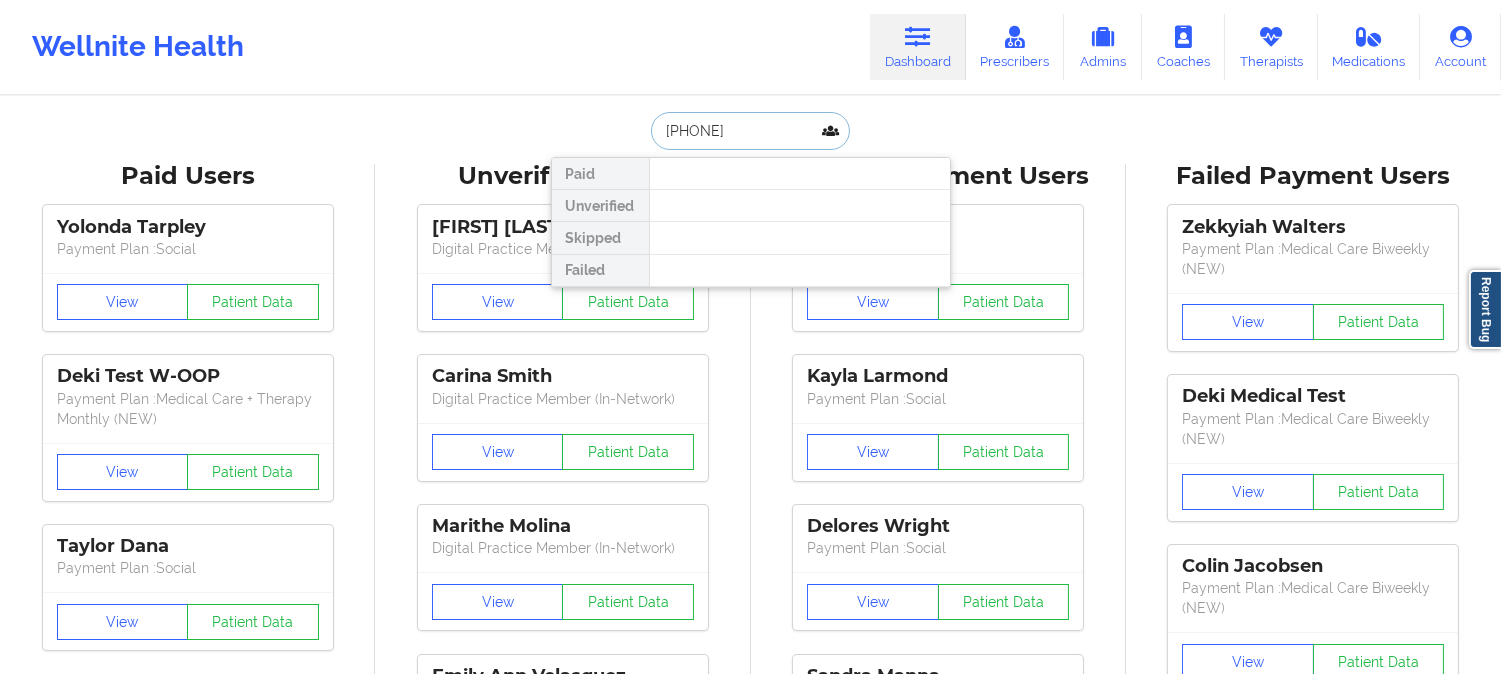 type 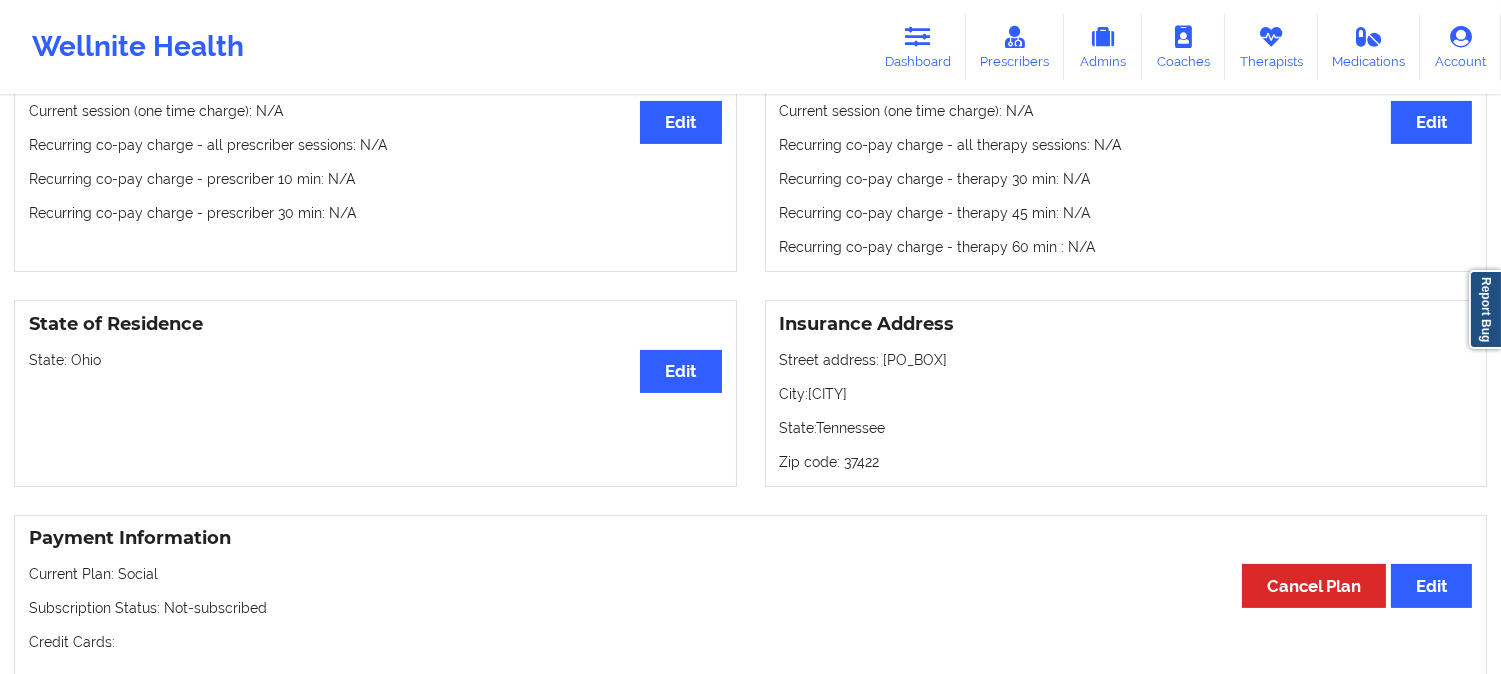 scroll, scrollTop: 783, scrollLeft: 0, axis: vertical 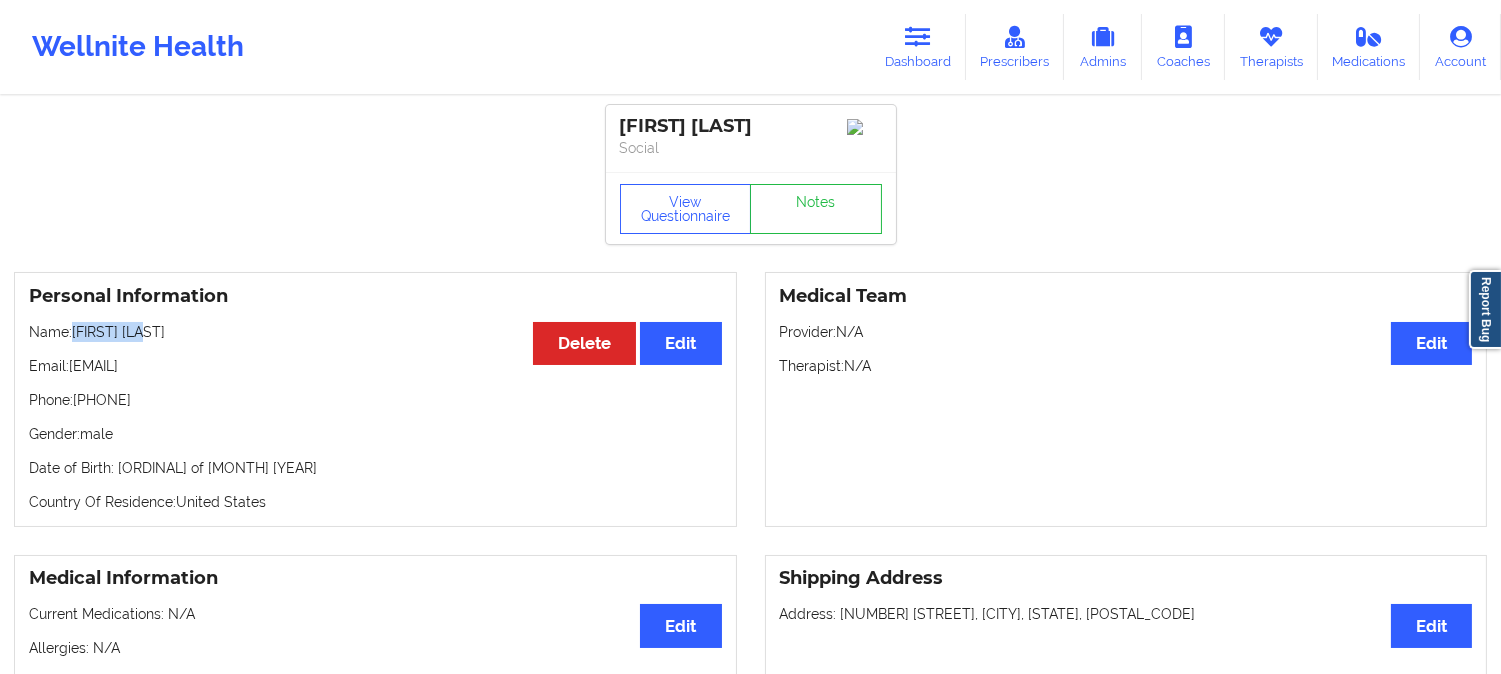 drag, startPoint x: 172, startPoint y: 340, endPoint x: 76, endPoint y: 335, distance: 96.13012 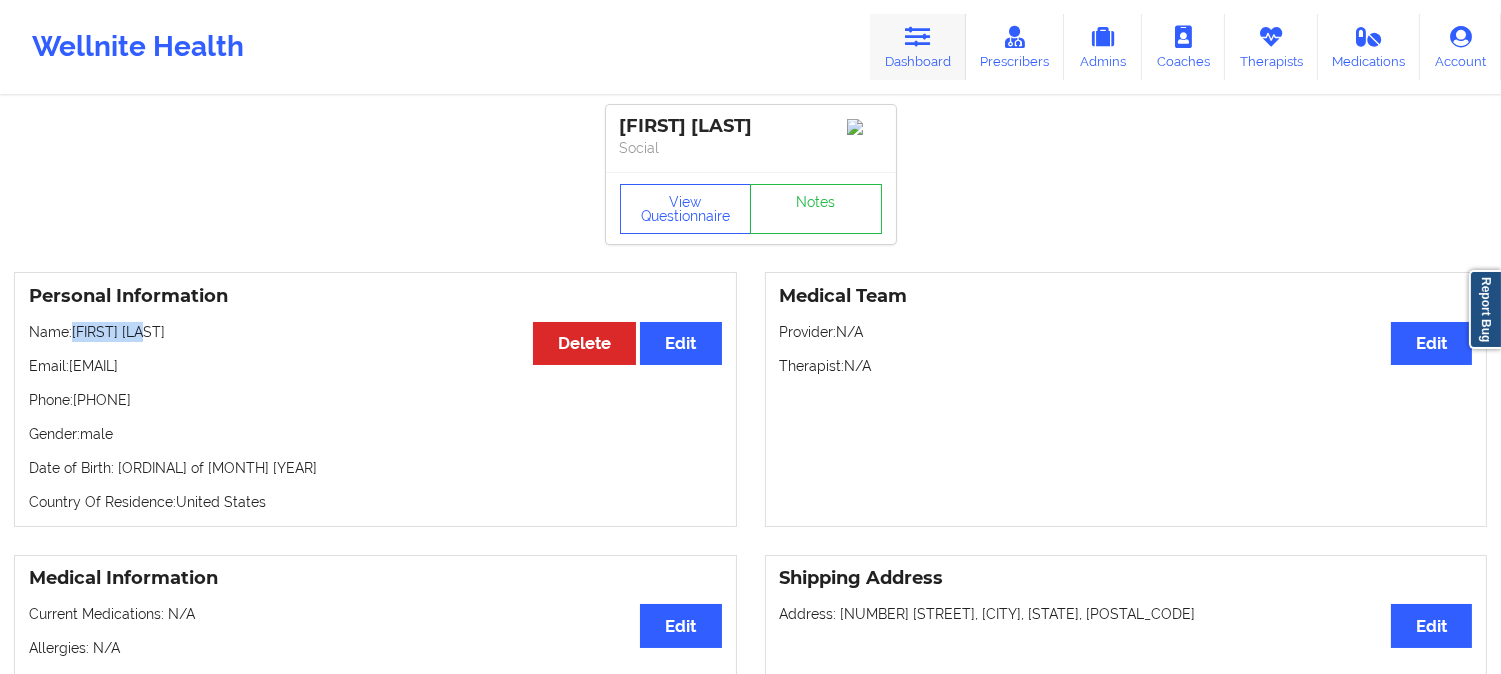 click on "Dashboard" at bounding box center [918, 47] 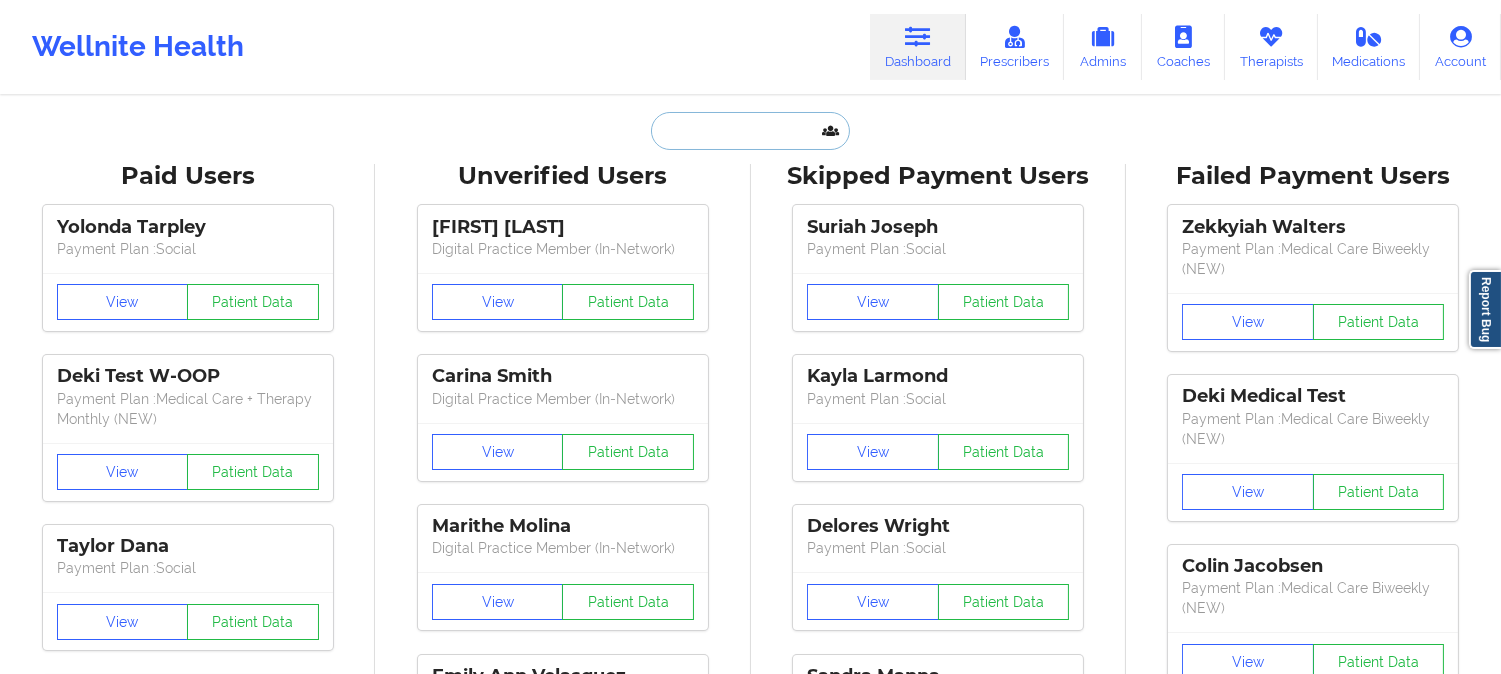 click at bounding box center [750, 131] 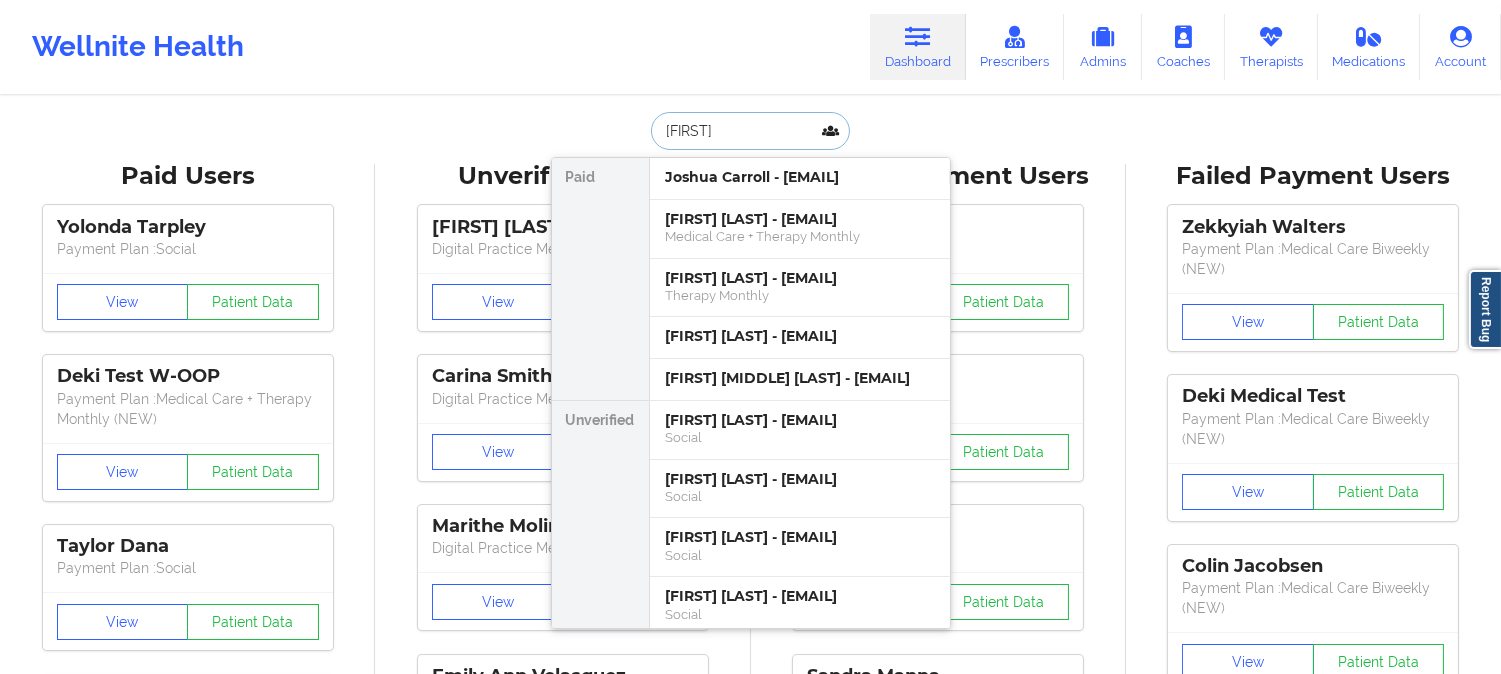 paste on "[FIRST]" 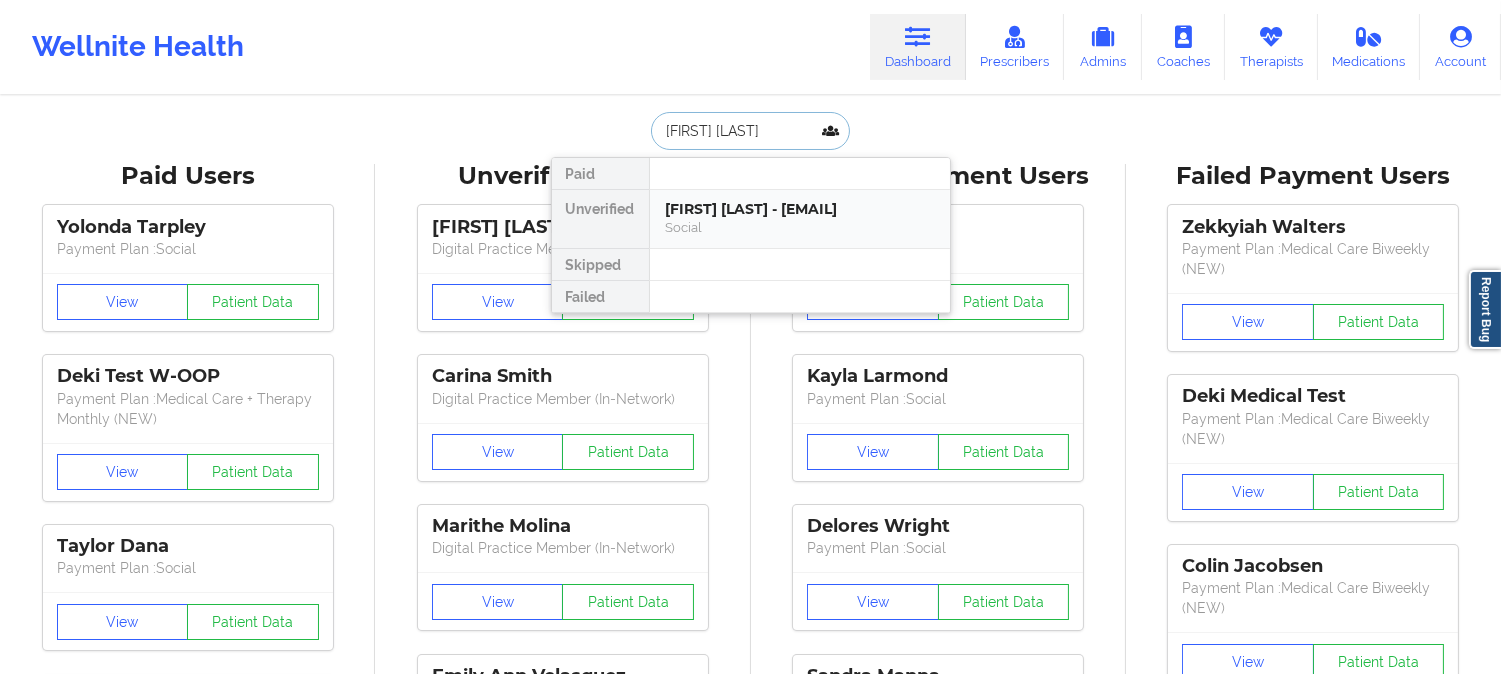 click on "[FIRST] [LAST] - [EMAIL]" at bounding box center (800, 209) 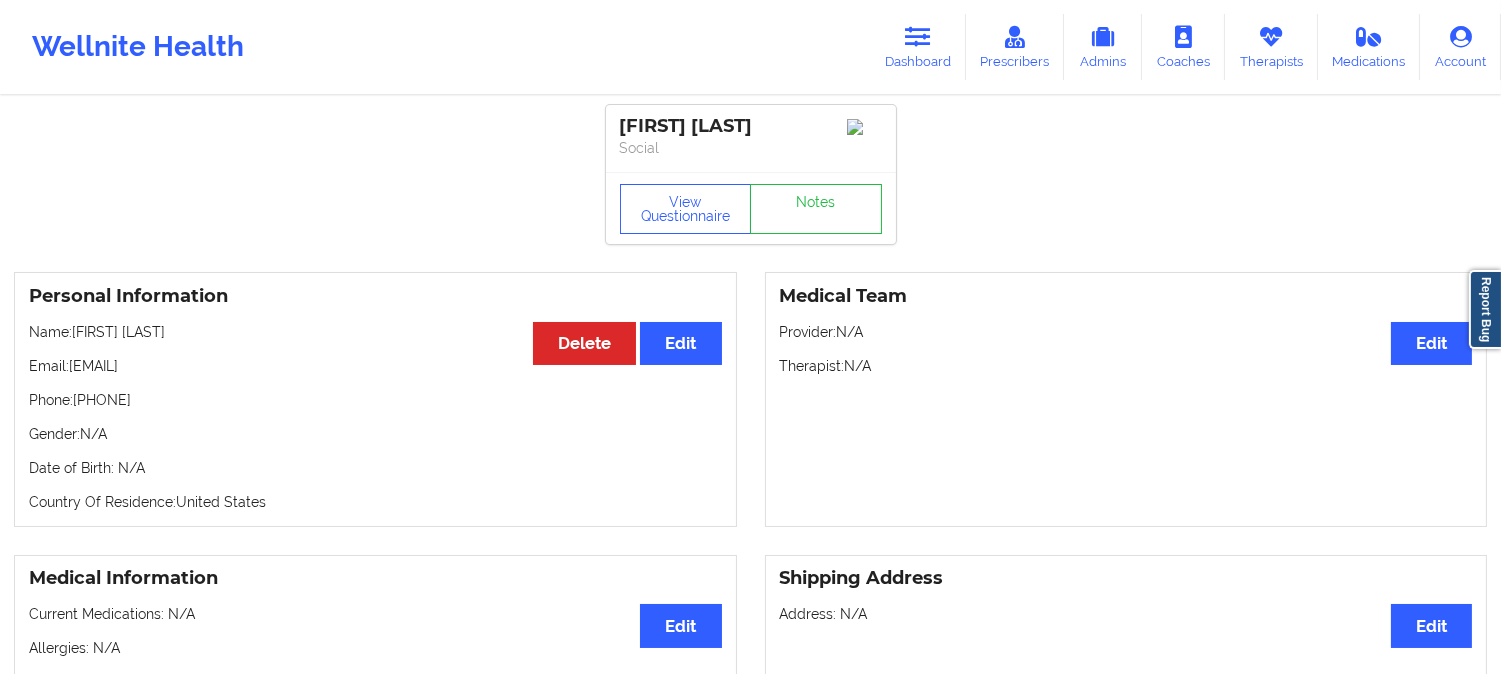 drag, startPoint x: 235, startPoint y: 371, endPoint x: 71, endPoint y: 363, distance: 164.195 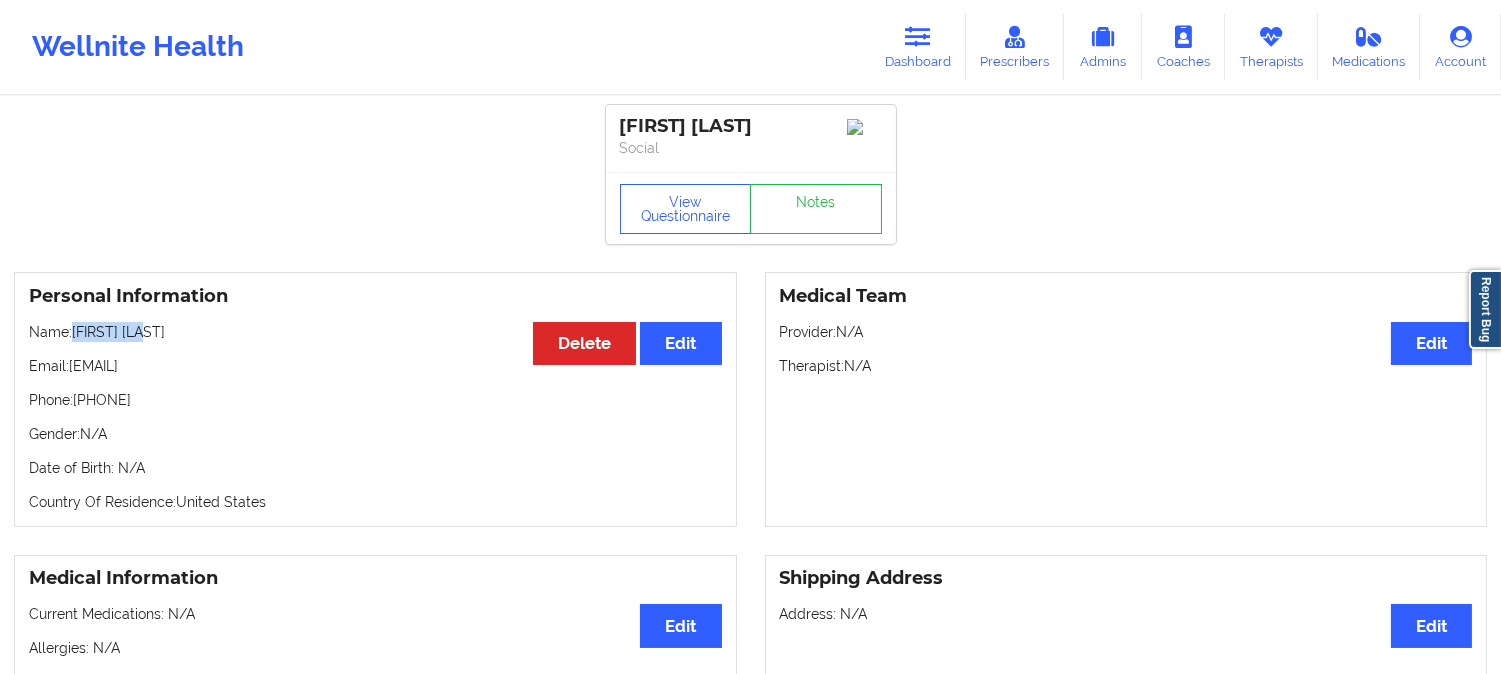 drag, startPoint x: 177, startPoint y: 341, endPoint x: 75, endPoint y: 333, distance: 102.31325 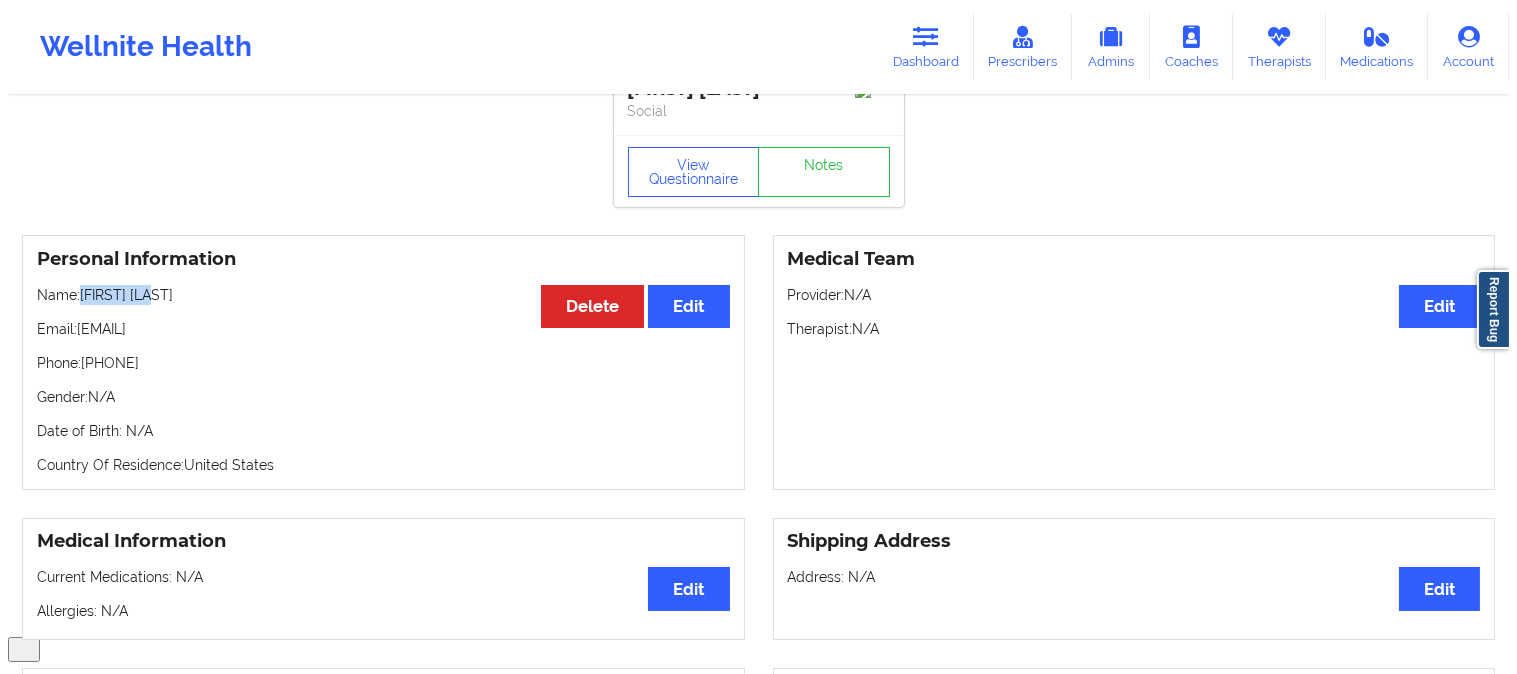 scroll, scrollTop: 0, scrollLeft: 0, axis: both 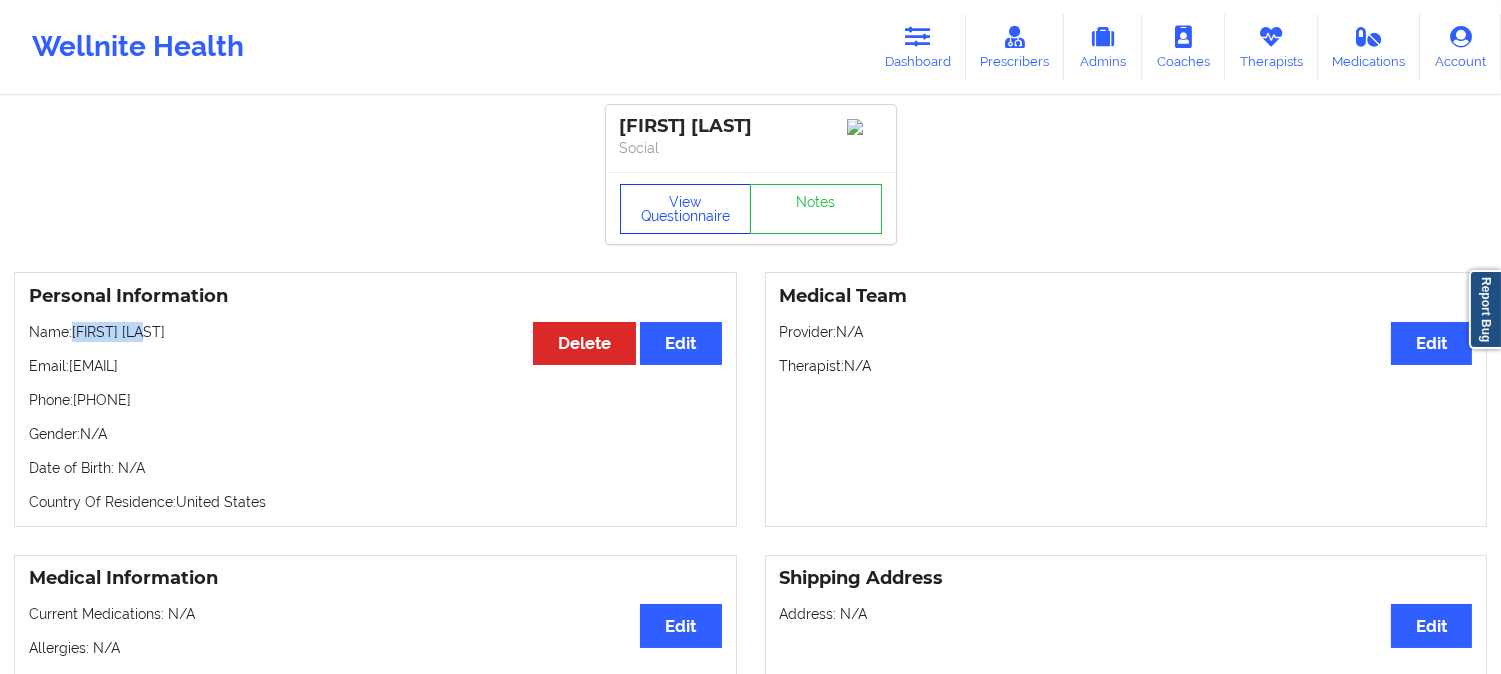 click on "View Questionnaire" at bounding box center [686, 209] 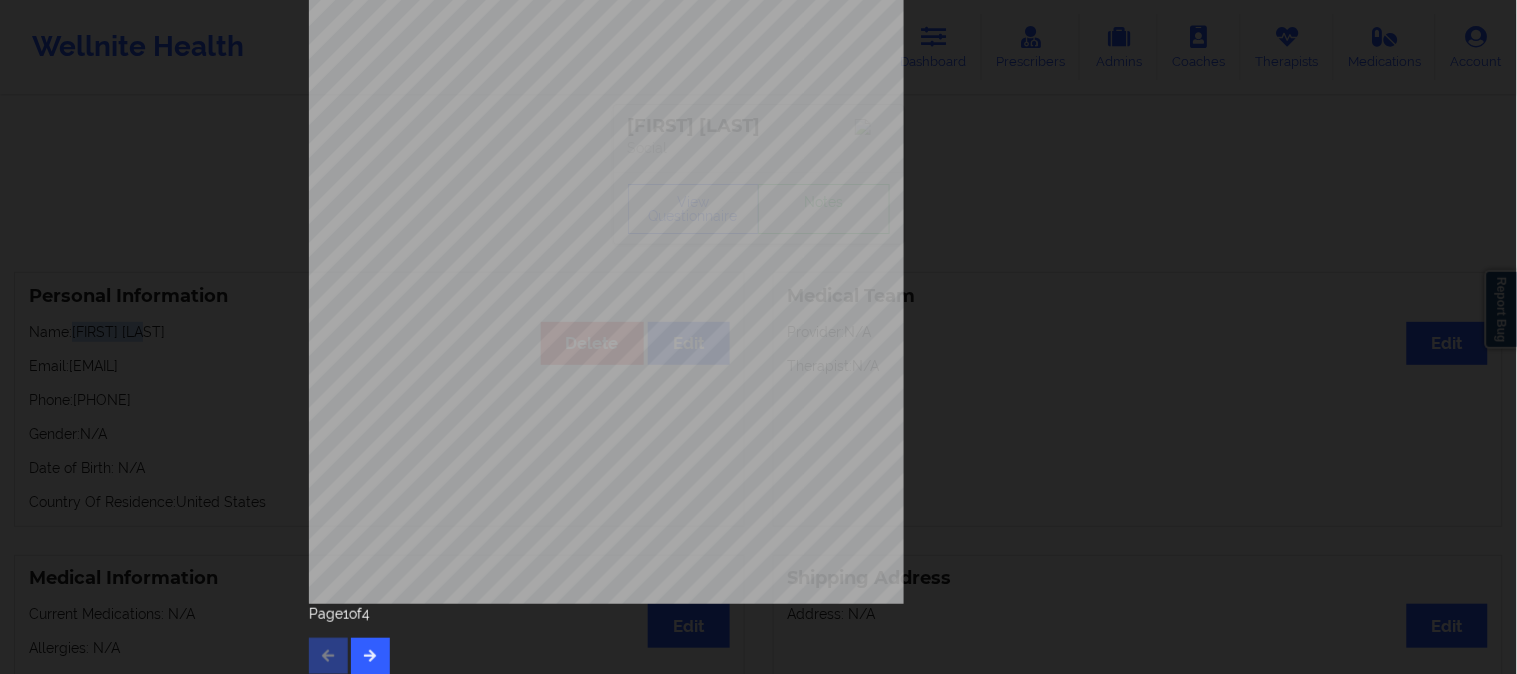 scroll, scrollTop: 280, scrollLeft: 0, axis: vertical 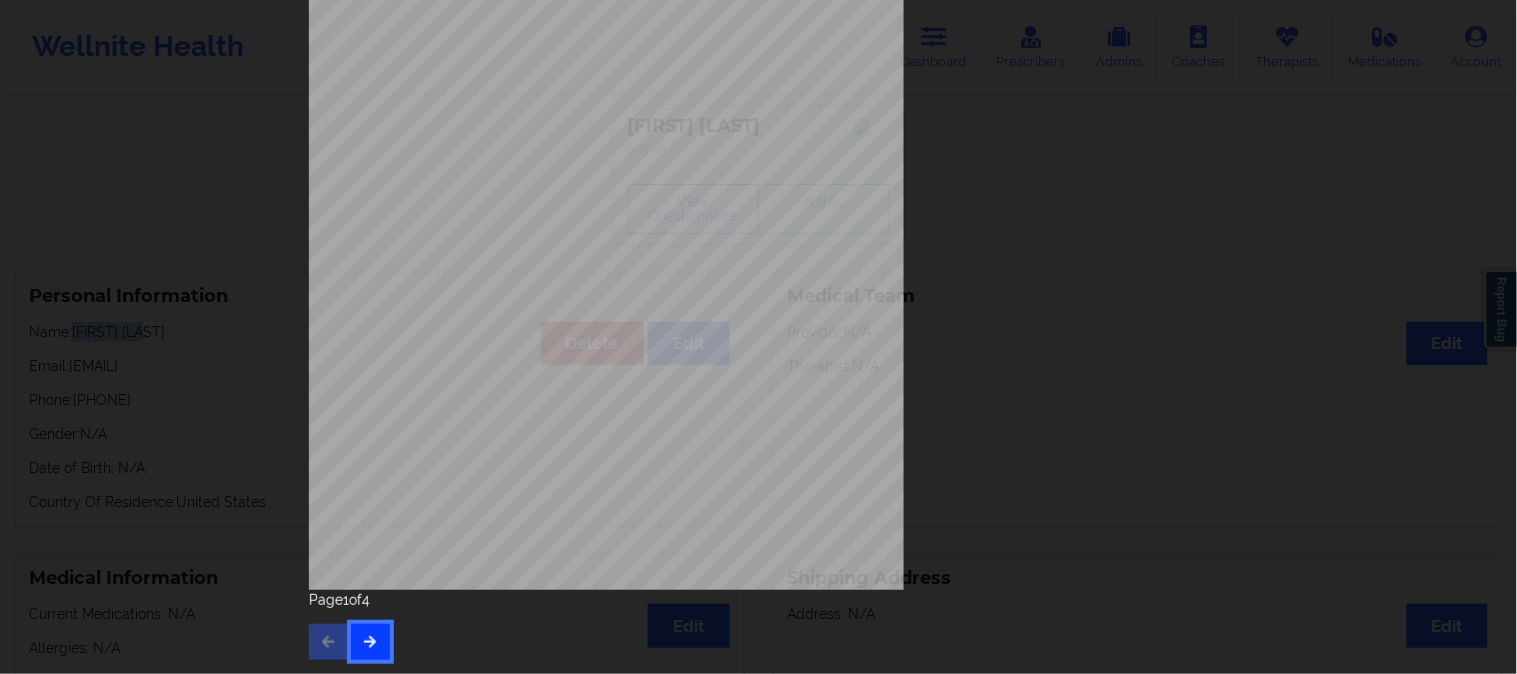 click at bounding box center [370, 642] 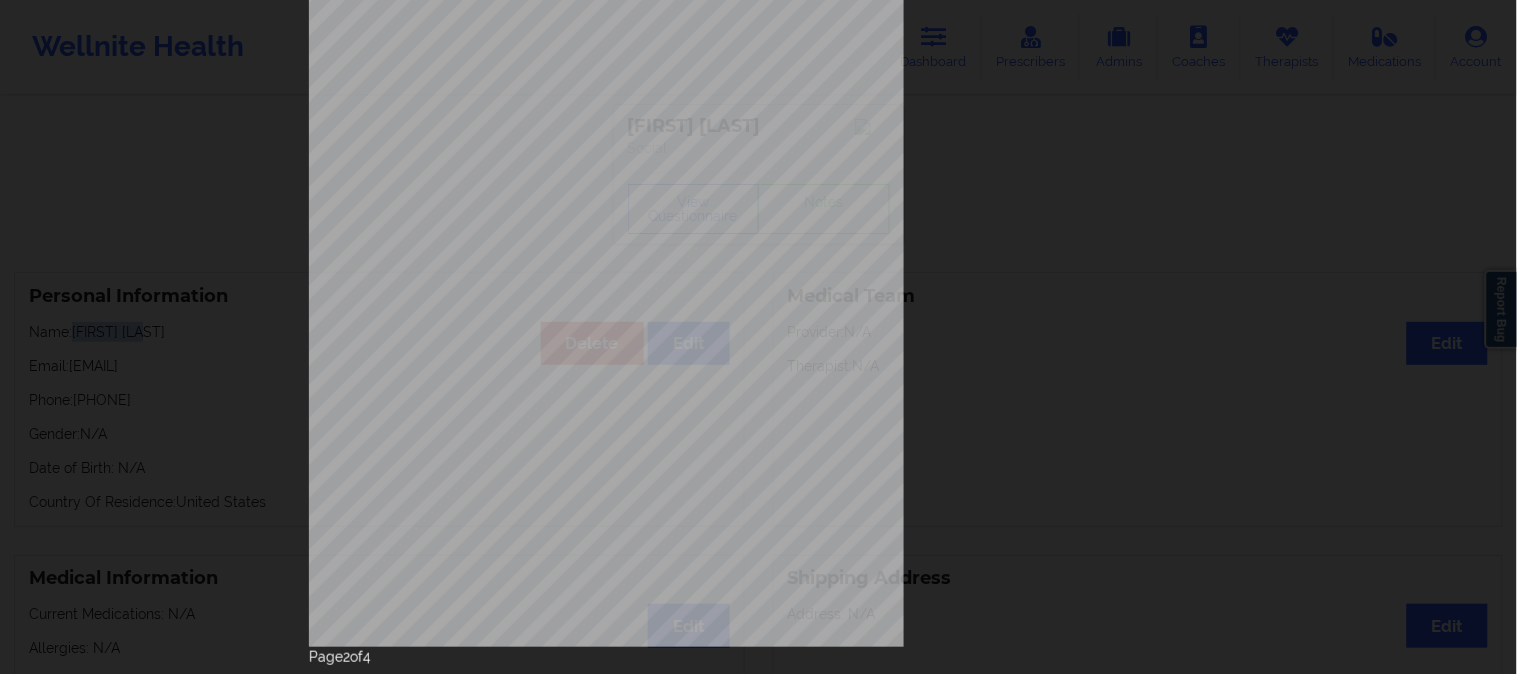 scroll, scrollTop: 280, scrollLeft: 0, axis: vertical 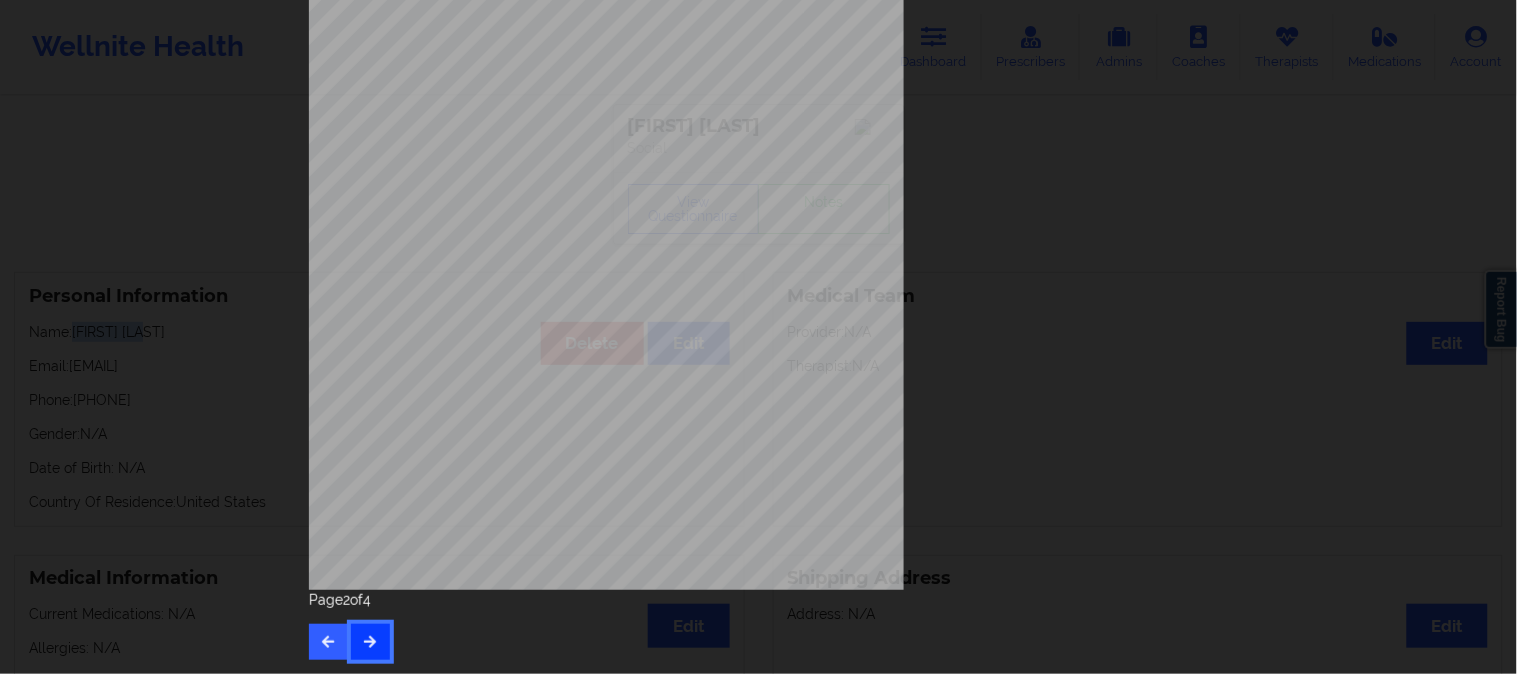 click at bounding box center [370, 642] 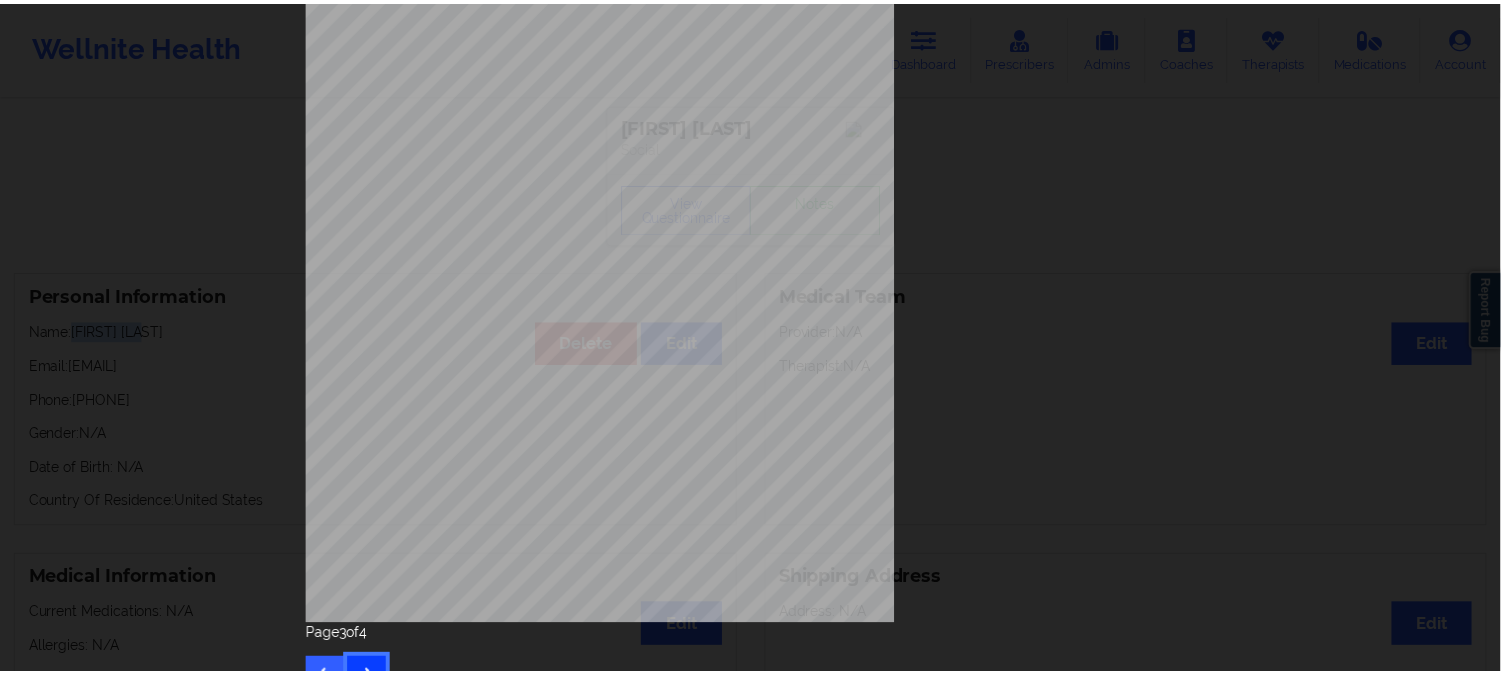 scroll, scrollTop: 280, scrollLeft: 0, axis: vertical 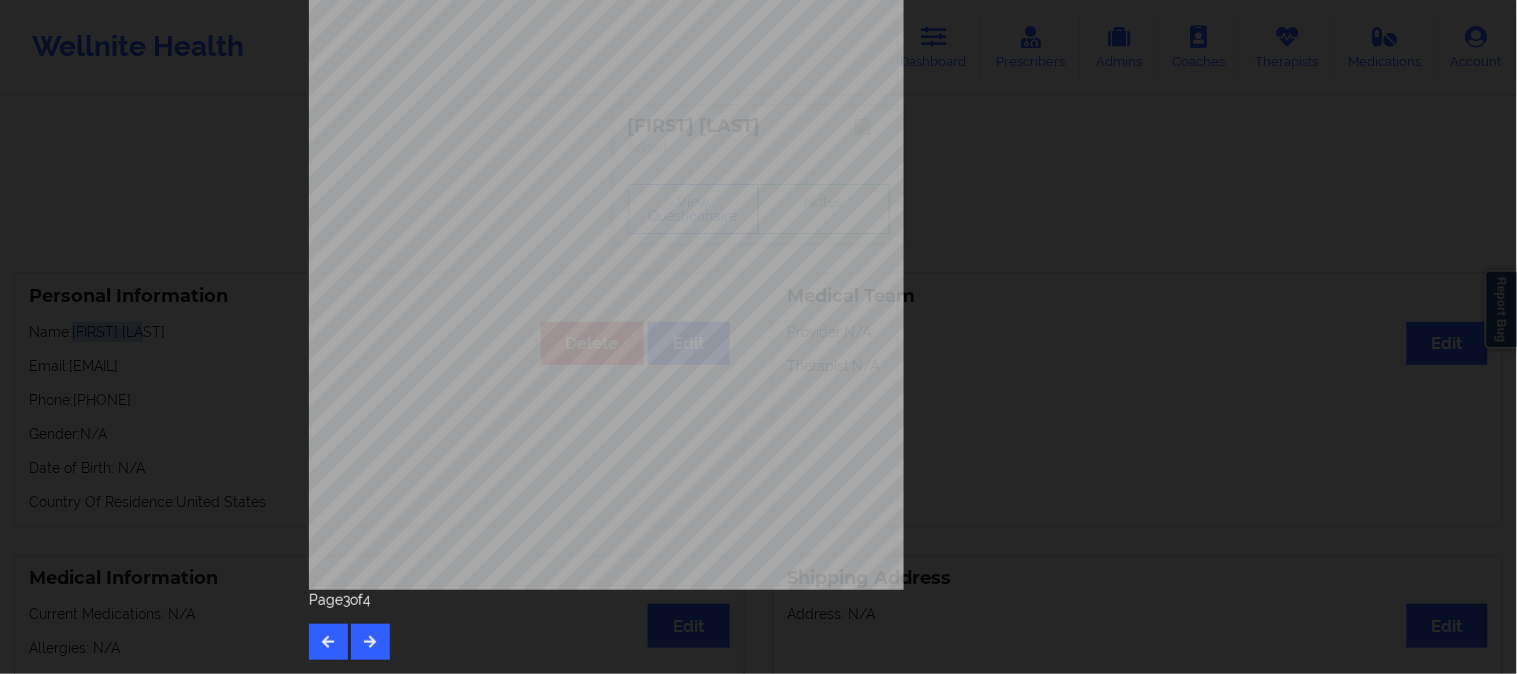 click on "This patient has not provided the type of insurance Insurance Member ID for patient This patient has not provided his Member ID Insurance company name details by patient This patient has not provided the name of insurance company Insurance Company Identity number by patient This patient has not provided the identity number of insurance Insurance dependency status details by patient This patient has not provided his/her dependency status of insurance Payment plan chosen by patient together Currently Suicidal None Local Pharmacy Data None Where patient came from United Job Information None no Cancellation Survey Data Why do you want to cancel ? How many appointments have you had with W ellnite (including both therapist and mental health coach appointments) ? Do you have healthcare insurance ? Have you been treated for anxiety and/or depression in the past ? Are you currently taking any medication for anxiety and/or depression ? How would you rate your overall experience with your doctor/provider ? Page 3 of" at bounding box center [758, 337] 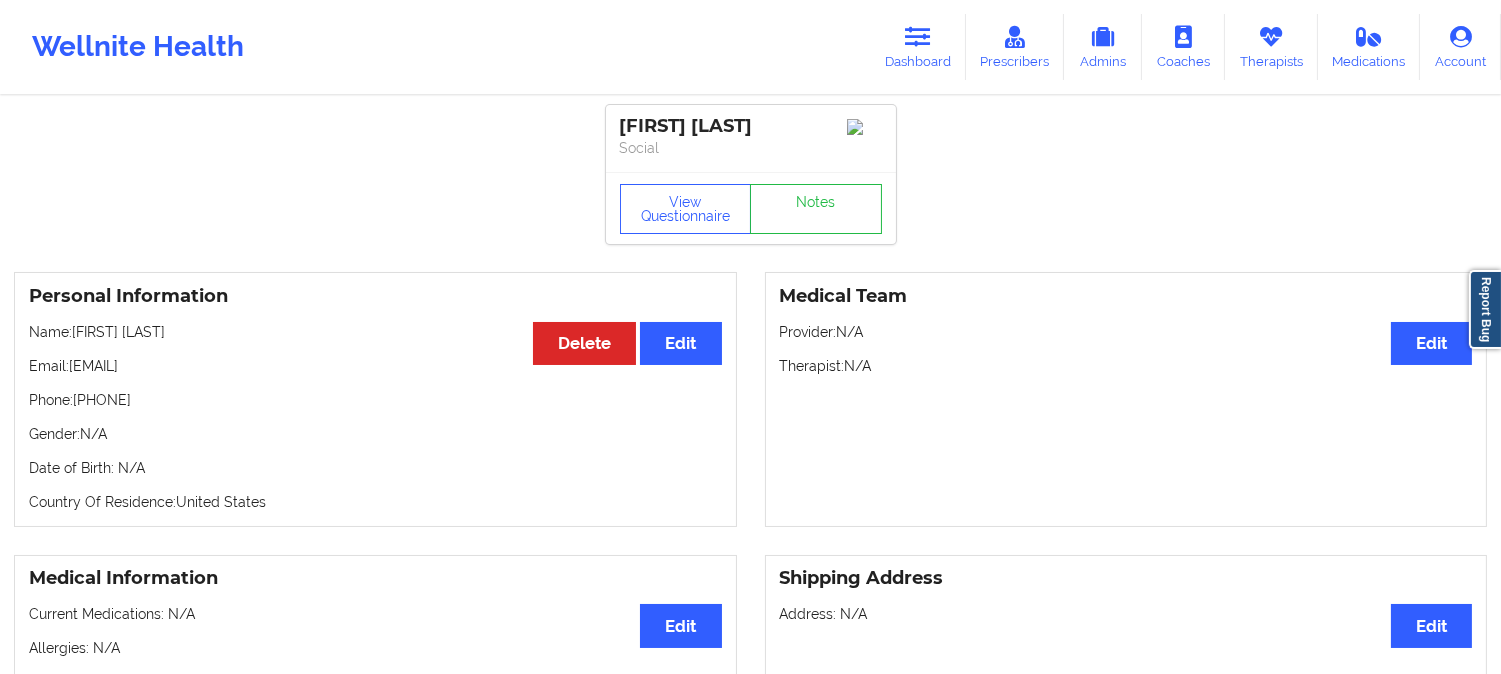 click on "Personal Information Edit Delete Name: [FIRST] [LAST] Email: [EMAIL] Phone: [PHONE] Gender: N/A Date of Birth: N/A Country Of Residence: United States" at bounding box center (375, 399) 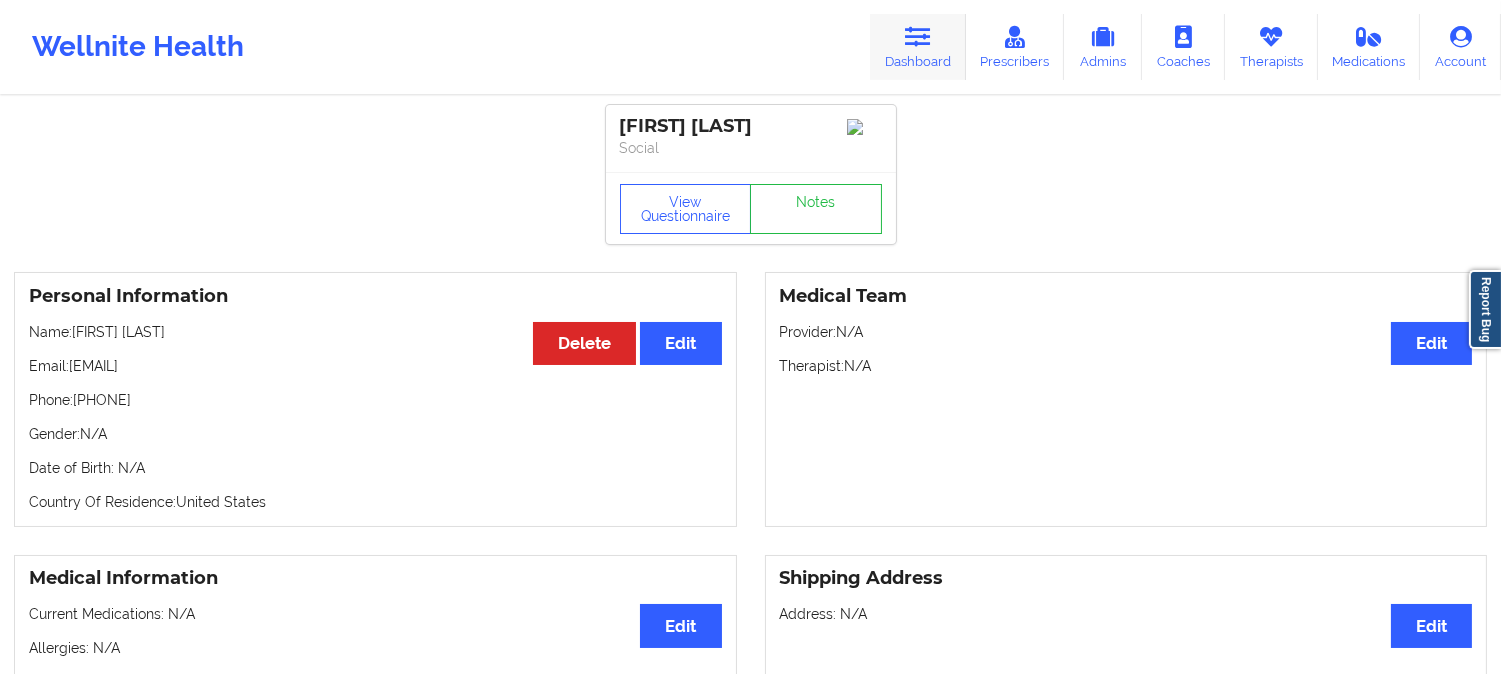 click at bounding box center (918, 37) 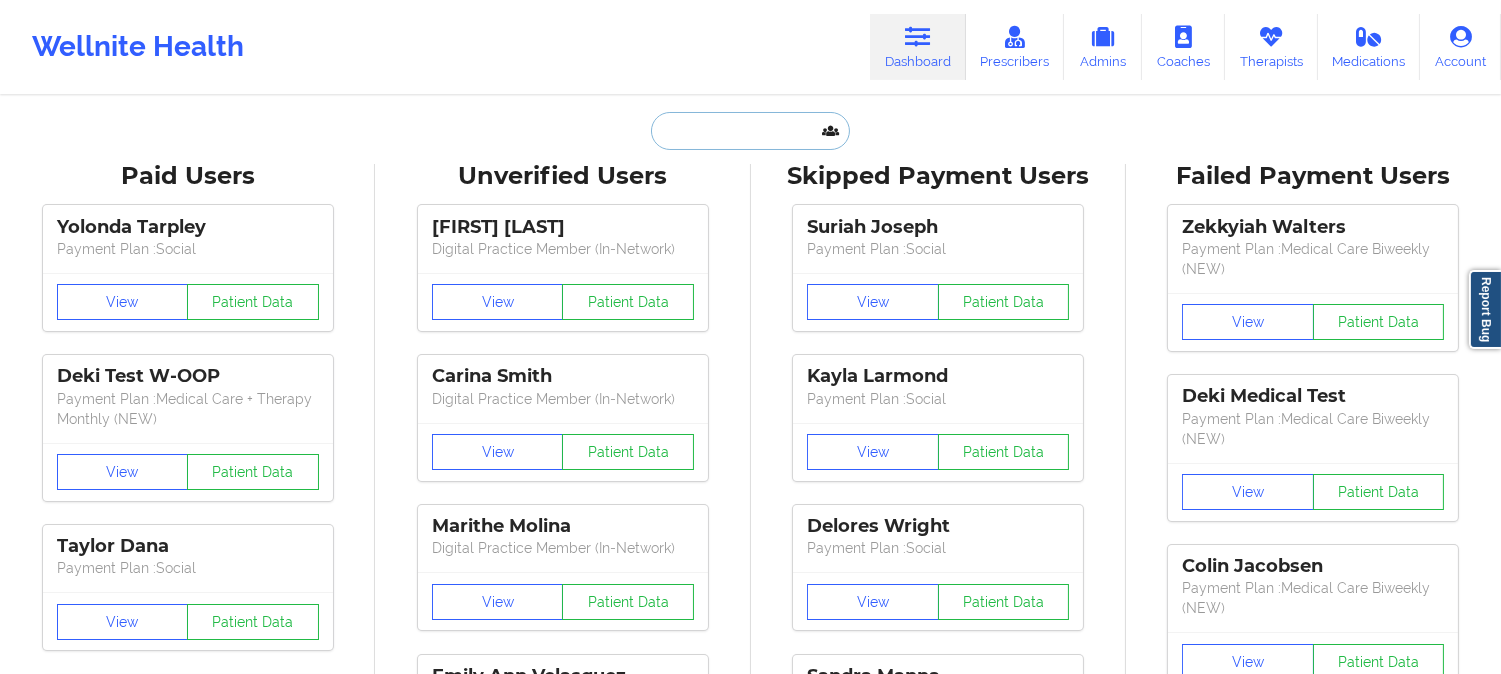 click at bounding box center [750, 131] 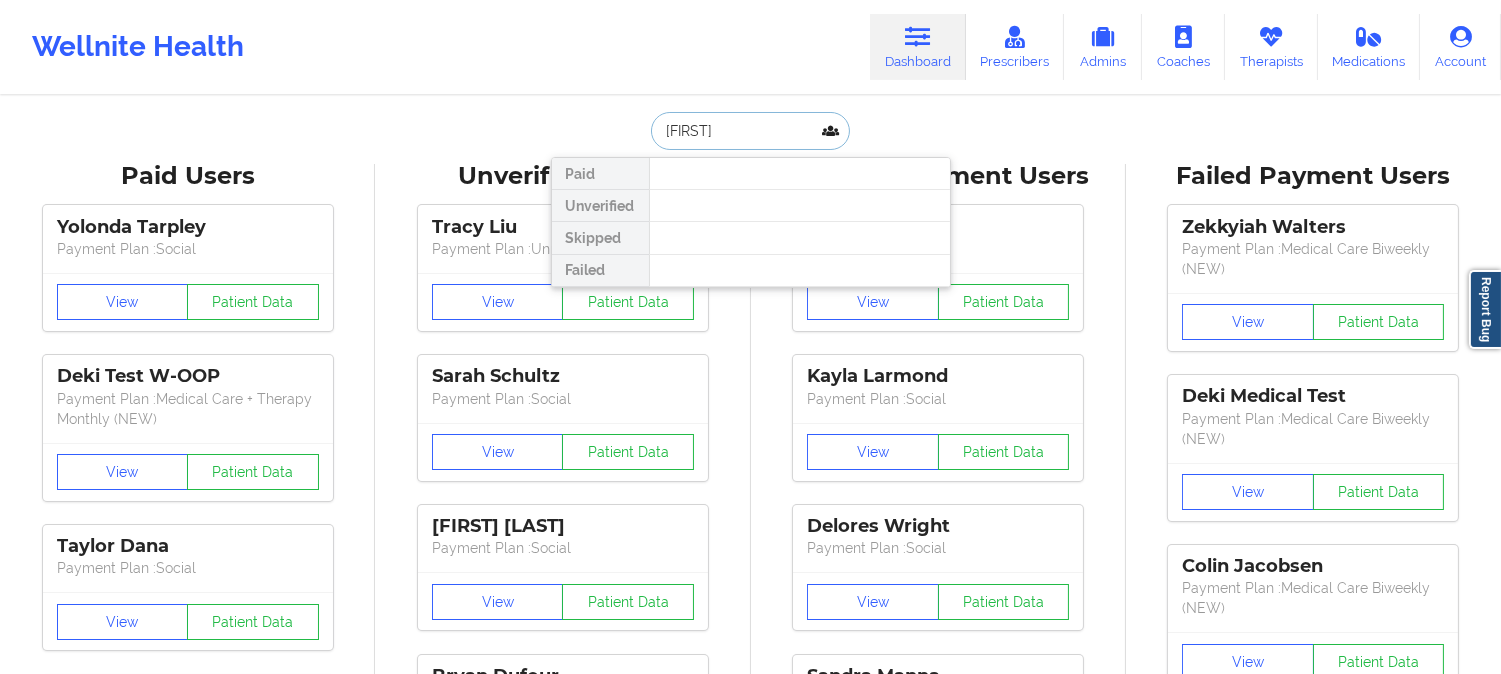 type on "[FIRST]" 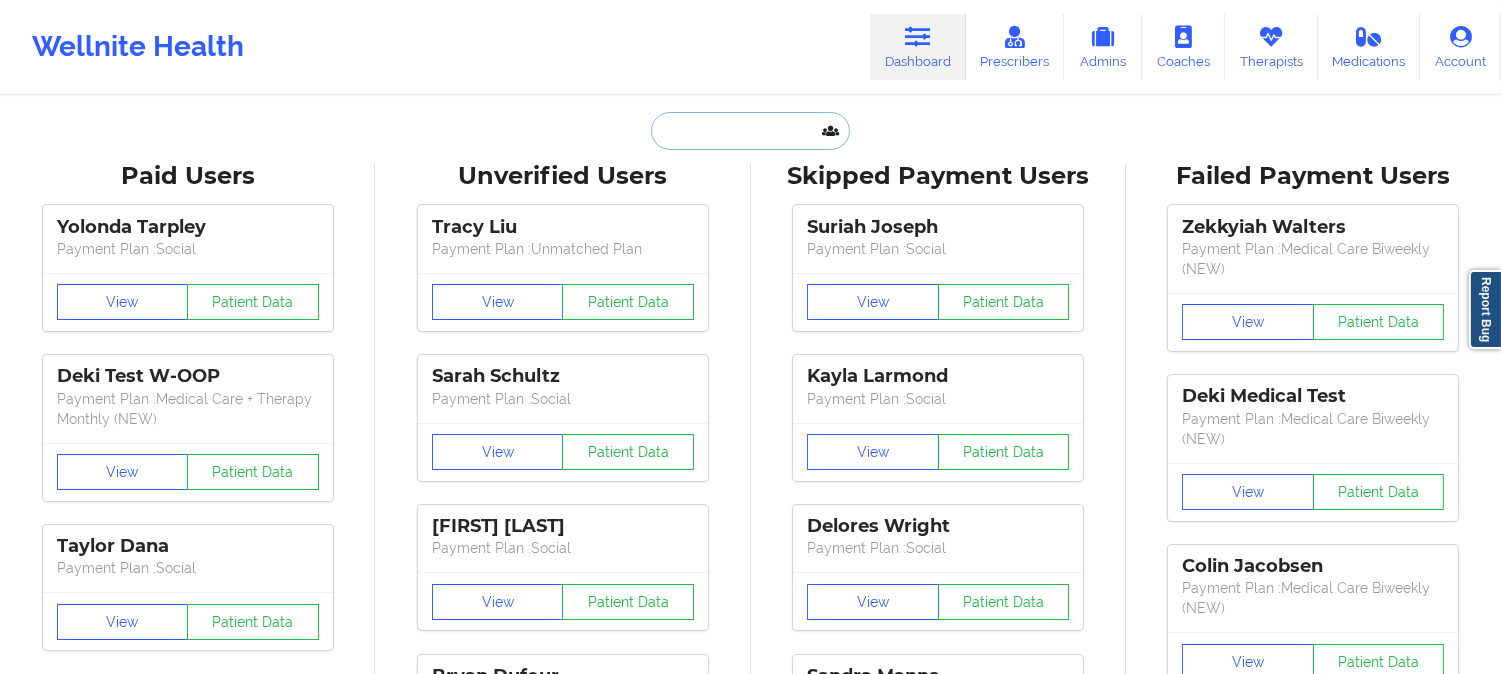 paste on "[FIRST] [LAST]" 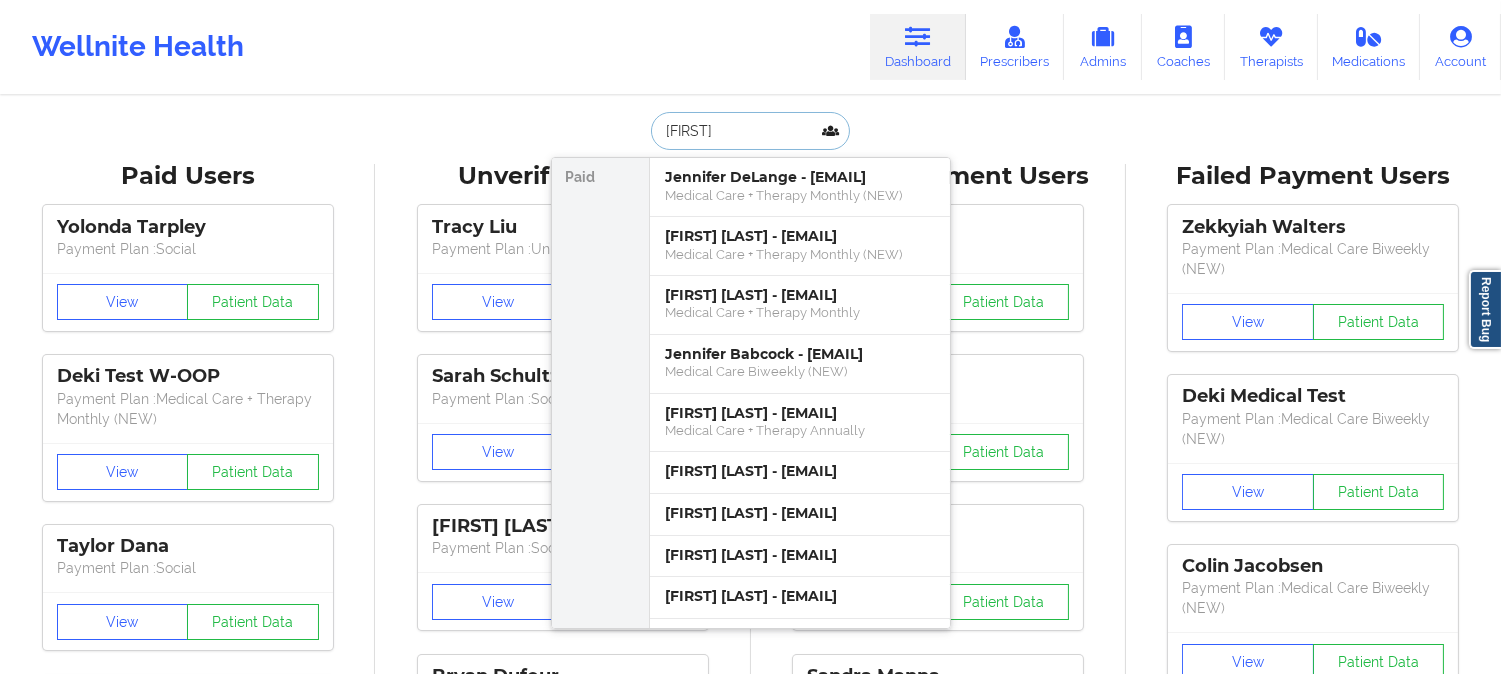 paste on "[LAST]" 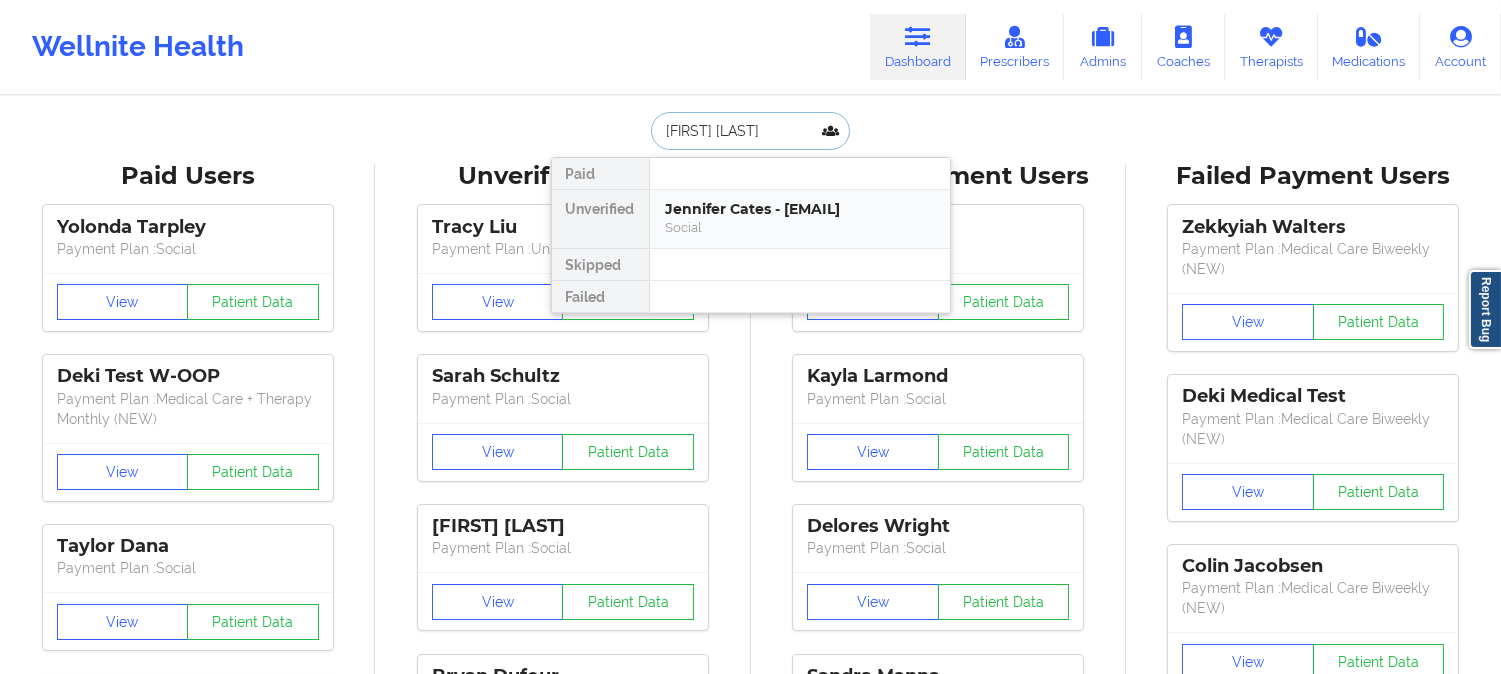 click on "Jennifer Cates  - [EMAIL]" at bounding box center [800, 209] 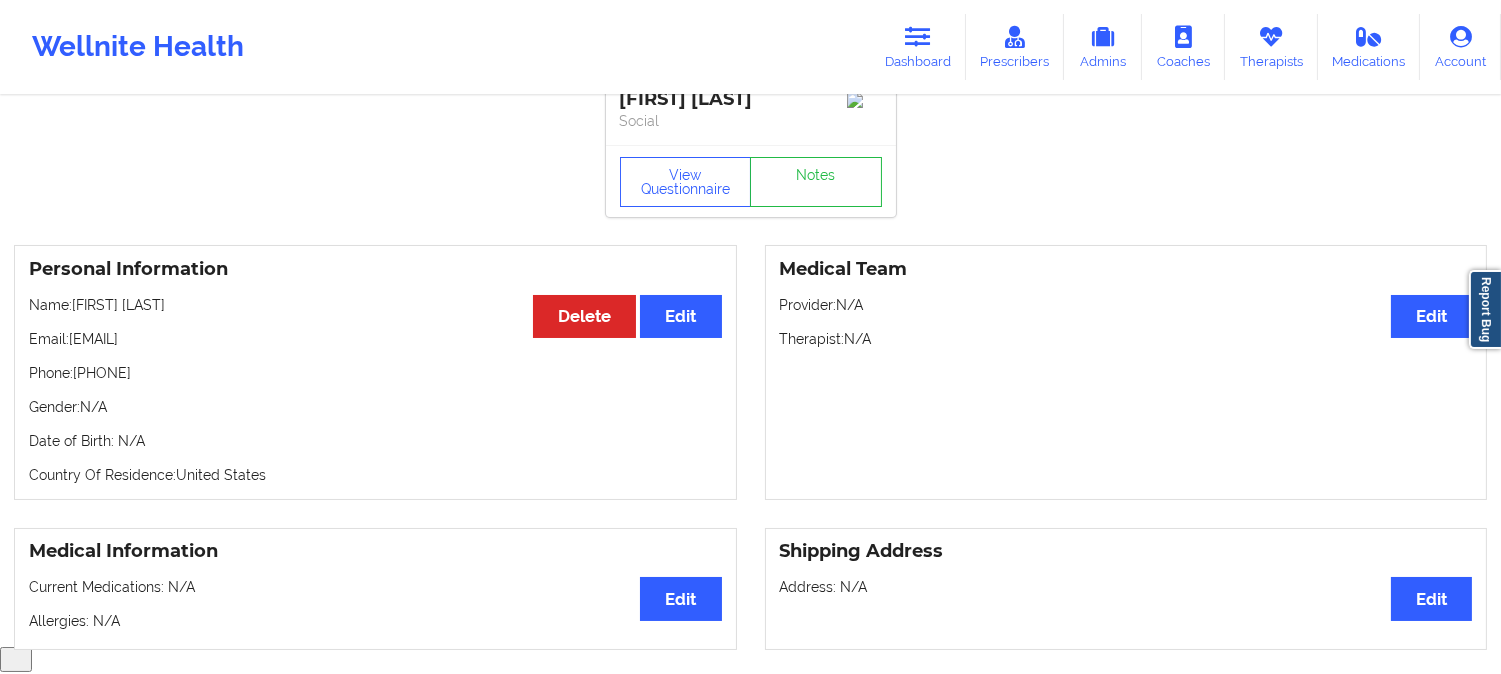 scroll, scrollTop: 0, scrollLeft: 0, axis: both 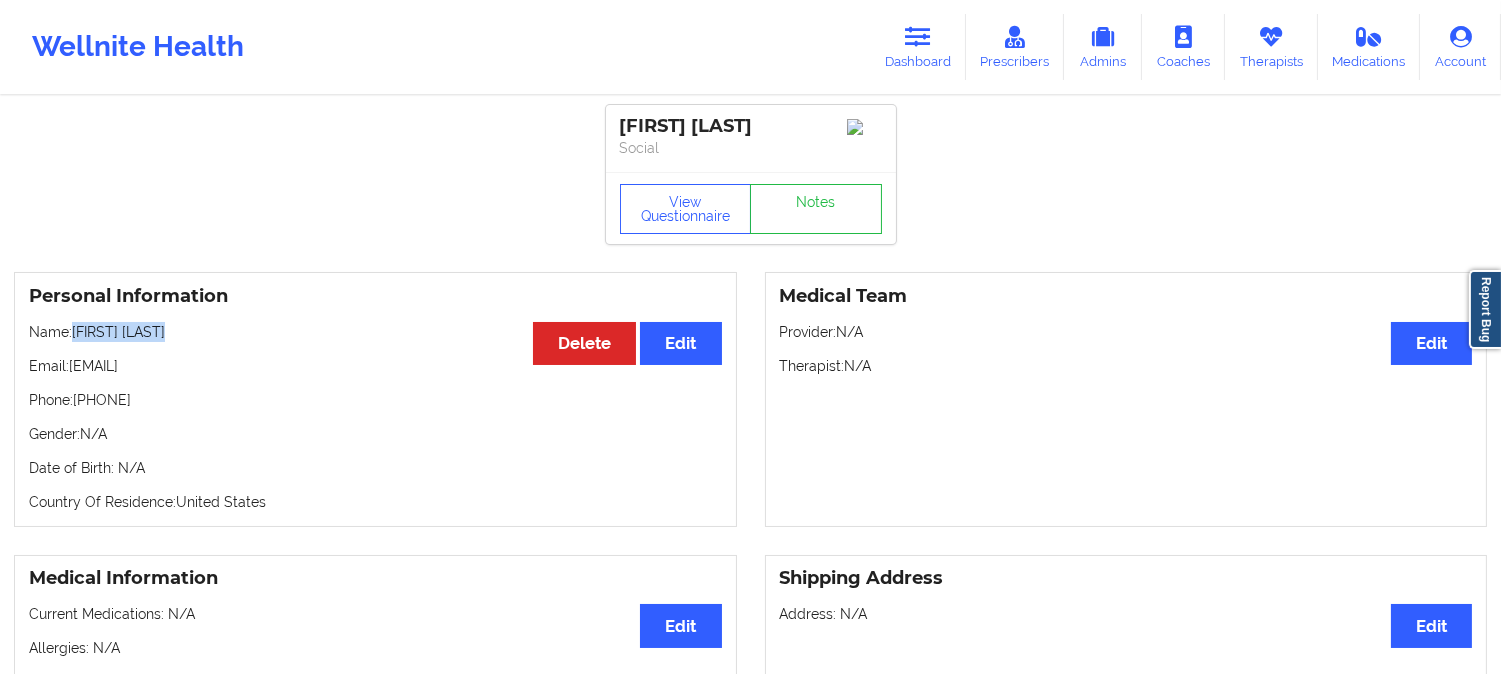drag, startPoint x: 187, startPoint y: 341, endPoint x: 76, endPoint y: 340, distance: 111.0045 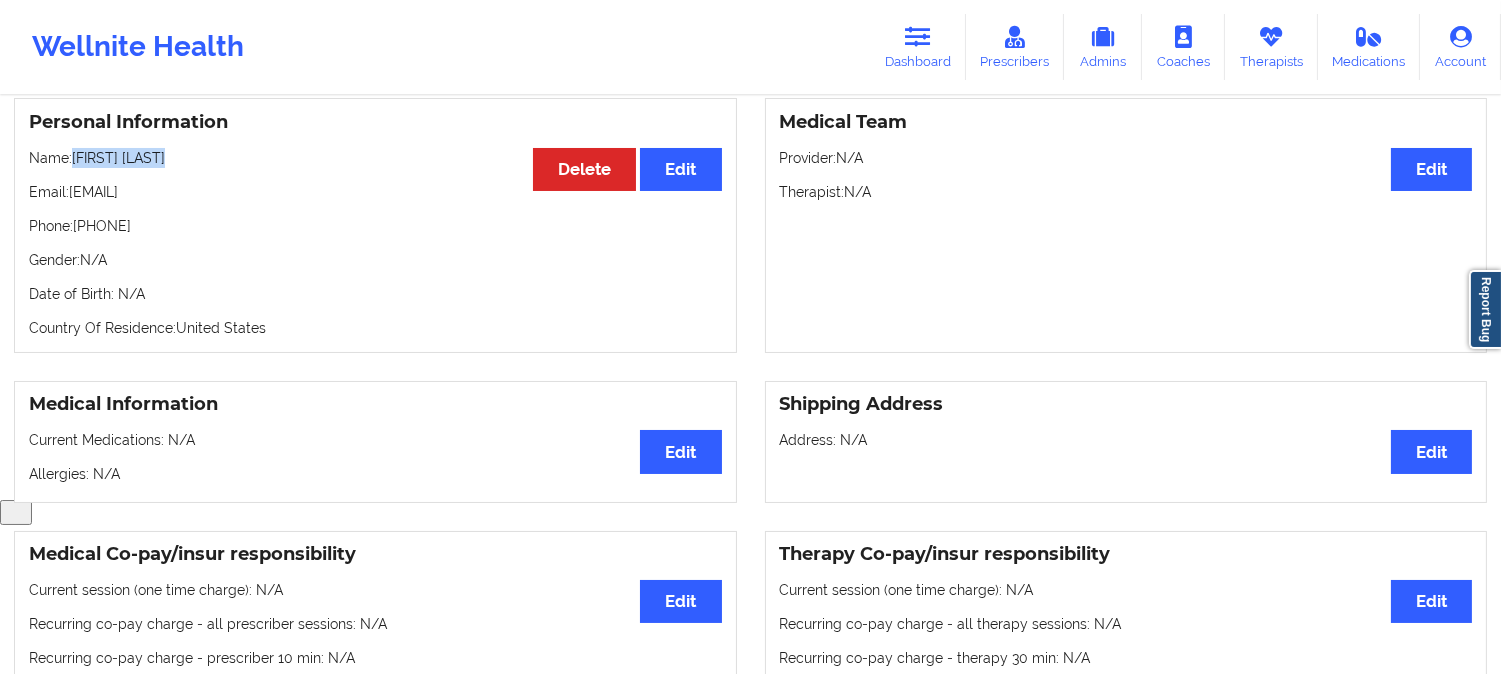 scroll, scrollTop: 0, scrollLeft: 0, axis: both 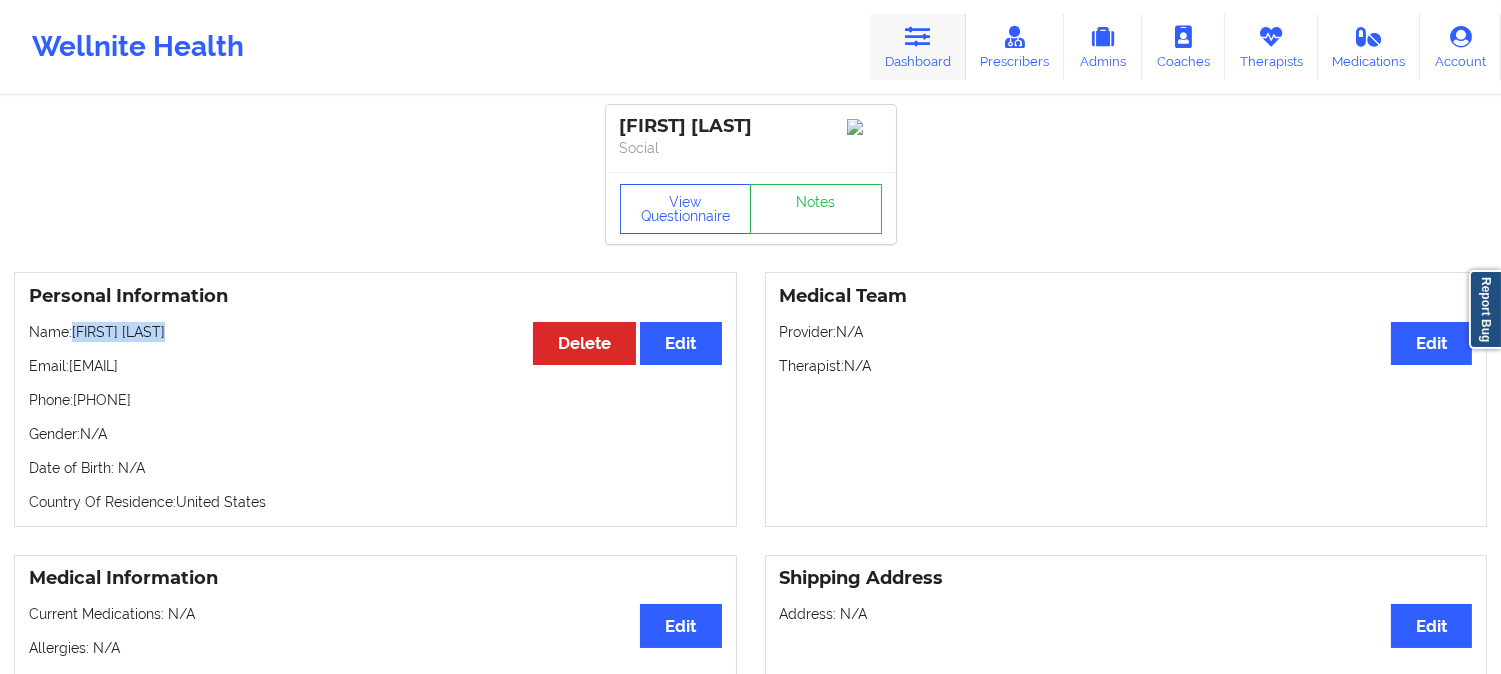 click on "Dashboard" at bounding box center [918, 47] 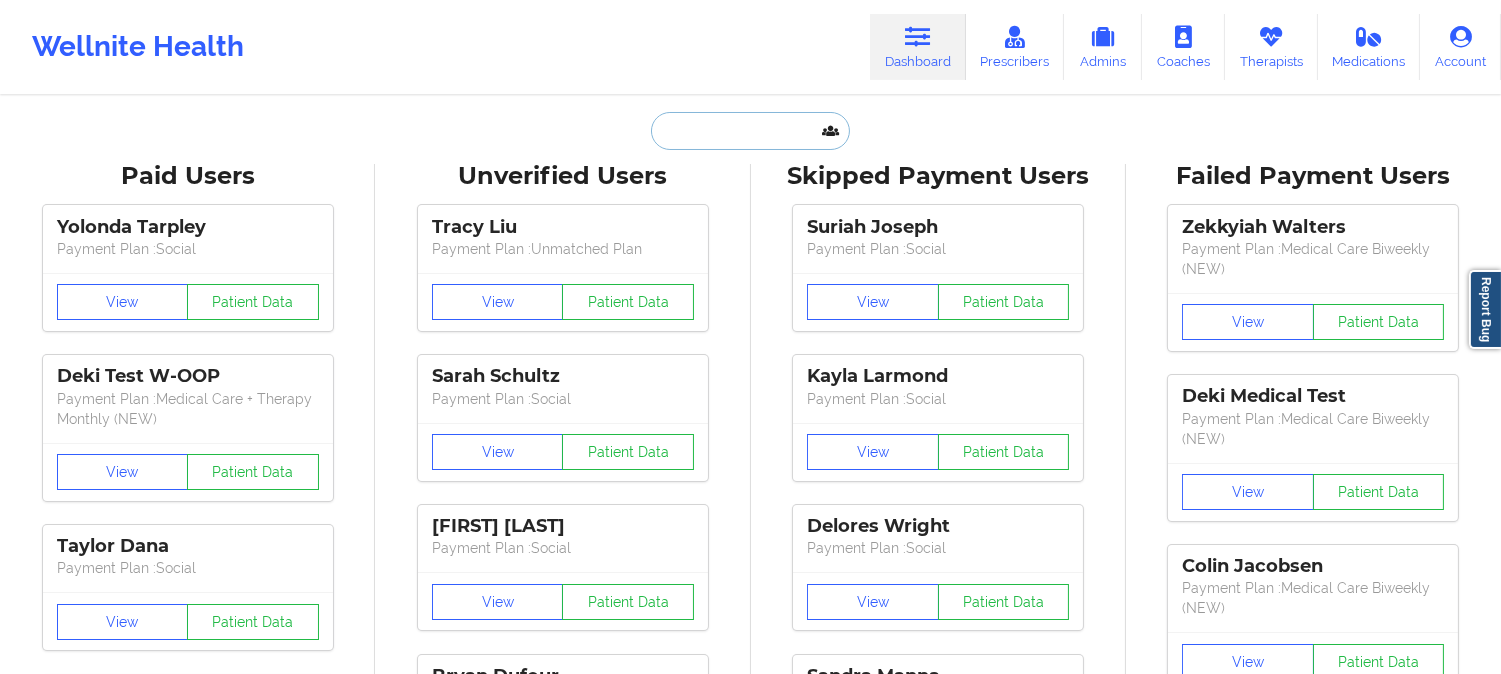 click at bounding box center [750, 131] 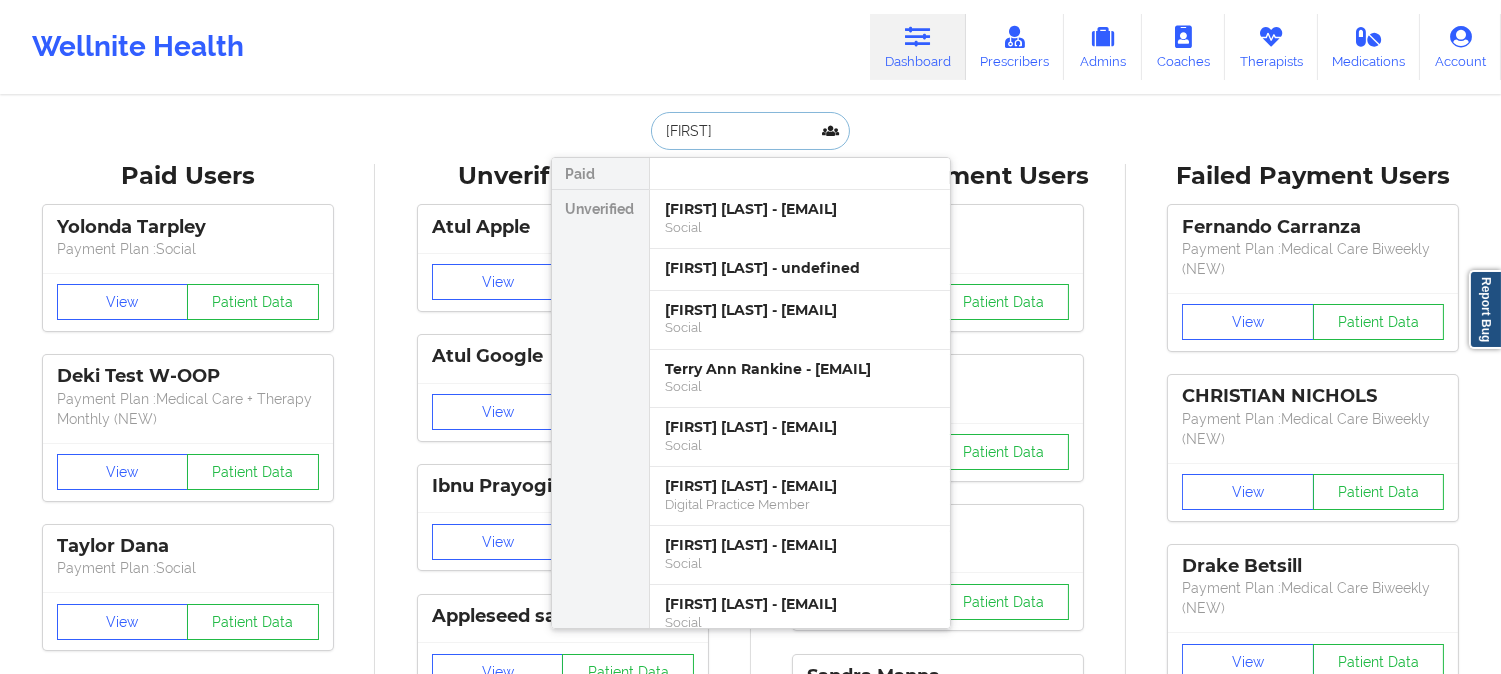 paste on "[LAST]" 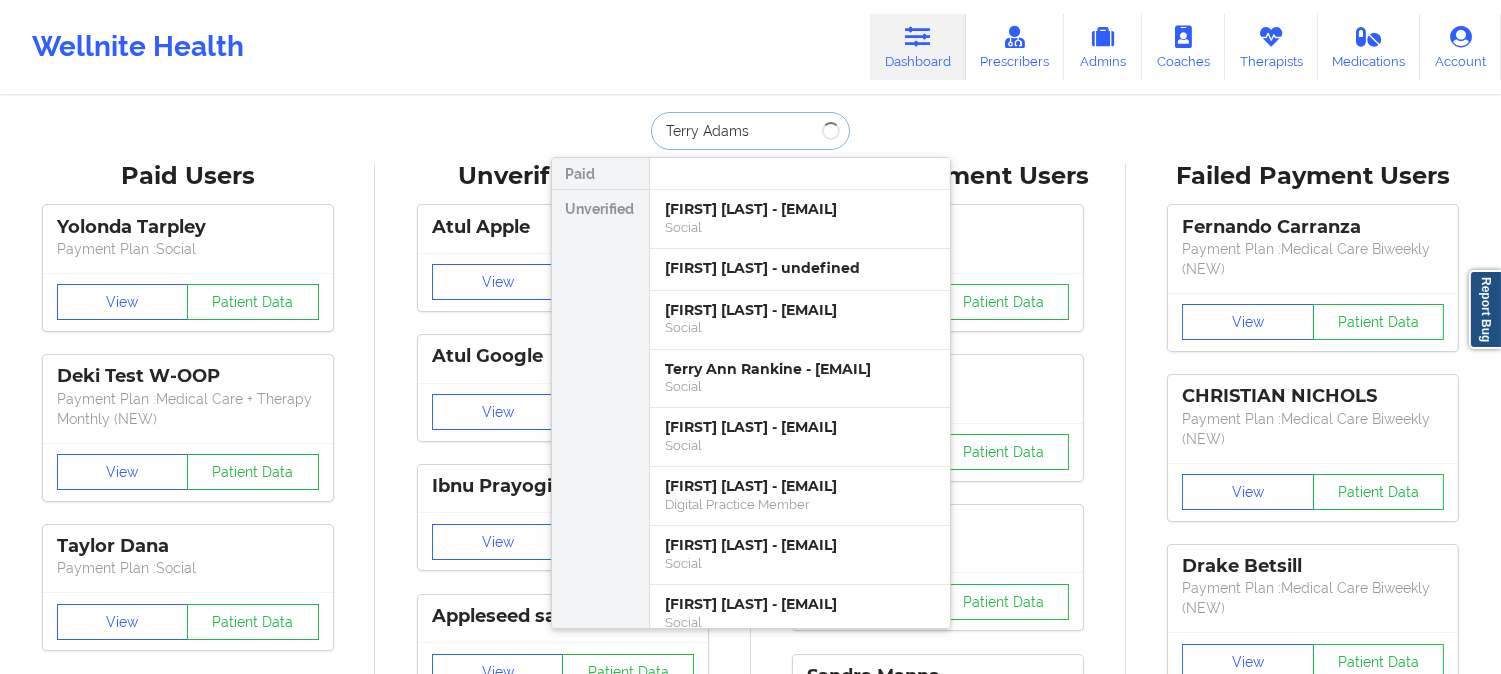 type on "Terry Adams" 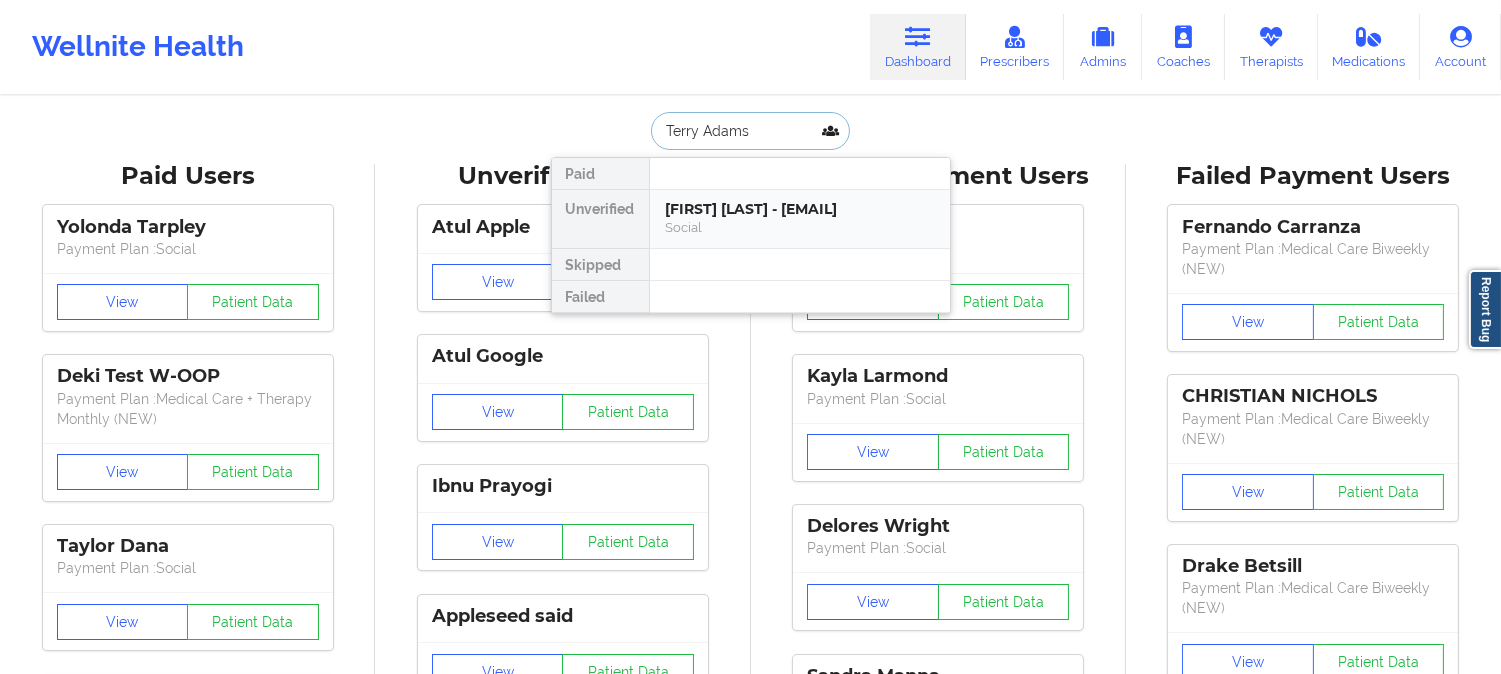 click on "[FIRST] [LAST] - [EMAIL]" at bounding box center (800, 209) 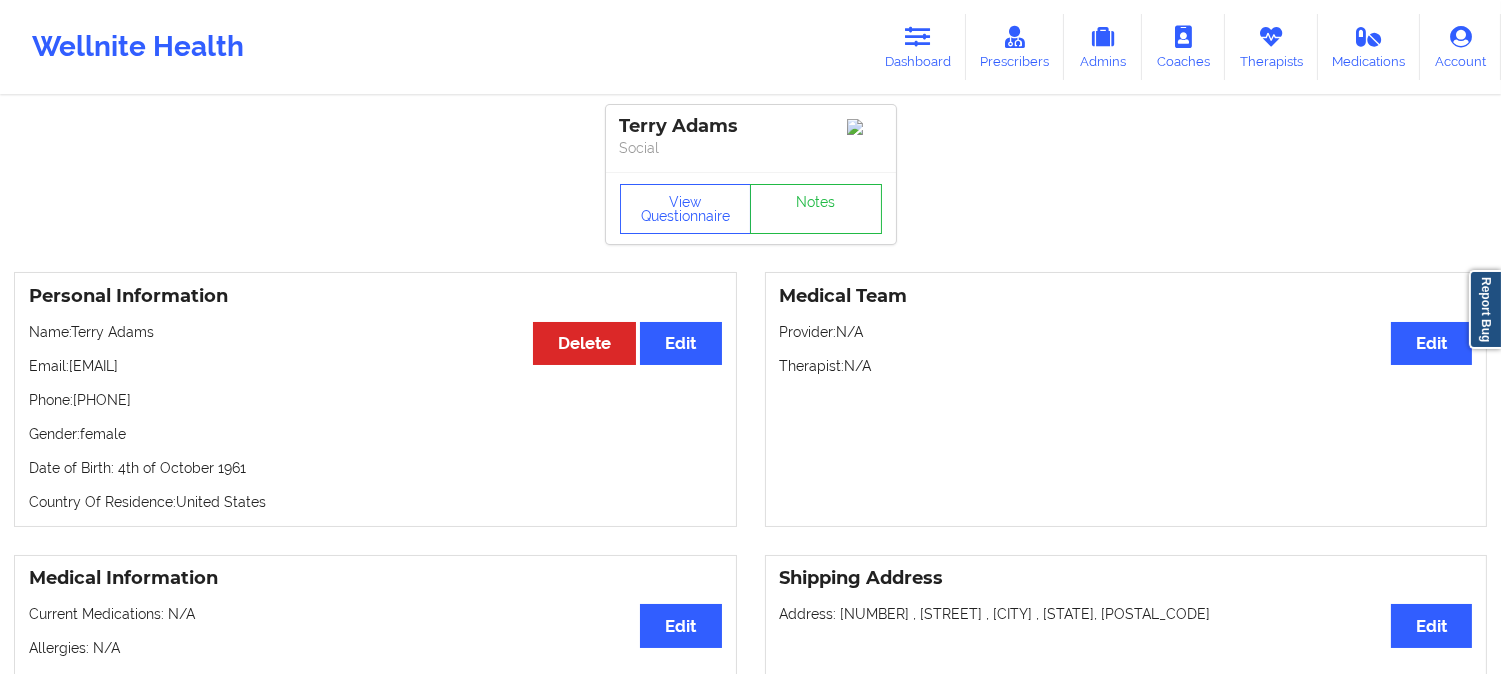 drag, startPoint x: 276, startPoint y: 370, endPoint x: 71, endPoint y: 377, distance: 205.11948 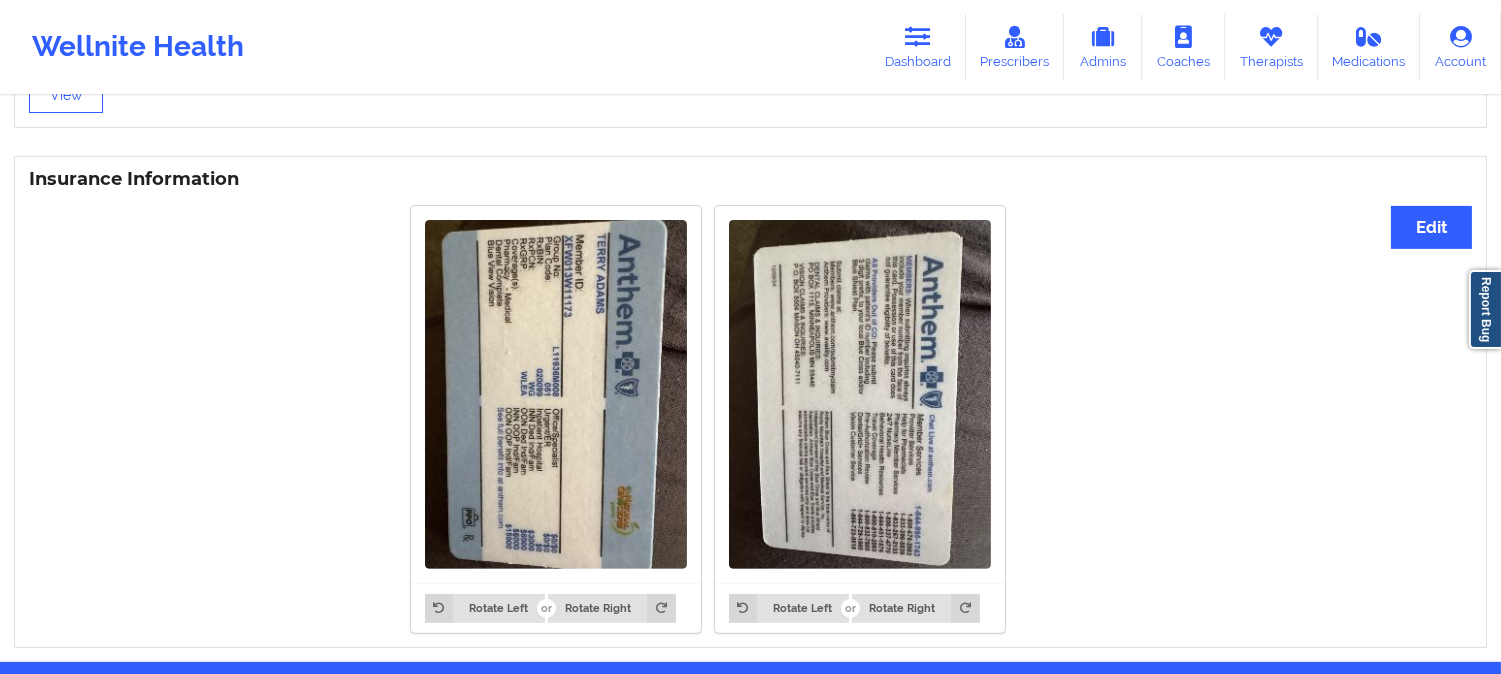 scroll, scrollTop: 1444, scrollLeft: 0, axis: vertical 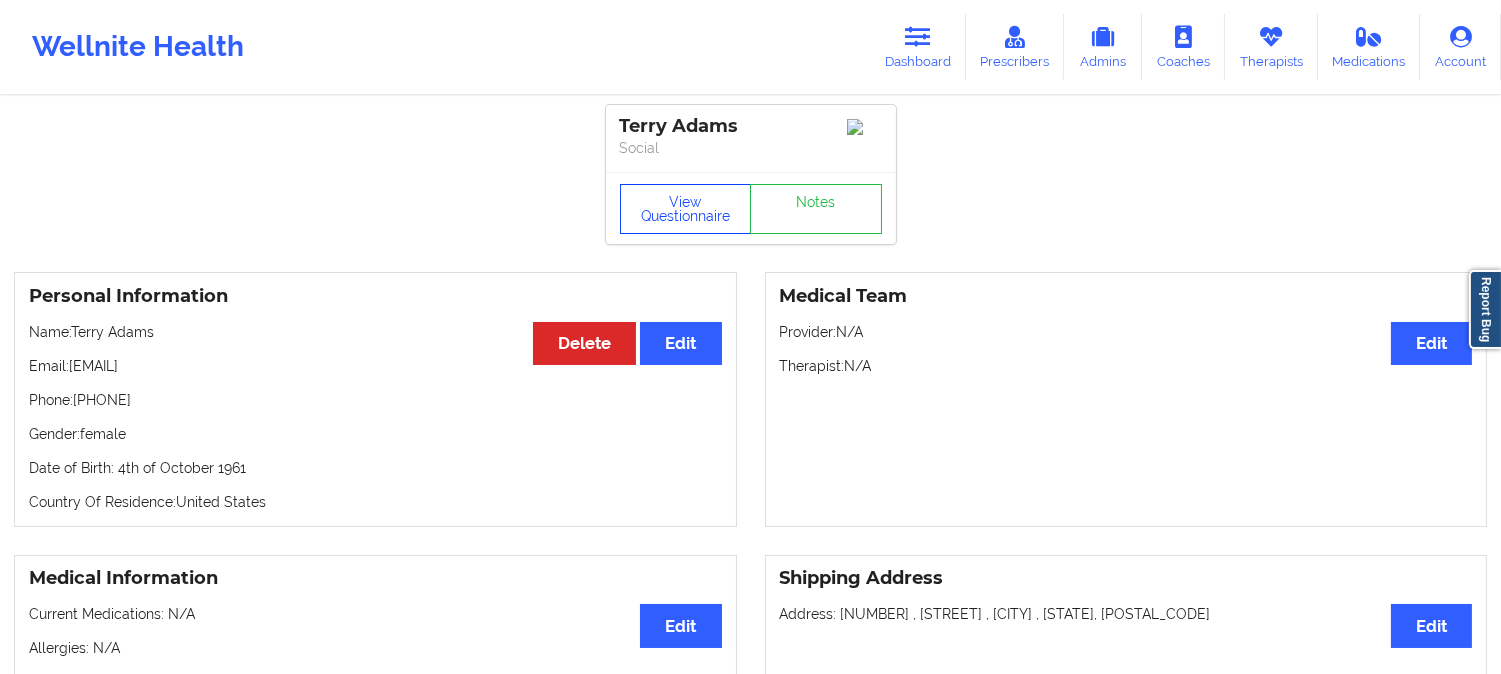click on "View Questionnaire" at bounding box center (686, 209) 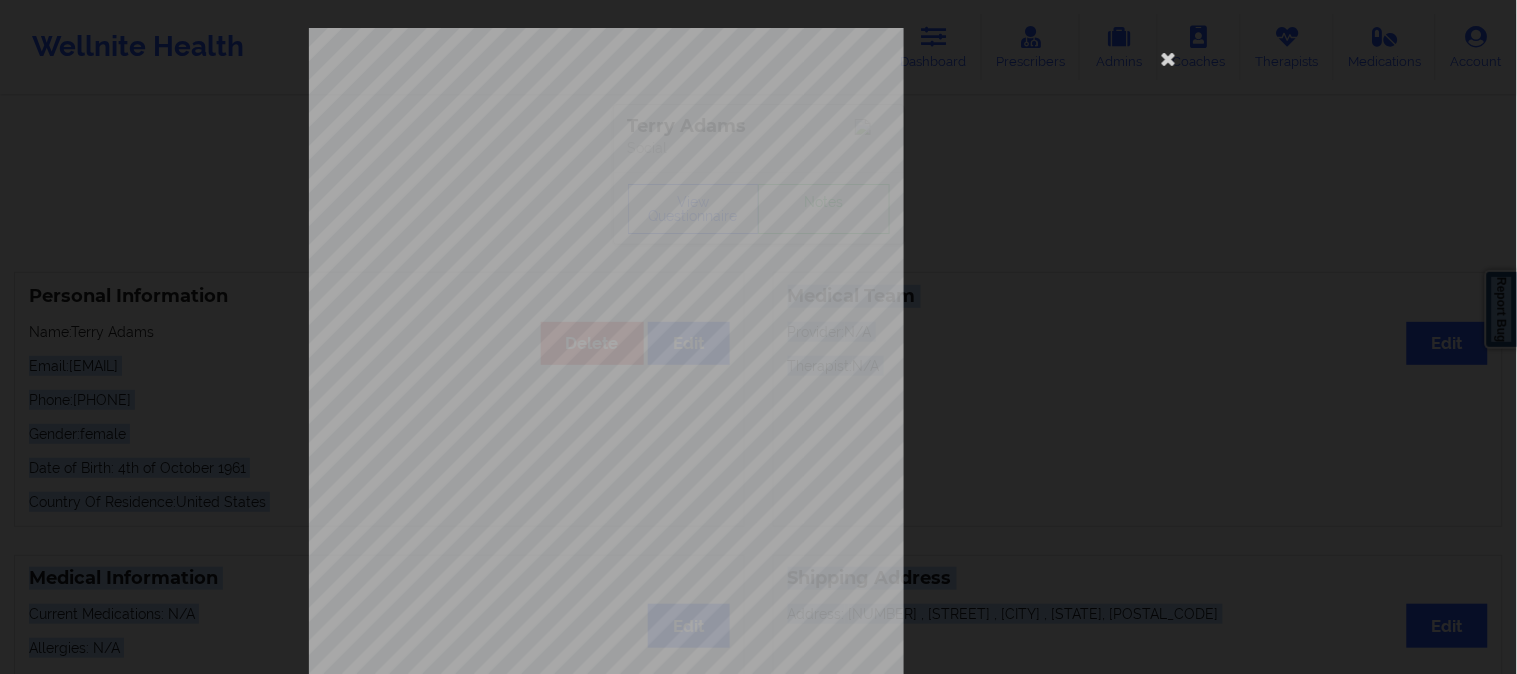 drag, startPoint x: 175, startPoint y: 342, endPoint x: 78, endPoint y: 341, distance: 97.00516 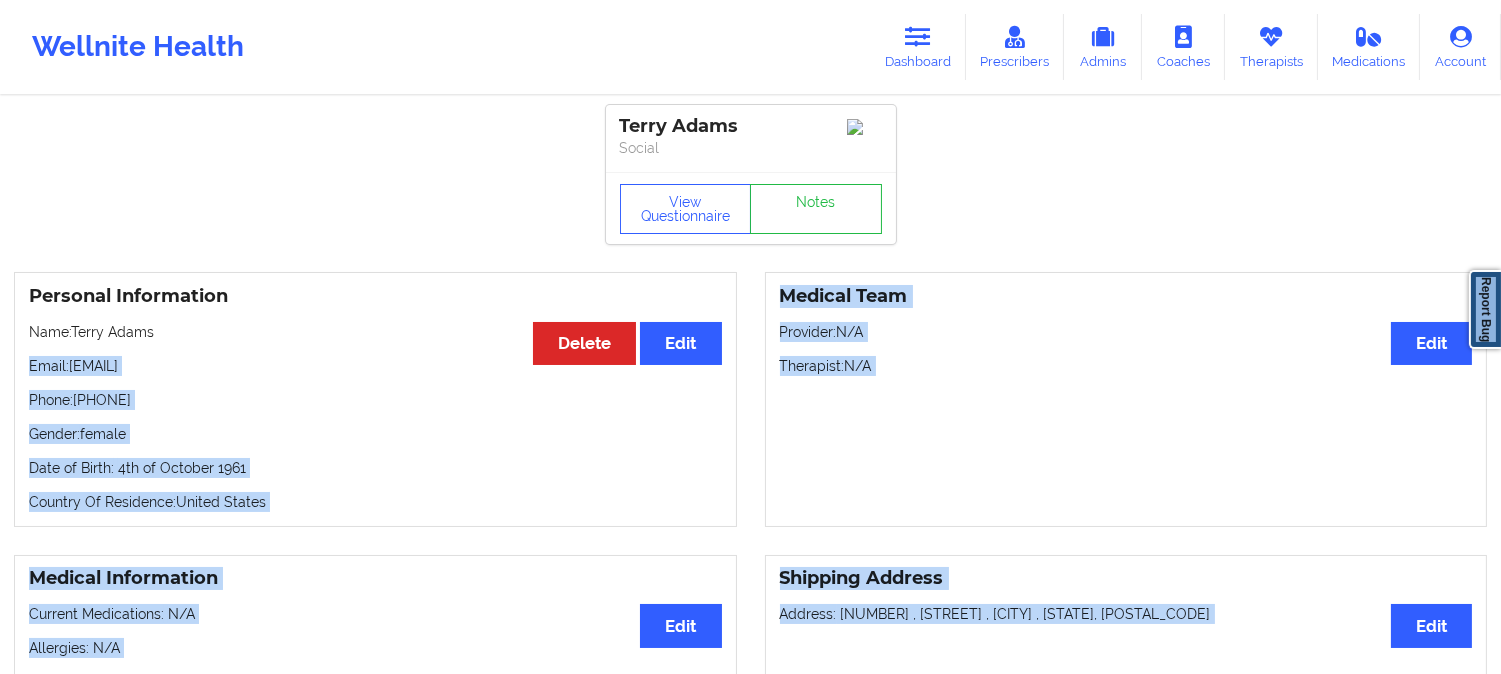 click on "Name:  [FIRST] [LAST]" at bounding box center [375, 332] 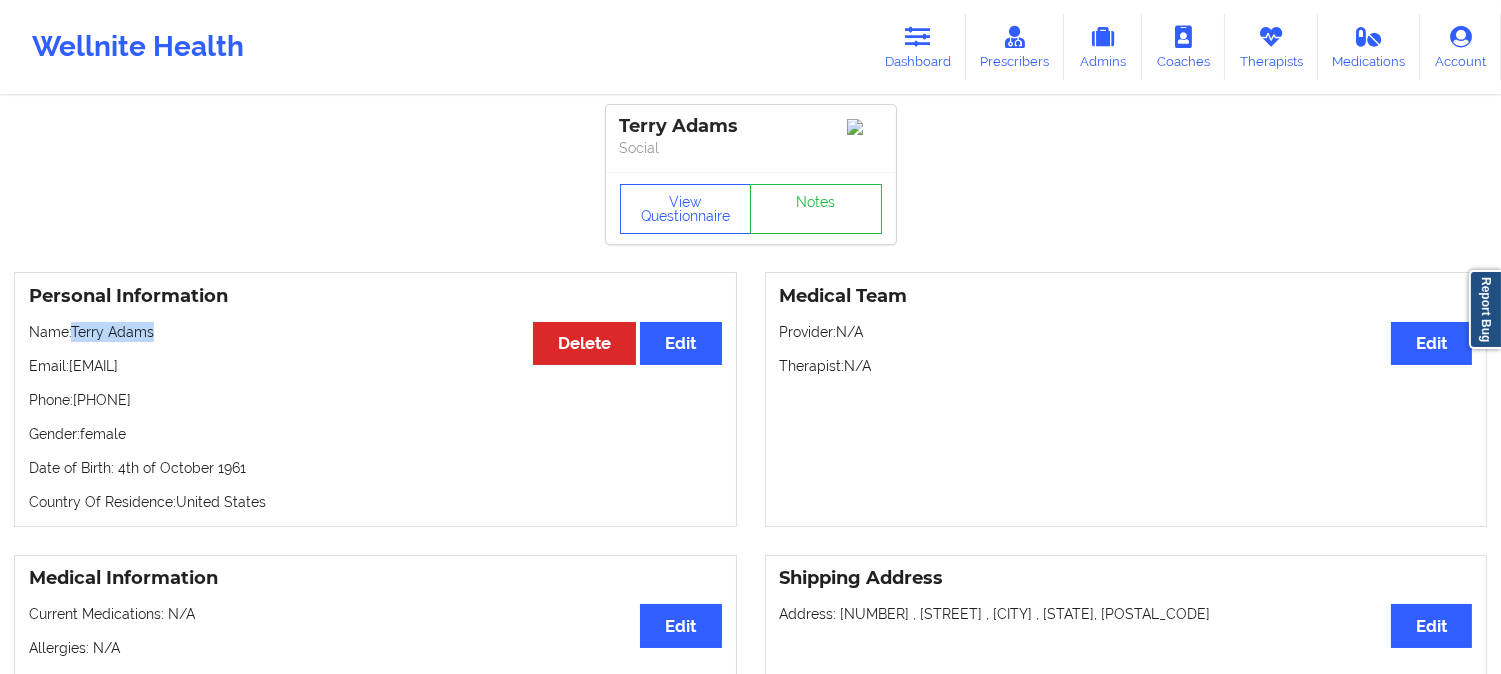 drag, startPoint x: 164, startPoint y: 337, endPoint x: 73, endPoint y: 336, distance: 91.00549 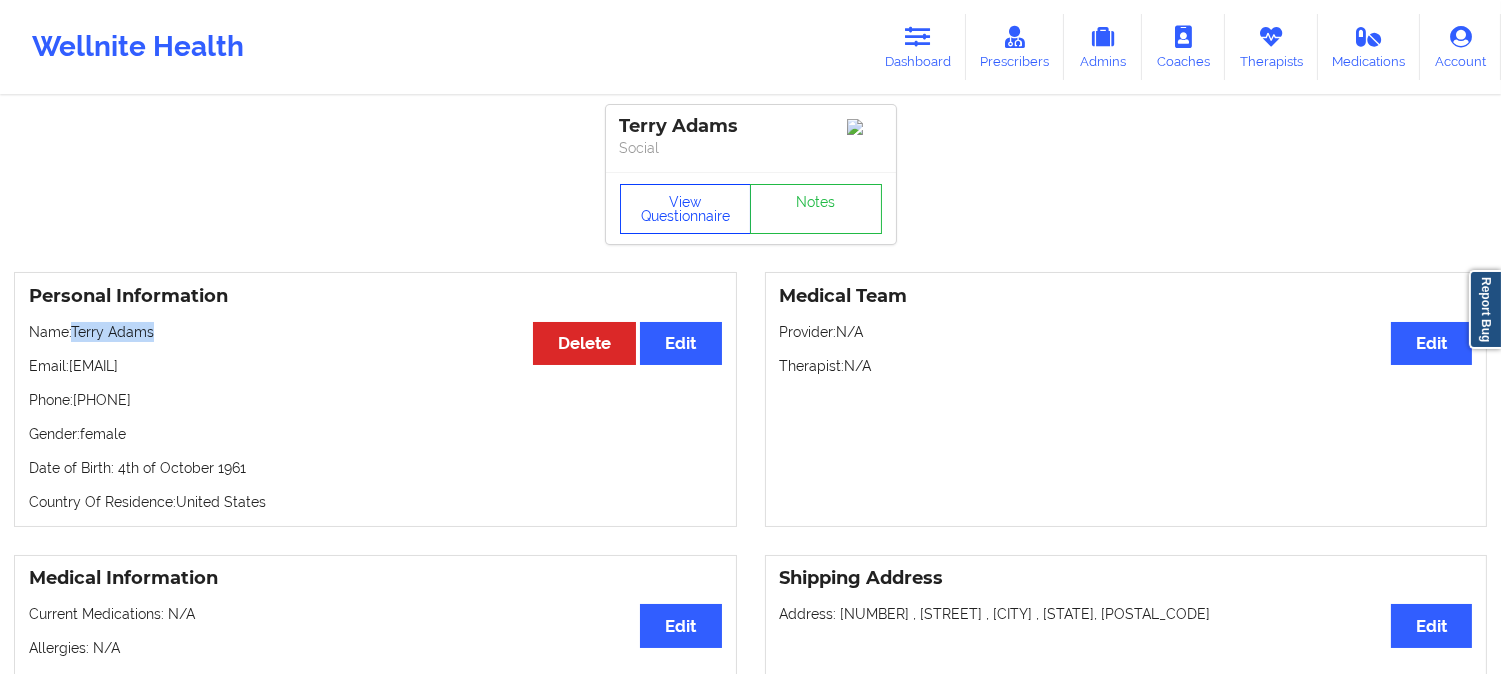click on "View Questionnaire" at bounding box center (686, 209) 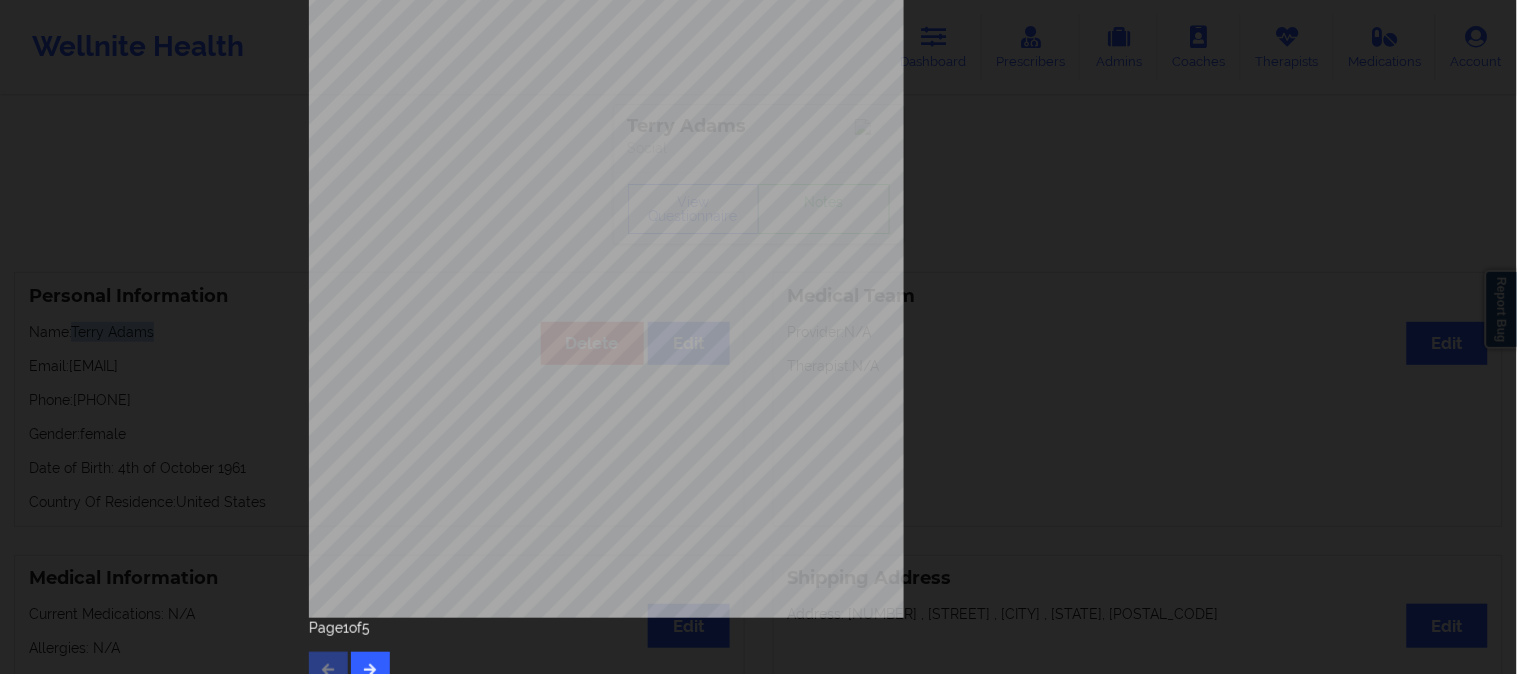scroll, scrollTop: 280, scrollLeft: 0, axis: vertical 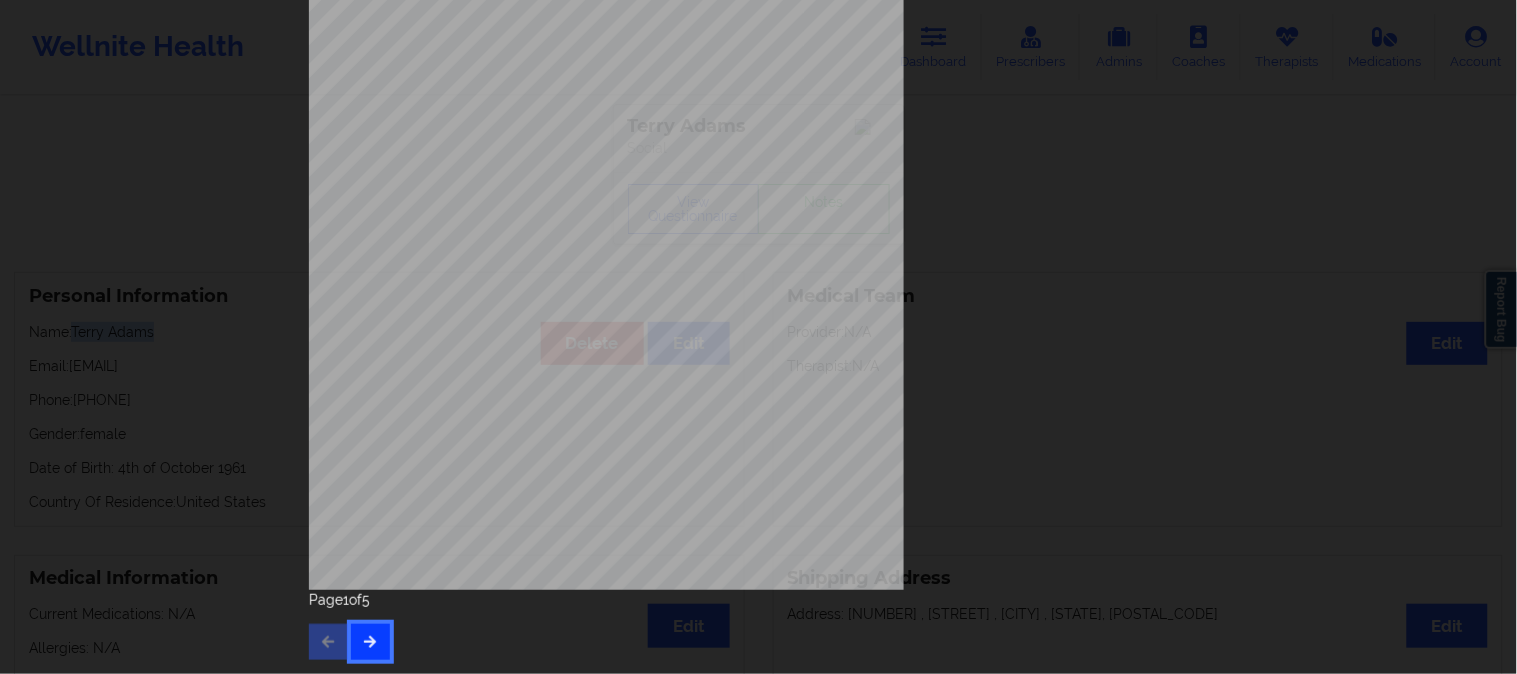click at bounding box center [370, 642] 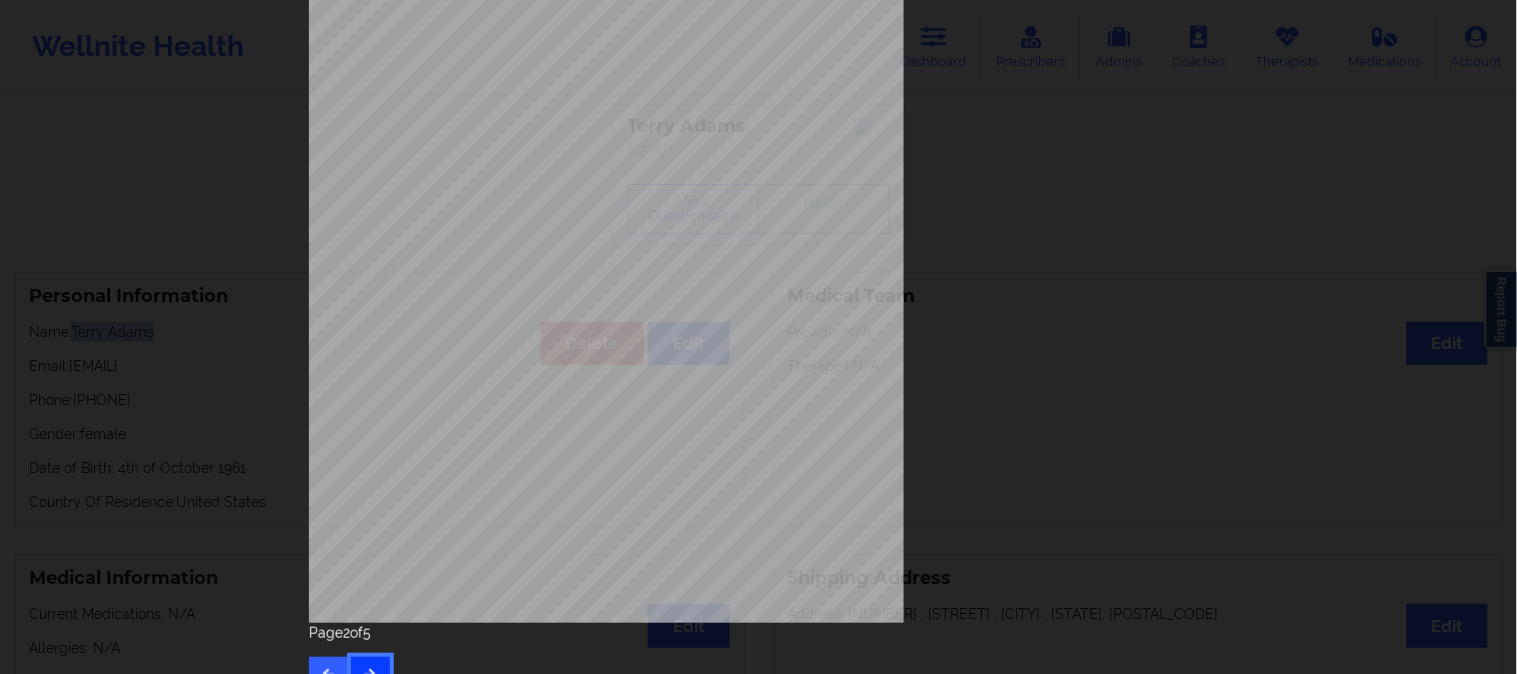scroll, scrollTop: 280, scrollLeft: 0, axis: vertical 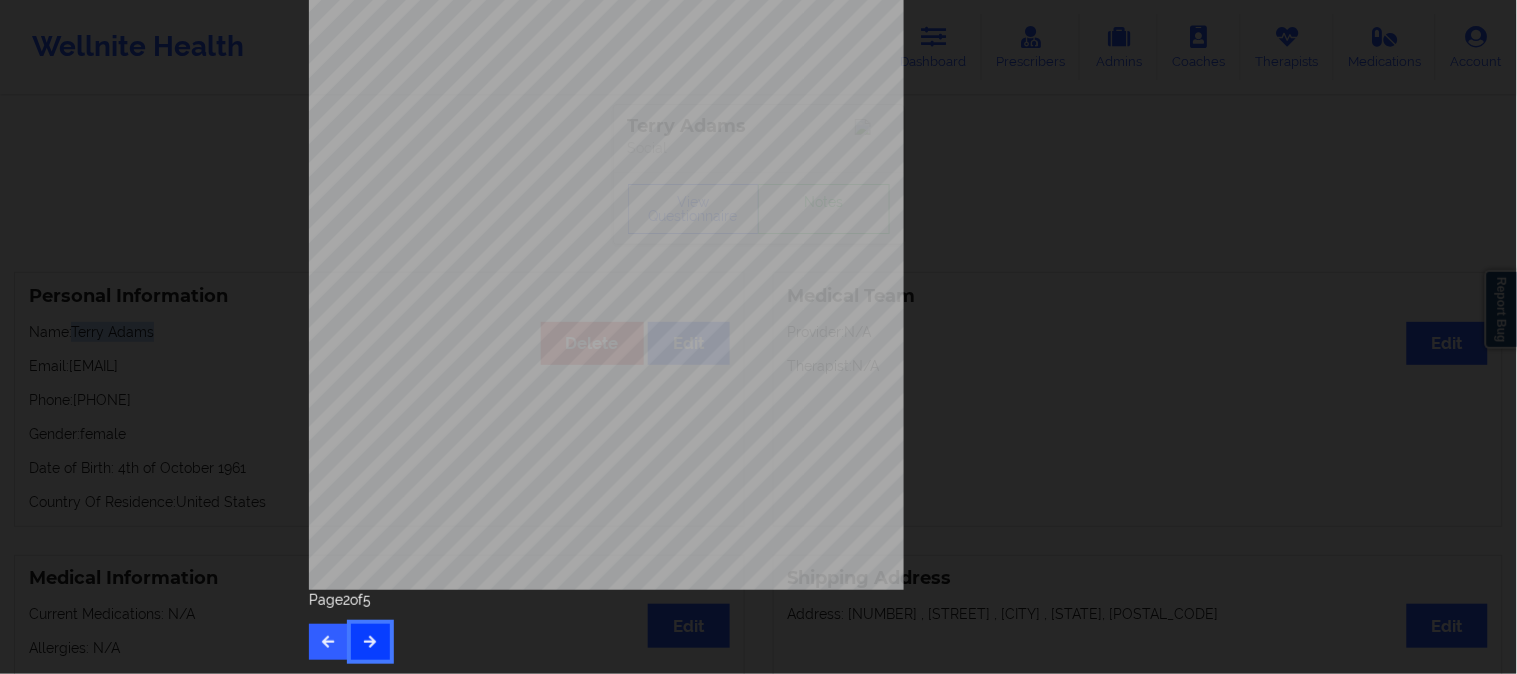 click at bounding box center [370, 641] 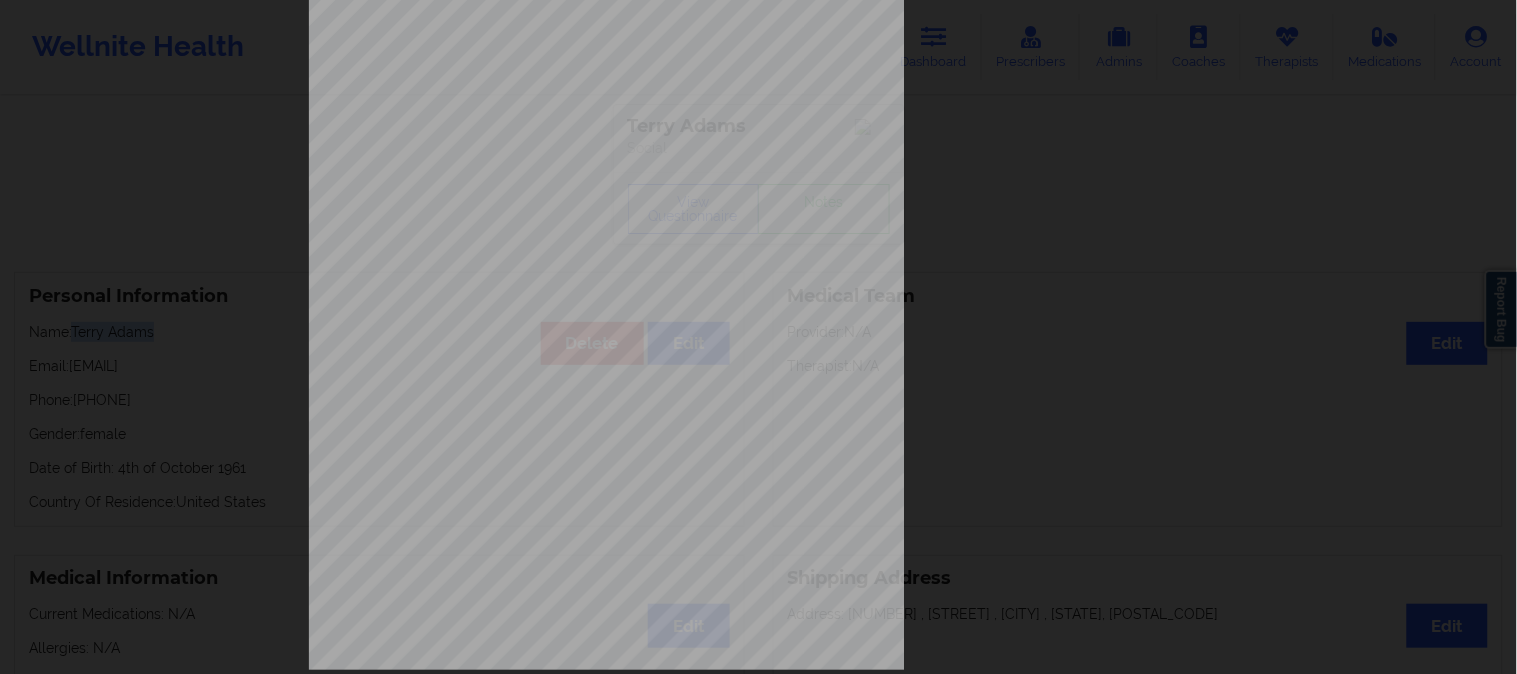 scroll, scrollTop: 280, scrollLeft: 0, axis: vertical 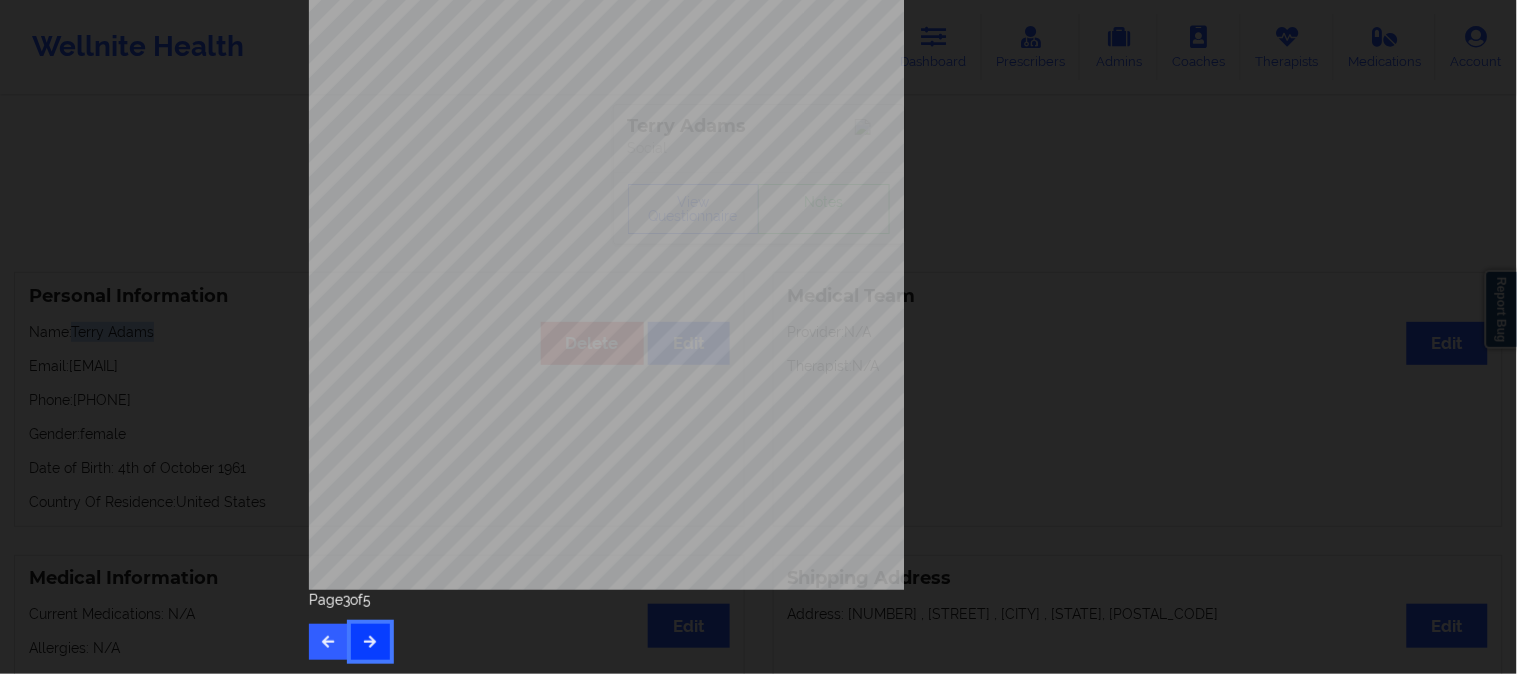 click at bounding box center [370, 641] 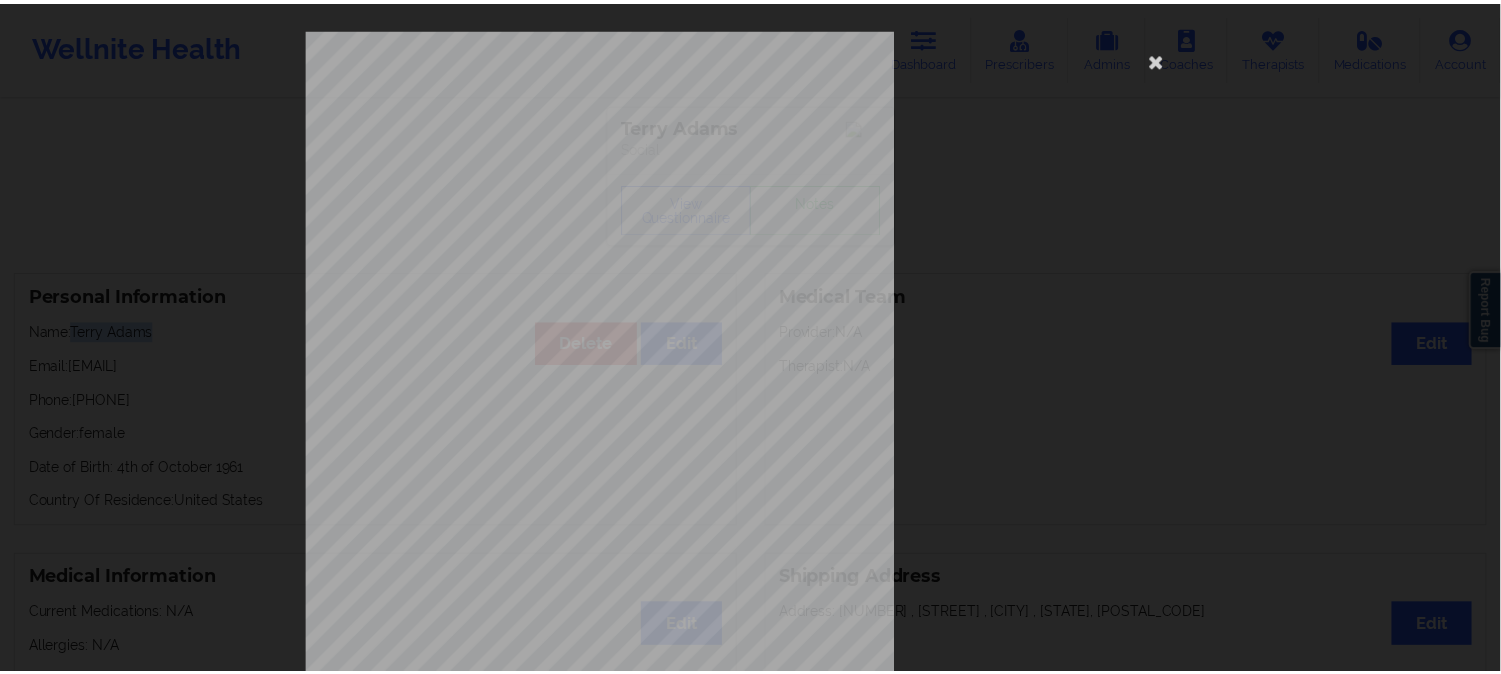 scroll, scrollTop: 222, scrollLeft: 0, axis: vertical 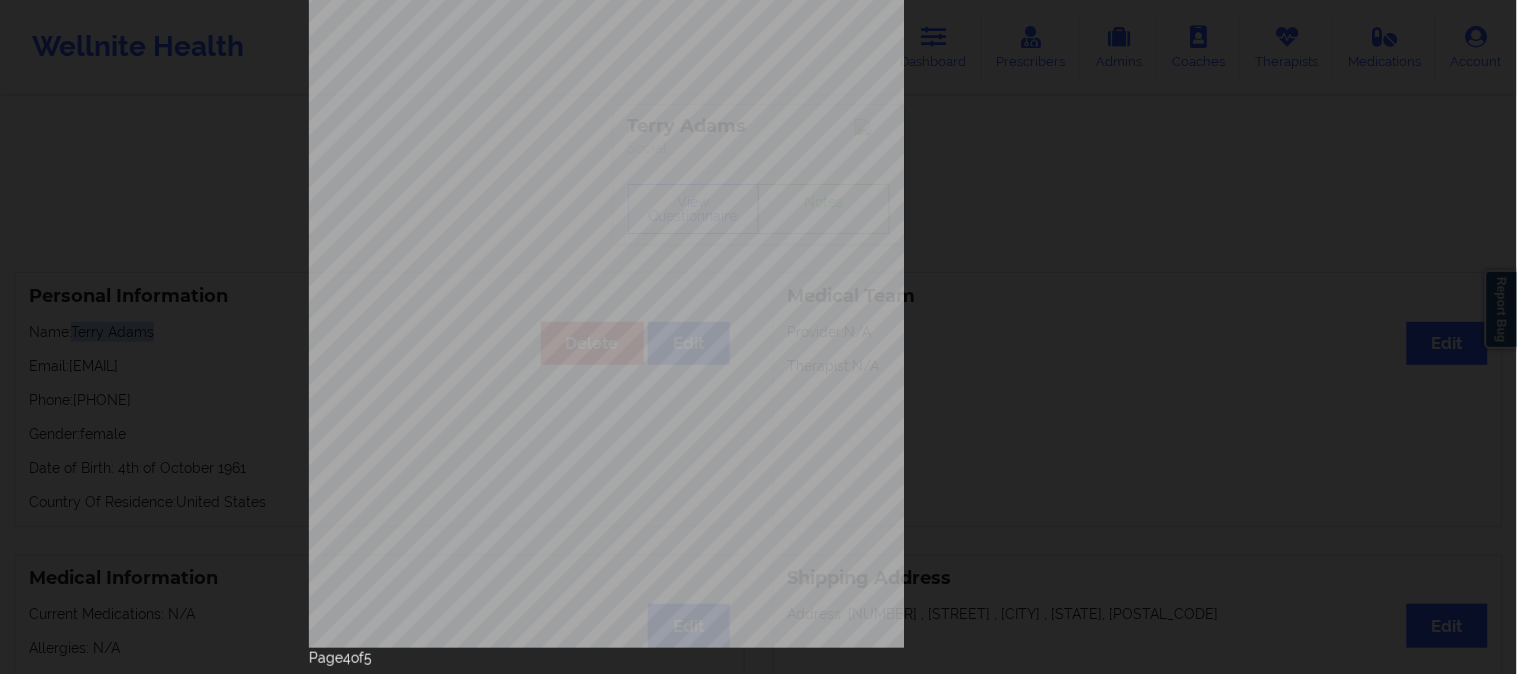 type 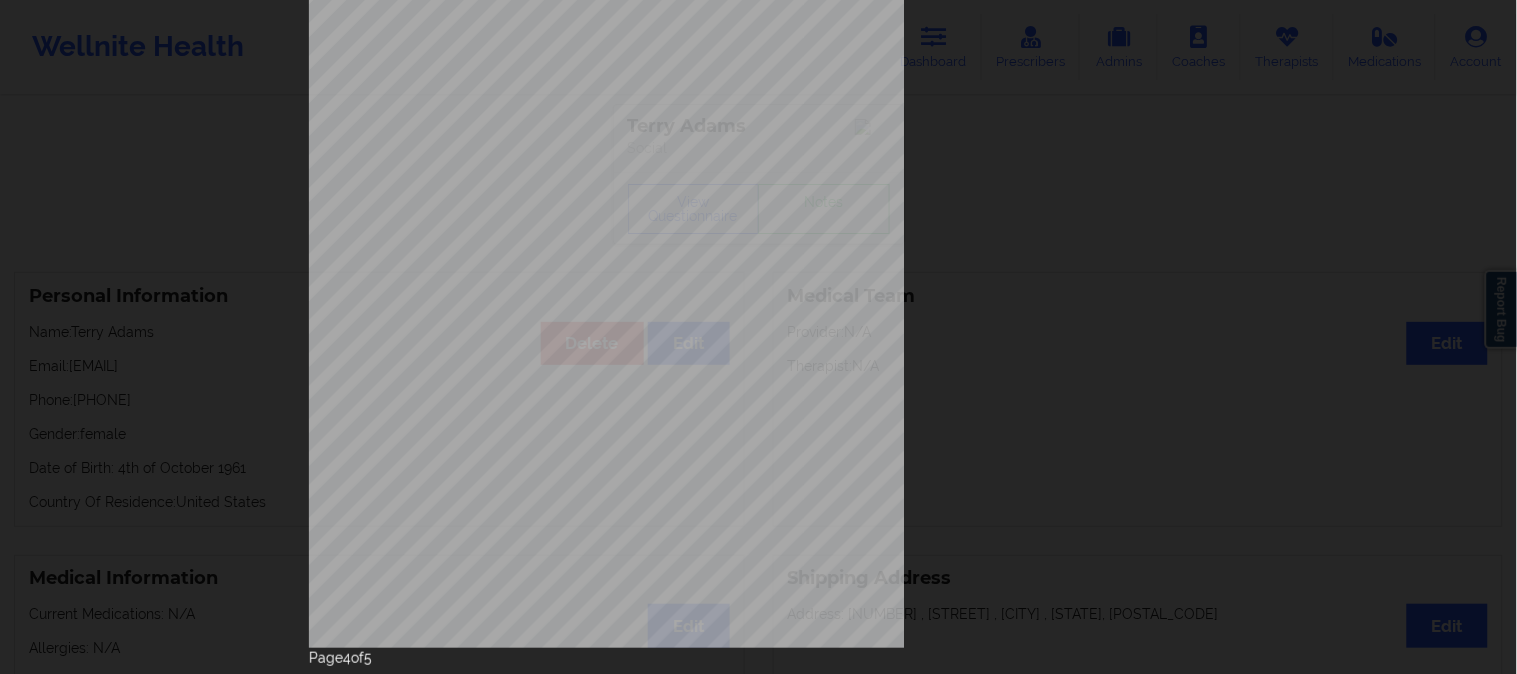 click on "Insurance company type details by patient commercial Insurance Member ID for patient [ID] Insurance company name details by patient Magellan Behavioral Health Insurance Company Identity number by patient Magellan Behavioral Health Insurance dependency status details by patient Own coverage Payment plan chosen by patient together Currently Suicidal Page  4  of  5" at bounding box center (758, 337) 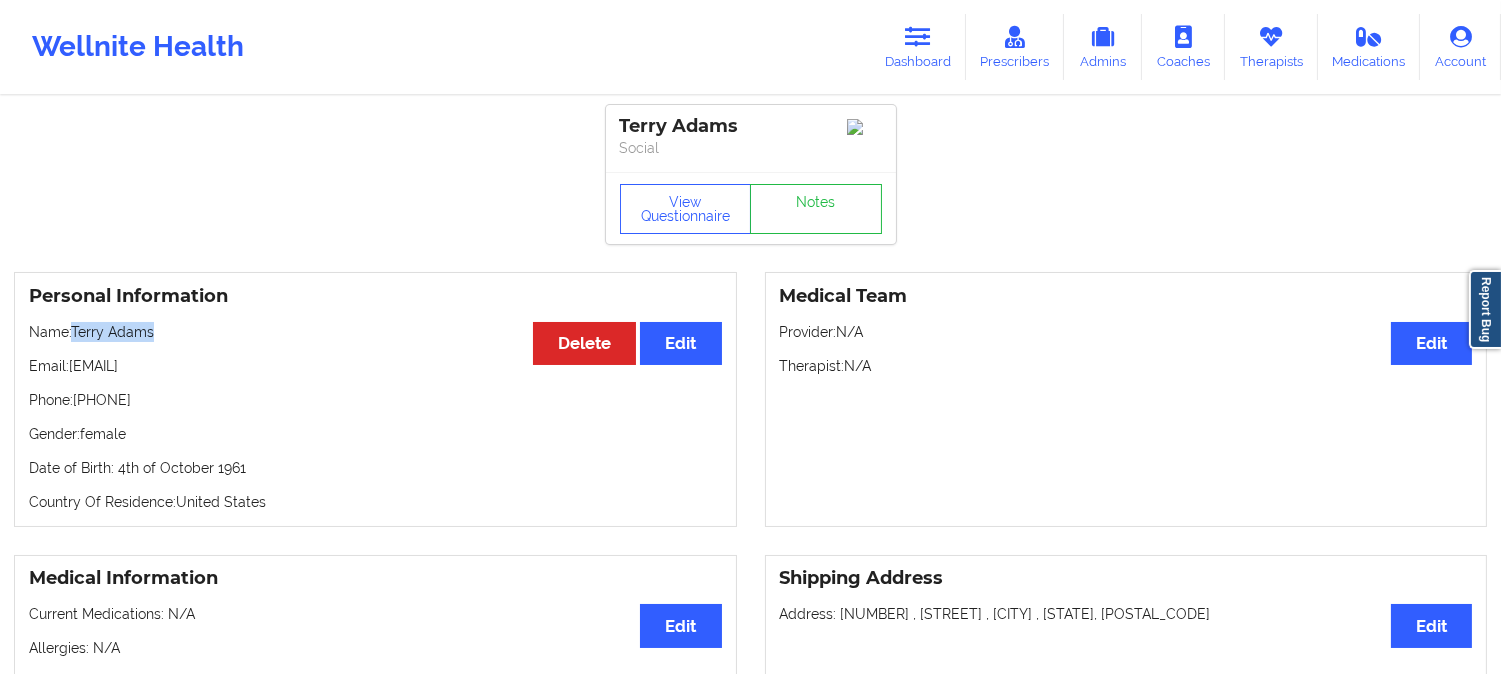 drag, startPoint x: 184, startPoint y: 343, endPoint x: 76, endPoint y: 341, distance: 108.01852 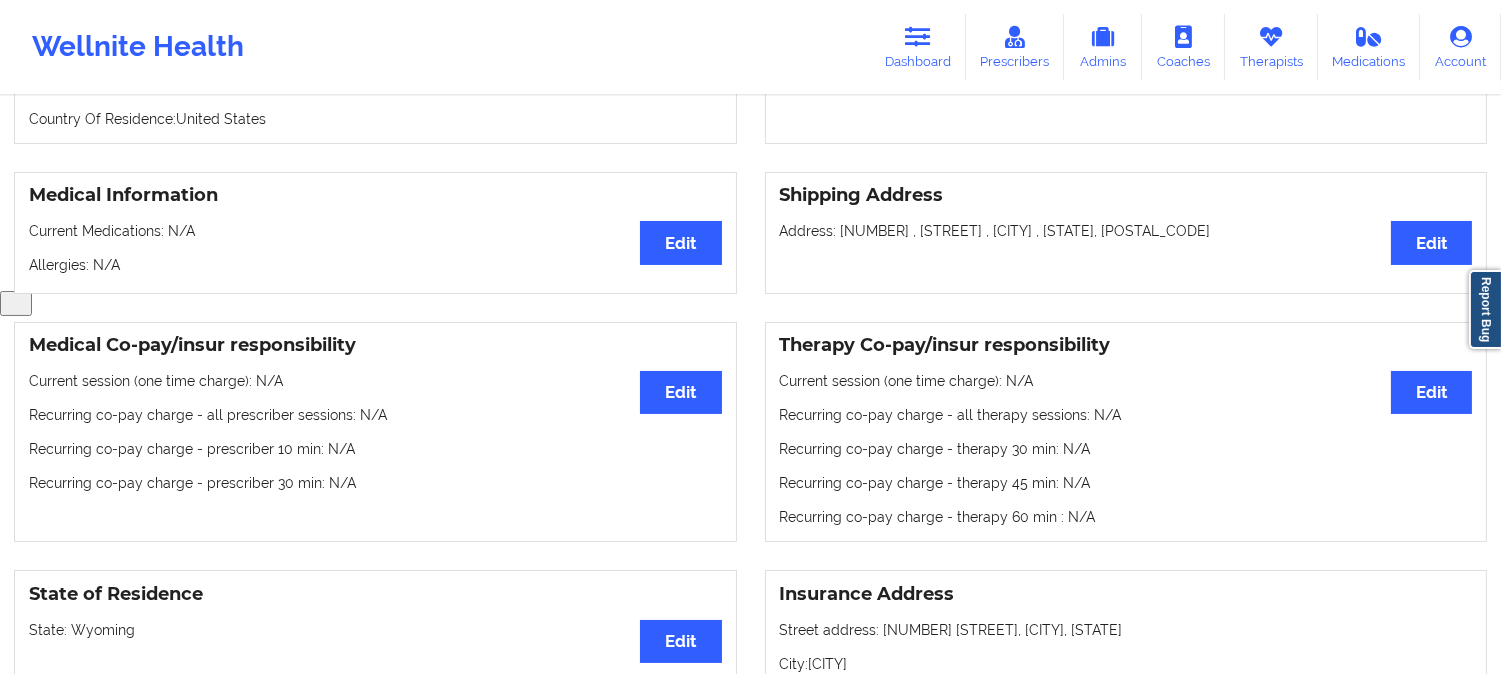 scroll, scrollTop: 555, scrollLeft: 0, axis: vertical 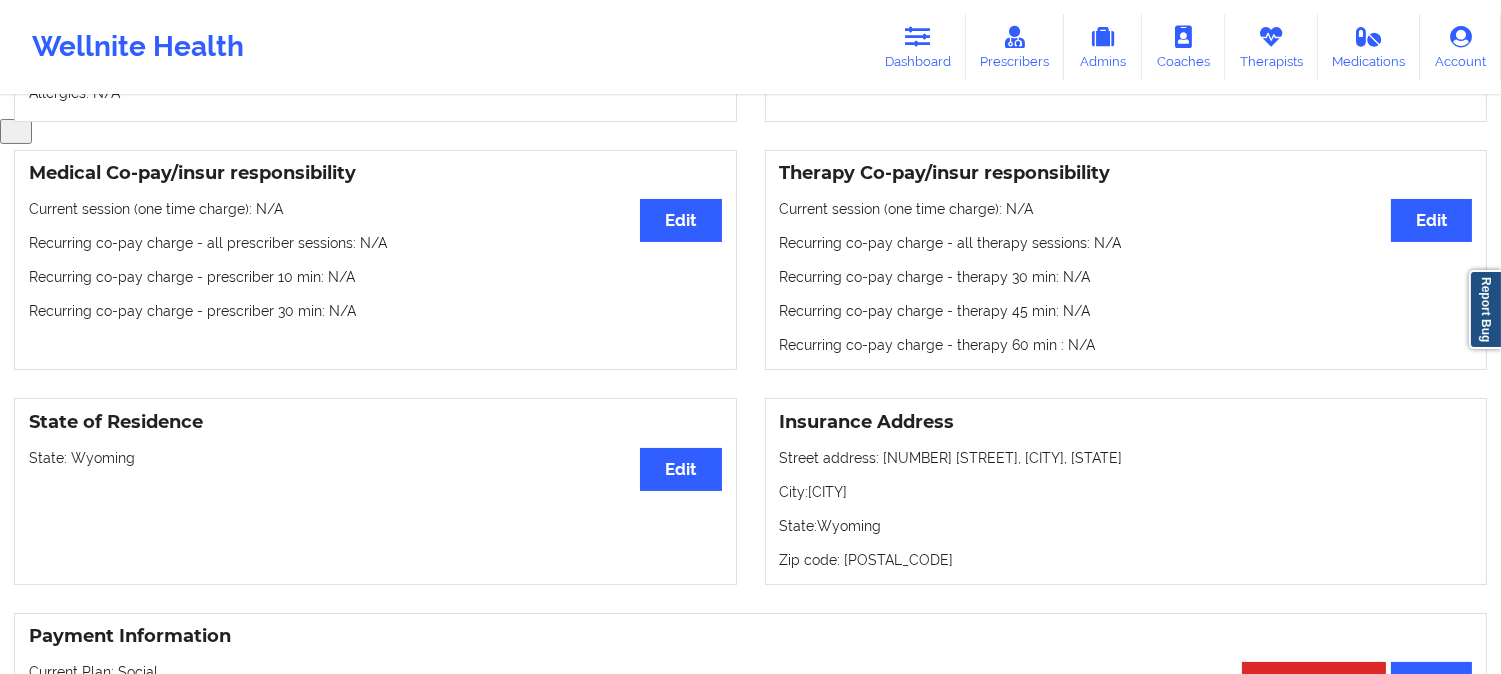 click on "State: [STATE]" at bounding box center [375, 458] 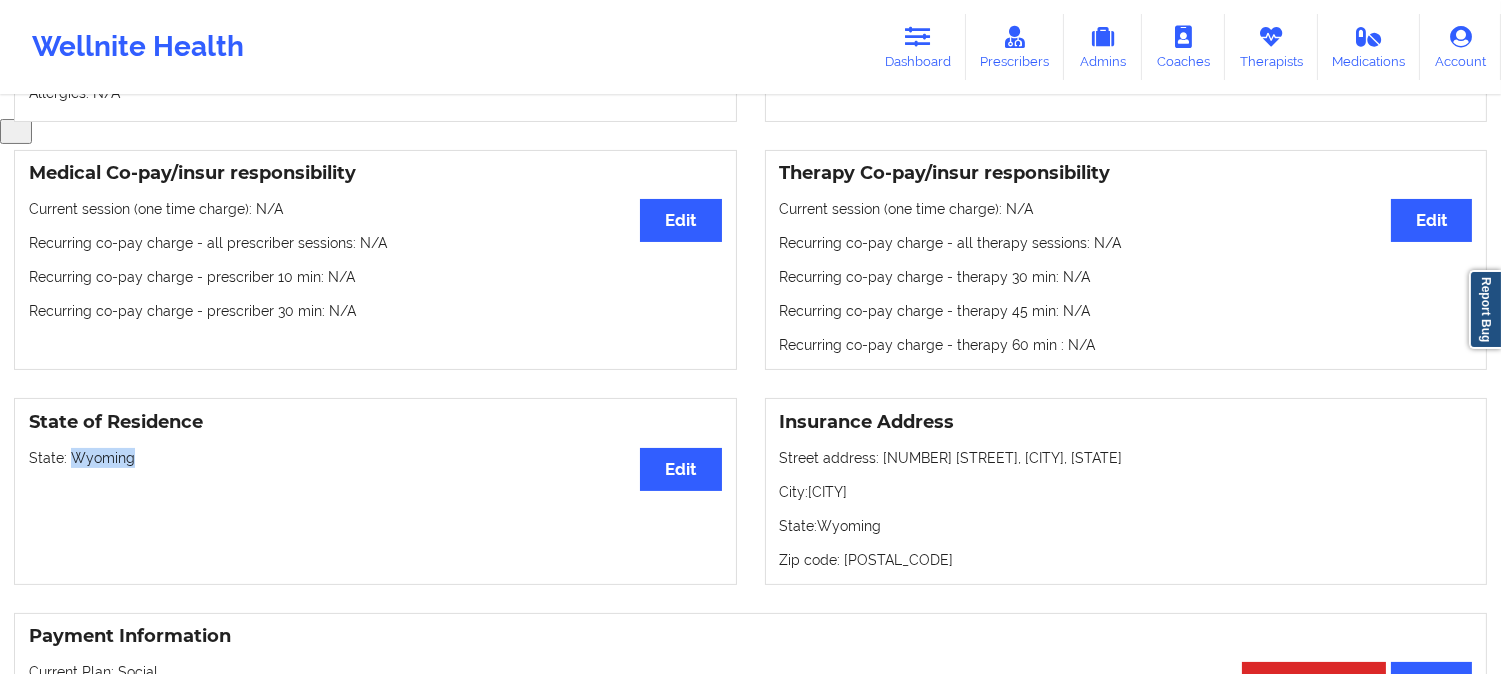 click on "State: [STATE]" at bounding box center [375, 458] 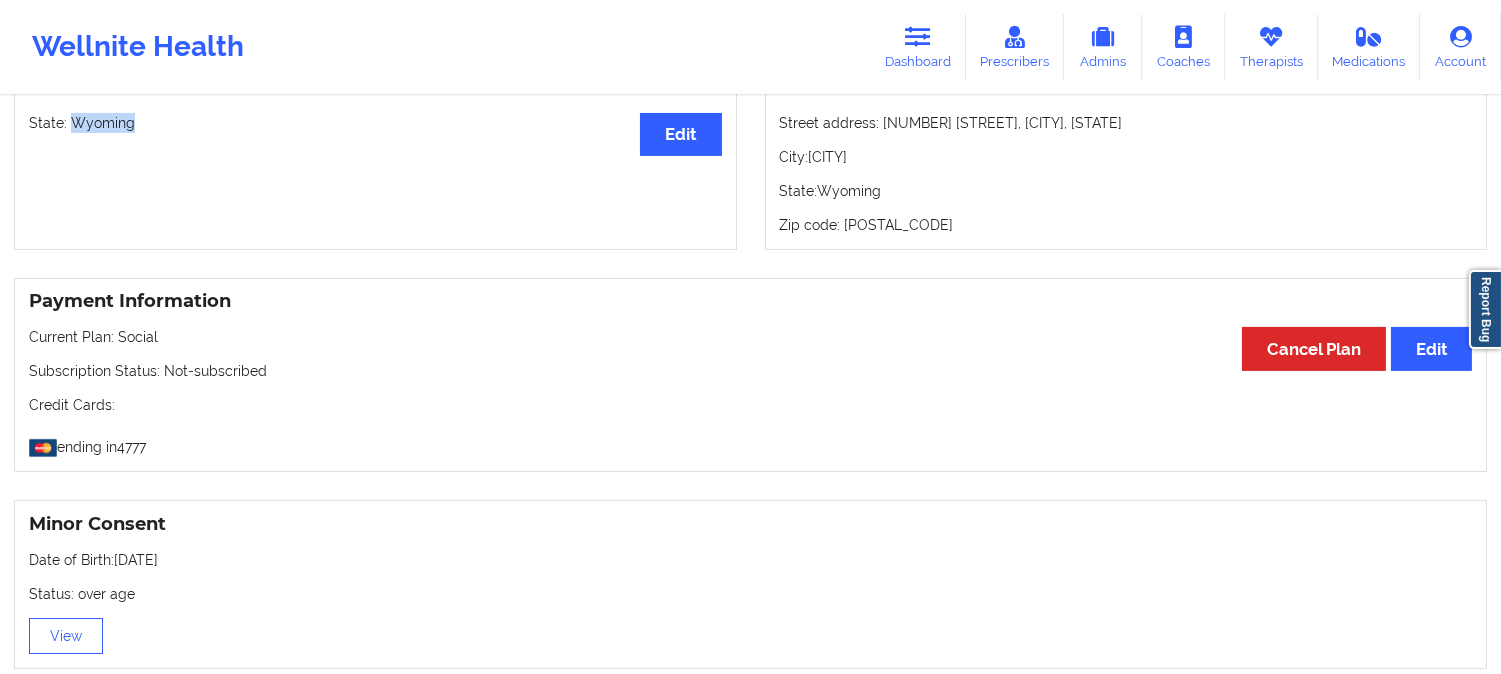 scroll, scrollTop: 888, scrollLeft: 0, axis: vertical 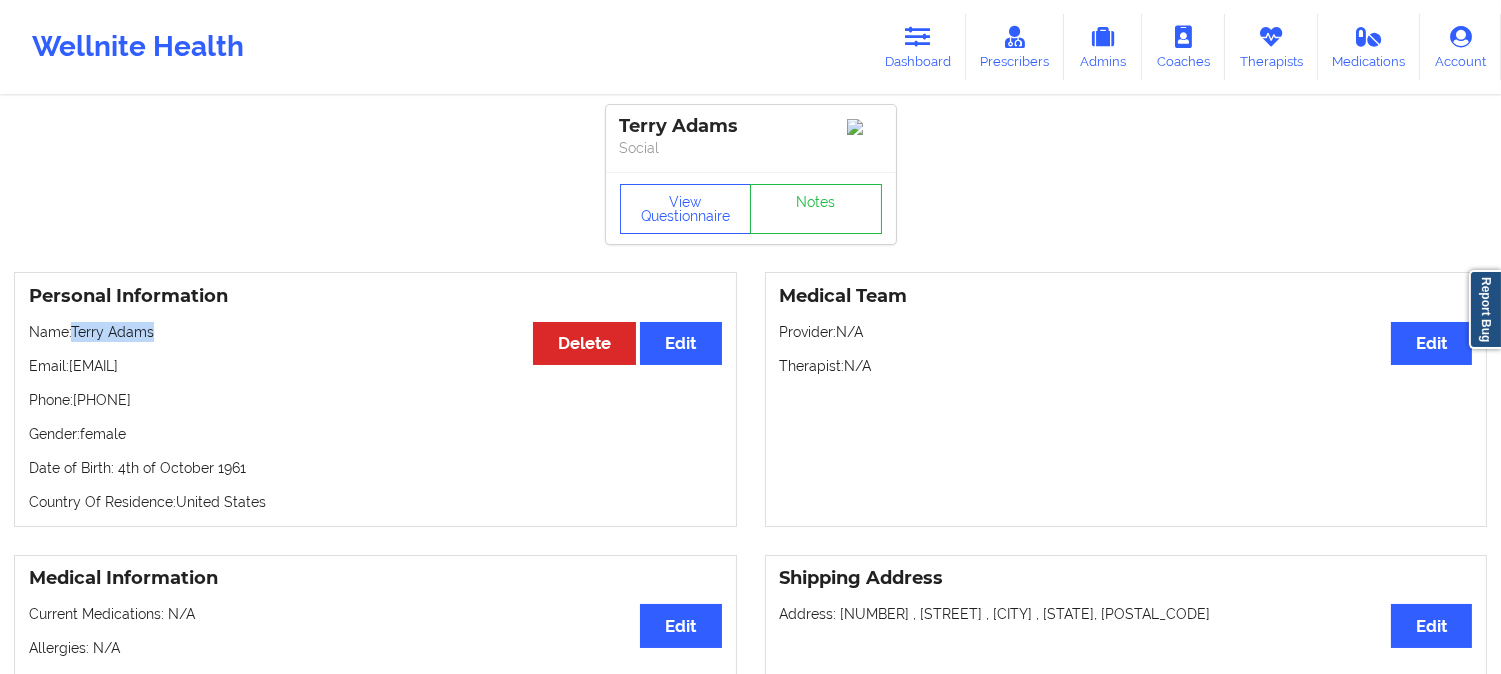 drag, startPoint x: 216, startPoint y: 342, endPoint x: 77, endPoint y: 335, distance: 139.17615 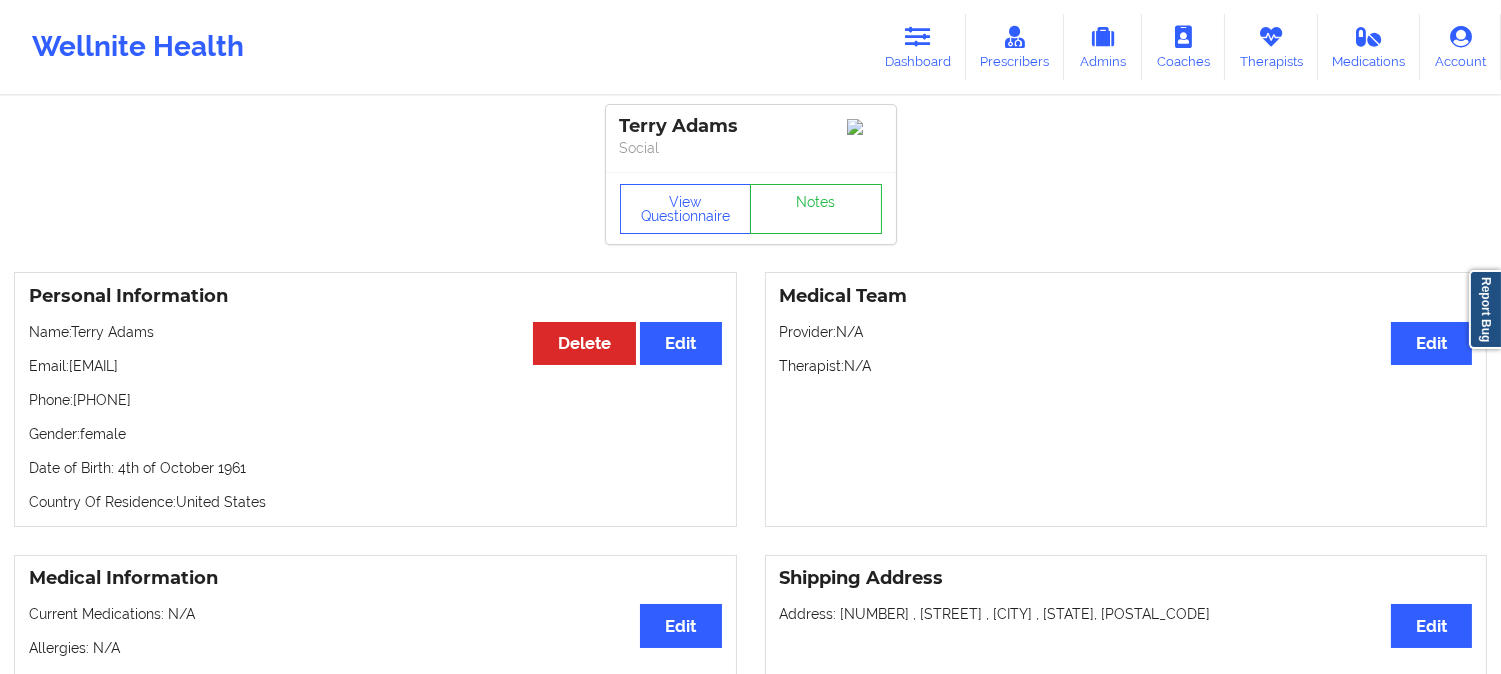 click on "Terry [LAST] Social View Questionnaire Notes Personal Information Edit Delete Name:  Terry [LAST] Email:  [EMAIL] Phone:  [PHONE] Gender:  female Date of Birth:   4th of October 1961 Country Of Residence: [COUNTRY] Medical Team Edit Provider:  N/A Therapist:  N/A Medical Information Edit Current Medications:   N/A Allergies:   N/A Shipping Address Edit Address:   [NUMBER] , [STREET] Blvd, [CITY] , [STATE], [ZIP] Medical Co-pay/insur responsibility Edit Current session (one time charge): N/A Recurring co-pay charge - all prescriber sessions :   N/A Recurring co-pay charge - prescriber 10 min :   N/A Recurring co-pay charge - prescriber 30 min :   N/A Therapy Co-pay/insur responsibility Edit Current session (one time charge): N/A Recurring co-pay charge - all therapy sessions :   N/A Recurring co-pay charge - therapy 30 min :   N/A Recurring co-pay charge - therapy 45 min :   N/A Recurring co-pay charge - therapy 60 min :   N/A State of Residence Edit State:   Wyoming Insurance Address" at bounding box center [750, 1046] 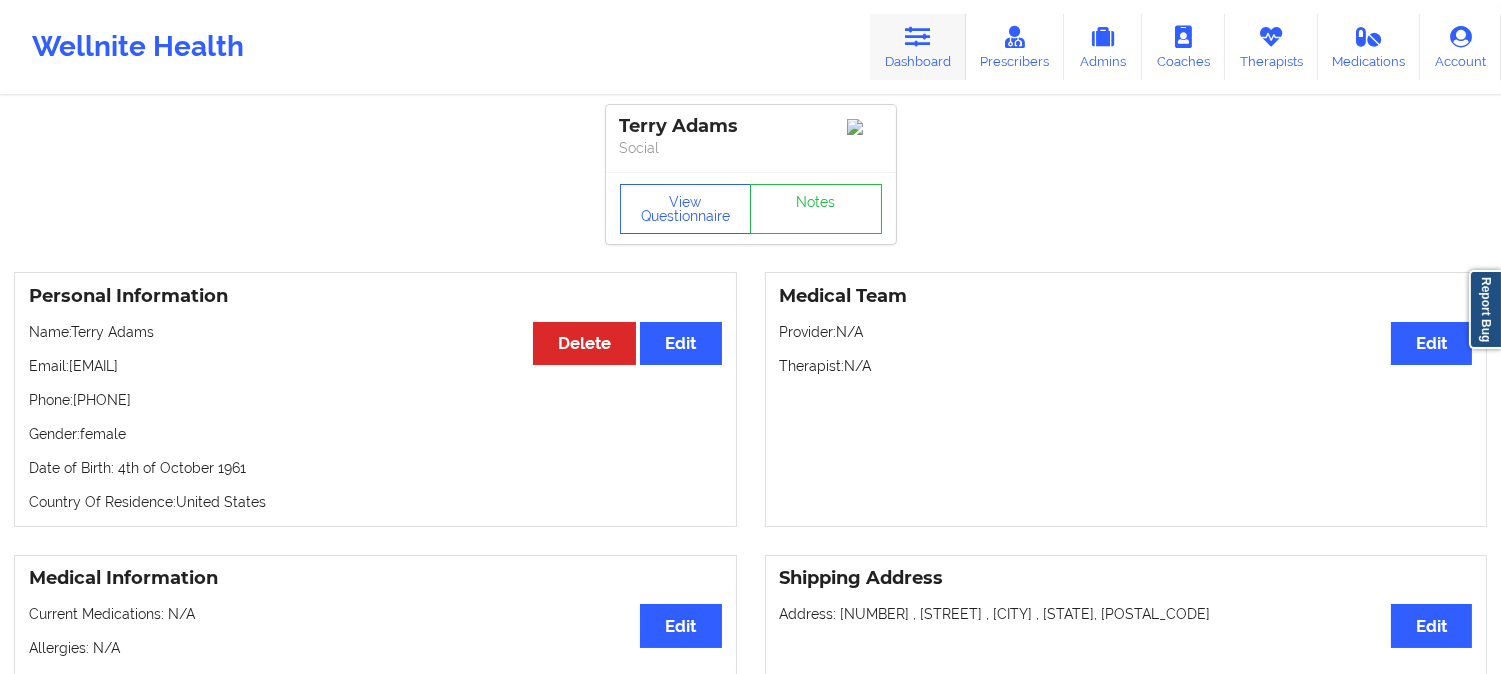 click on "Dashboard" at bounding box center [918, 47] 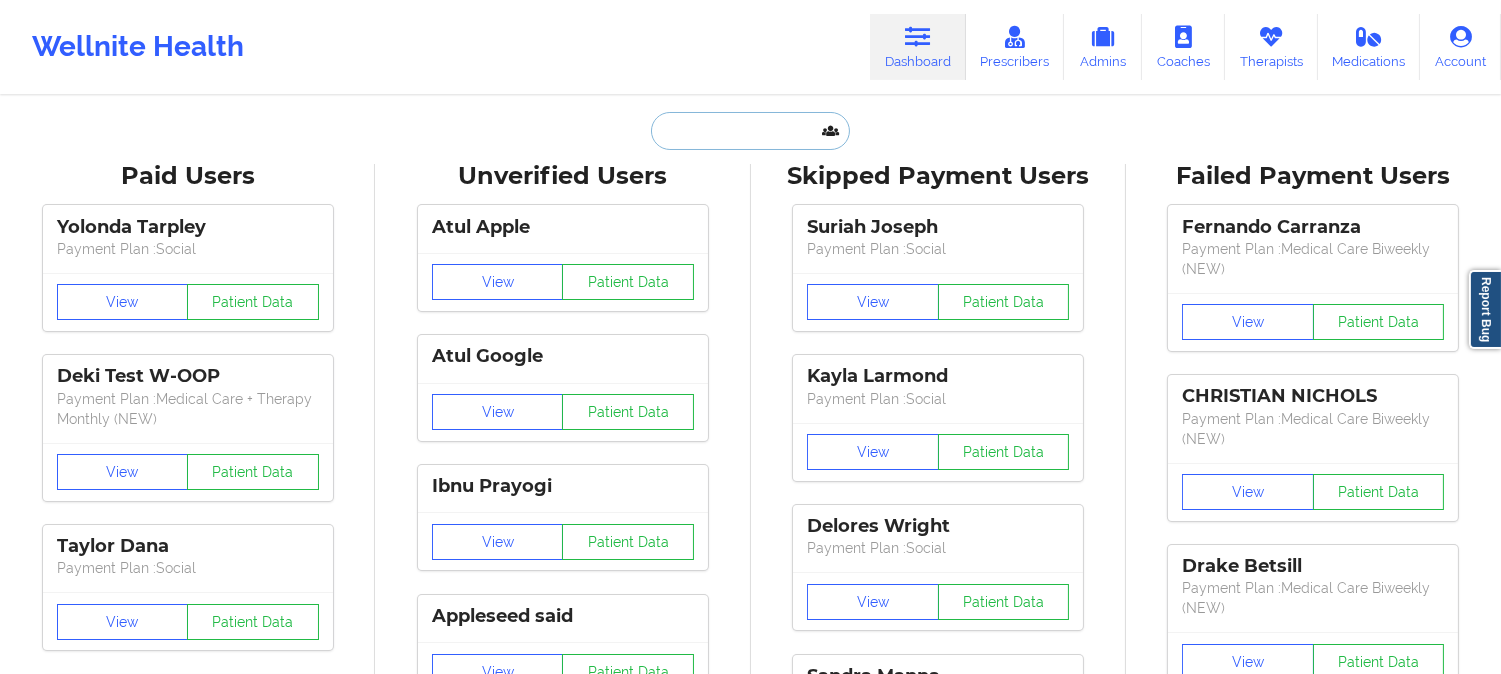 click at bounding box center (750, 131) 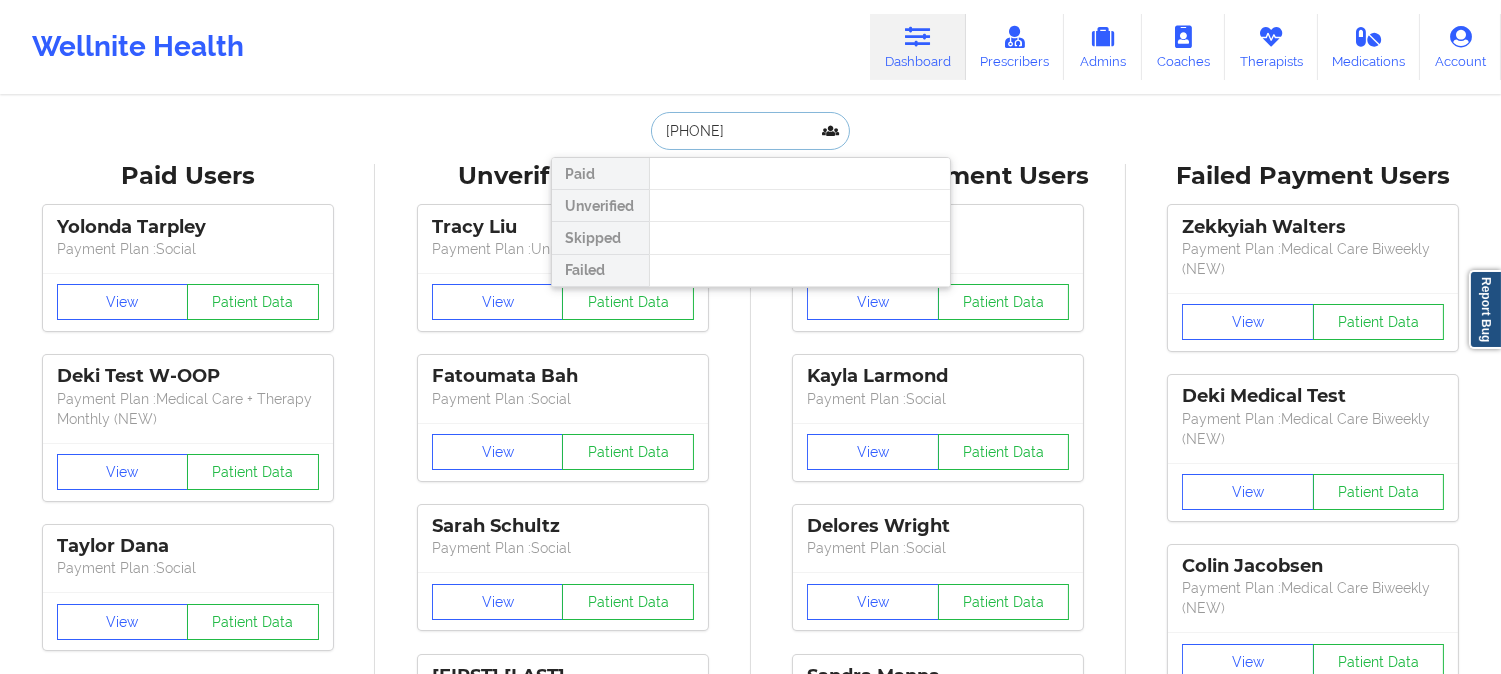 paste on "[FIRST]" 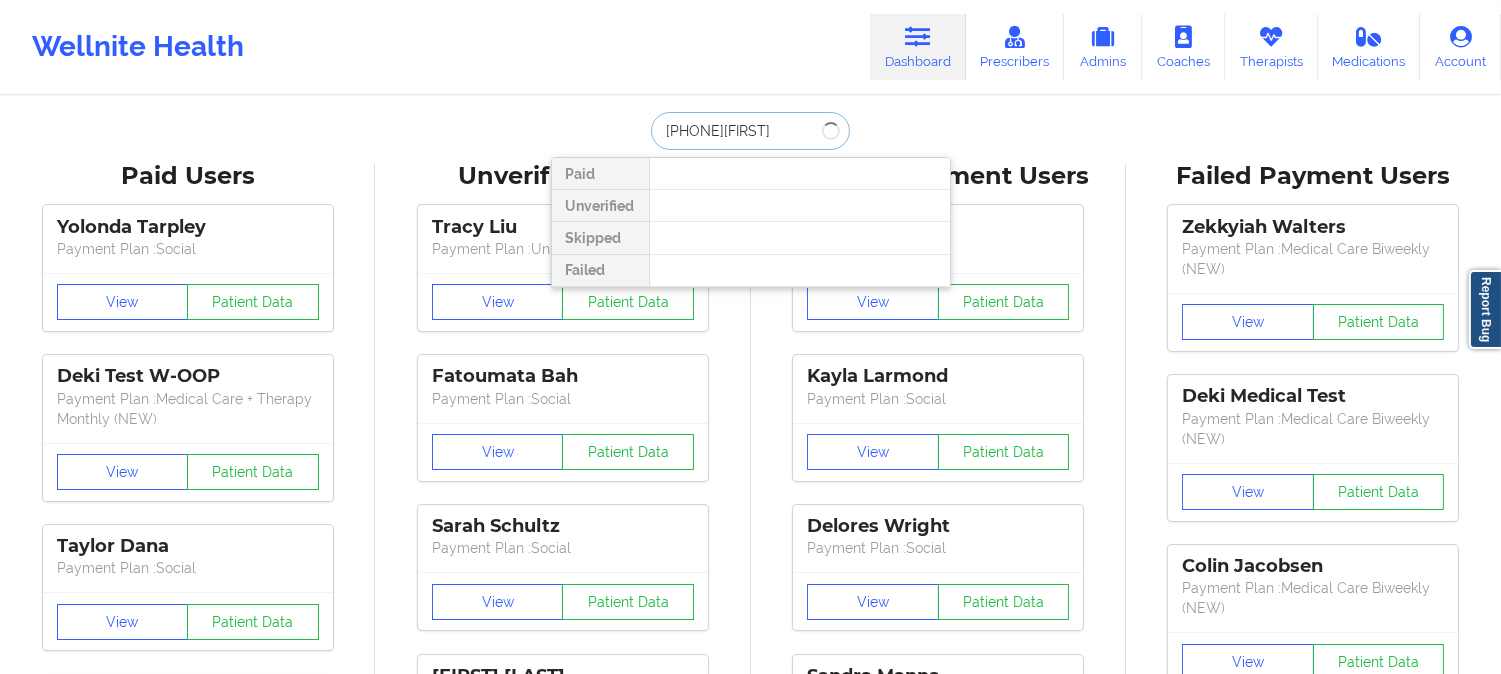 paste 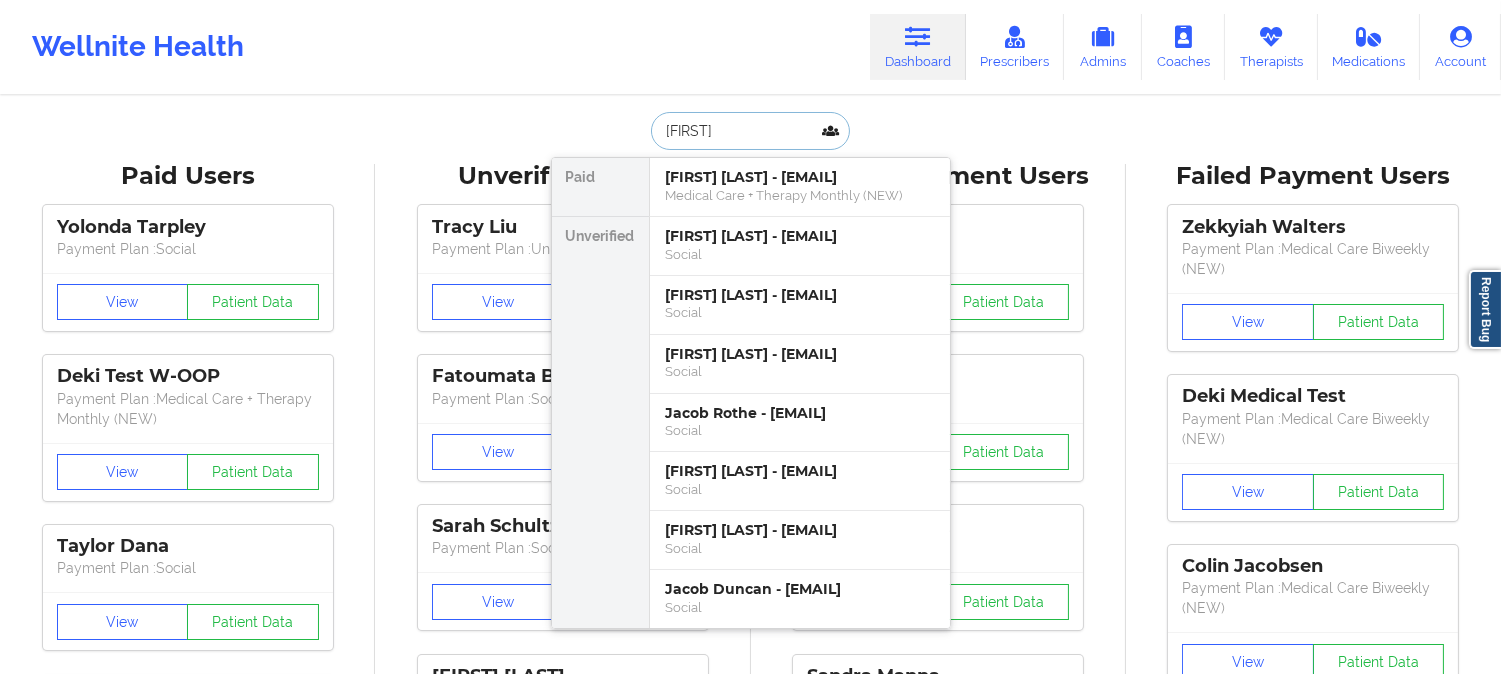 paste on "[LAST]" 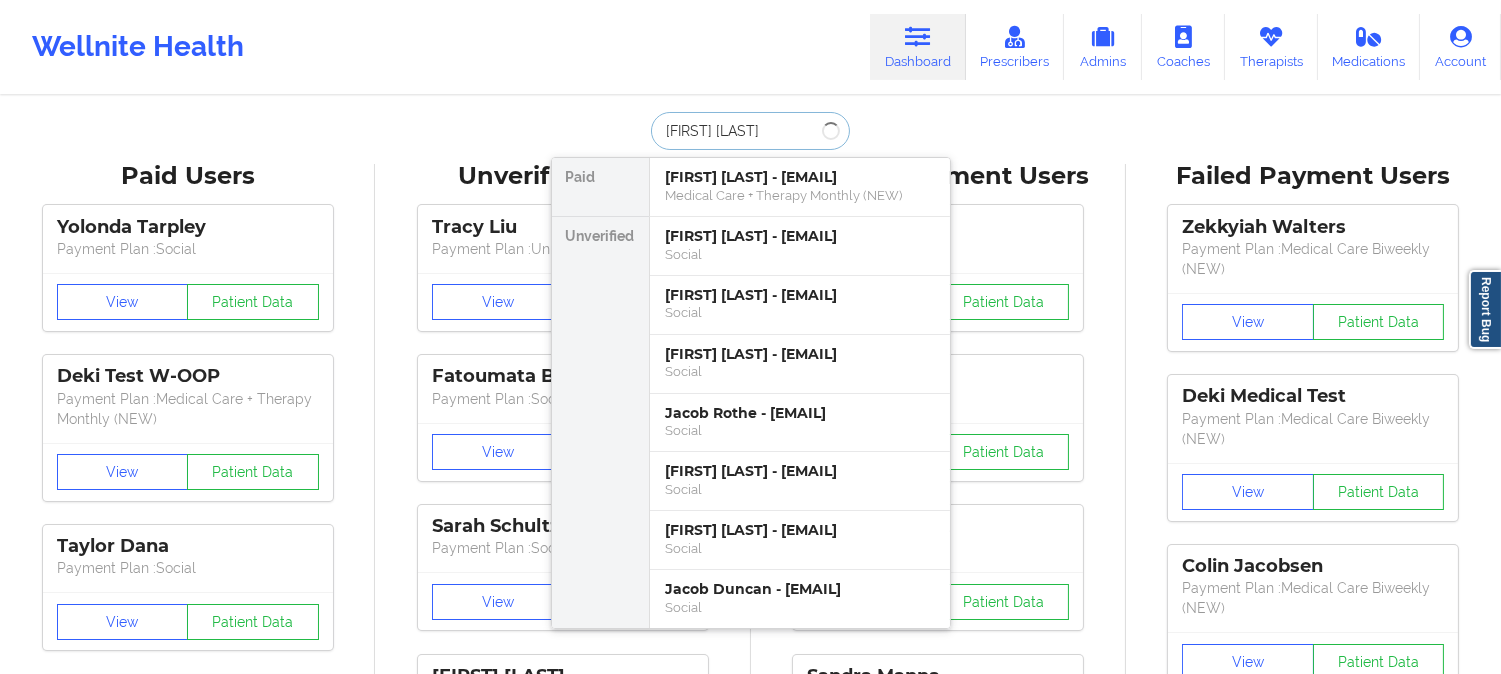 type on "[FIRST] [LAST]" 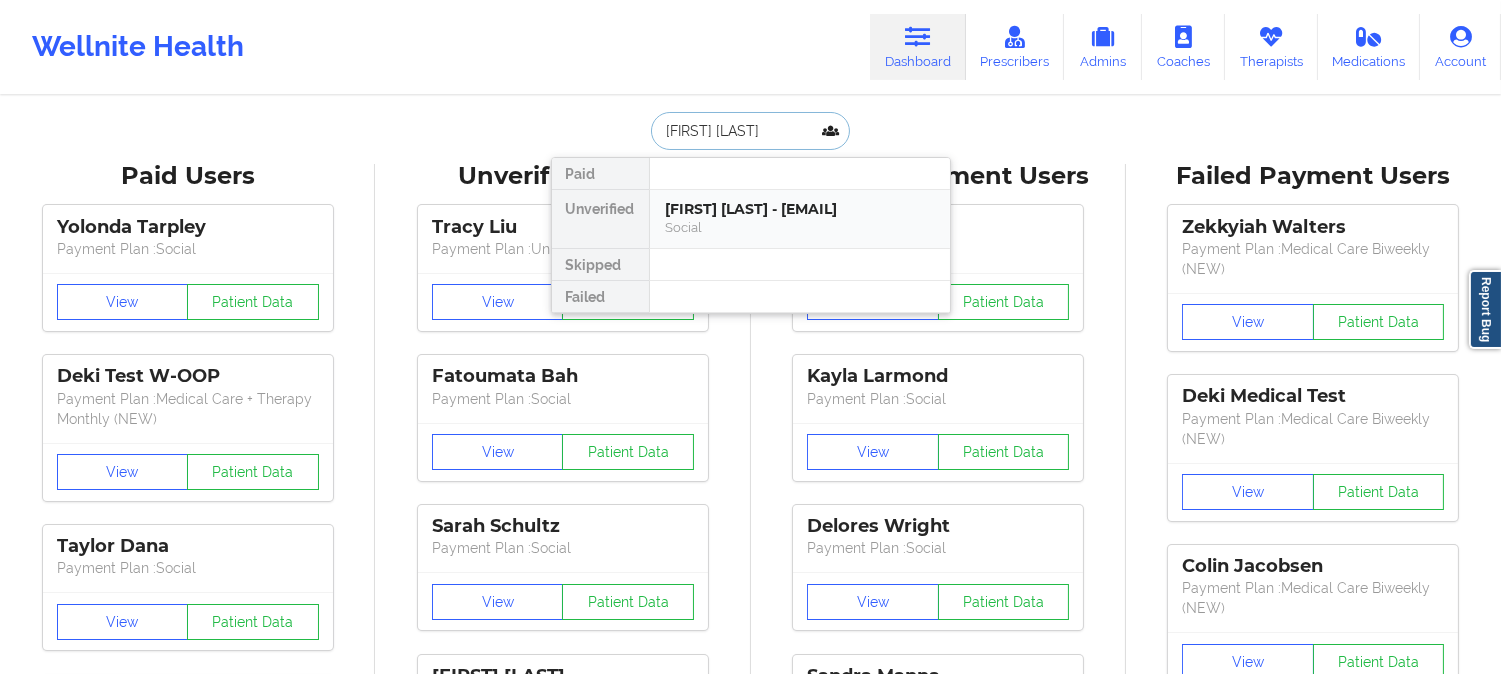 click on "[FIRST] [LAST] - [EMAIL]" at bounding box center [800, 209] 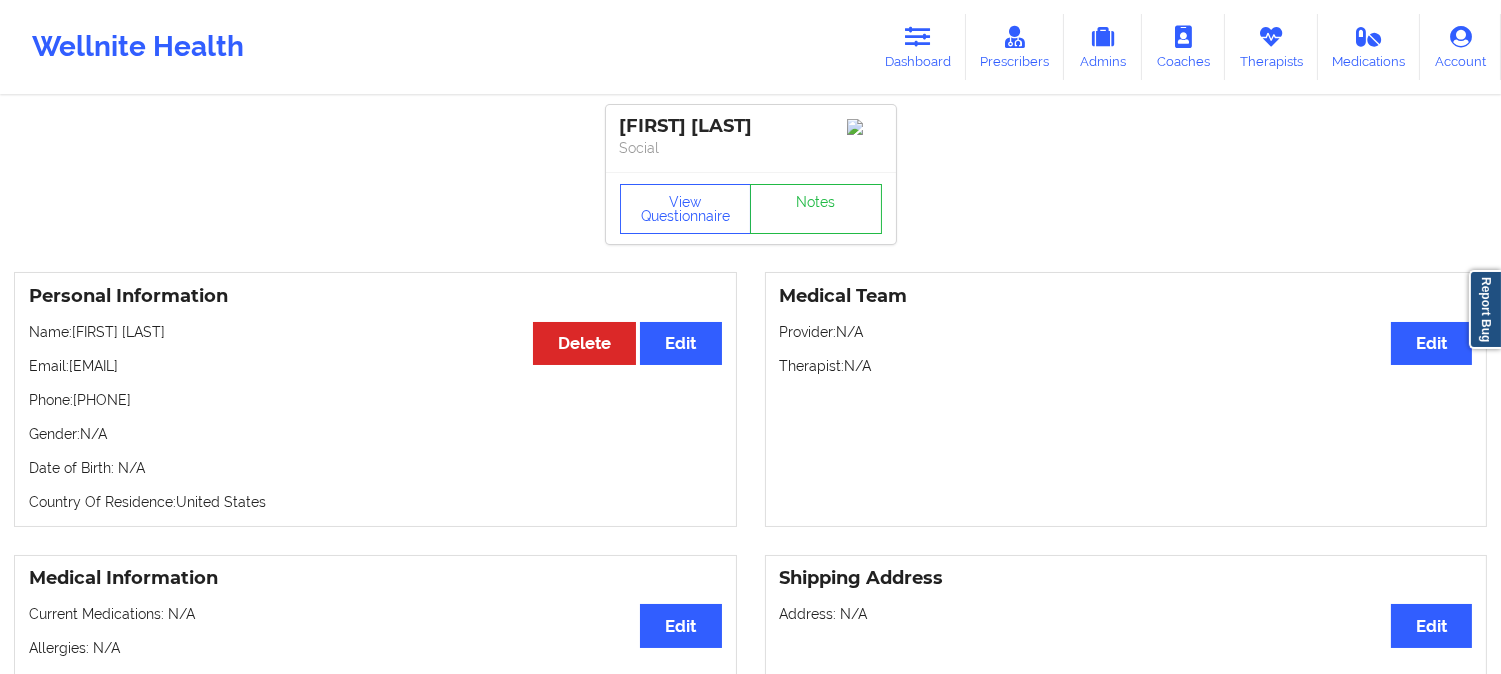 drag, startPoint x: 218, startPoint y: 383, endPoint x: 74, endPoint y: 368, distance: 144.77914 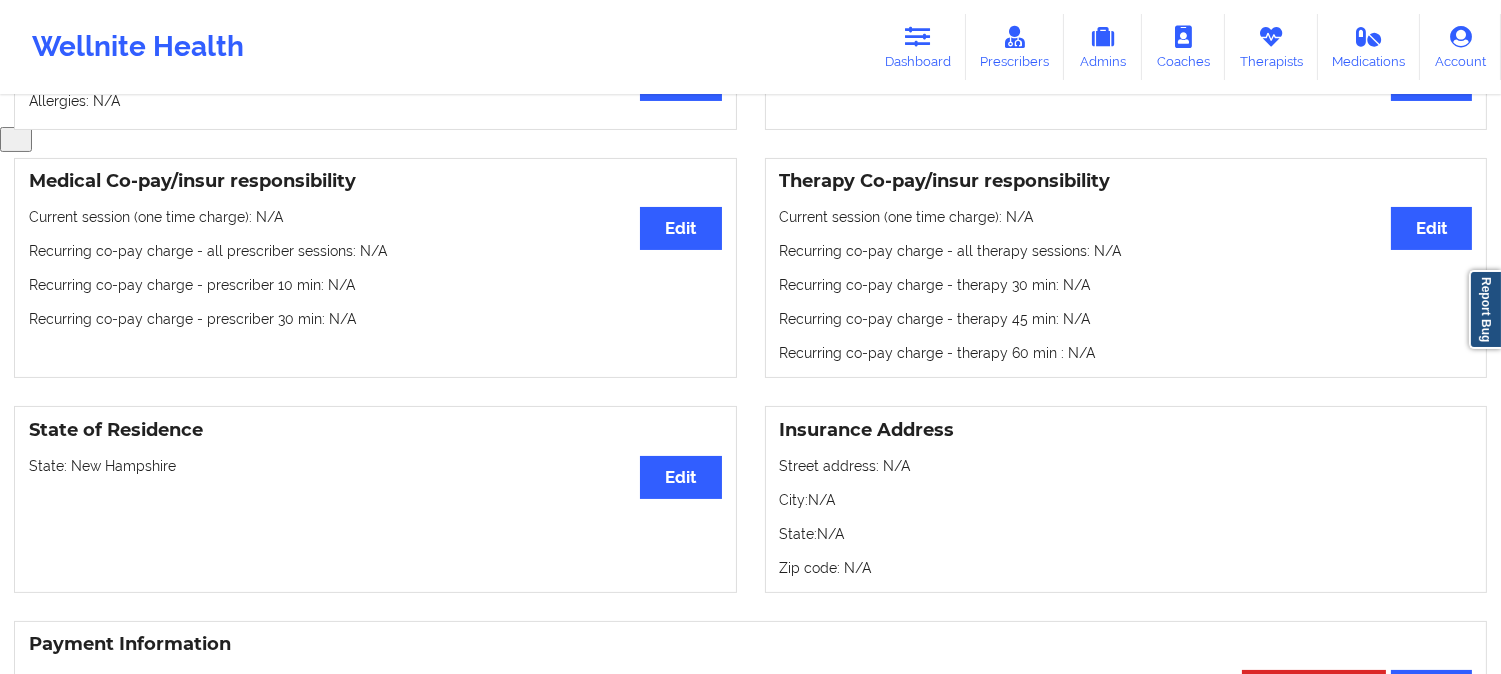 scroll, scrollTop: 555, scrollLeft: 0, axis: vertical 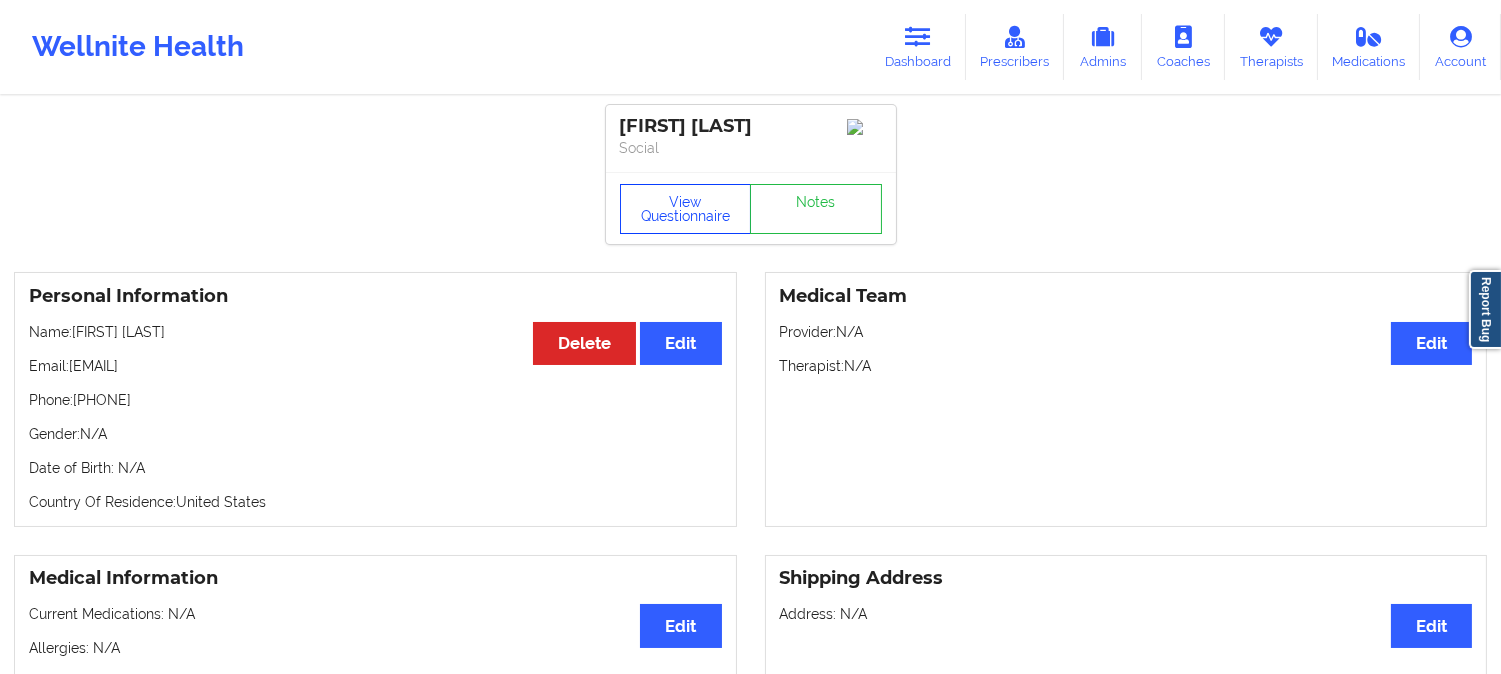 click on "View Questionnaire" at bounding box center [686, 209] 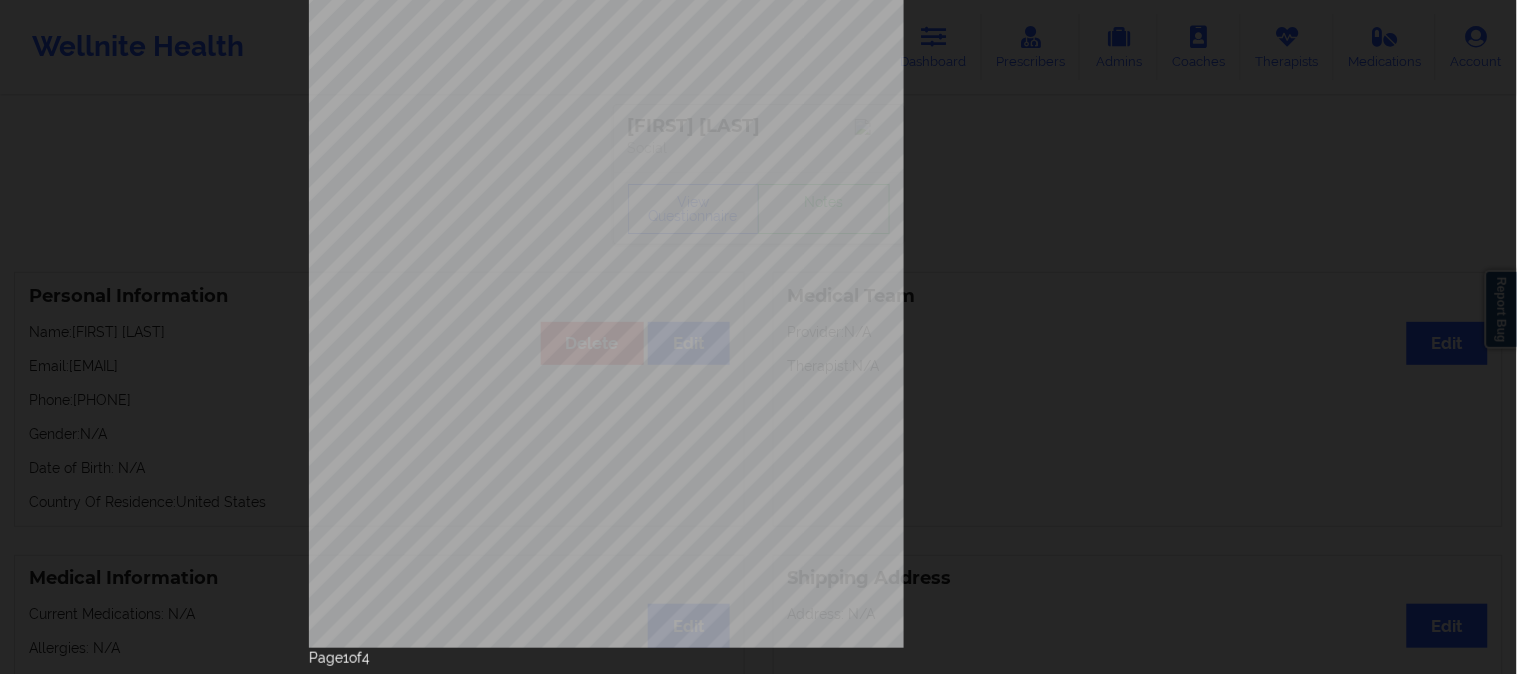 scroll, scrollTop: 280, scrollLeft: 0, axis: vertical 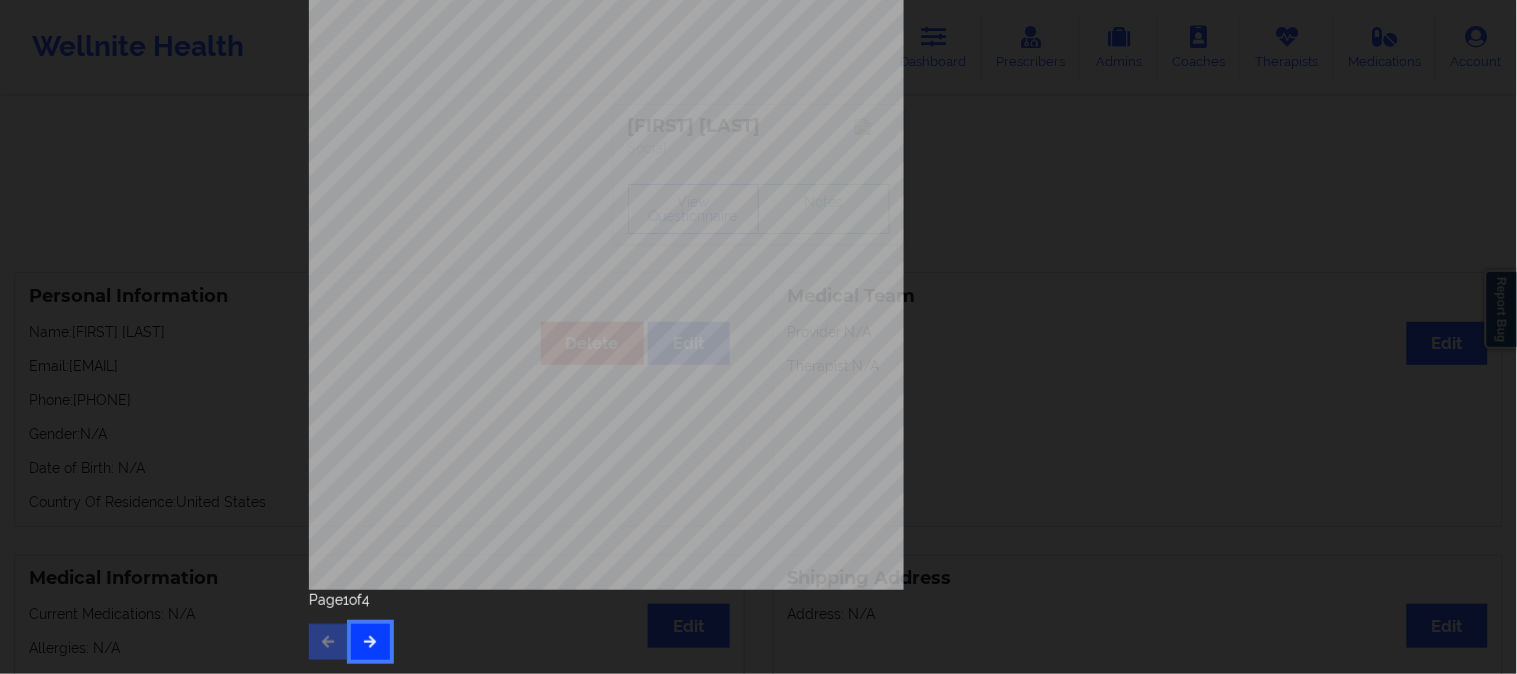 click at bounding box center (370, 642) 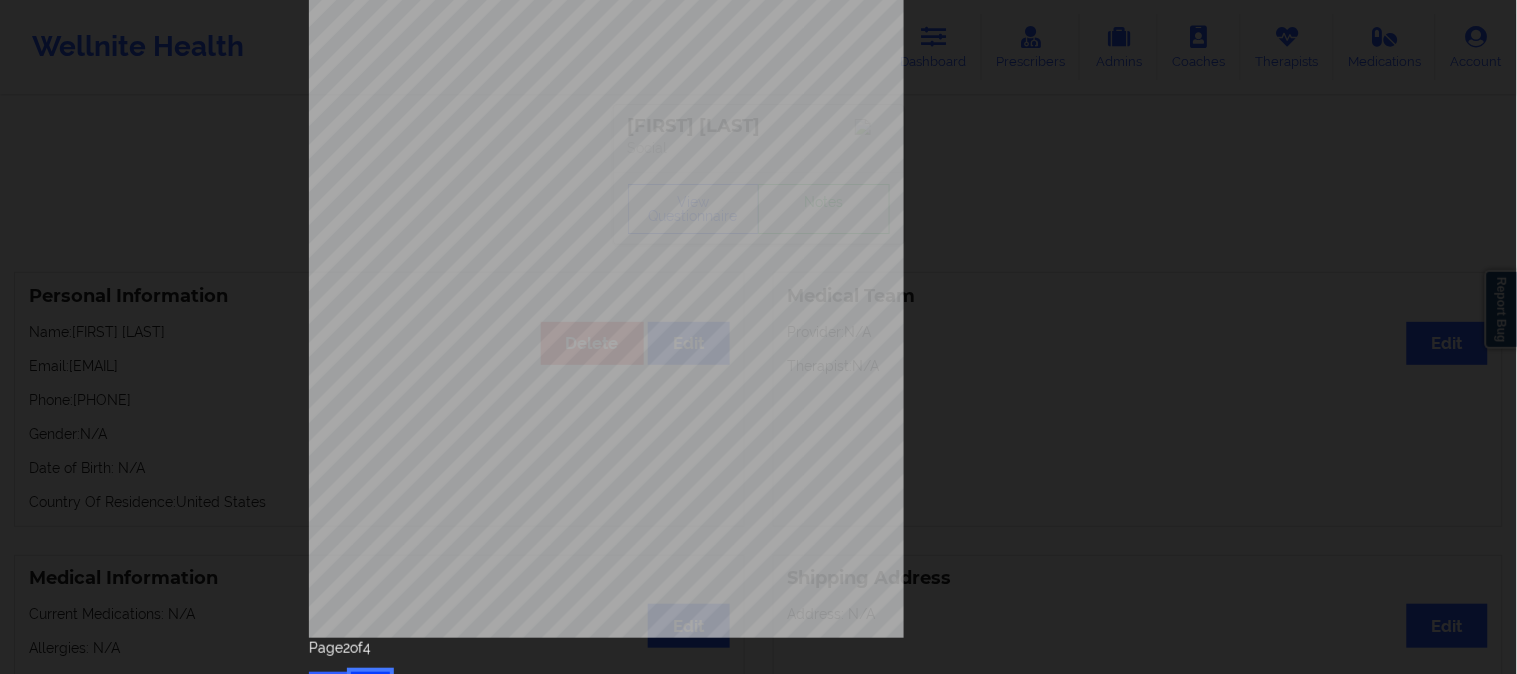 scroll, scrollTop: 280, scrollLeft: 0, axis: vertical 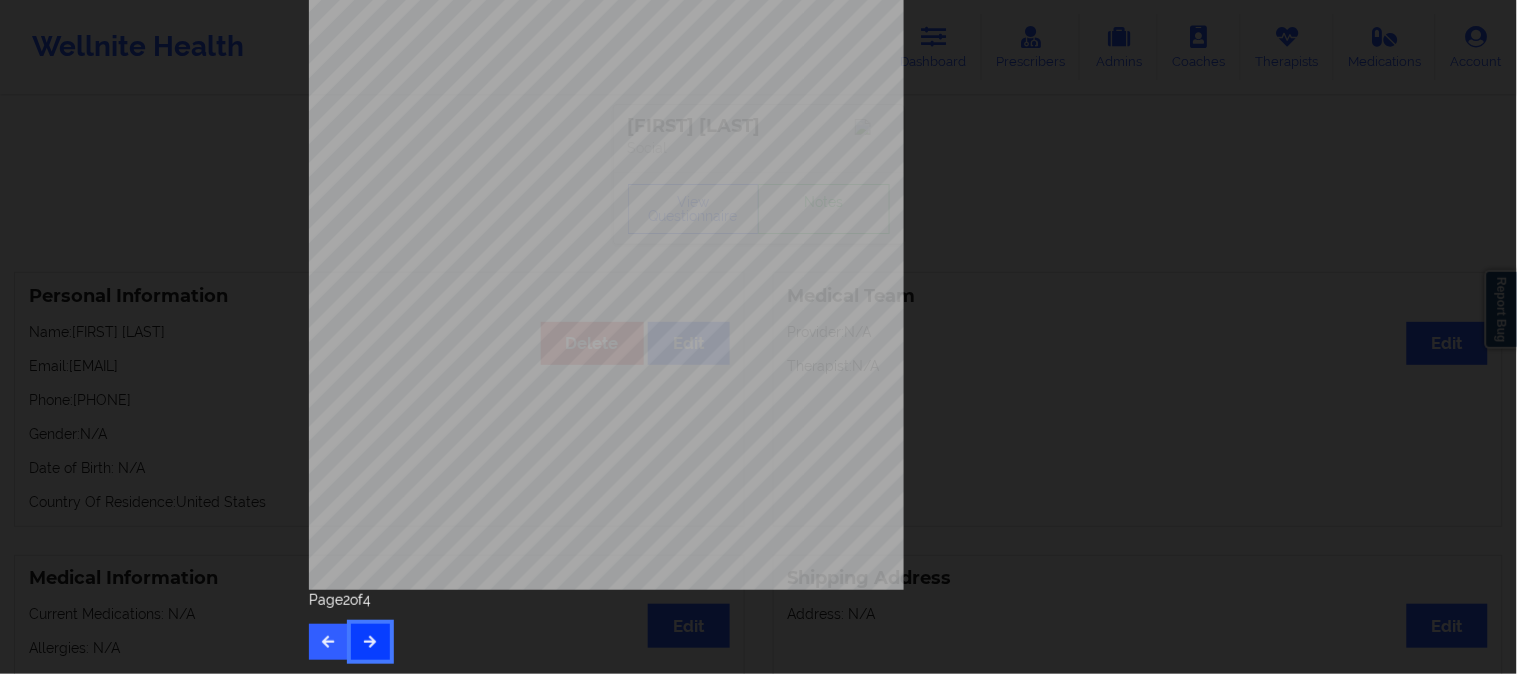 click at bounding box center (370, 641) 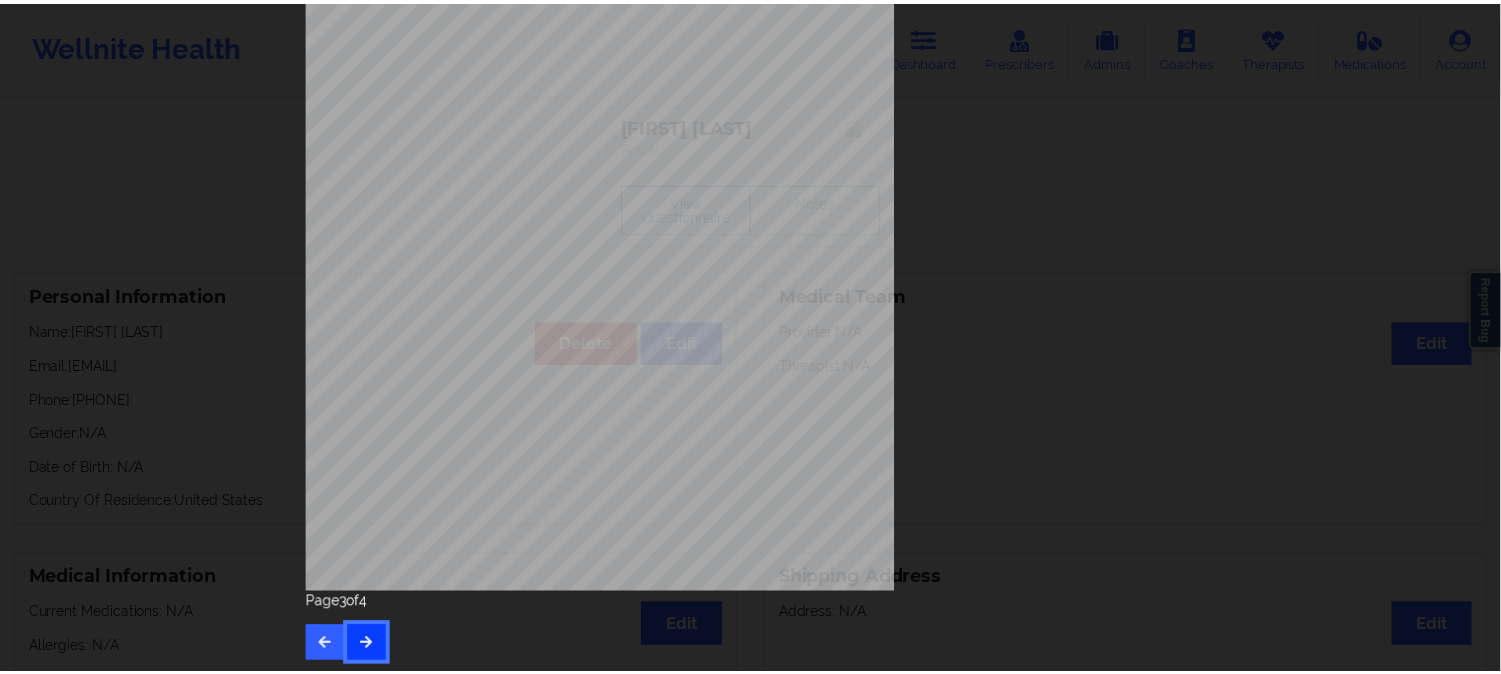 scroll, scrollTop: 280, scrollLeft: 0, axis: vertical 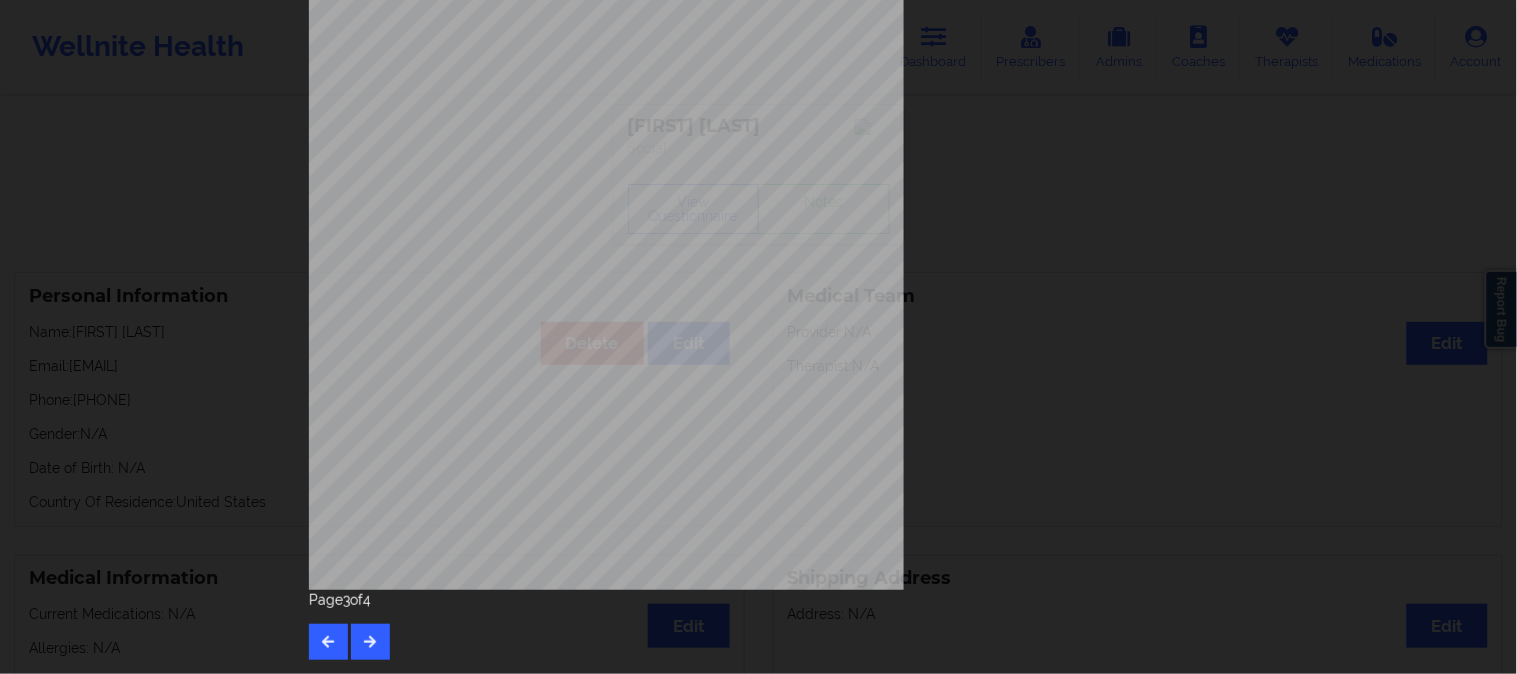 click on "This patient has not provided the type of insurance Insurance Member ID for patient This patient has not provided his Member ID Insurance company name details by patient This patient has not provided the name of insurance company Insurance Company Identity number by patient This patient has not provided the identity number of insurance Insurance dependency status details by patient This patient has not provided his/her dependency status of insurance Payment plan chosen by patient together Currently Suicidal None Local Pharmacy Data None Where patient came from Search Engine Job Information None no Cancellation Survey Data Why do you want to cancel ? How many appointments have you had with W ellnite (including both therapist and mental health coach appointments) ? Do you have healthcare insurance ? Have you been treated for anxiety and/or depression in the past ? Are you currently taking any medication for anxiety and/or depression ? How would you rate your overall experience with your doctor/provider ? Page" at bounding box center (758, 337) 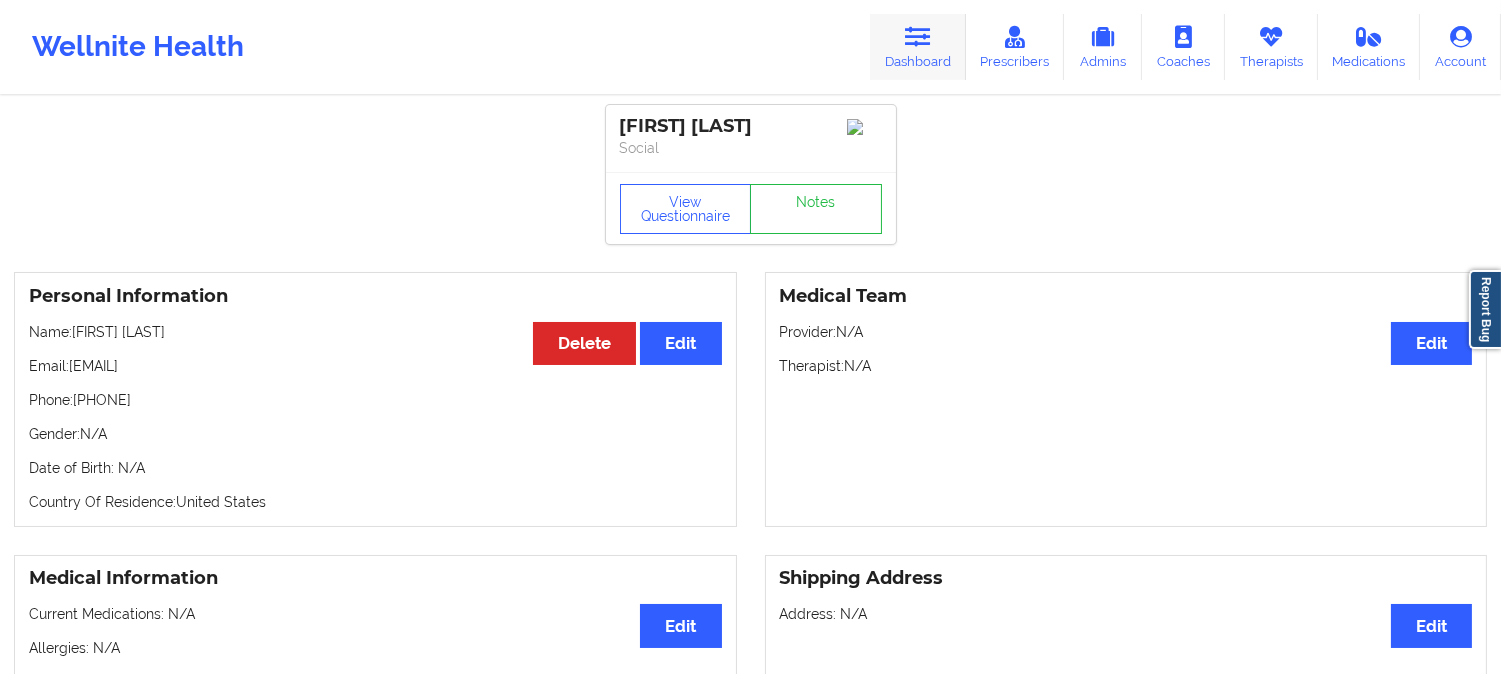 click at bounding box center [918, 37] 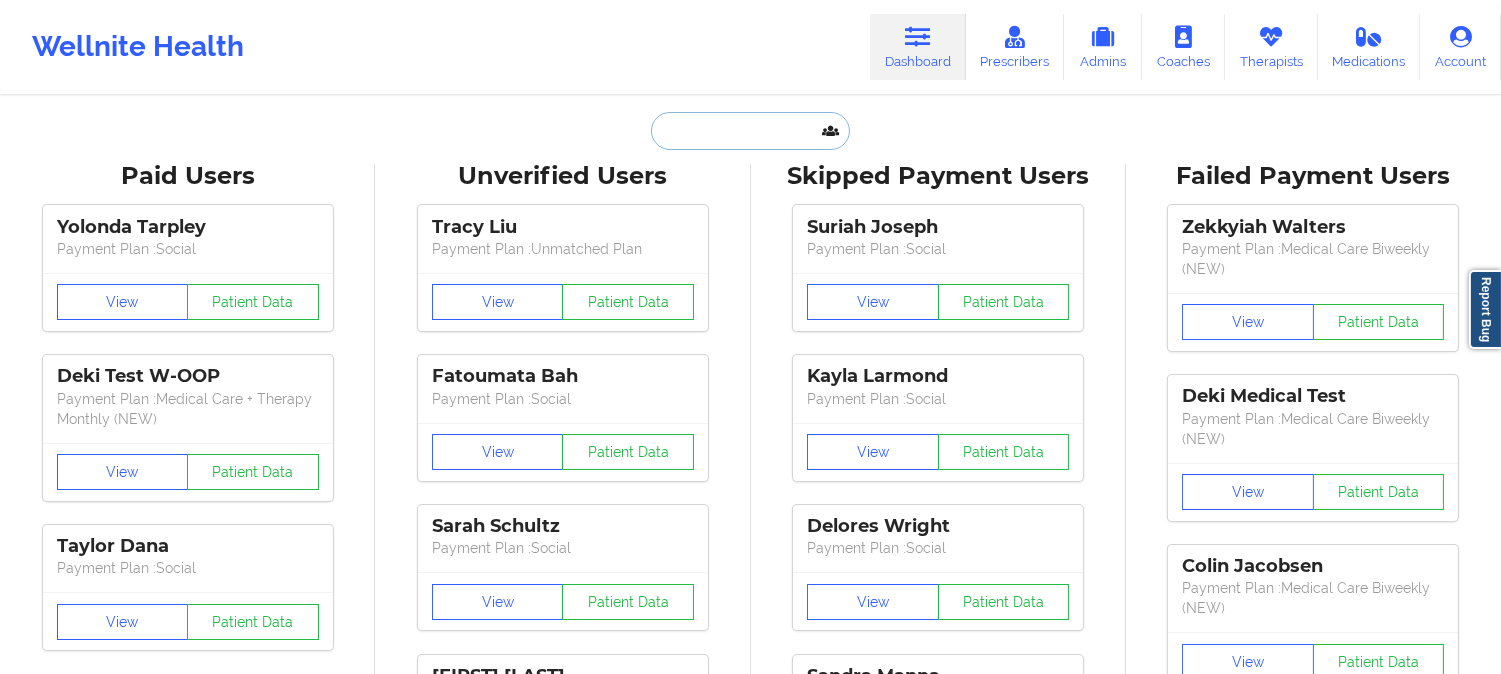 click at bounding box center (750, 131) 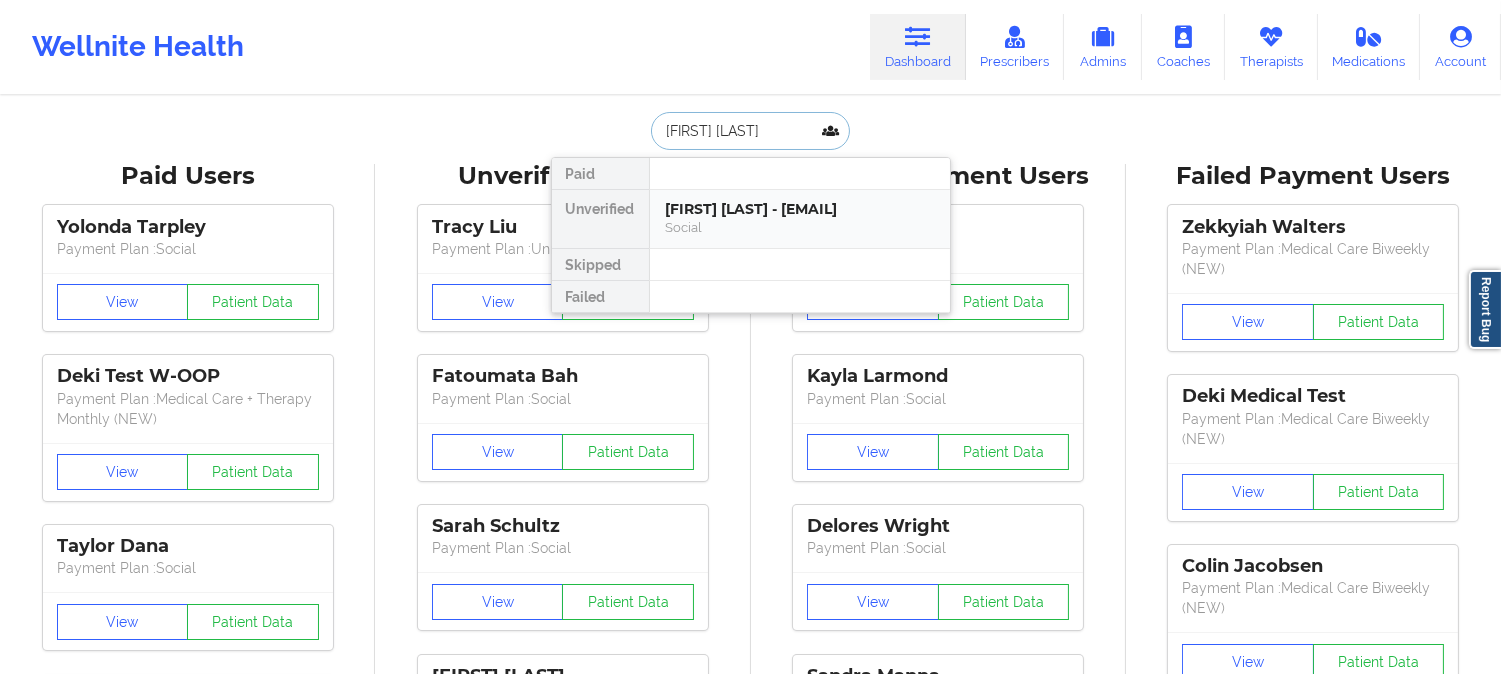 click on "Social" at bounding box center (800, 227) 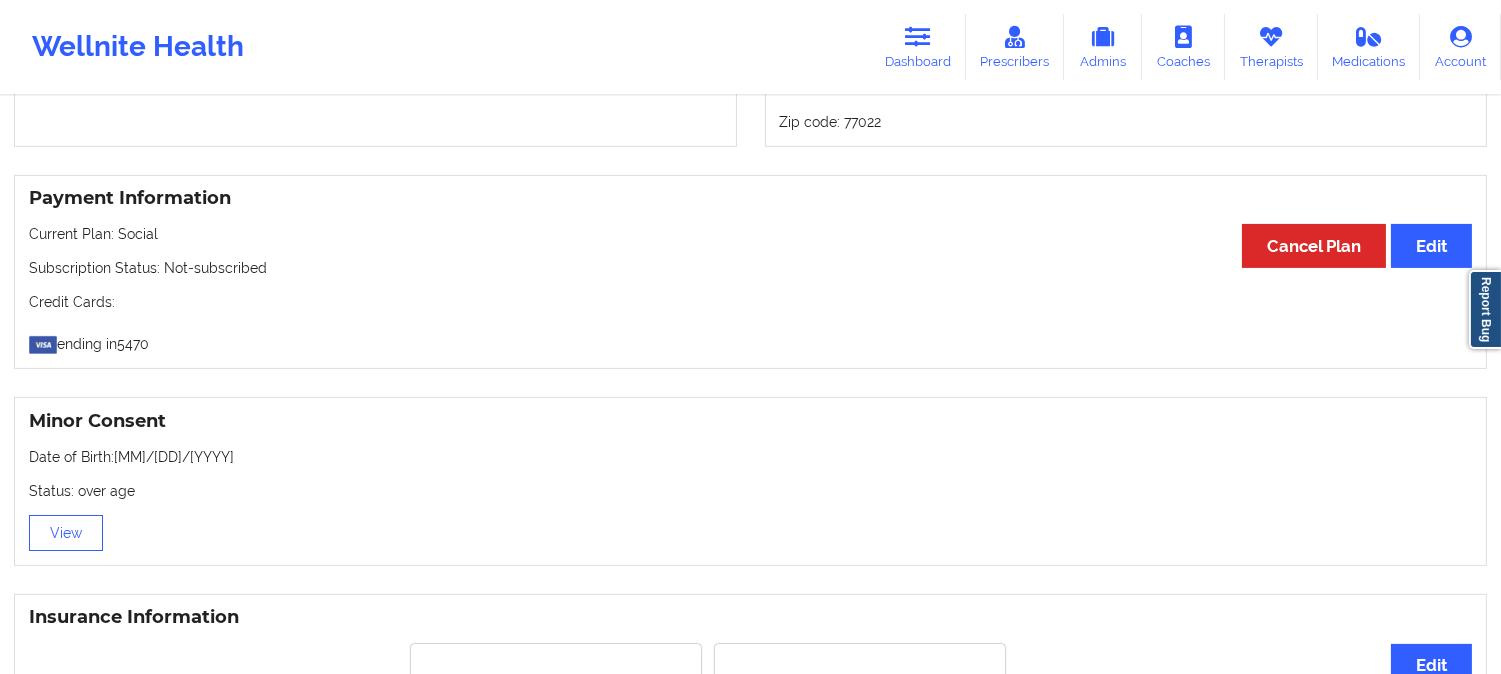 scroll, scrollTop: 0, scrollLeft: 0, axis: both 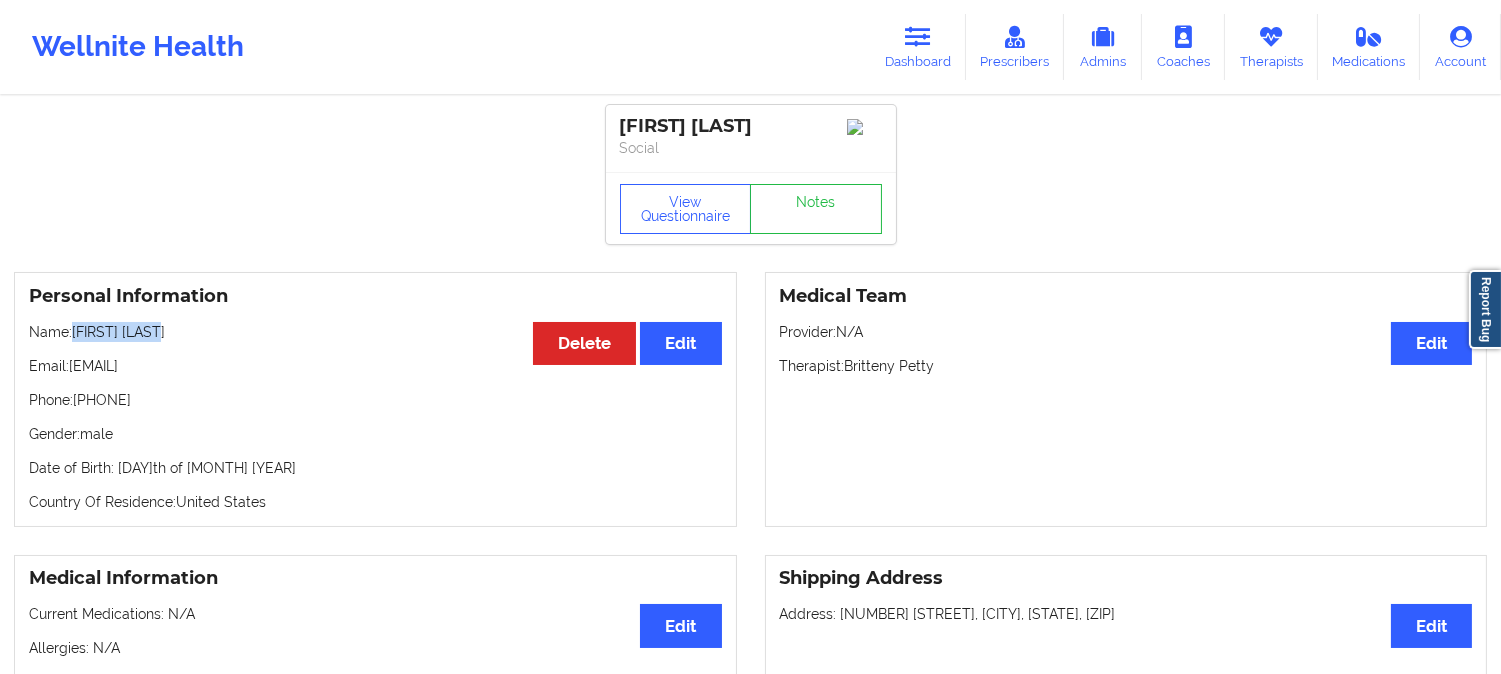 drag, startPoint x: 163, startPoint y: 340, endPoint x: 74, endPoint y: 333, distance: 89.27486 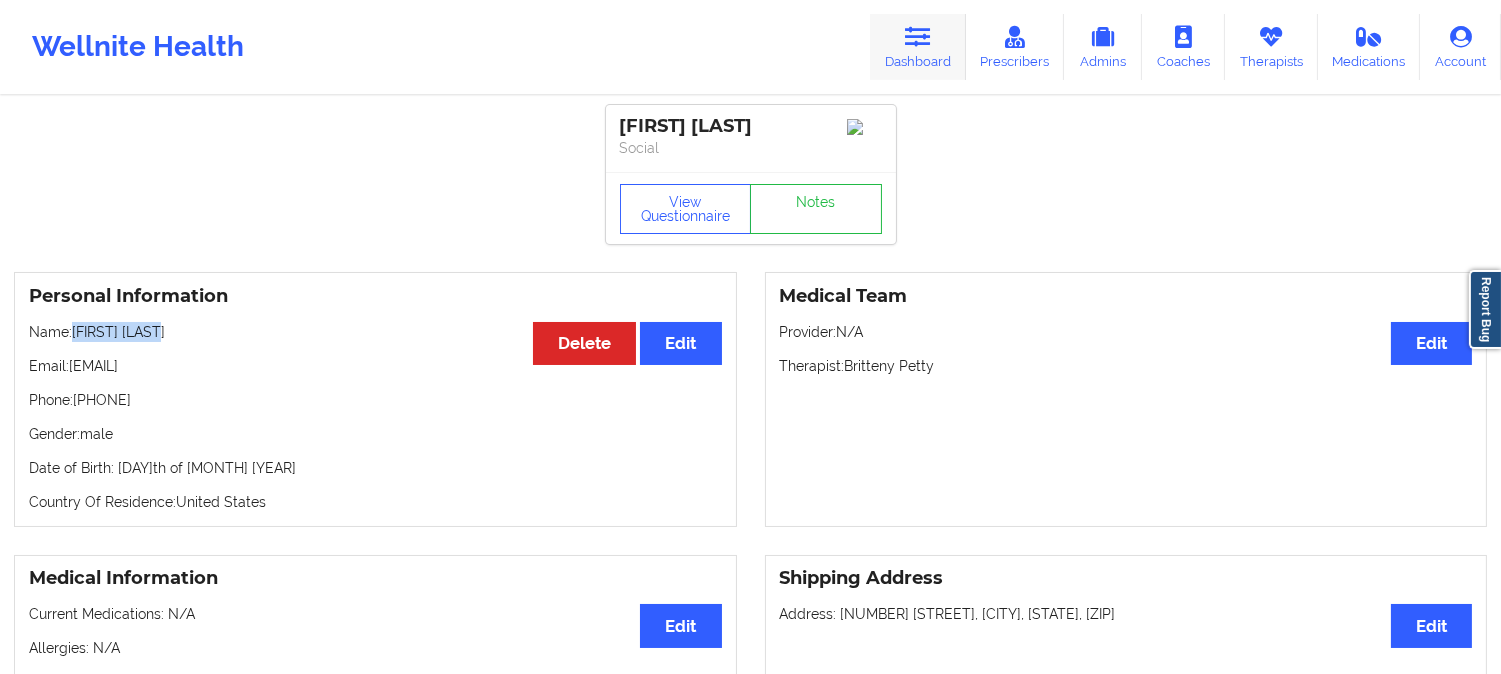 click at bounding box center [918, 37] 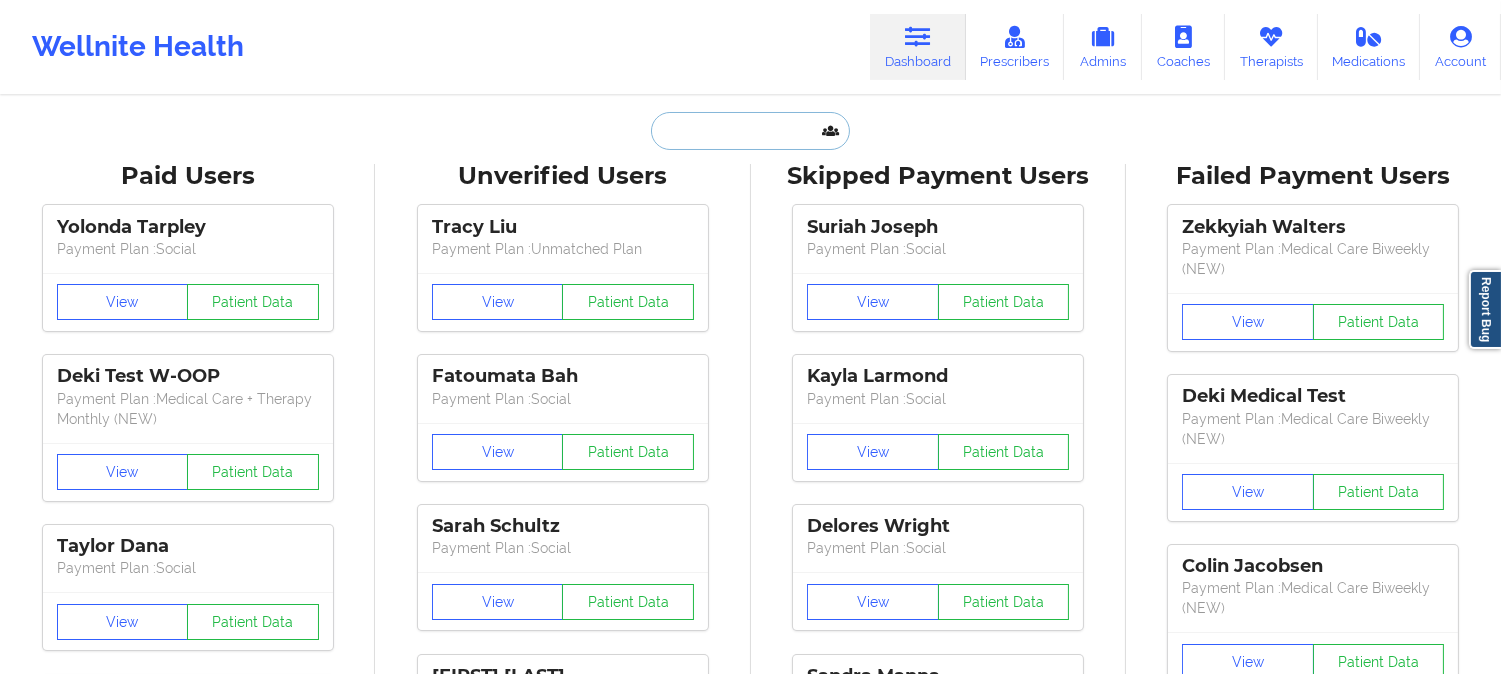 click at bounding box center [750, 131] 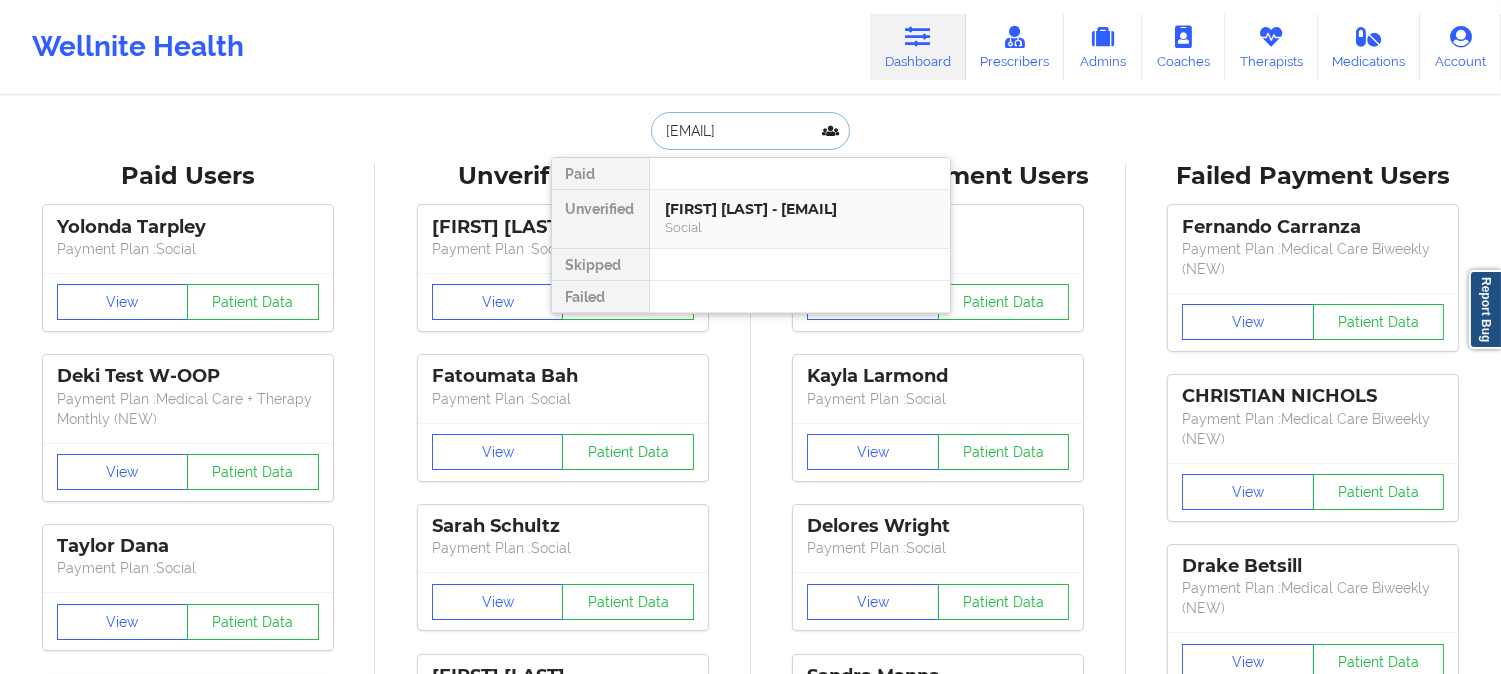 click on "[FIRST] [LAST] - [EMAIL]" at bounding box center (800, 209) 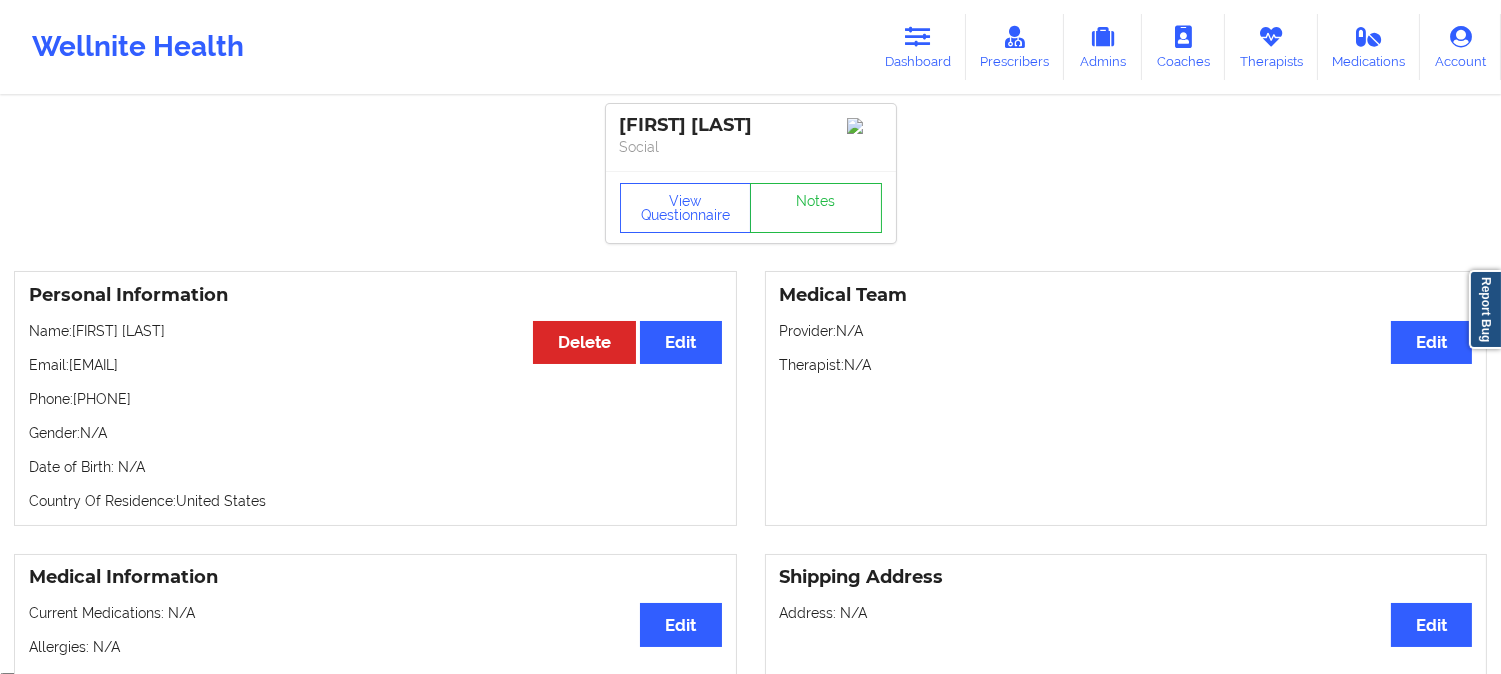 scroll, scrollTop: 0, scrollLeft: 0, axis: both 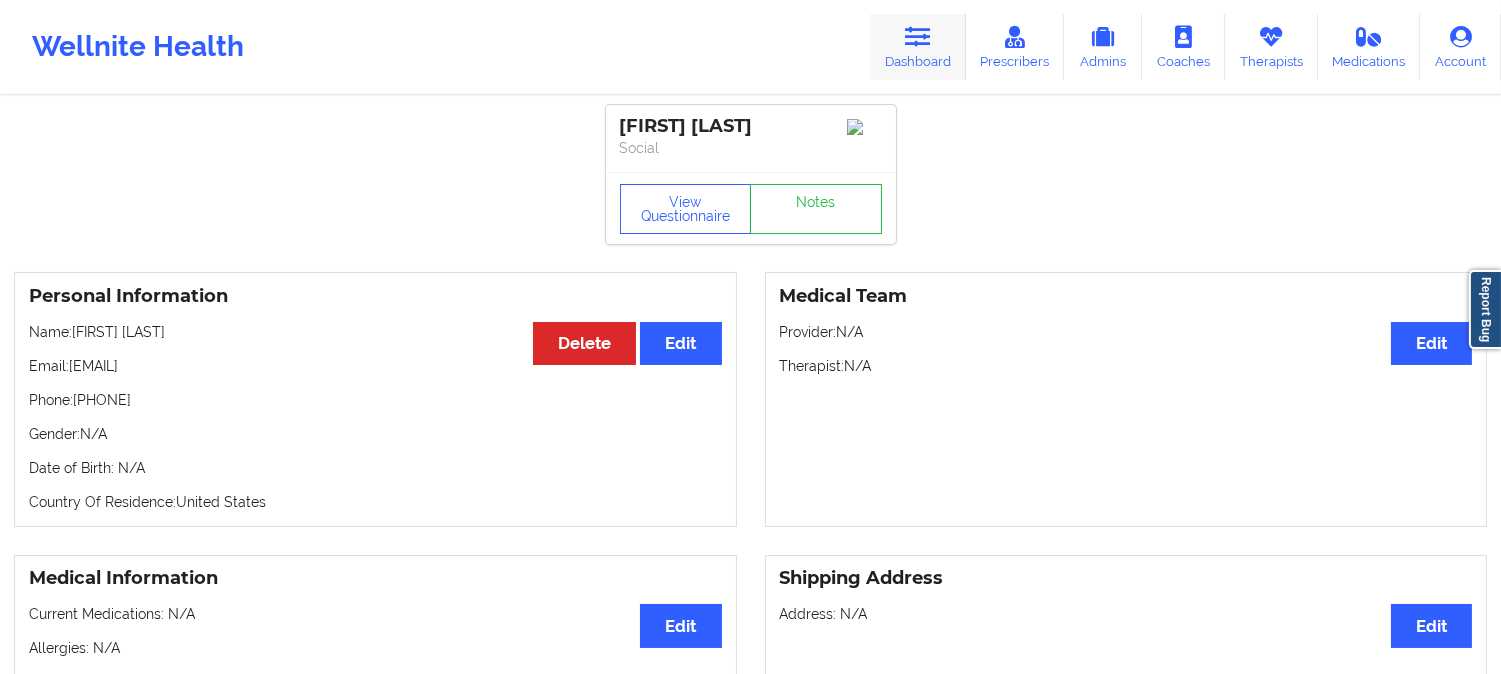 click at bounding box center (918, 37) 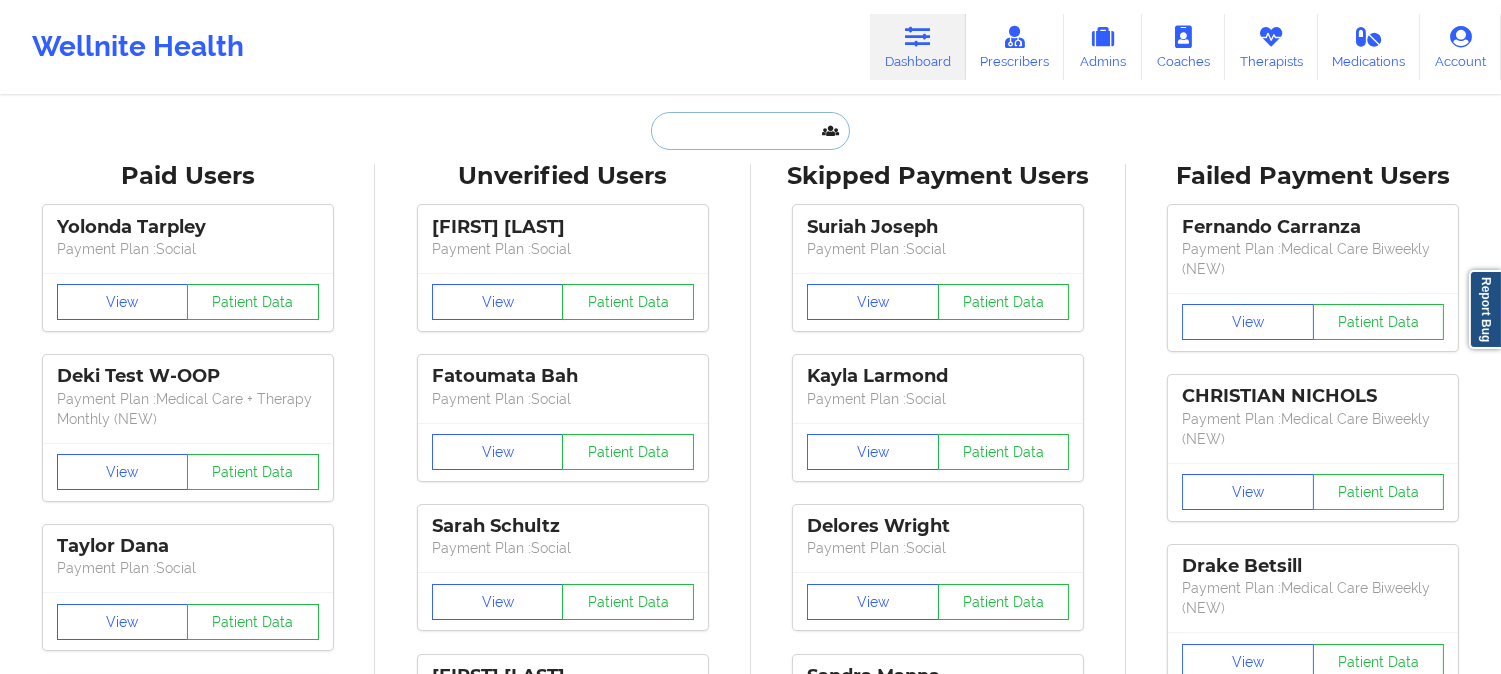 click at bounding box center [750, 131] 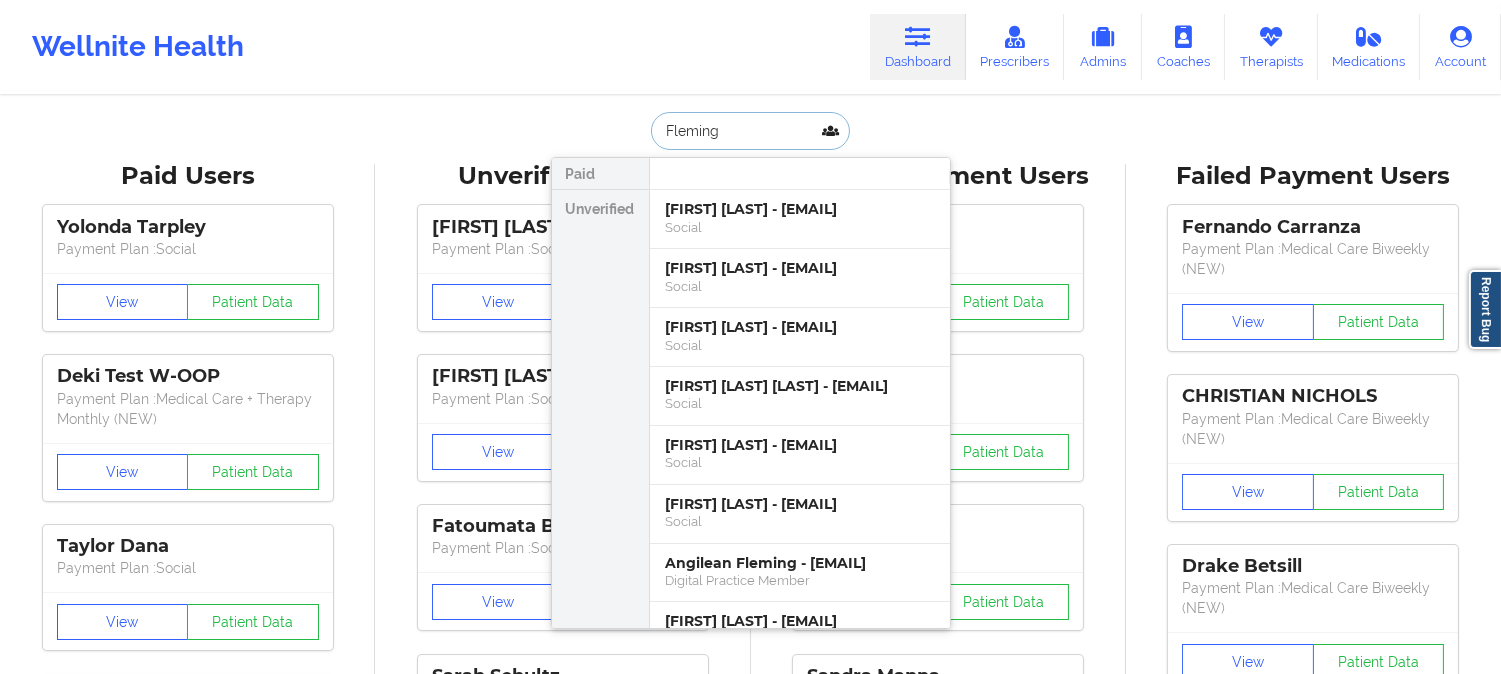 type on "Fleming" 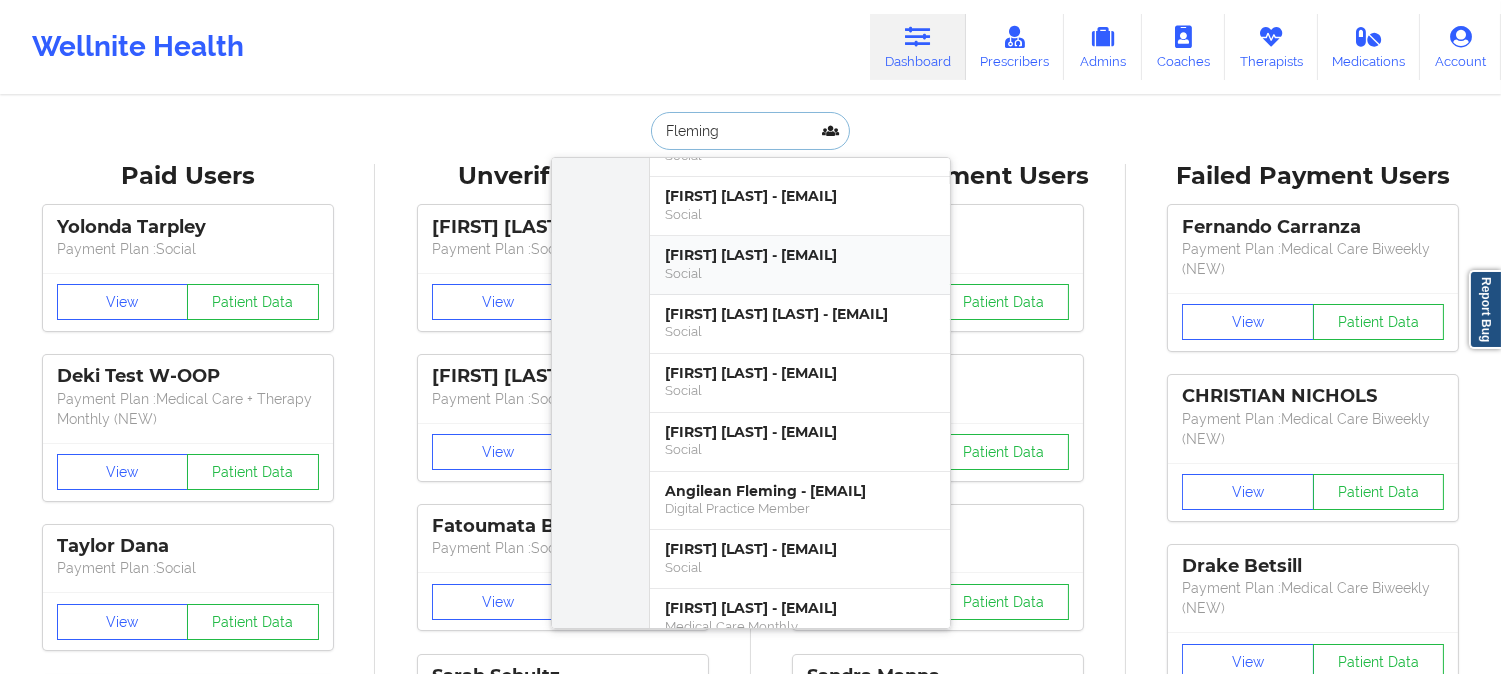 scroll, scrollTop: 111, scrollLeft: 0, axis: vertical 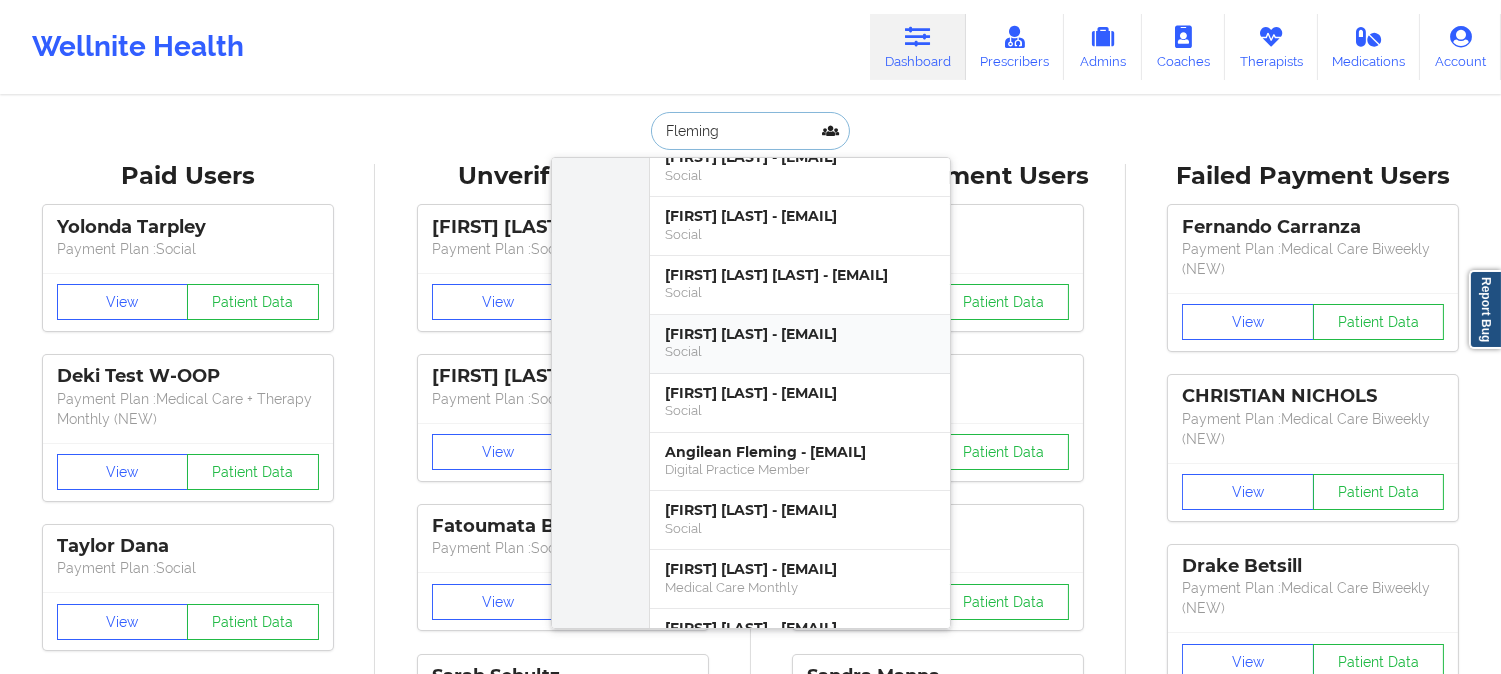 click on "[FIRST] [LAST] - [EMAIL]" at bounding box center (800, 334) 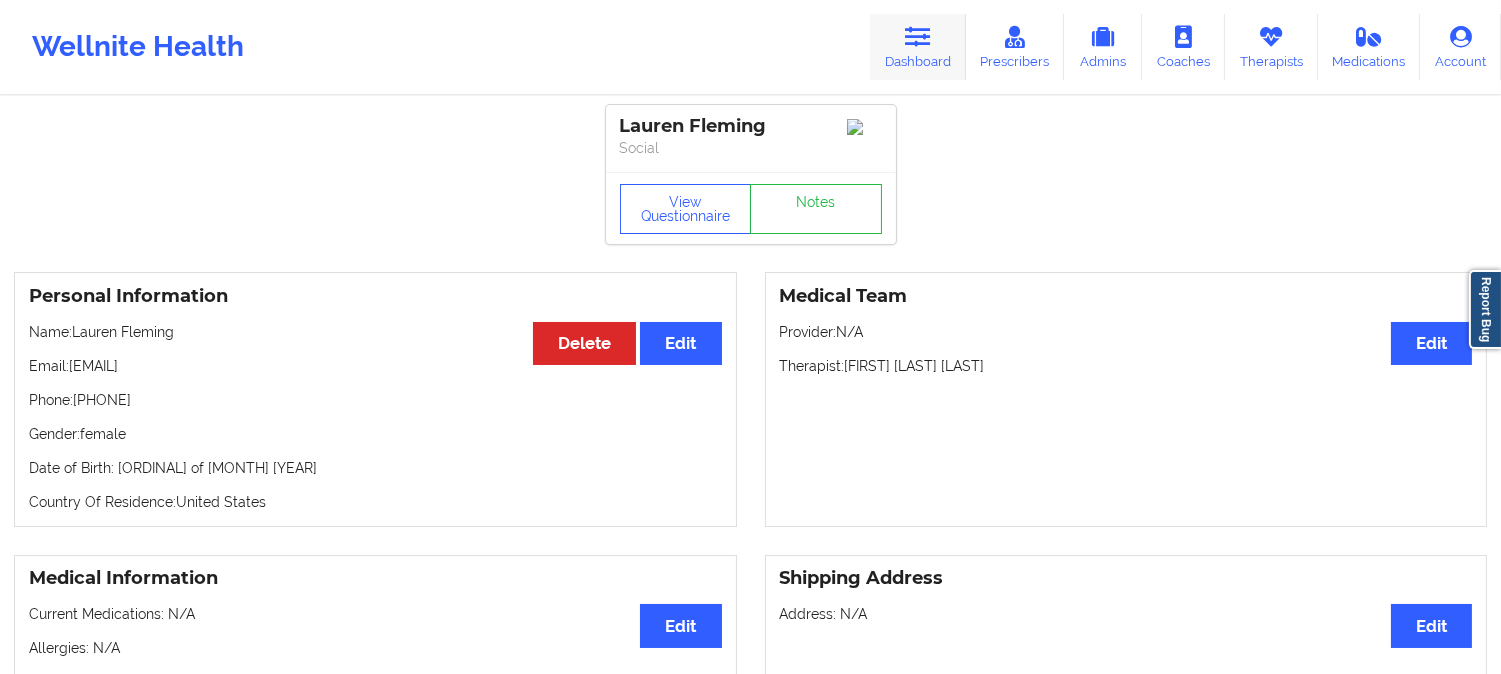 click at bounding box center [918, 37] 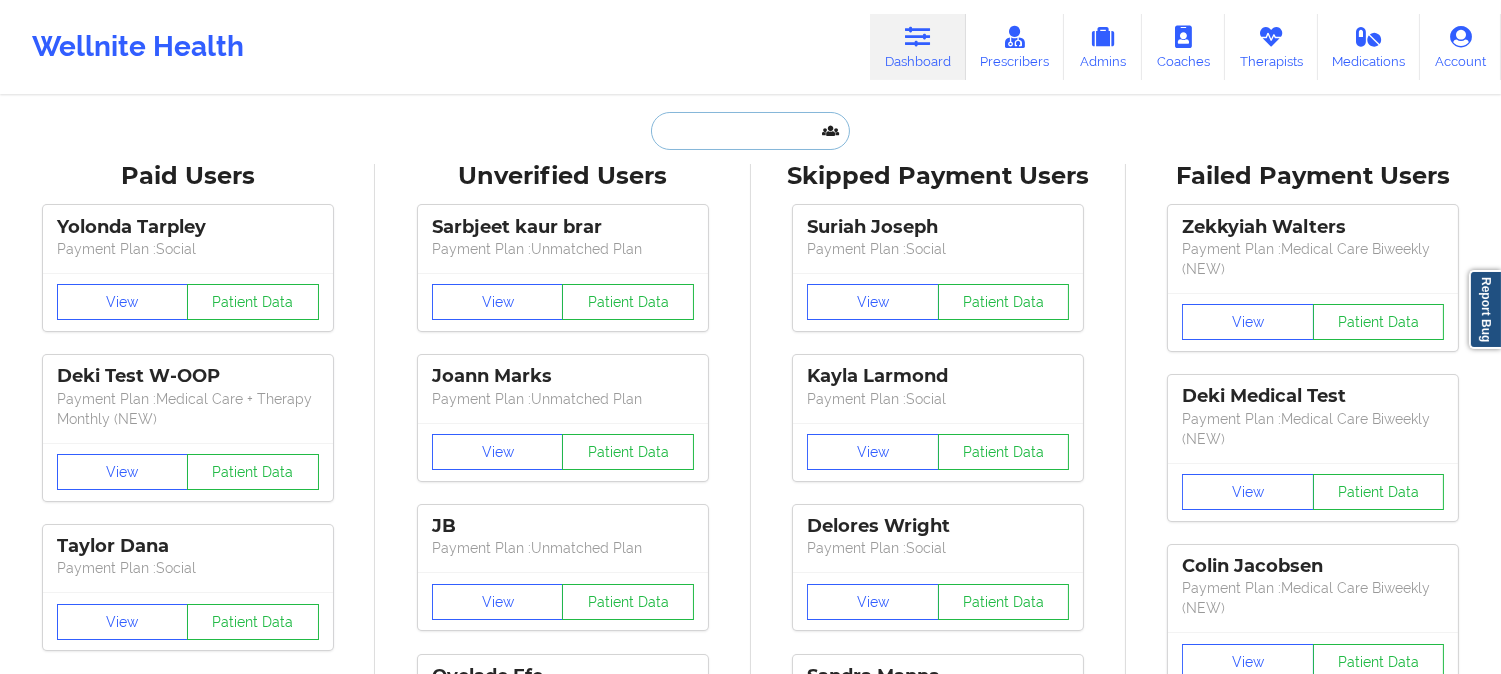 click at bounding box center [750, 131] 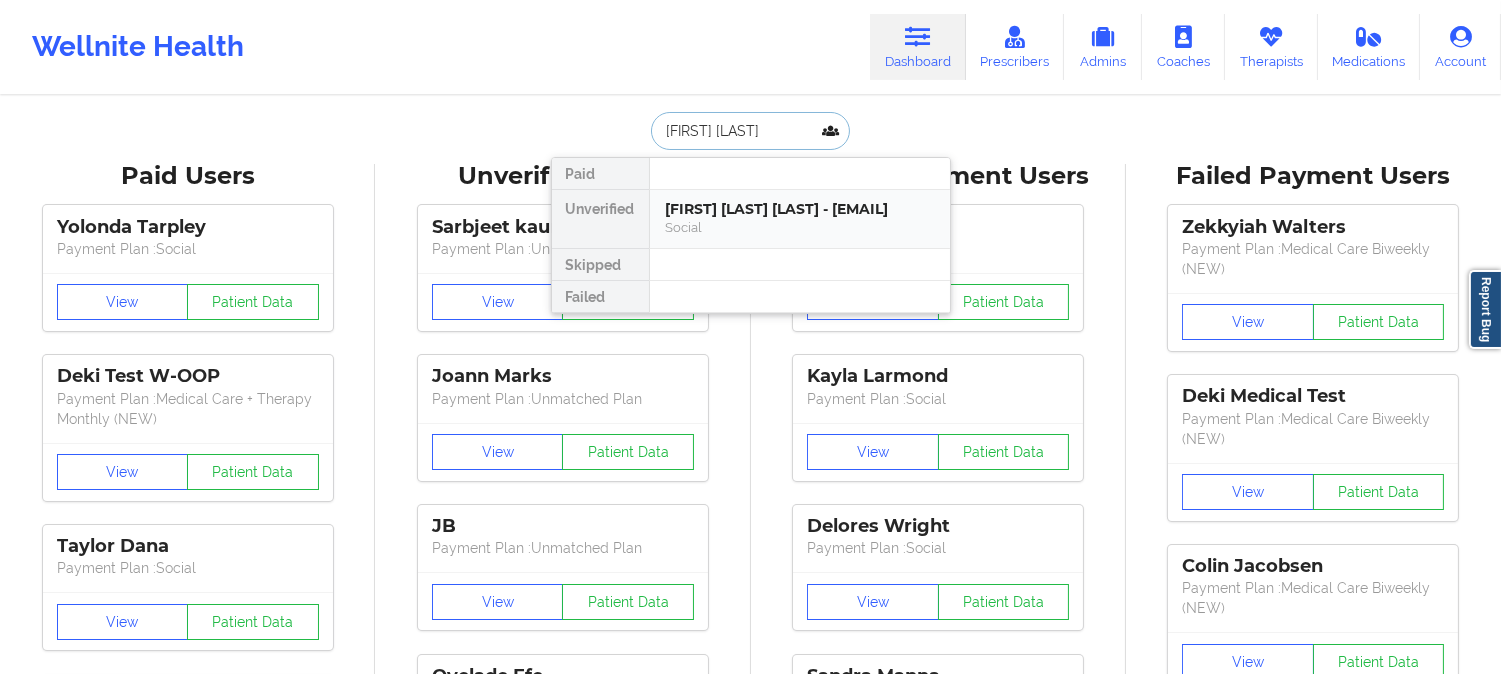 click on "[FIRST] [LAST] [LAST] - [EMAIL]" at bounding box center (800, 209) 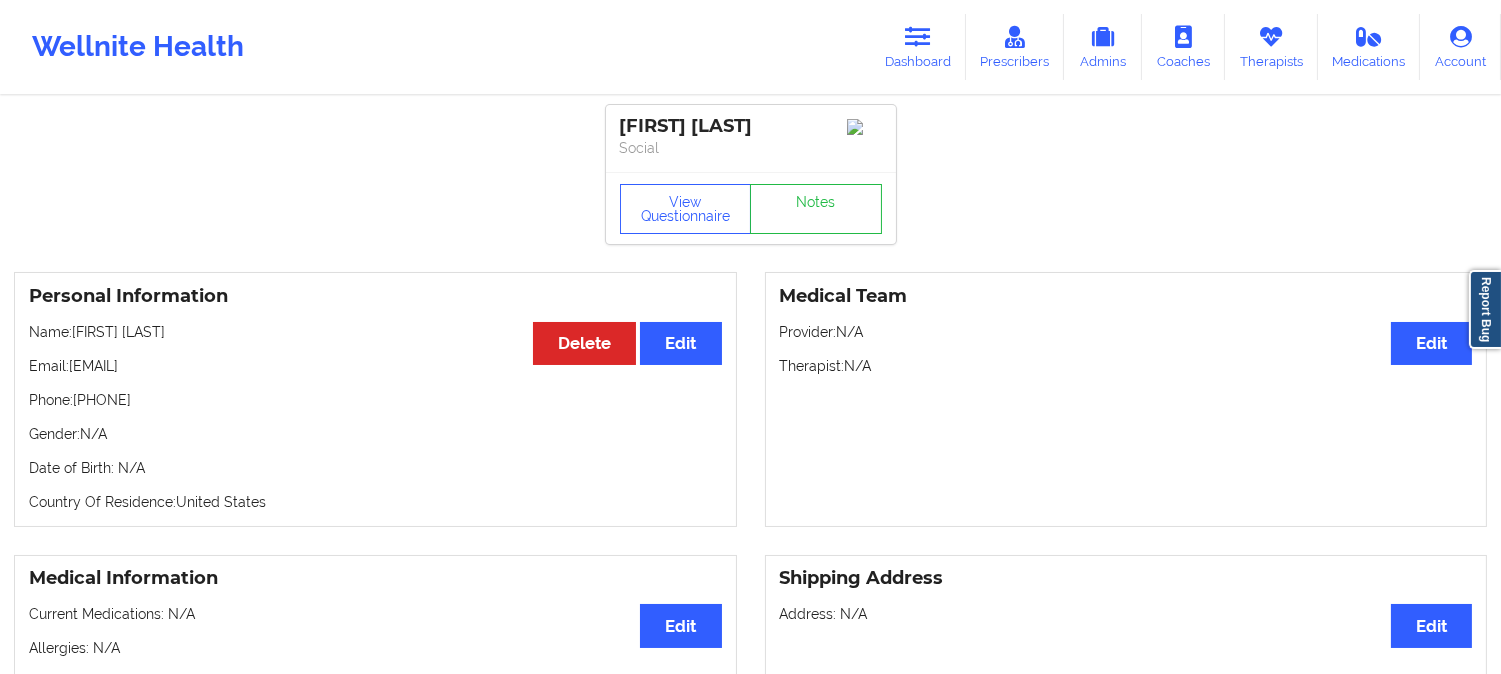 drag, startPoint x: 231, startPoint y: 341, endPoint x: 75, endPoint y: 341, distance: 156 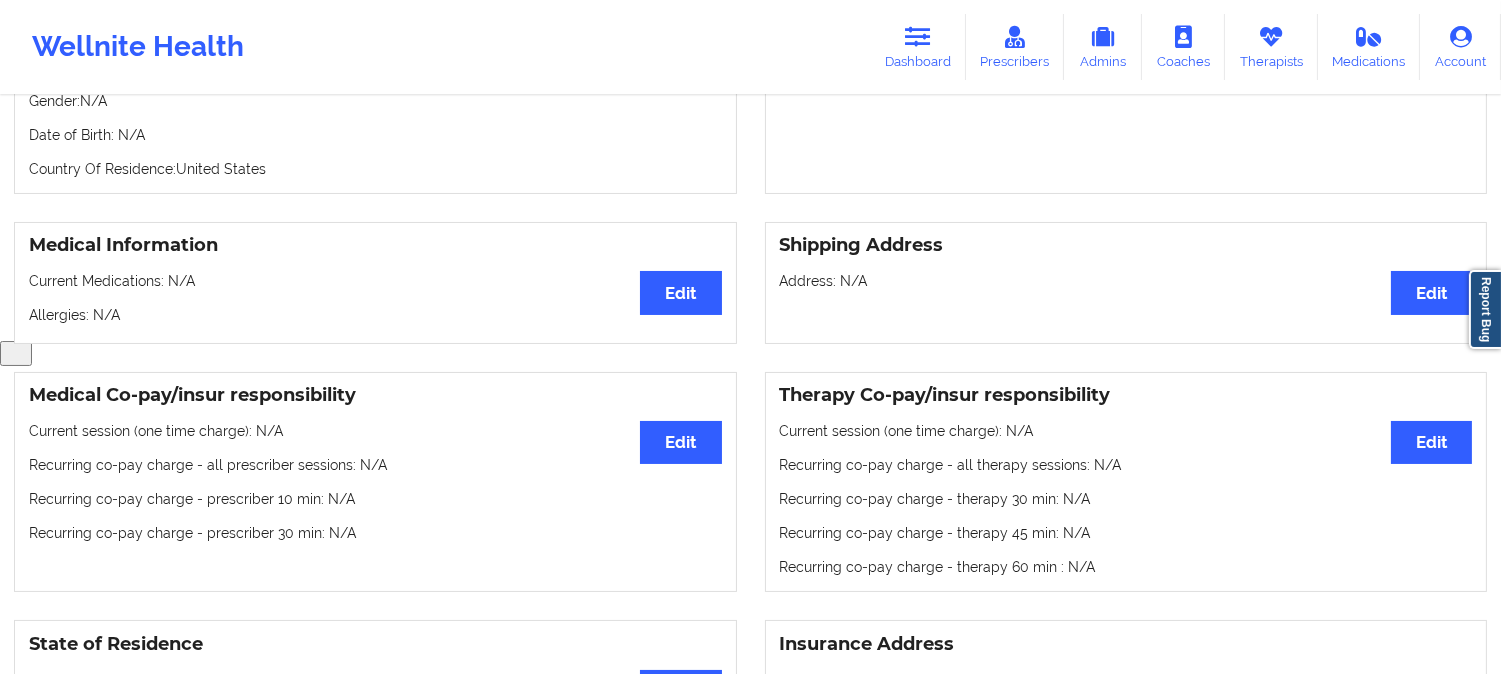 scroll, scrollTop: 444, scrollLeft: 0, axis: vertical 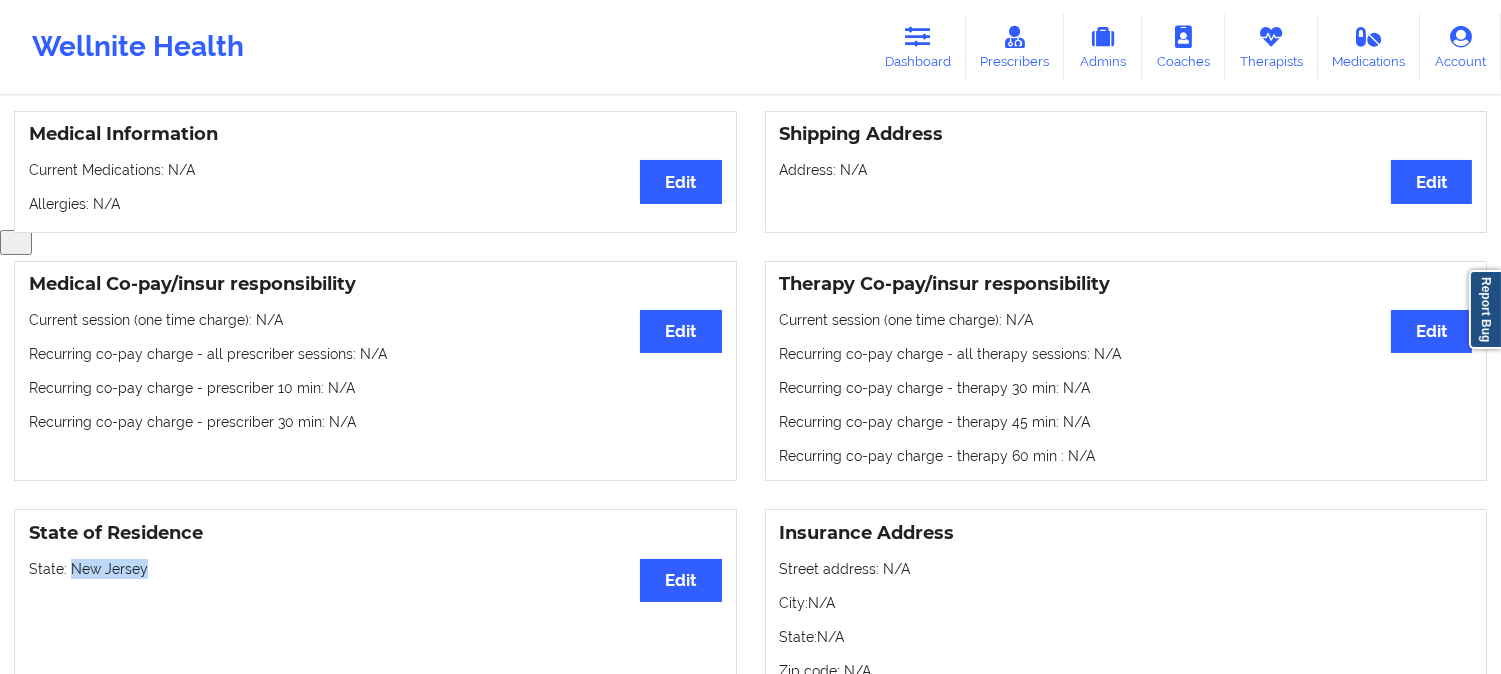 drag, startPoint x: 166, startPoint y: 580, endPoint x: 72, endPoint y: 570, distance: 94.53042 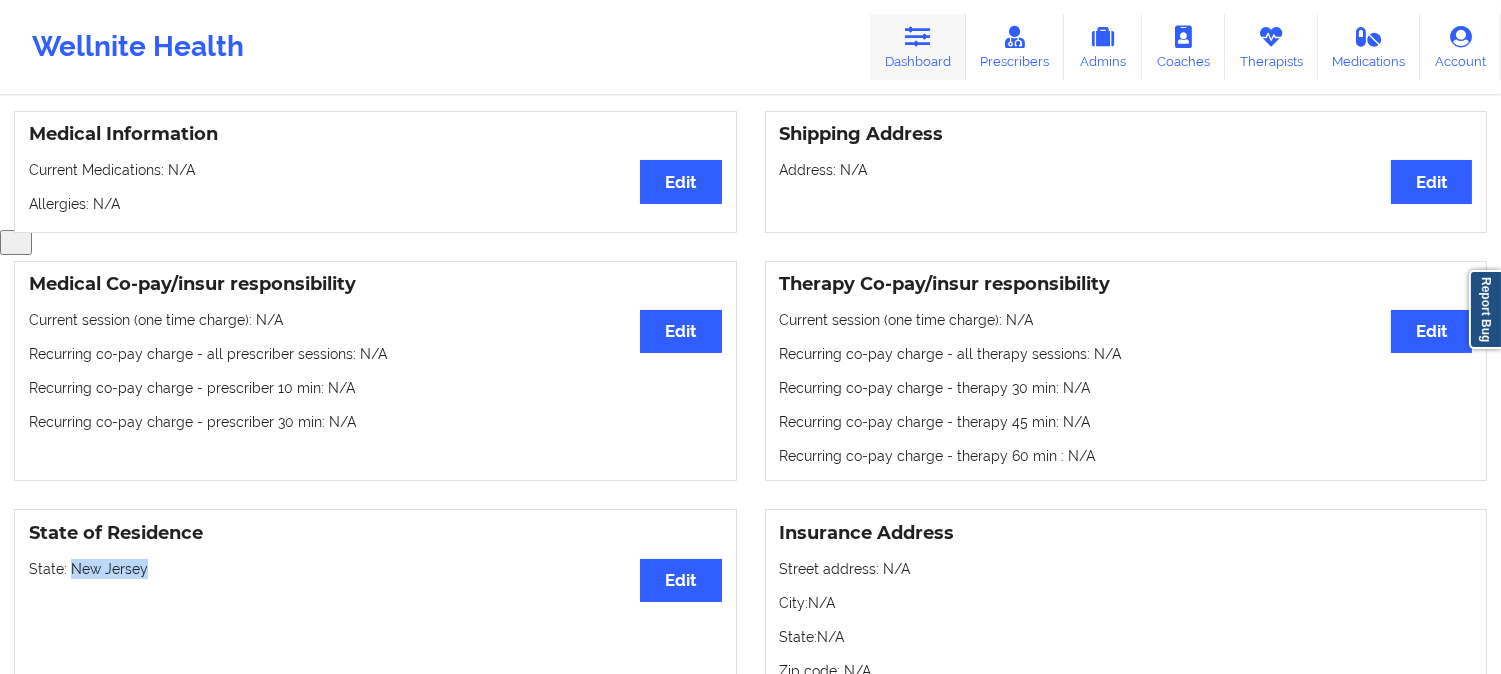 click on "Dashboard" at bounding box center [918, 47] 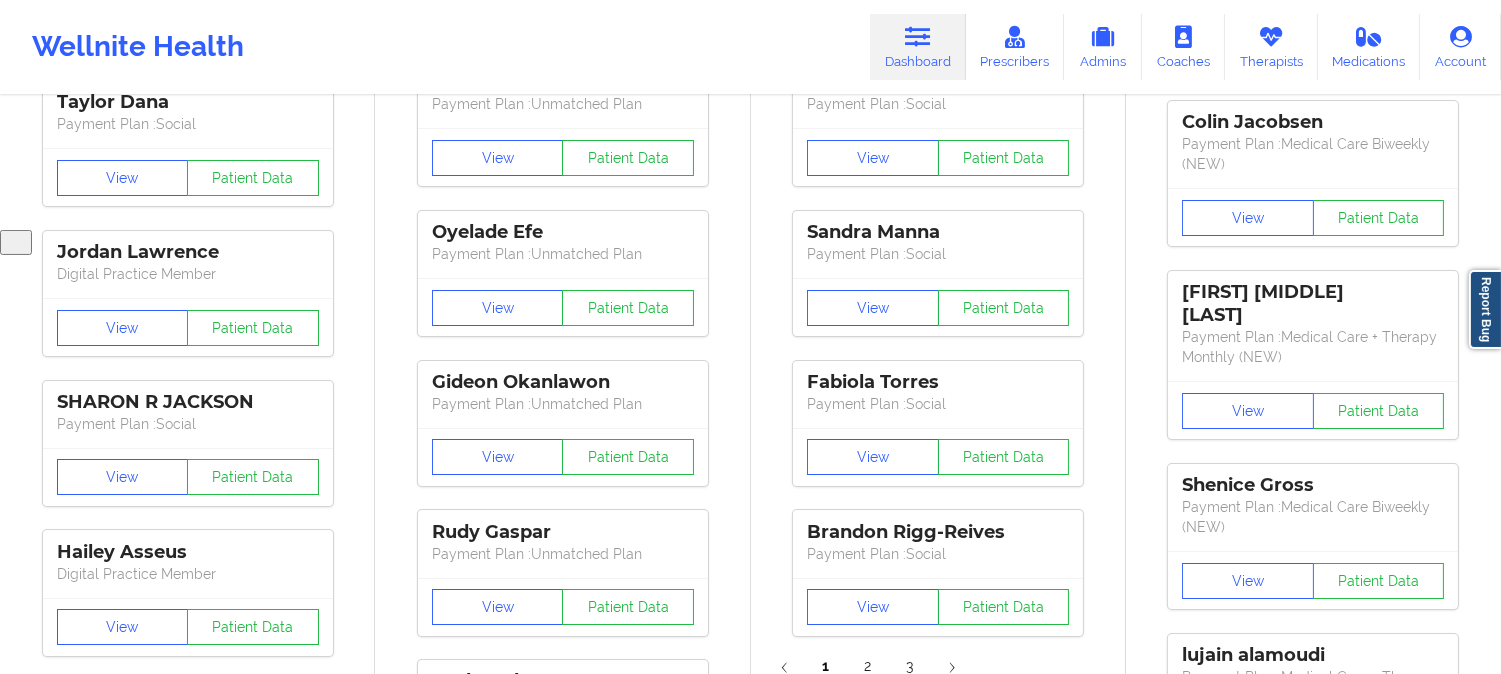 drag, startPoint x: 757, startPoint y: 411, endPoint x: 713, endPoint y: 254, distance: 163.04907 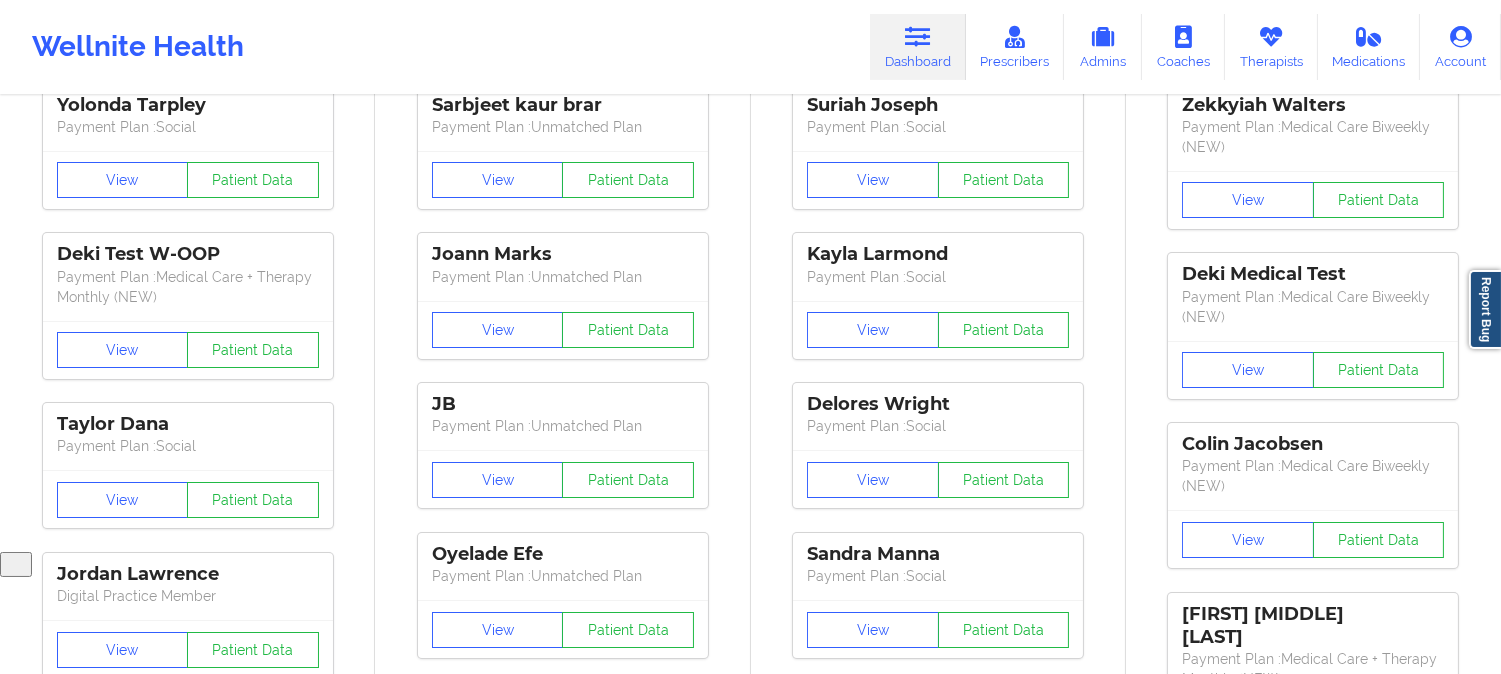 scroll, scrollTop: 0, scrollLeft: 0, axis: both 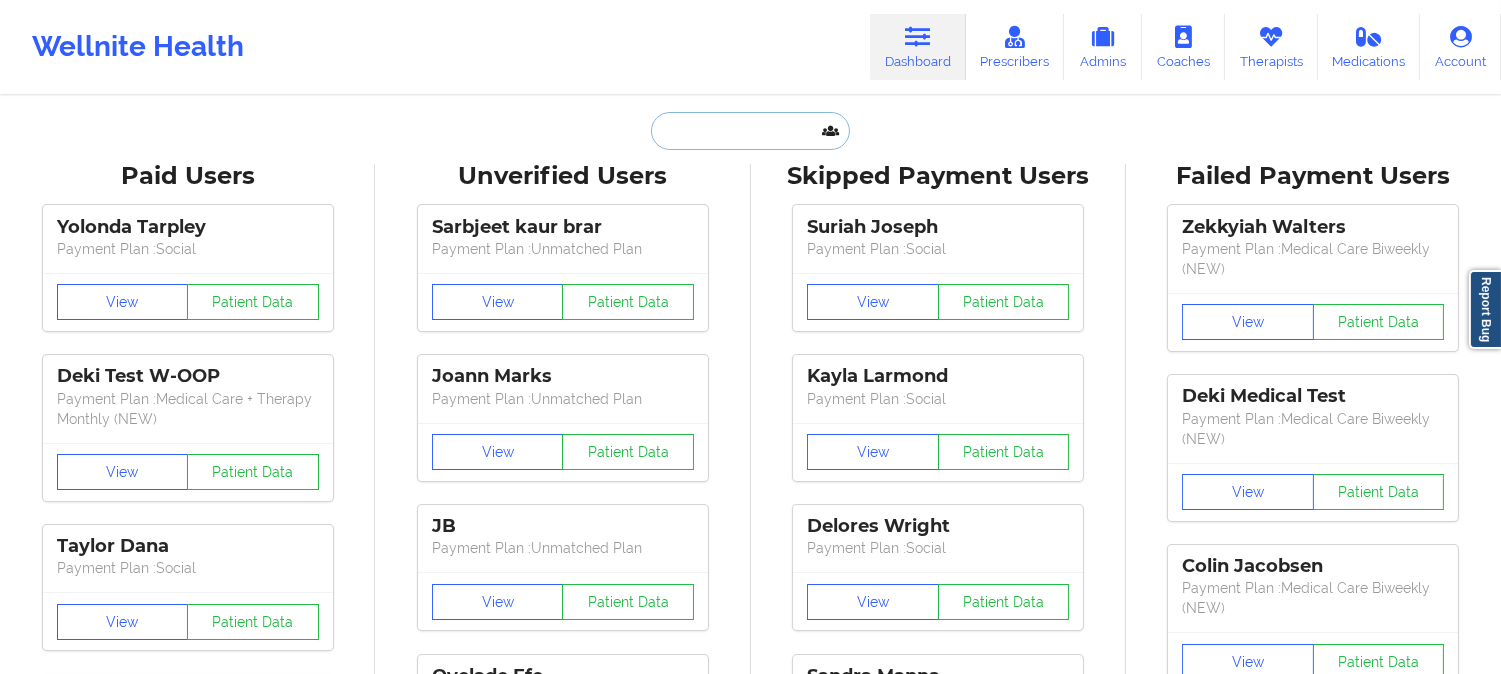 click at bounding box center [750, 131] 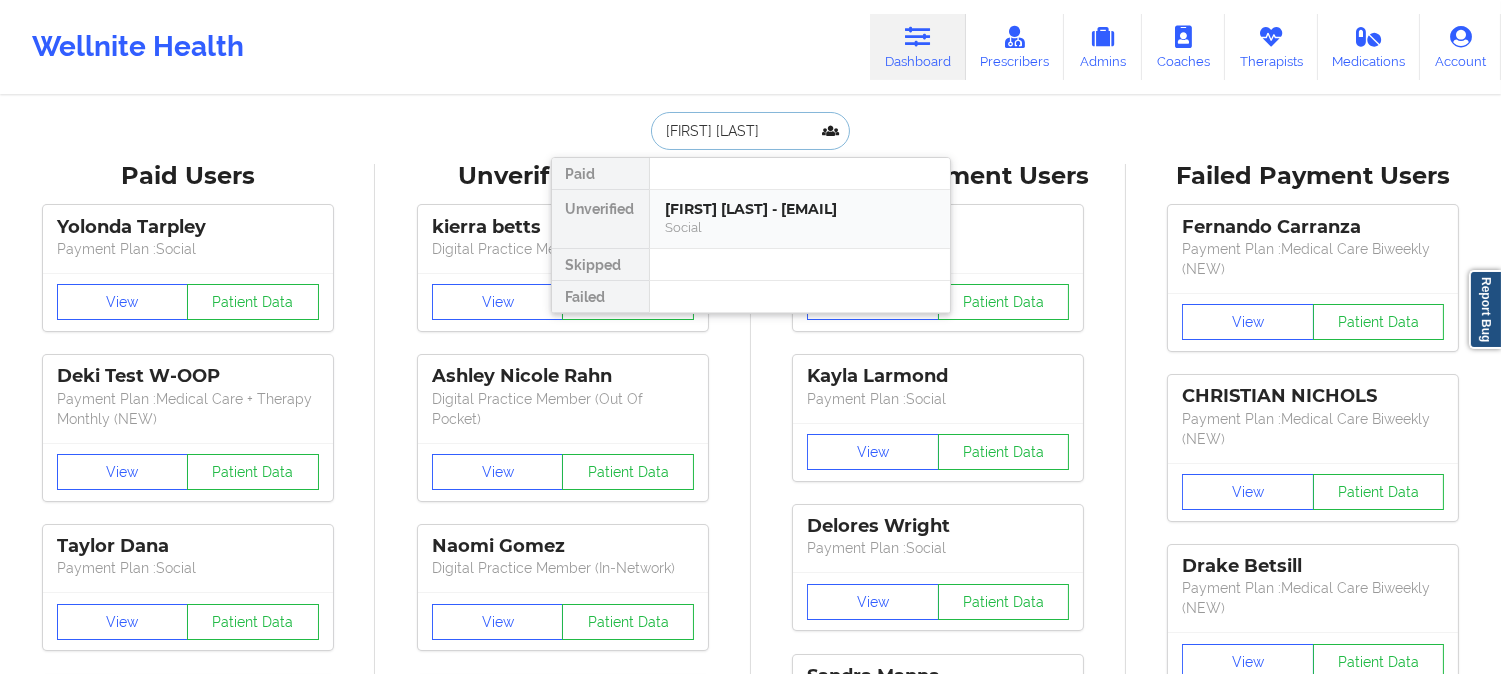 click on "[FIRST] [LAST] - [EMAIL]" at bounding box center [800, 209] 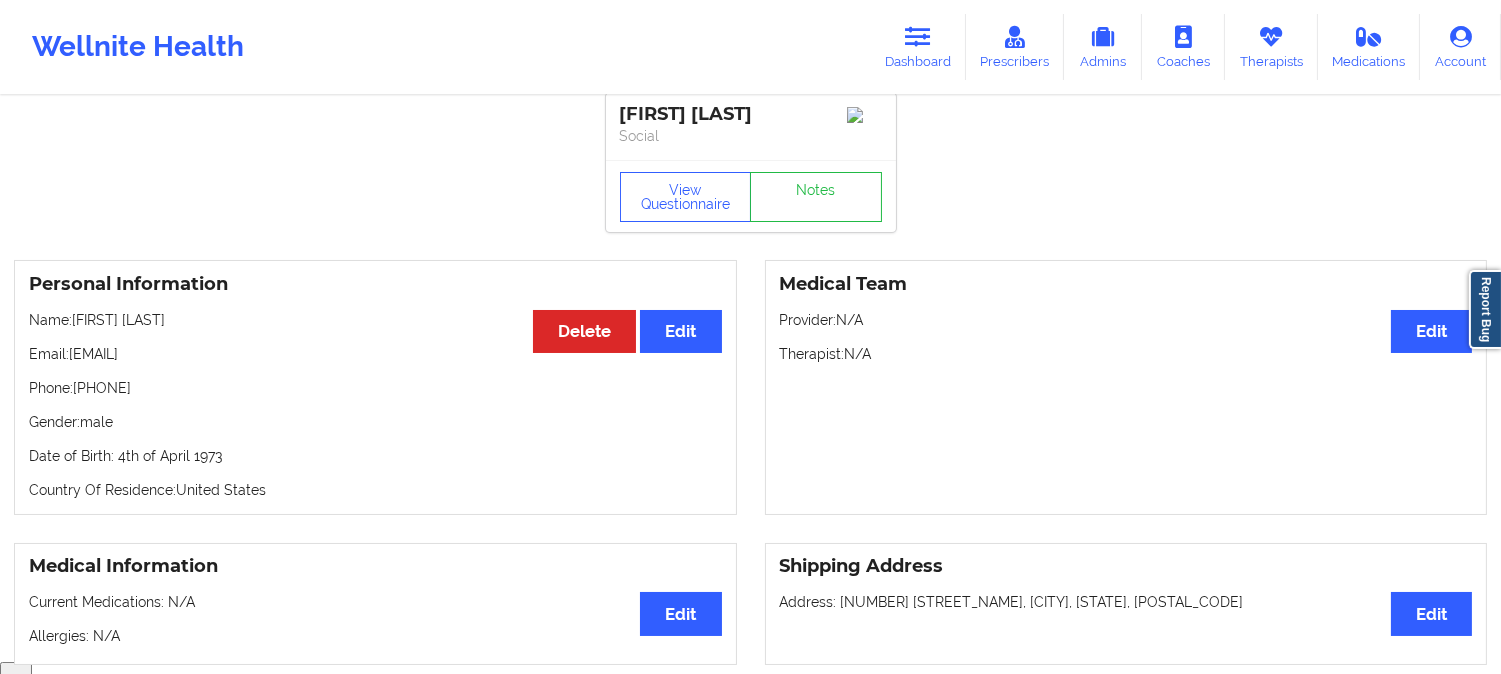scroll, scrollTop: 0, scrollLeft: 0, axis: both 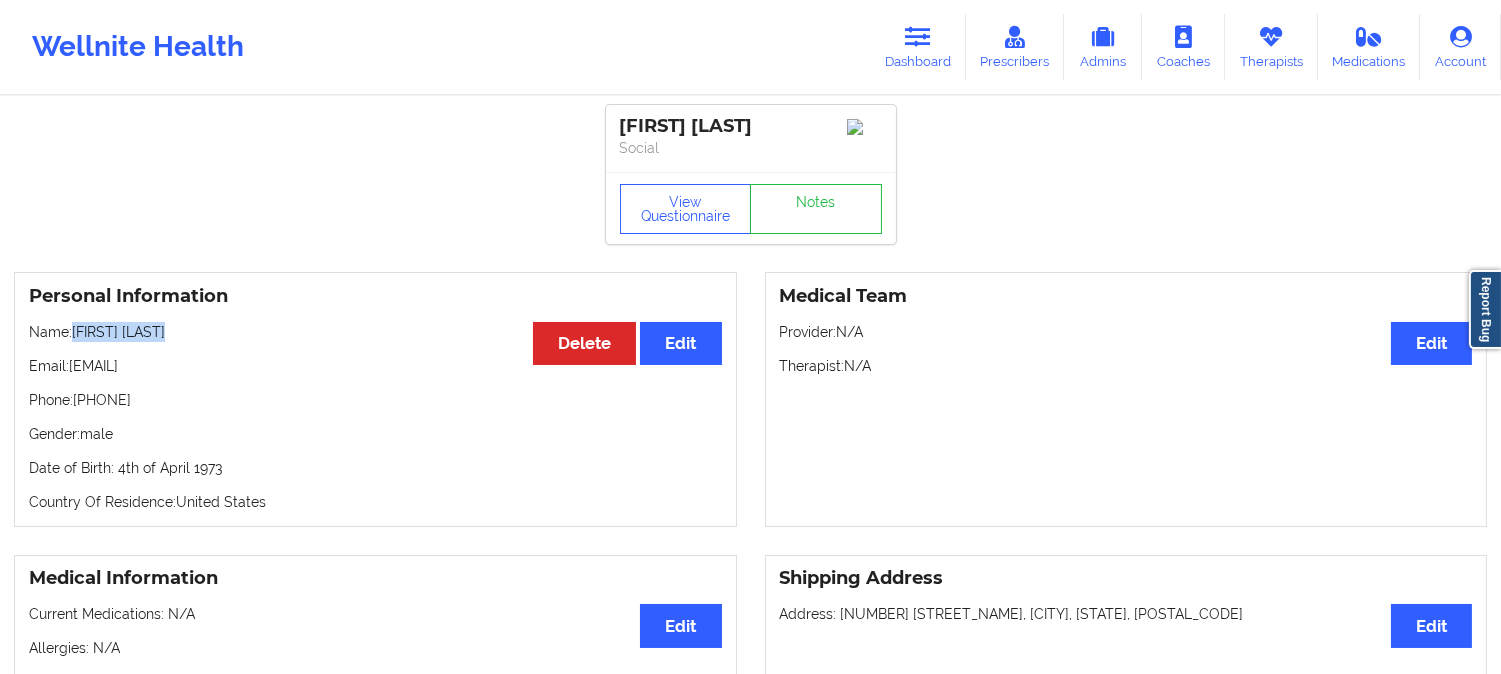drag, startPoint x: 186, startPoint y: 343, endPoint x: 75, endPoint y: 337, distance: 111.16204 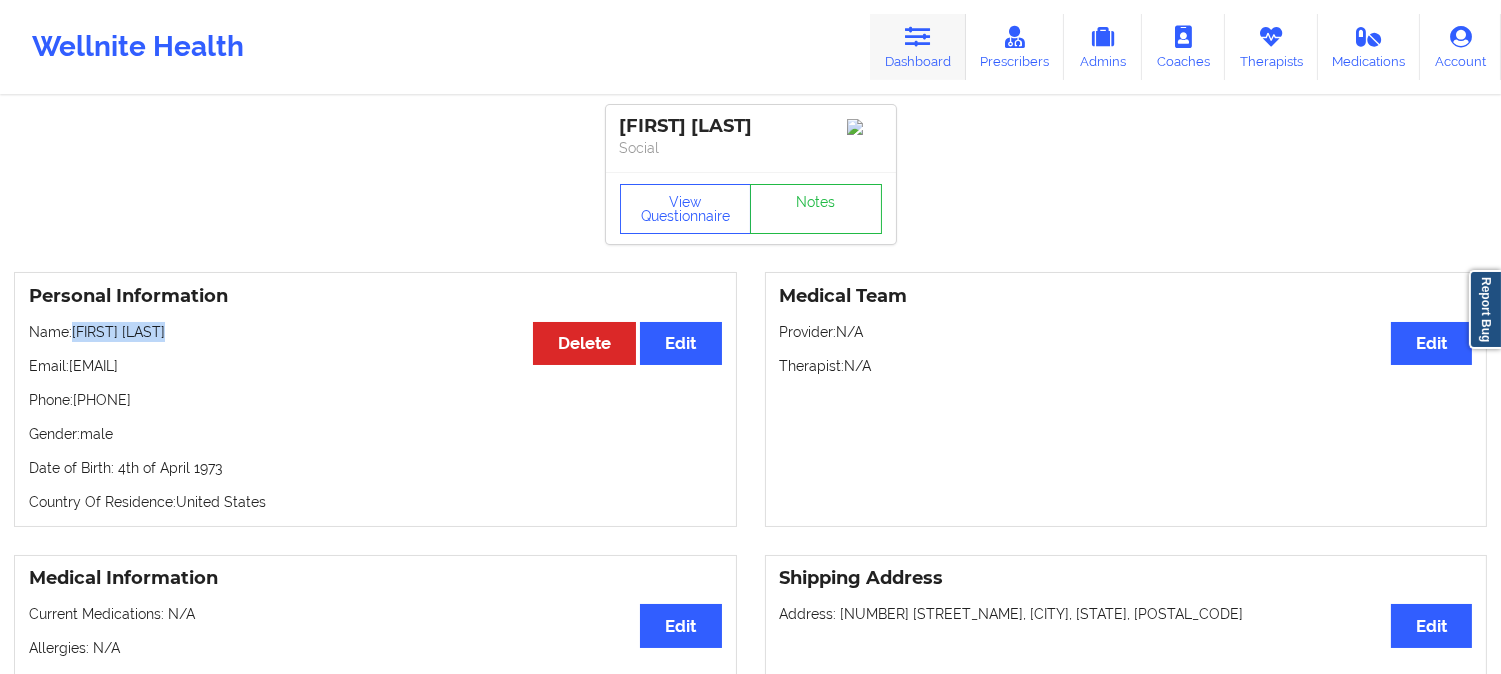 click at bounding box center (918, 37) 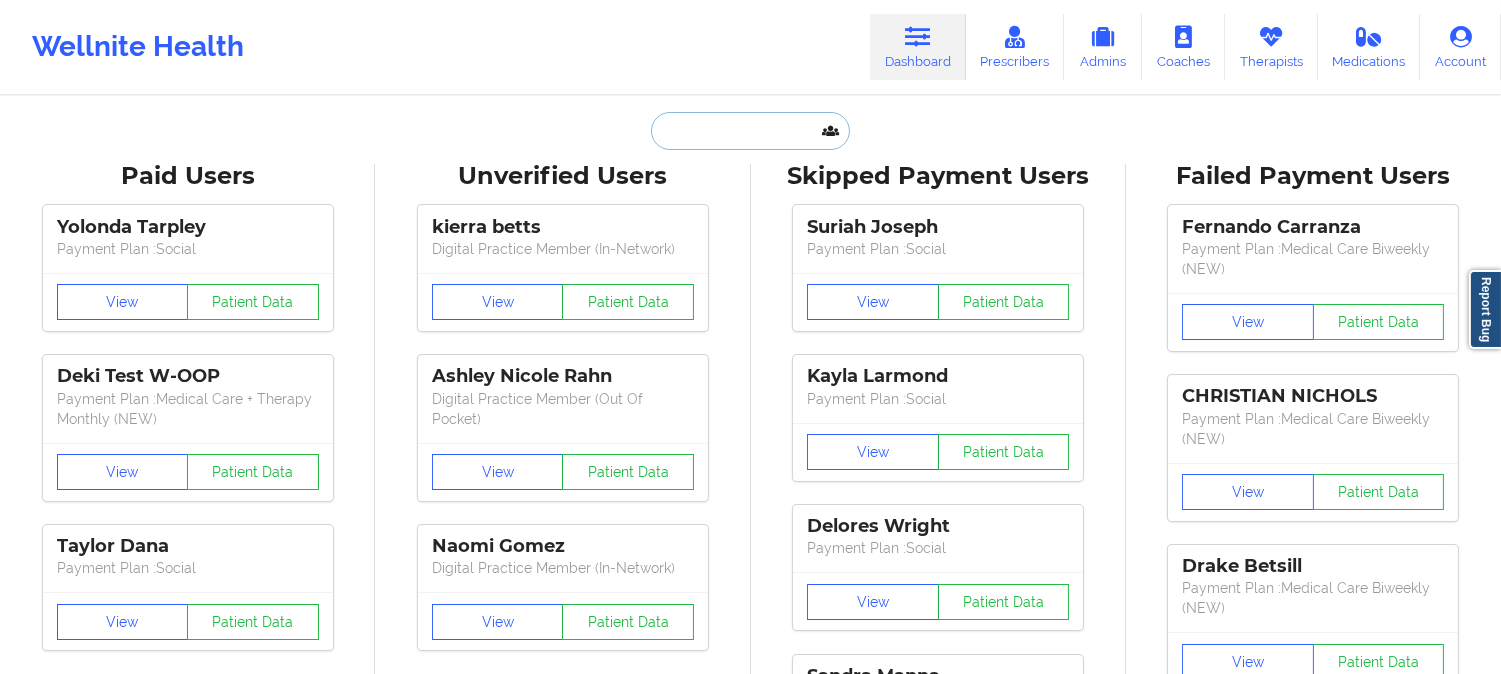 click at bounding box center [750, 131] 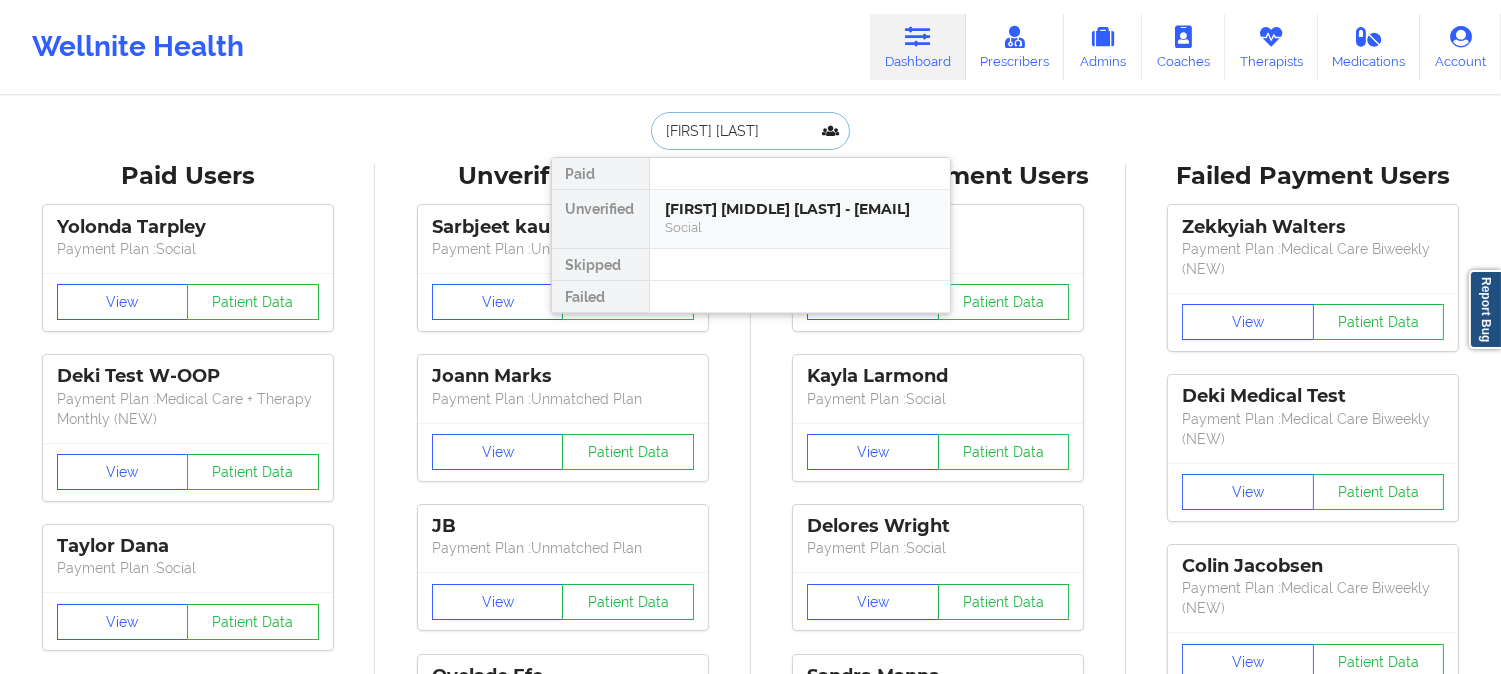 click on "[FIRST] [MIDDLE] [LAST] - [EMAIL]" at bounding box center (800, 209) 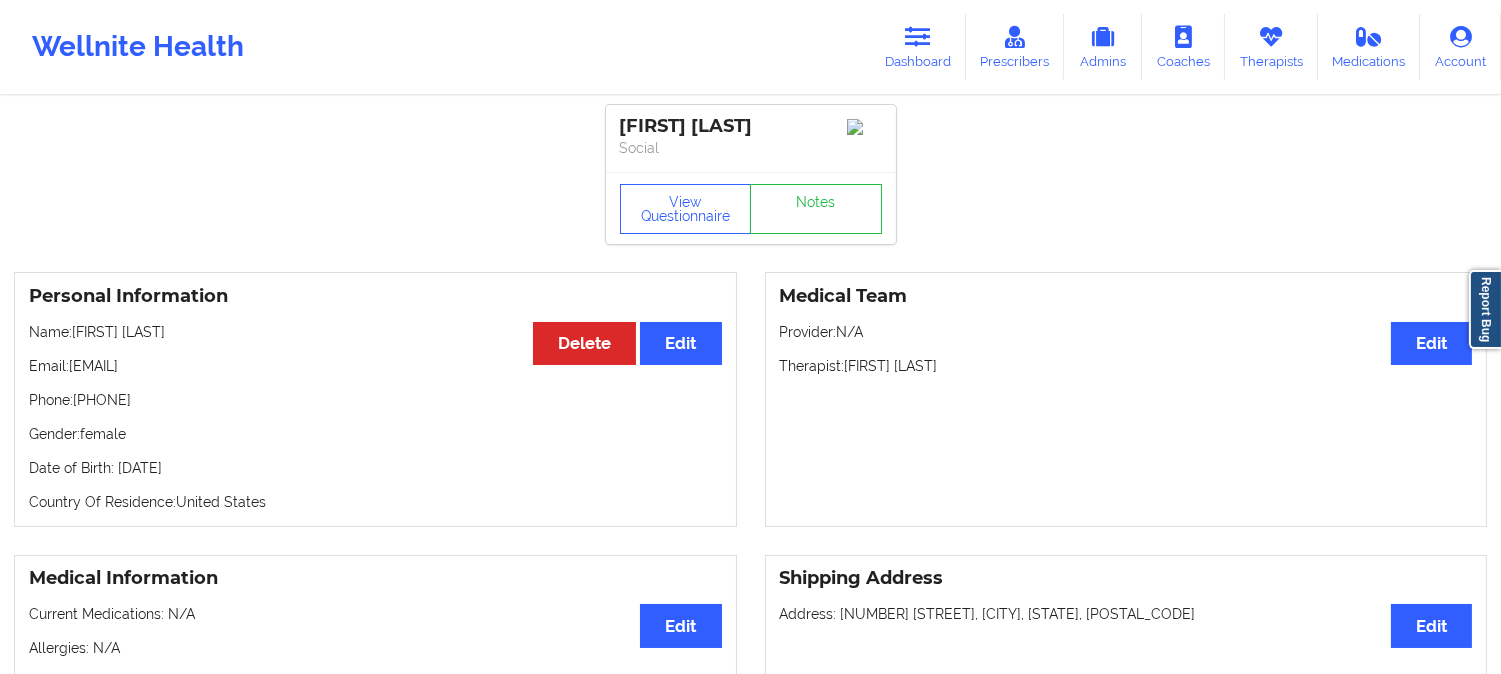 drag, startPoint x: 224, startPoint y: 338, endPoint x: 76, endPoint y: 332, distance: 148.12157 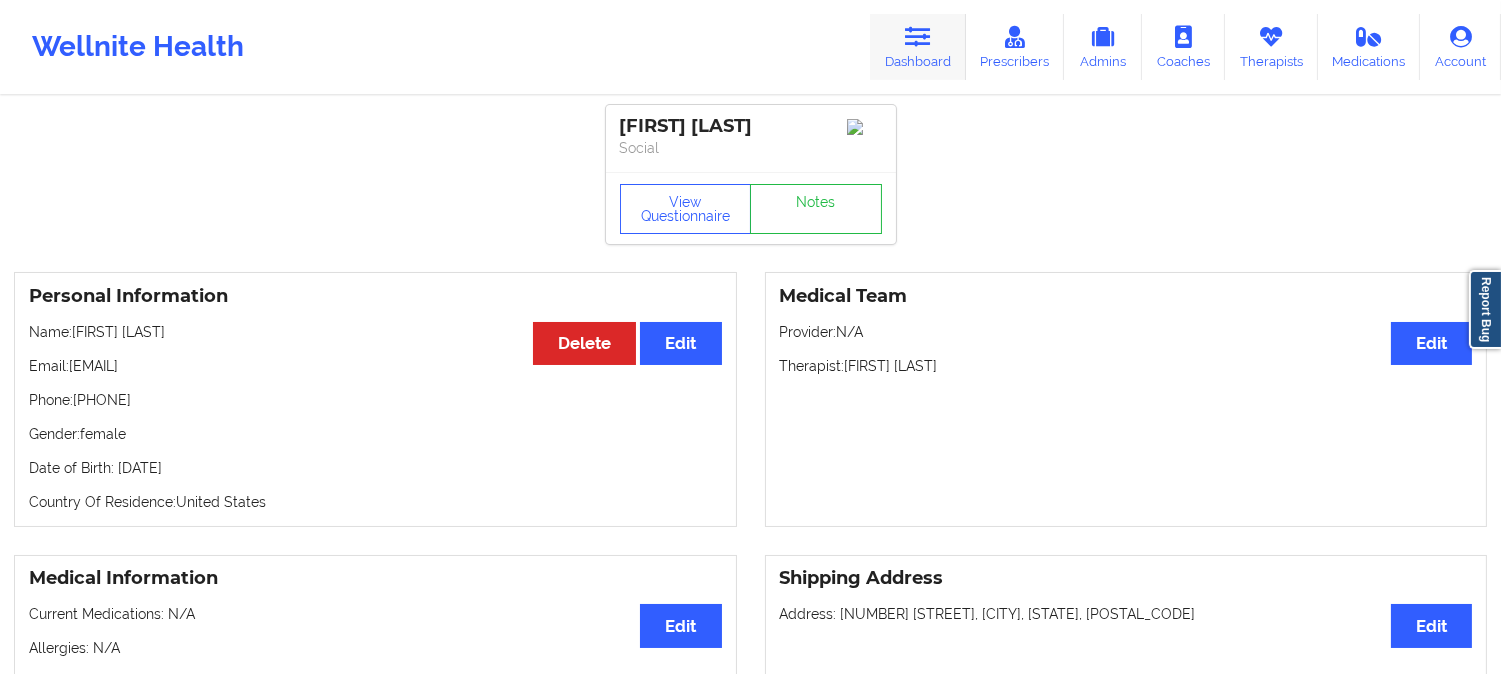 click at bounding box center [918, 37] 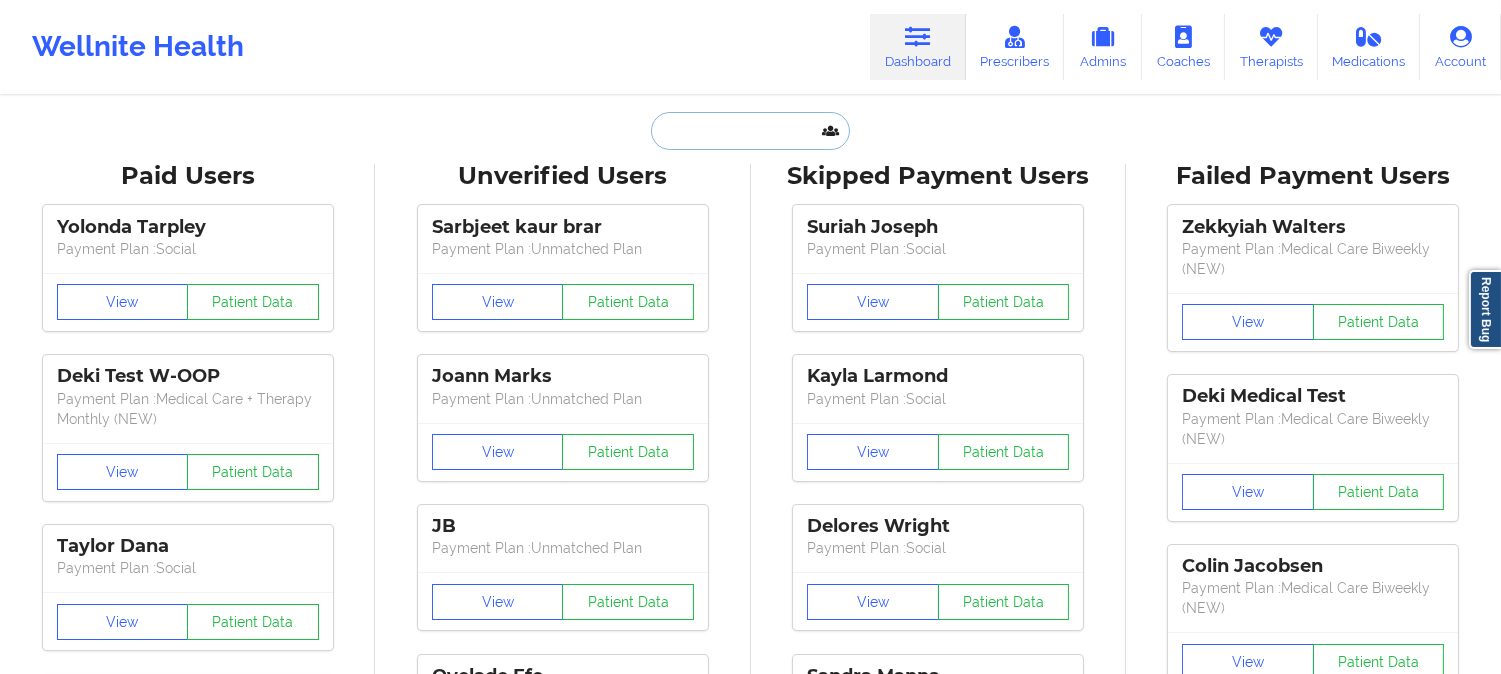 click at bounding box center [750, 131] 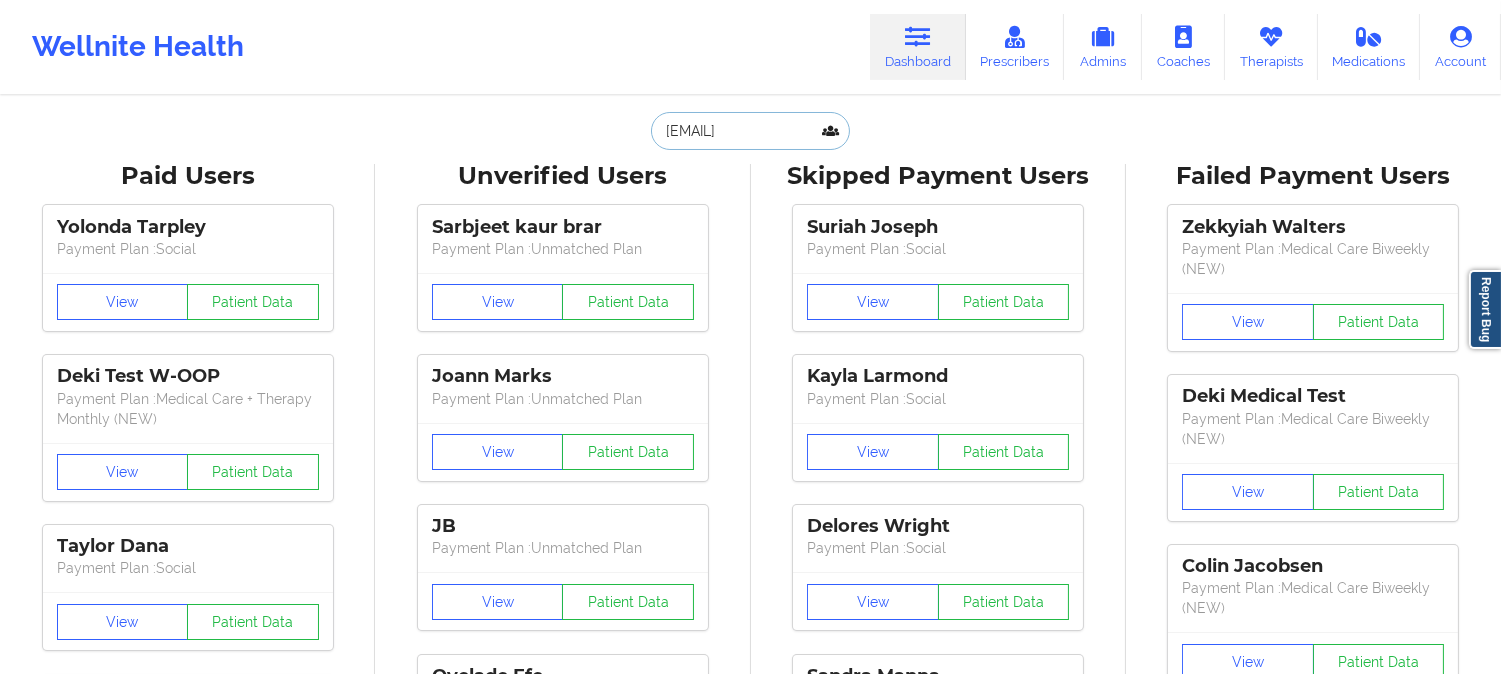 scroll, scrollTop: 0, scrollLeft: 31, axis: horizontal 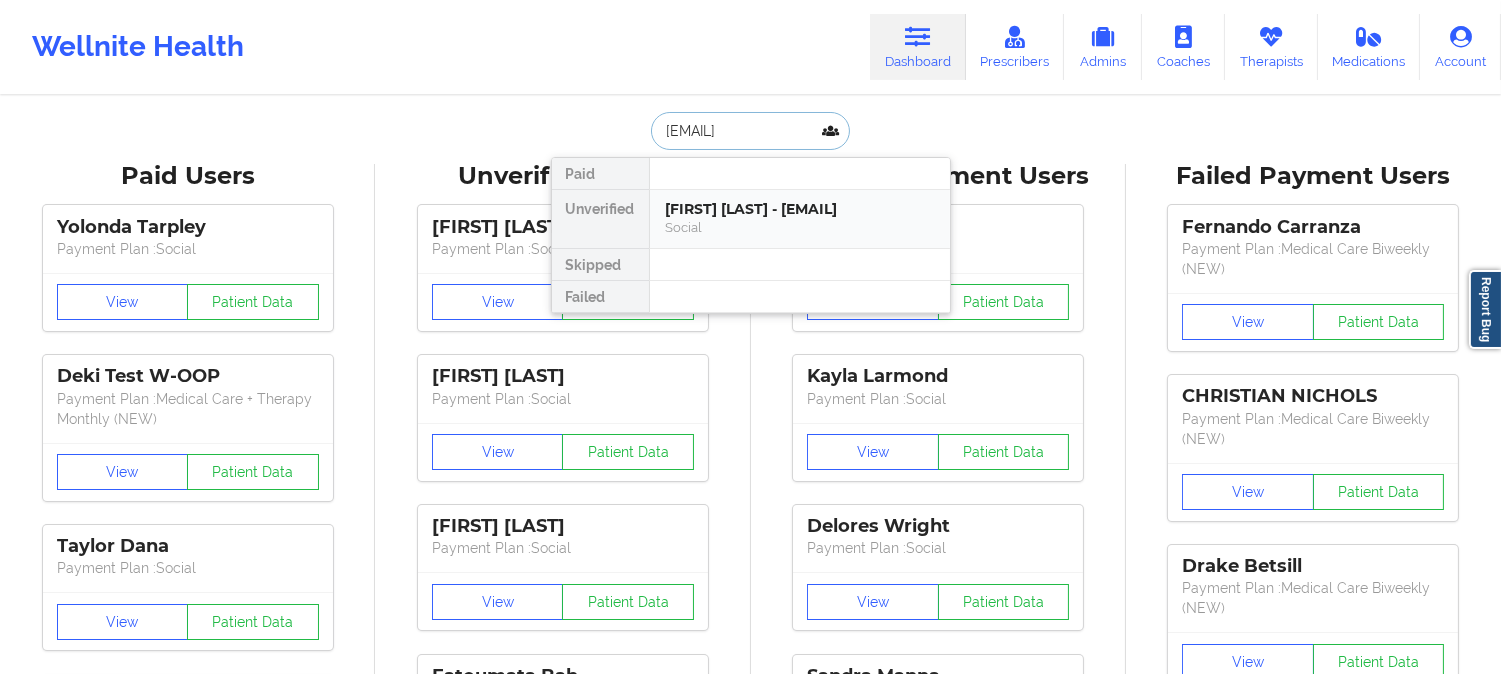 click on "Social" at bounding box center (800, 227) 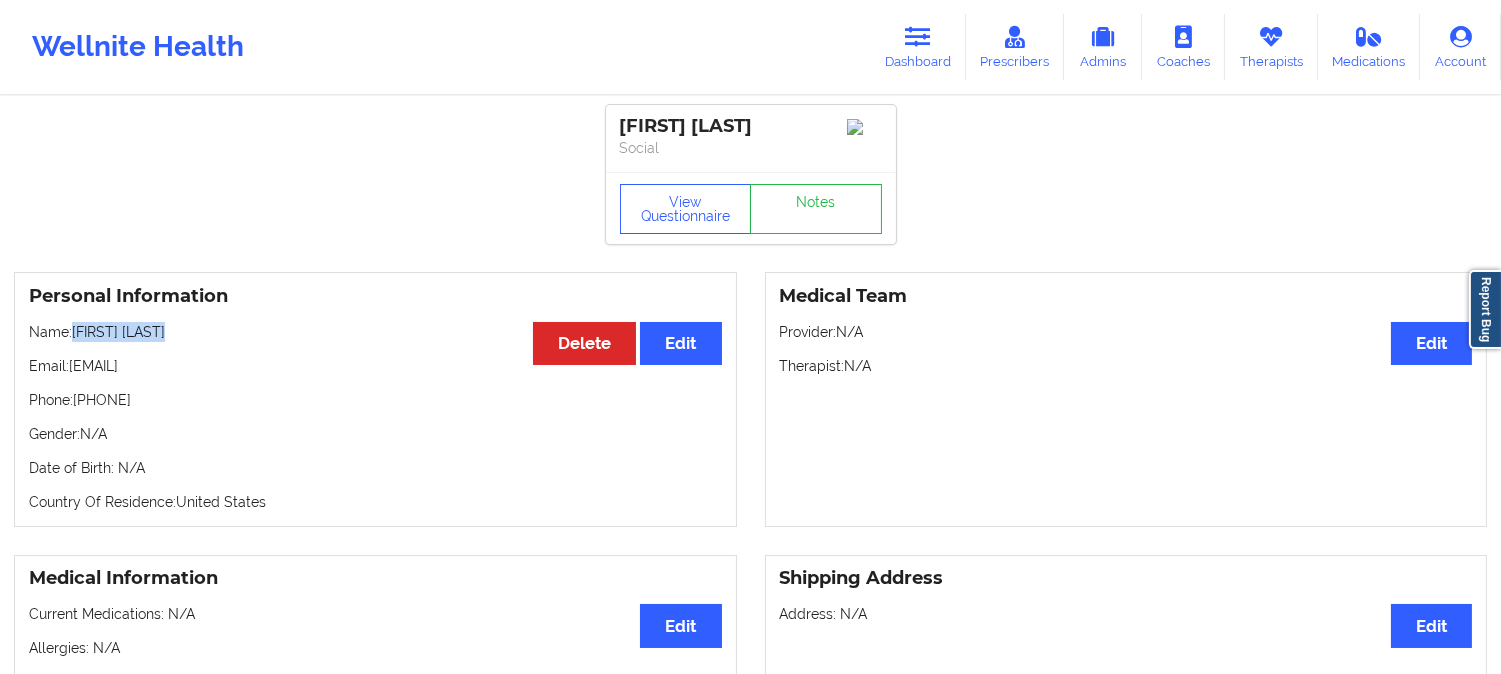 drag, startPoint x: 185, startPoint y: 338, endPoint x: 74, endPoint y: 343, distance: 111.11256 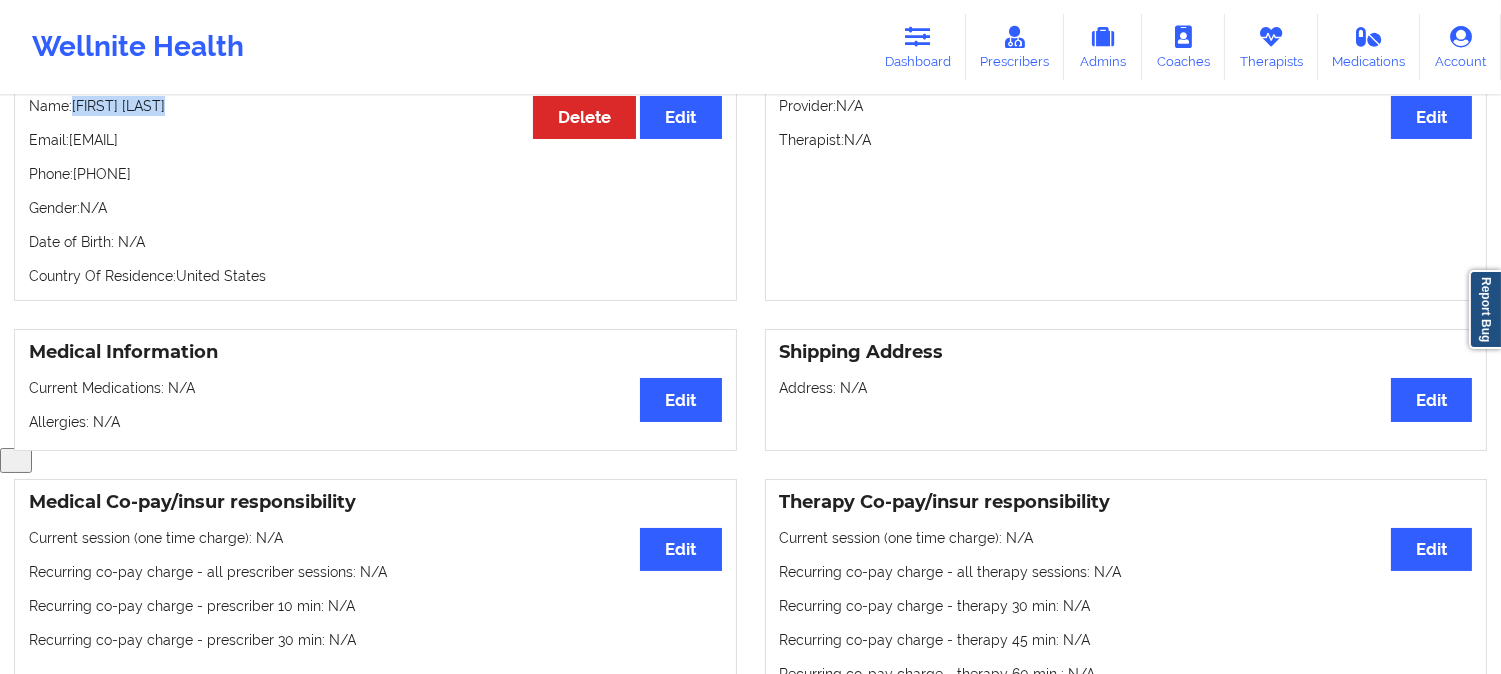 scroll, scrollTop: 0, scrollLeft: 0, axis: both 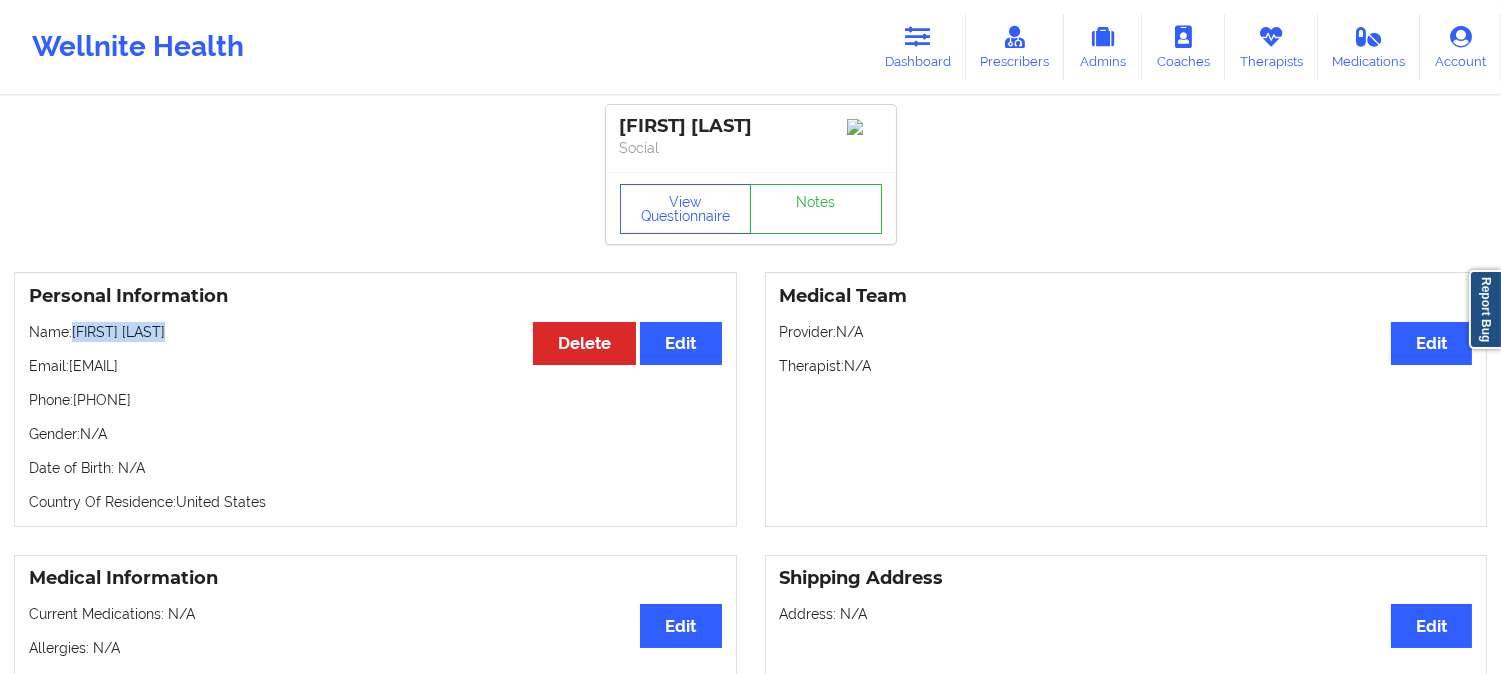 drag, startPoint x: 182, startPoint y: 406, endPoint x: 91, endPoint y: 403, distance: 91.04944 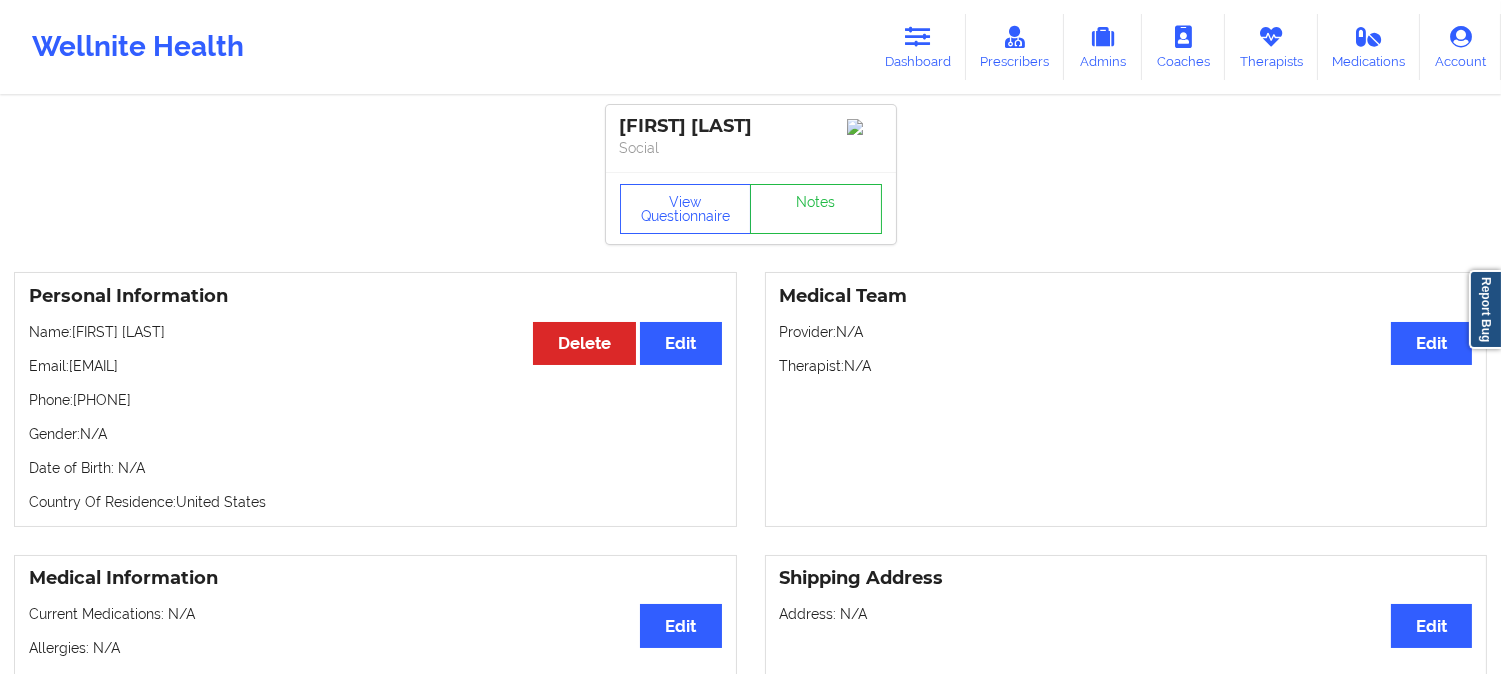 click on "Name: [FIRST] [LAST]" at bounding box center (375, 332) 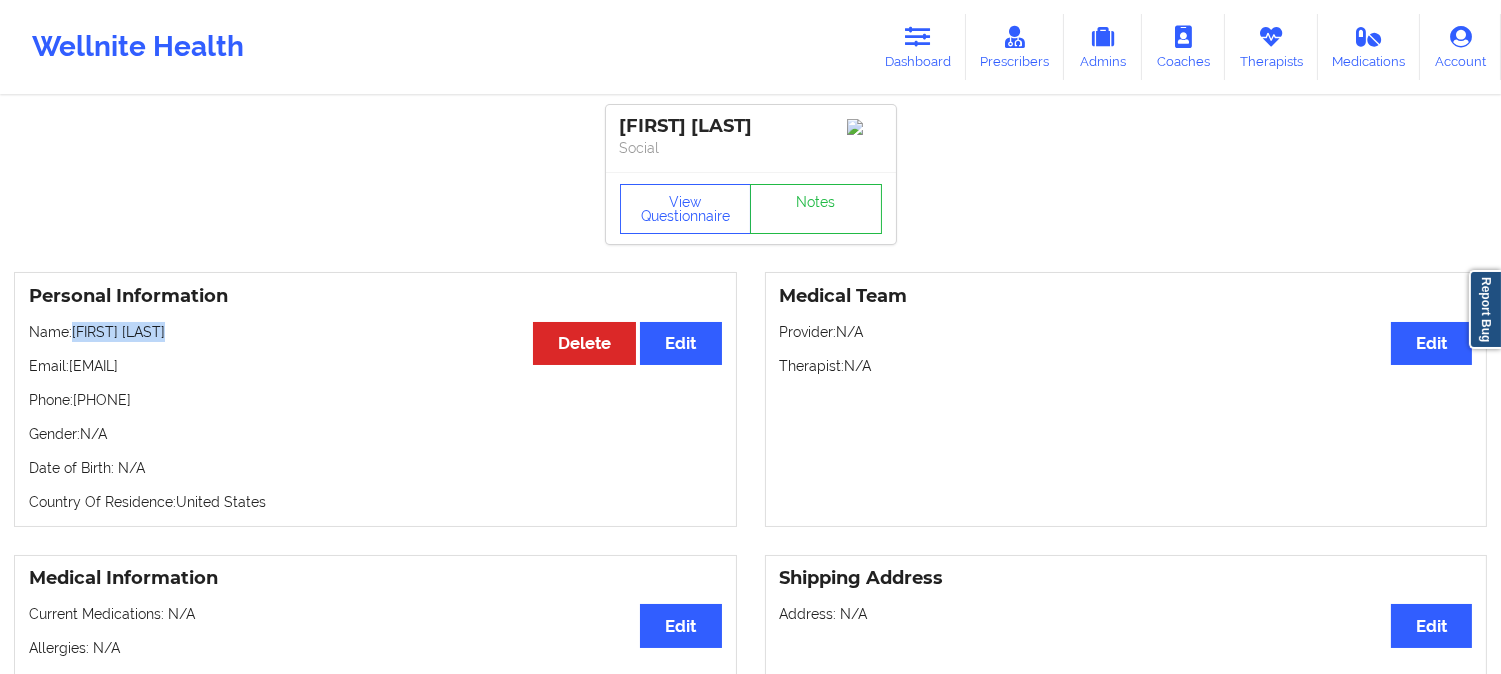 drag, startPoint x: 190, startPoint y: 341, endPoint x: 74, endPoint y: 341, distance: 116 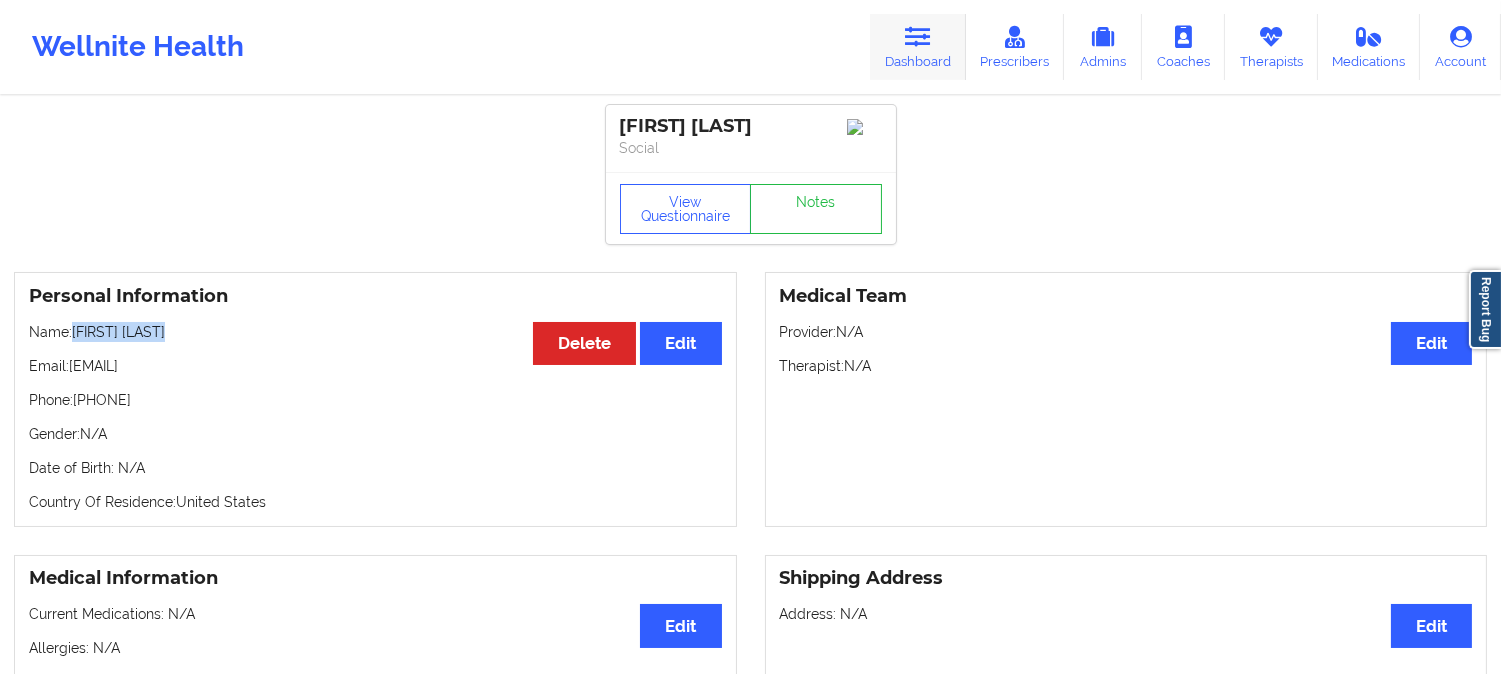 click on "Dashboard" at bounding box center (918, 47) 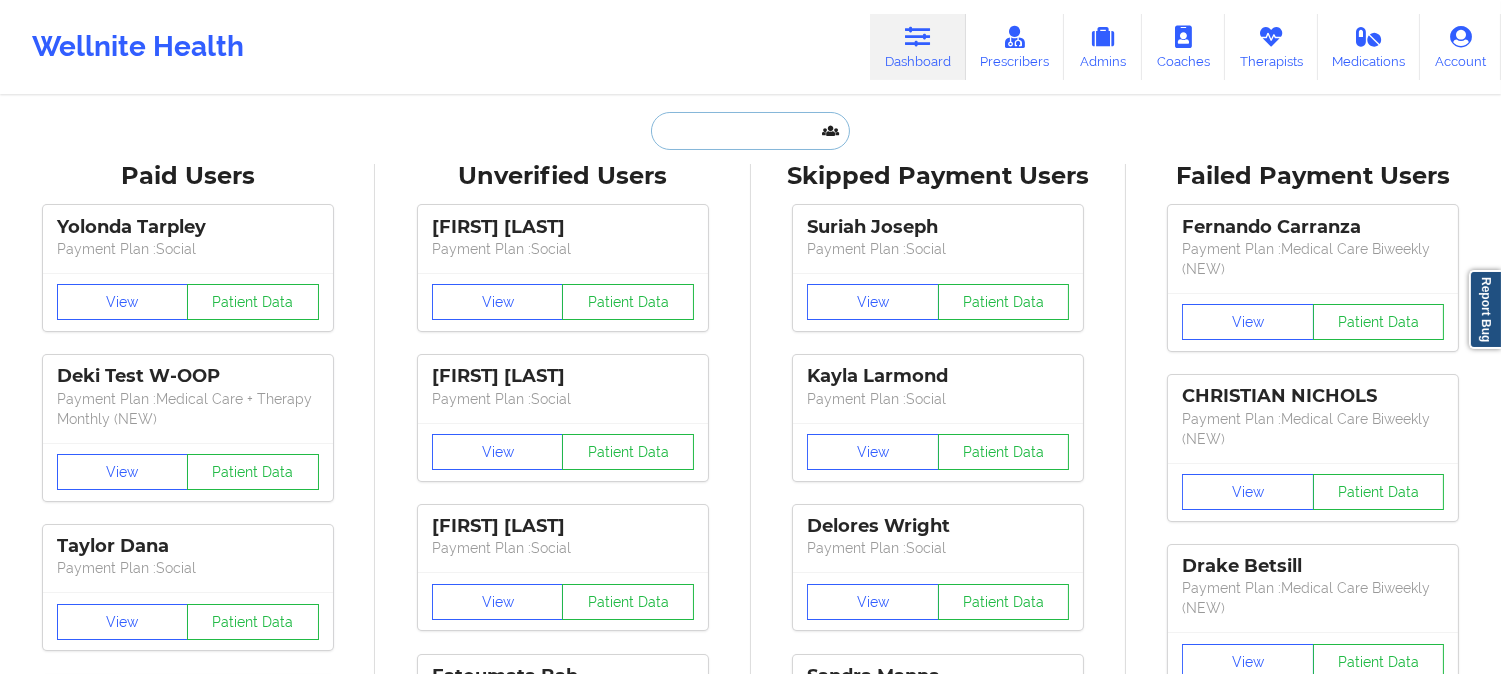click at bounding box center (750, 131) 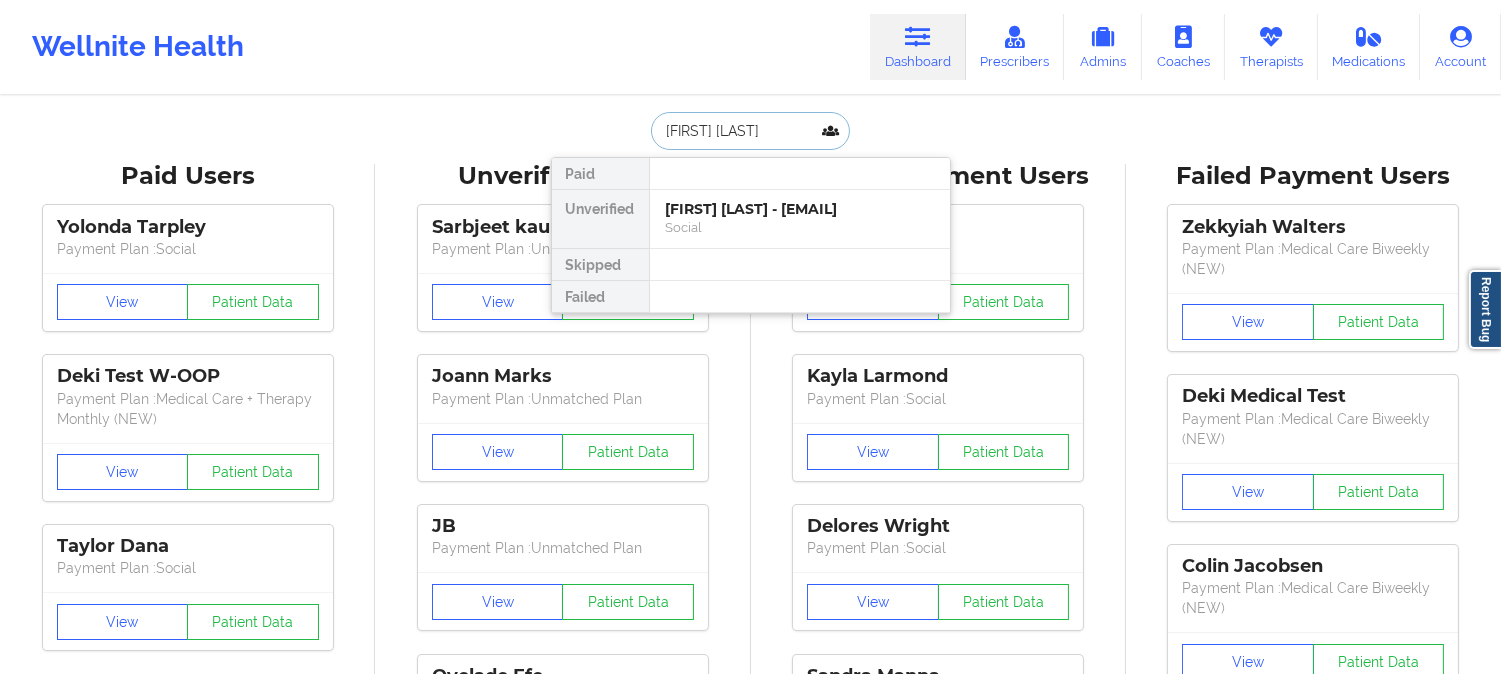 type on "[FIRST] [LAST]" 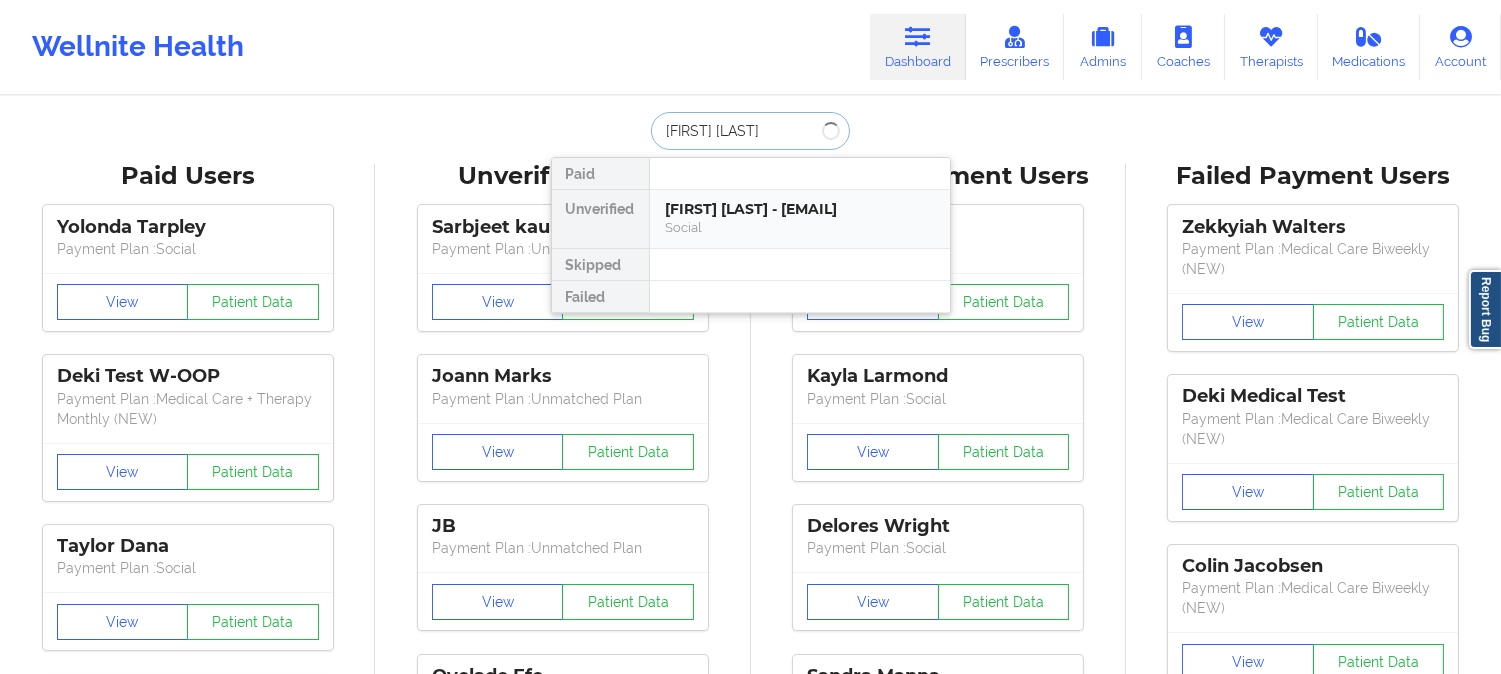 click on "[FIRST] [LAST] - [EMAIL]" at bounding box center (800, 209) 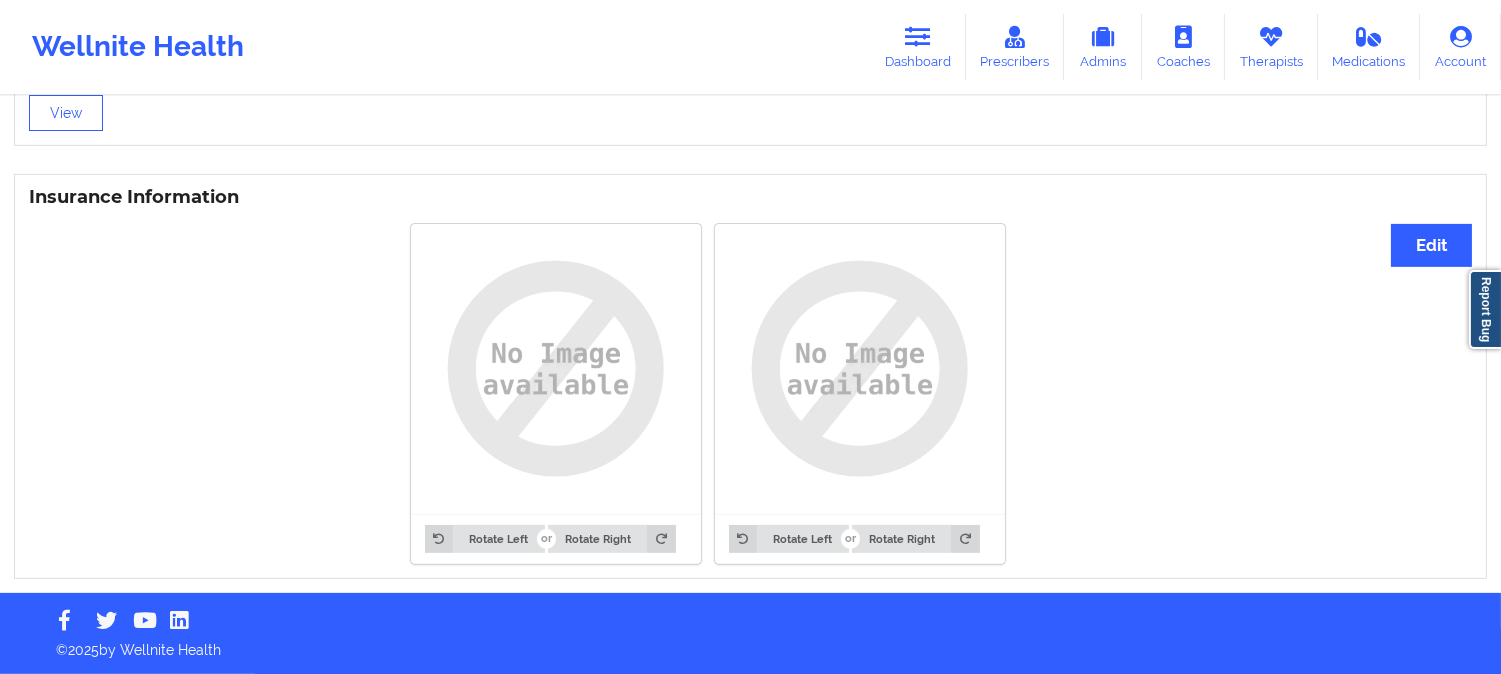 scroll, scrollTop: 1413, scrollLeft: 0, axis: vertical 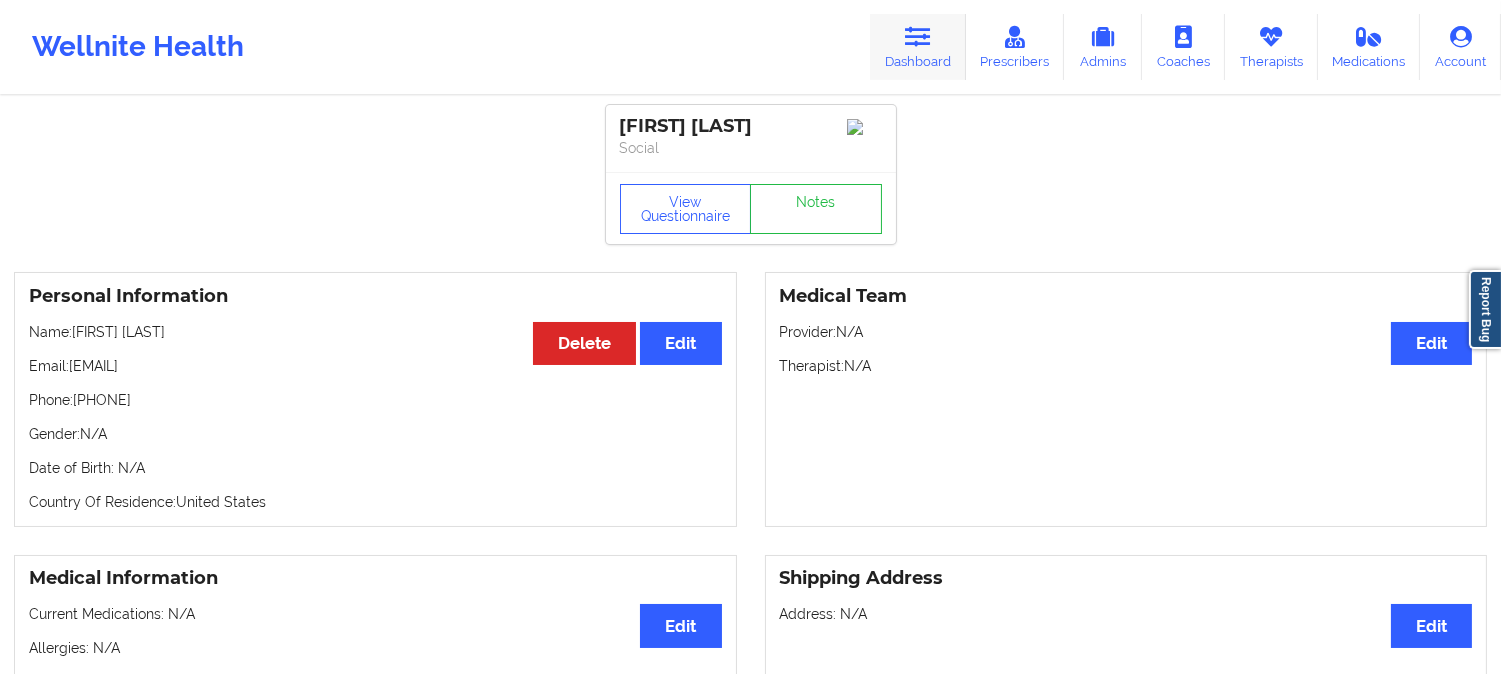 click on "Dashboard" at bounding box center [918, 47] 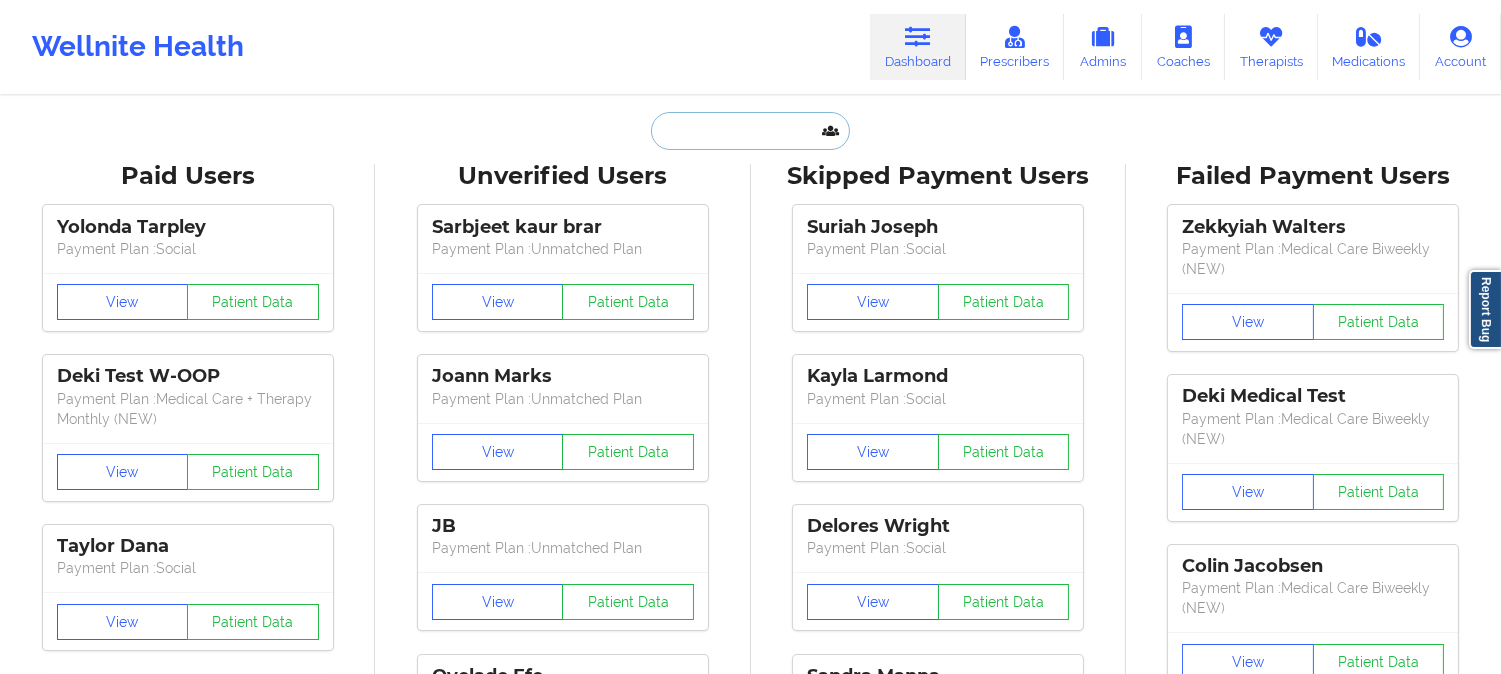 click at bounding box center (750, 131) 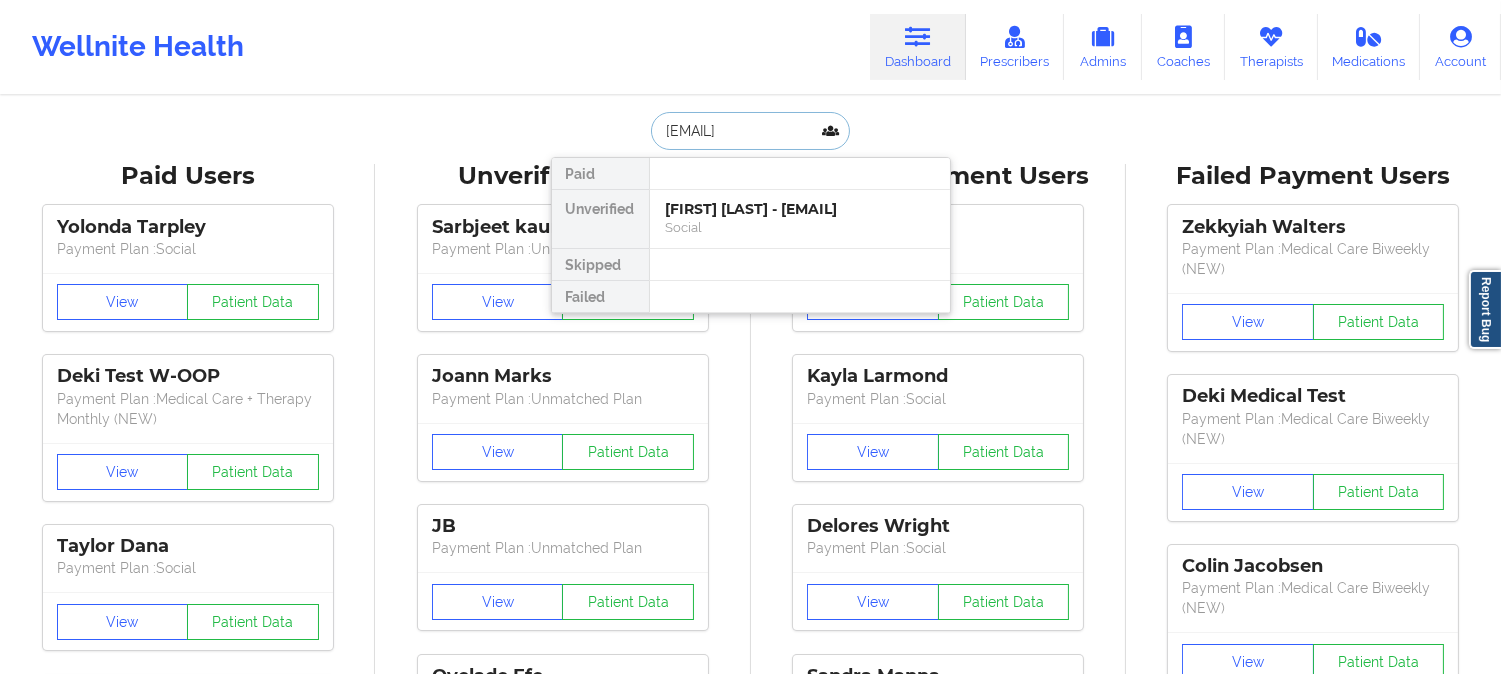 scroll, scrollTop: 0, scrollLeft: 27, axis: horizontal 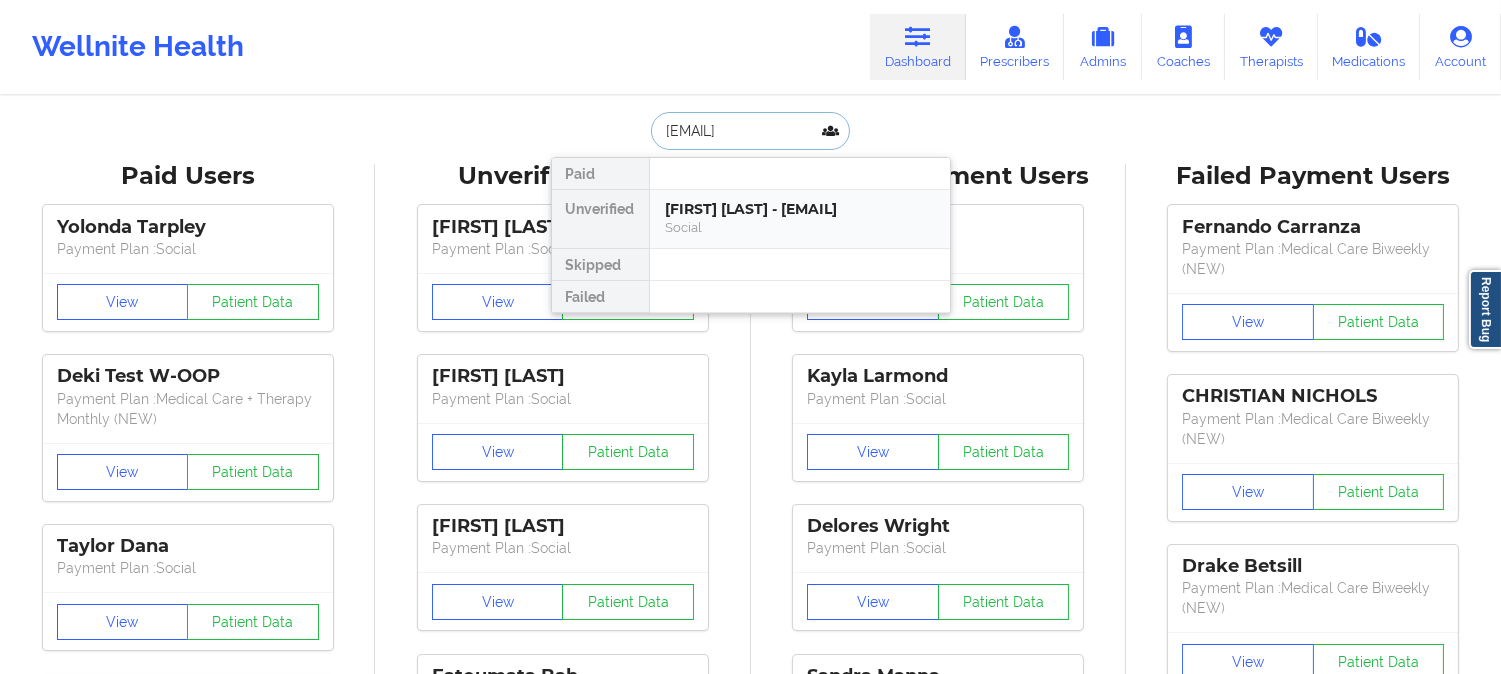 click on "Social" at bounding box center [800, 227] 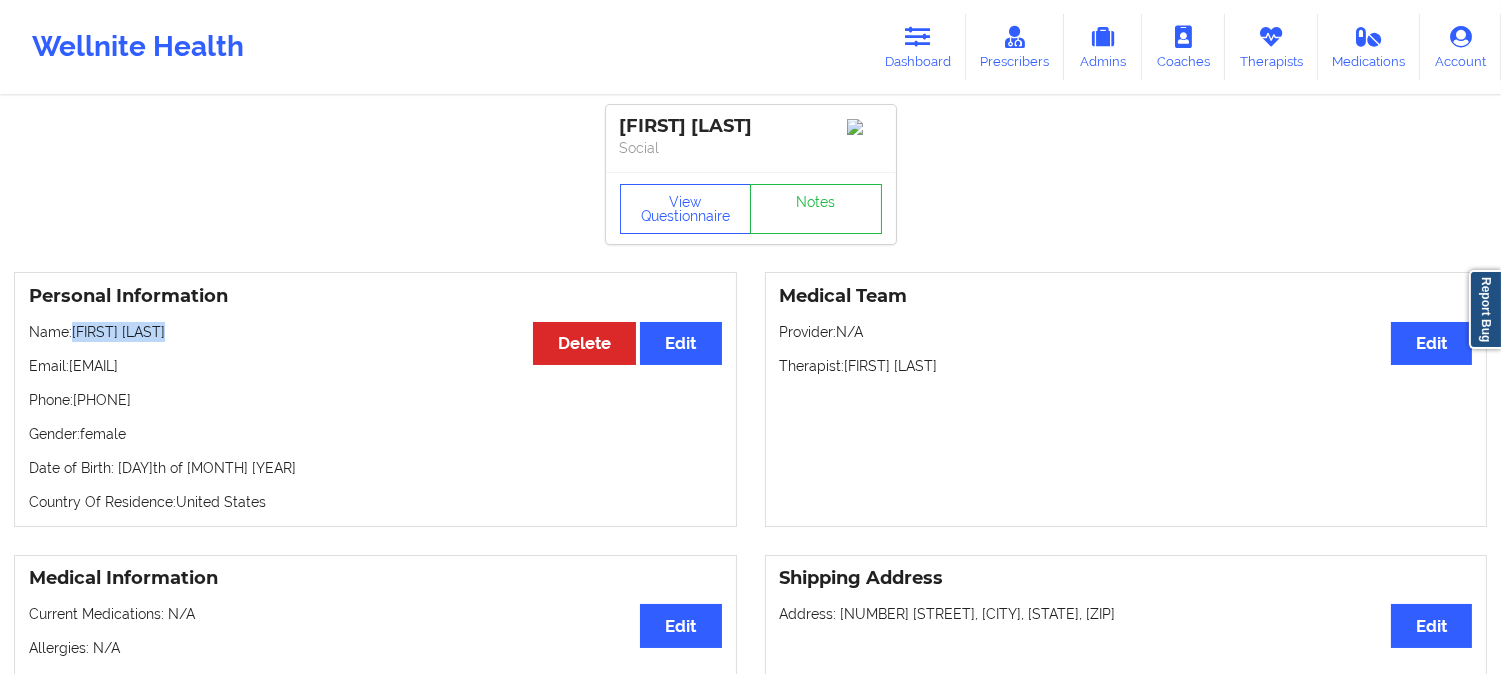 drag, startPoint x: 198, startPoint y: 338, endPoint x: 78, endPoint y: 331, distance: 120.203995 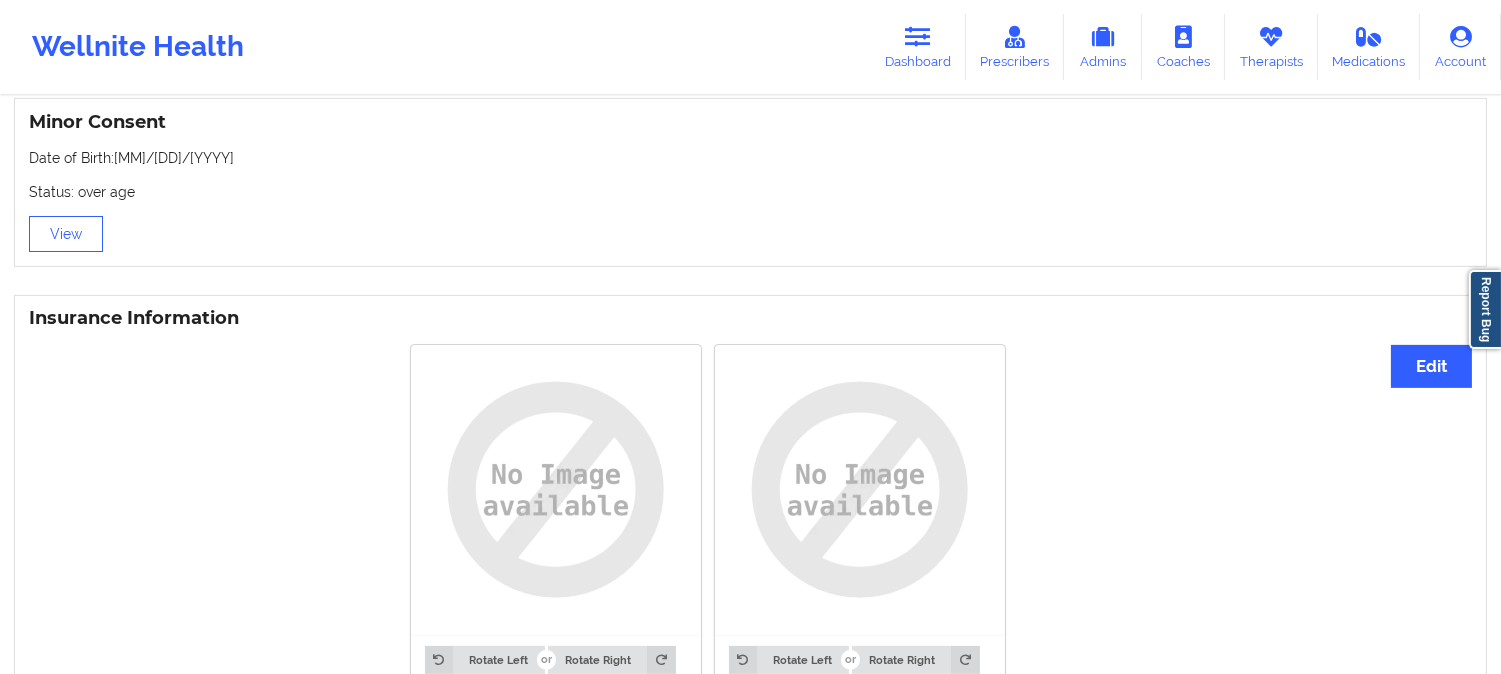 scroll, scrollTop: 1421, scrollLeft: 0, axis: vertical 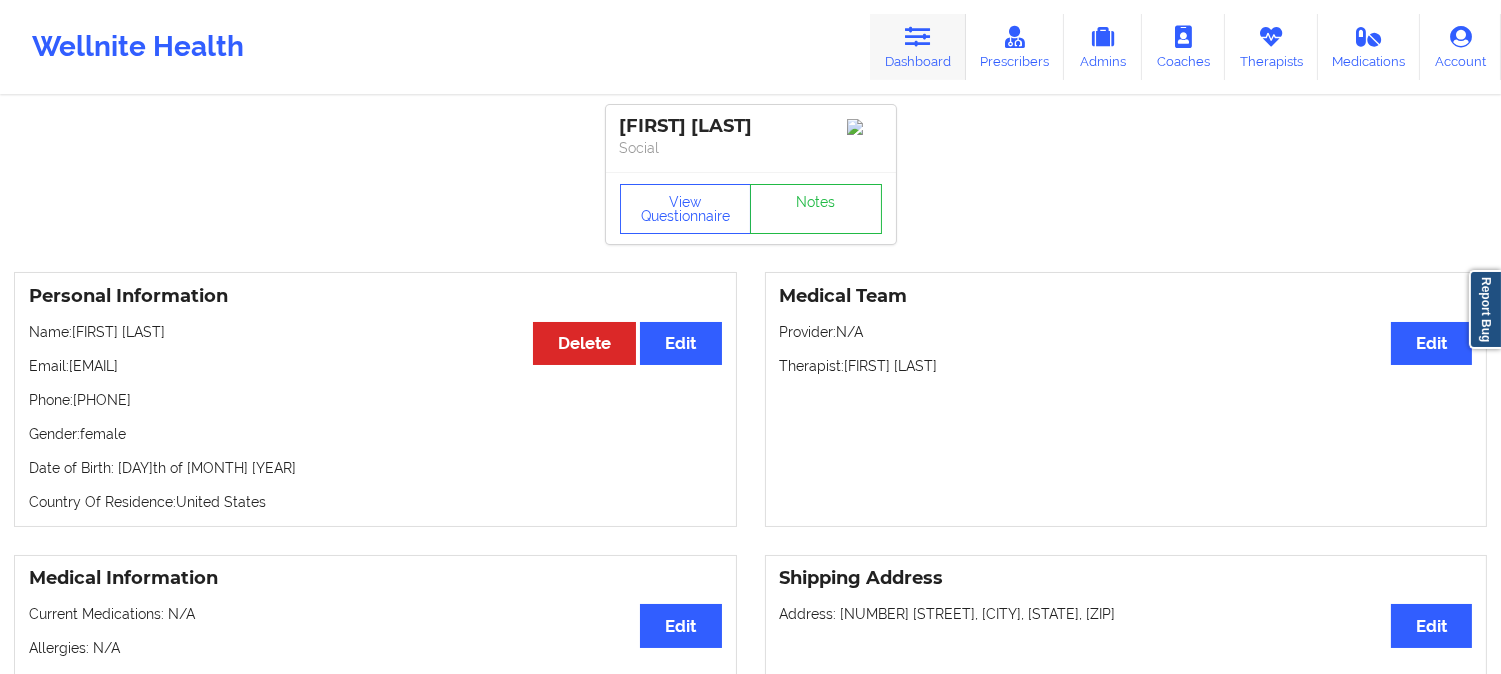 click at bounding box center (918, 37) 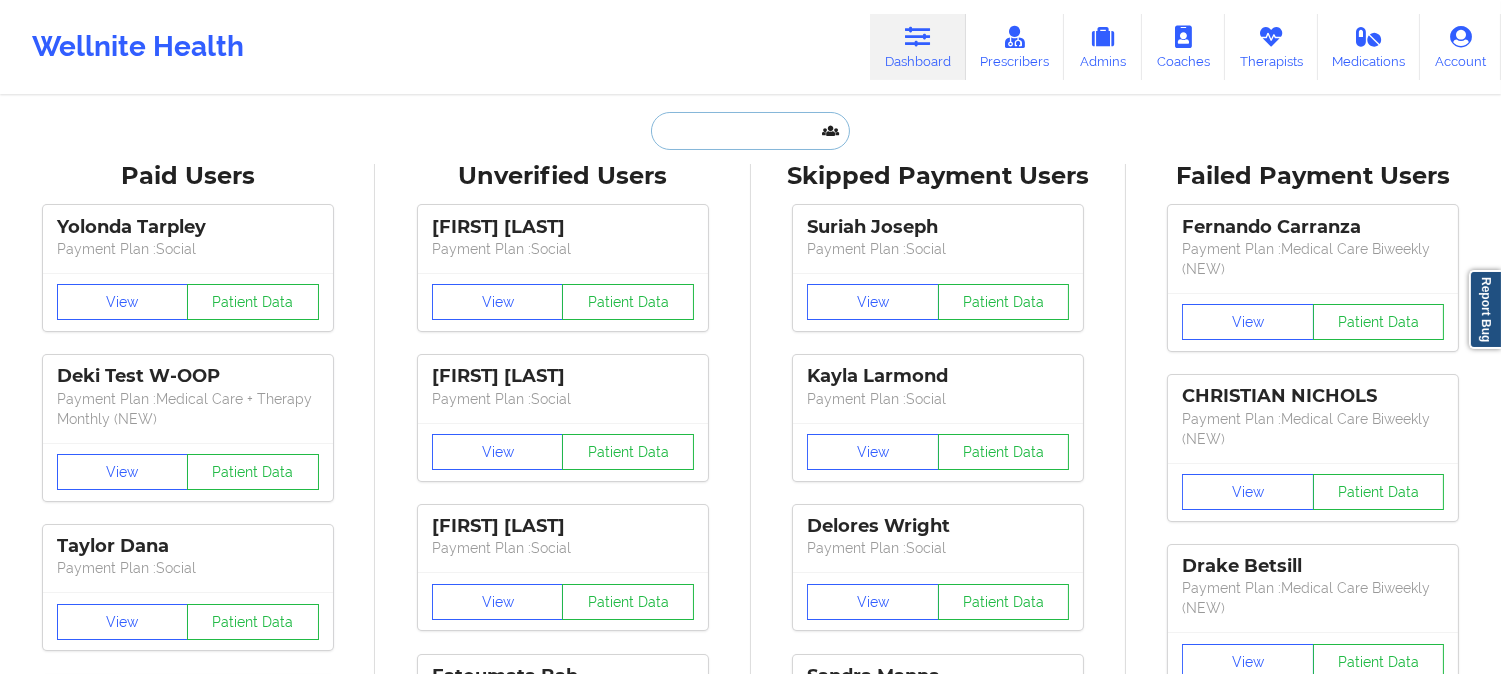 click at bounding box center [750, 131] 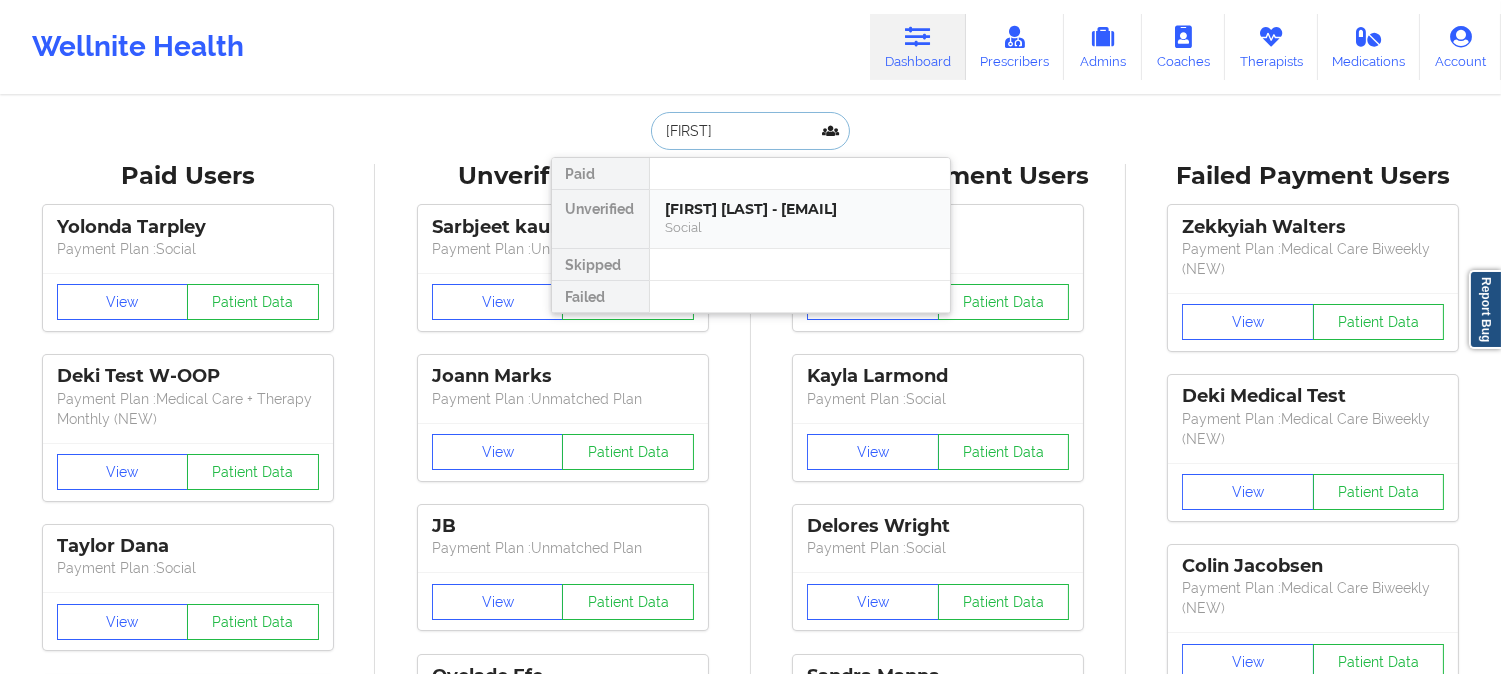 click on "[FIRST] [LAST] - [EMAIL]" at bounding box center (800, 209) 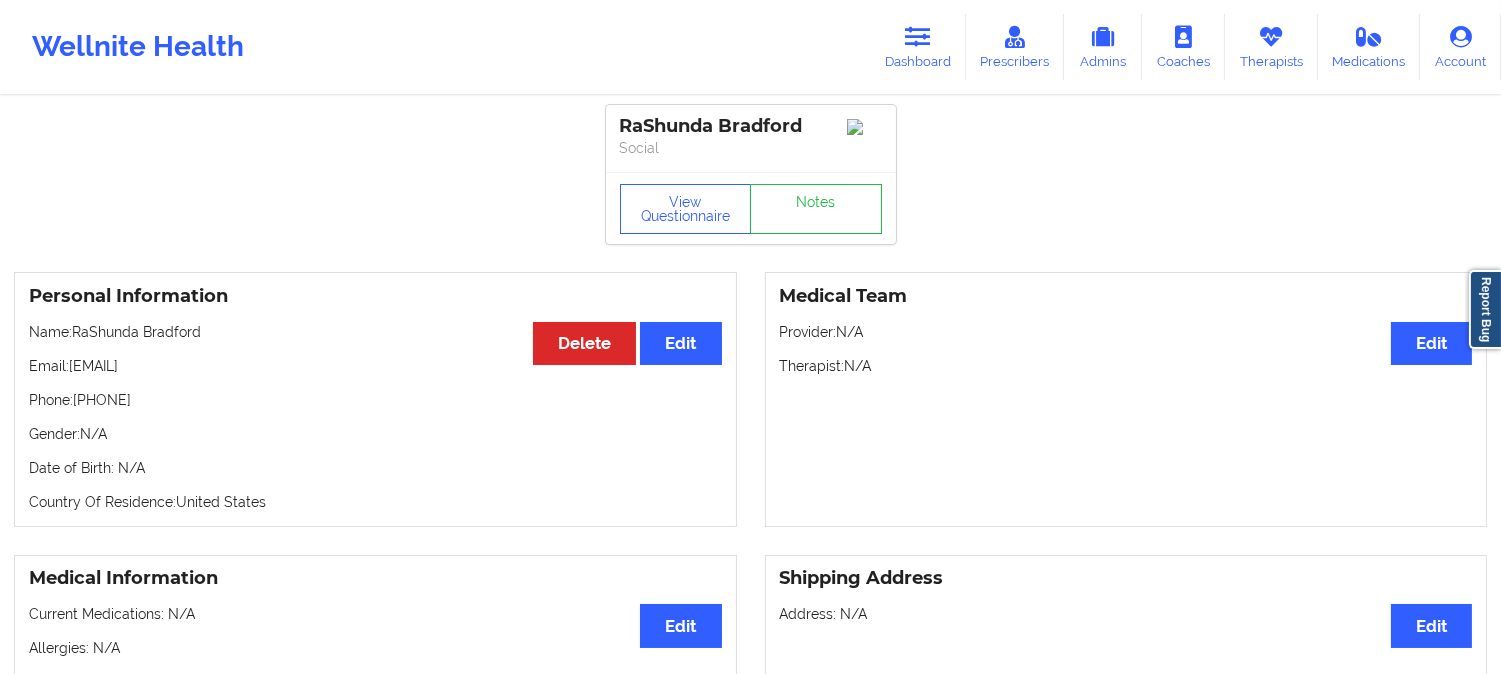 drag, startPoint x: 248, startPoint y: 371, endPoint x: 70, endPoint y: 373, distance: 178.01123 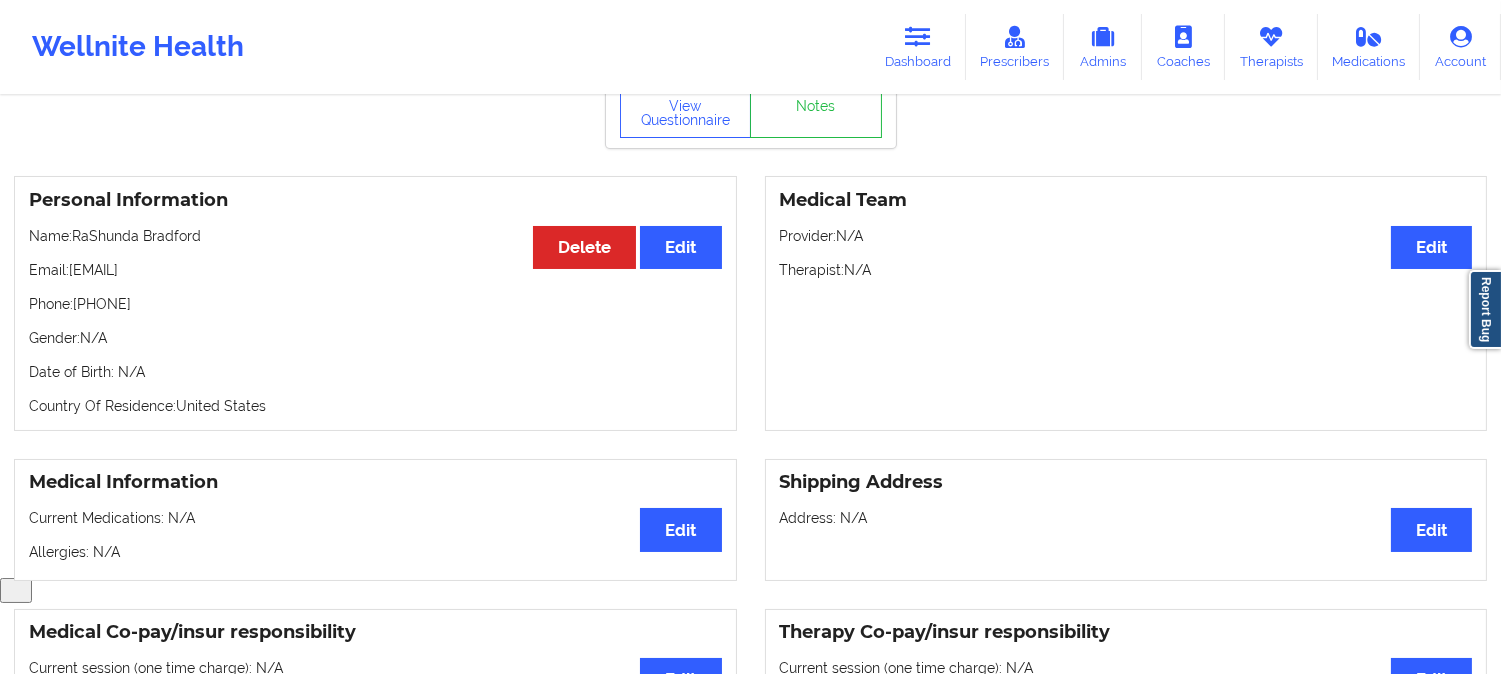scroll, scrollTop: 0, scrollLeft: 0, axis: both 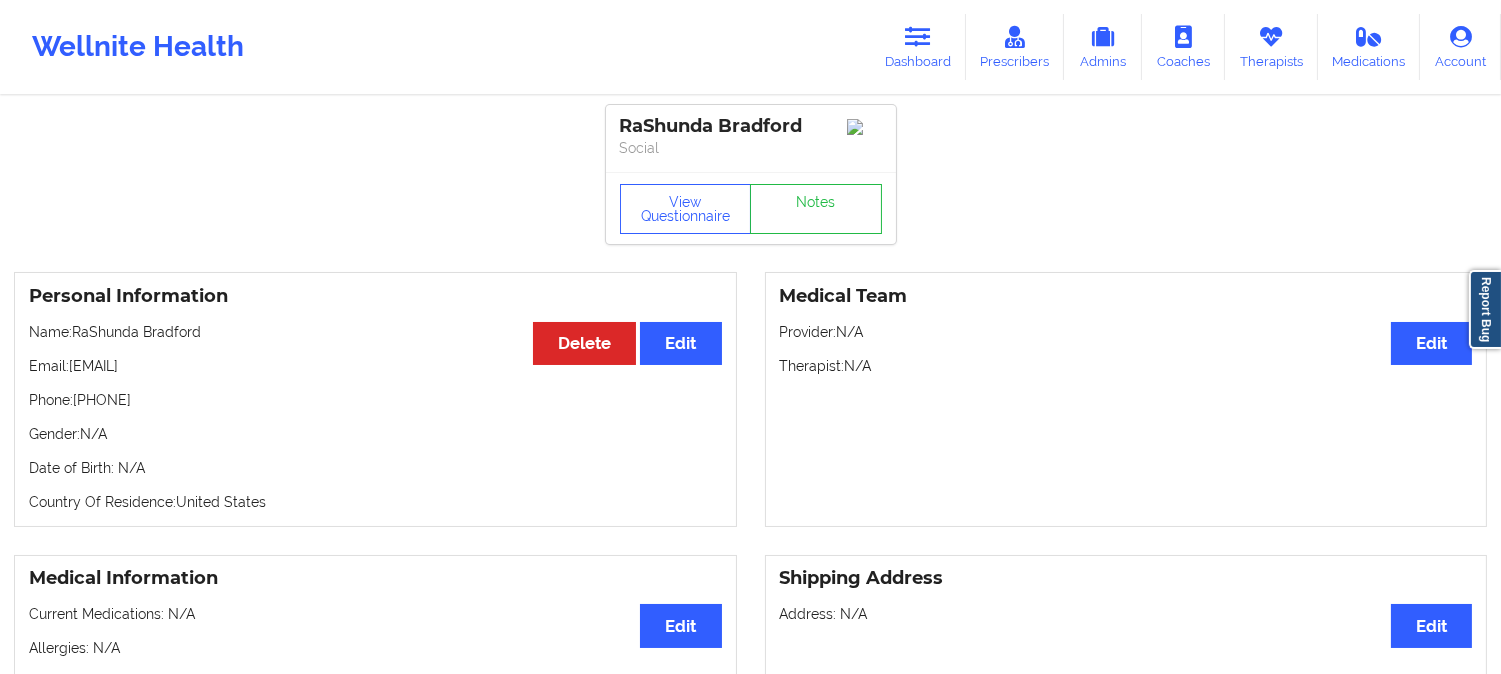 click on "Name: [FIRST] [LAST]" at bounding box center (375, 332) 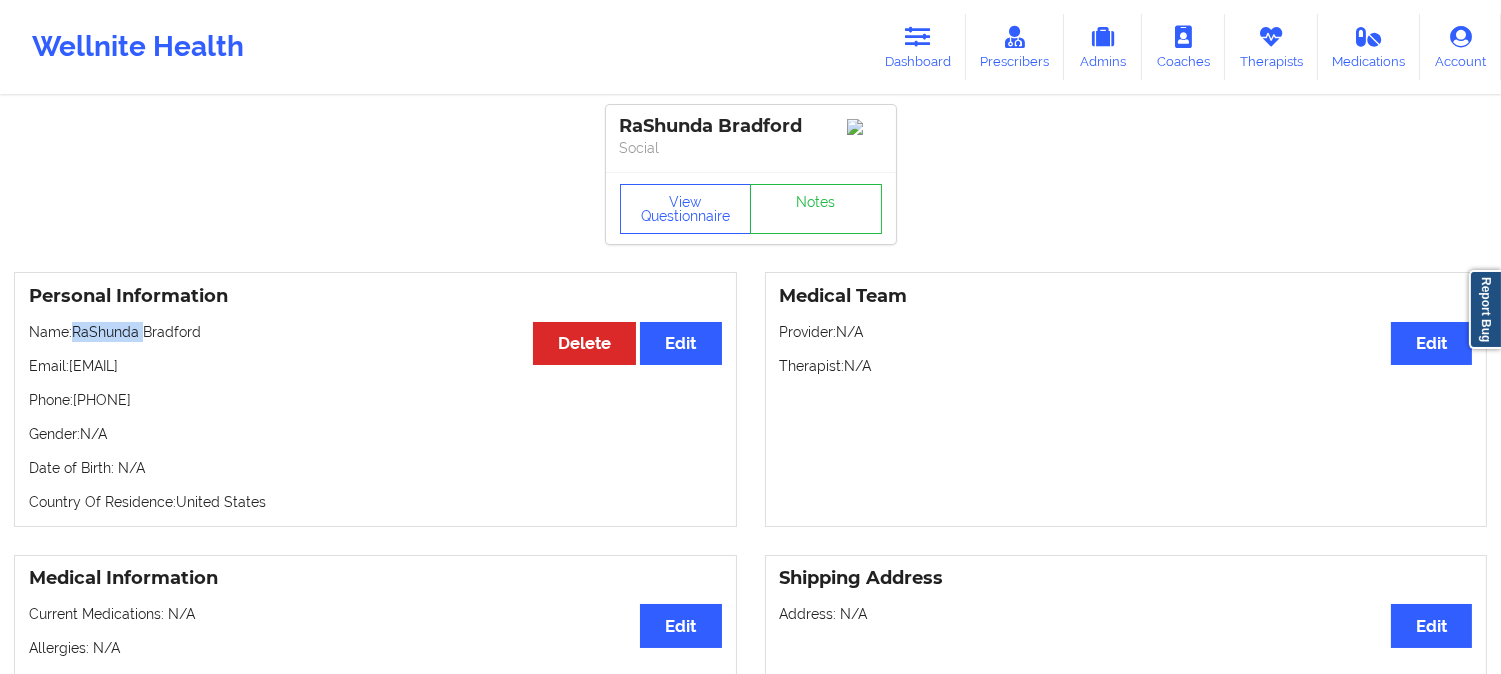 click on "Name: [FIRST] [LAST]" at bounding box center (375, 332) 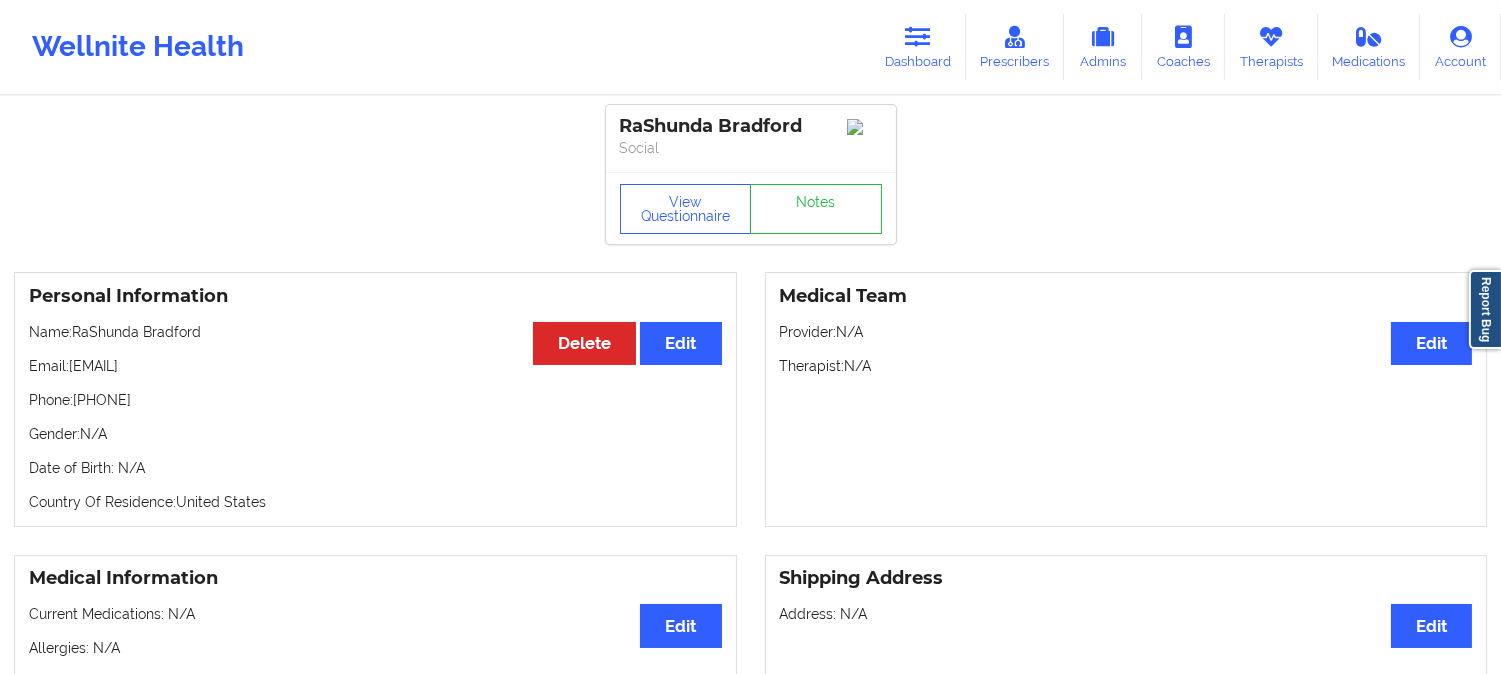 click on "RaShunda Bradford Social View Questionnaire Notes Personal Information Edit Delete Name:  RaShunda Bradford Email:  [EMAIL] Phone:  [PHONE] Gender:  N/A Date of Birth:   N/A Country Of Residence: [COUNTRY] Medical Team Edit Provider:  N/A Therapist:  N/A Medical Information Edit Current Medications:   N/A Allergies:   N/A Shipping Address Edit Address:   N/A Medical Co-pay/insur responsibility Edit Current session (one time charge): N/A Recurring co-pay charge - all prescriber sessions :   N/A Recurring co-pay charge - prescriber 10 min :   N/A Recurring co-pay charge - prescriber 30 min :   N/A Therapy Co-pay/insur responsibility Edit Current session (one time charge): N/A Recurring co-pay charge - all therapy sessions :   N/A Recurring co-pay charge - therapy 30 min :   N/A Recurring co-pay charge - therapy 45 min :   N/A Recurring co-pay charge - therapy 60 min :   N/A State of Residence Edit State:   Texas Insurance Address Street address:   N/A City:  N/A State:  N/A Zip code:" at bounding box center (750, 999) 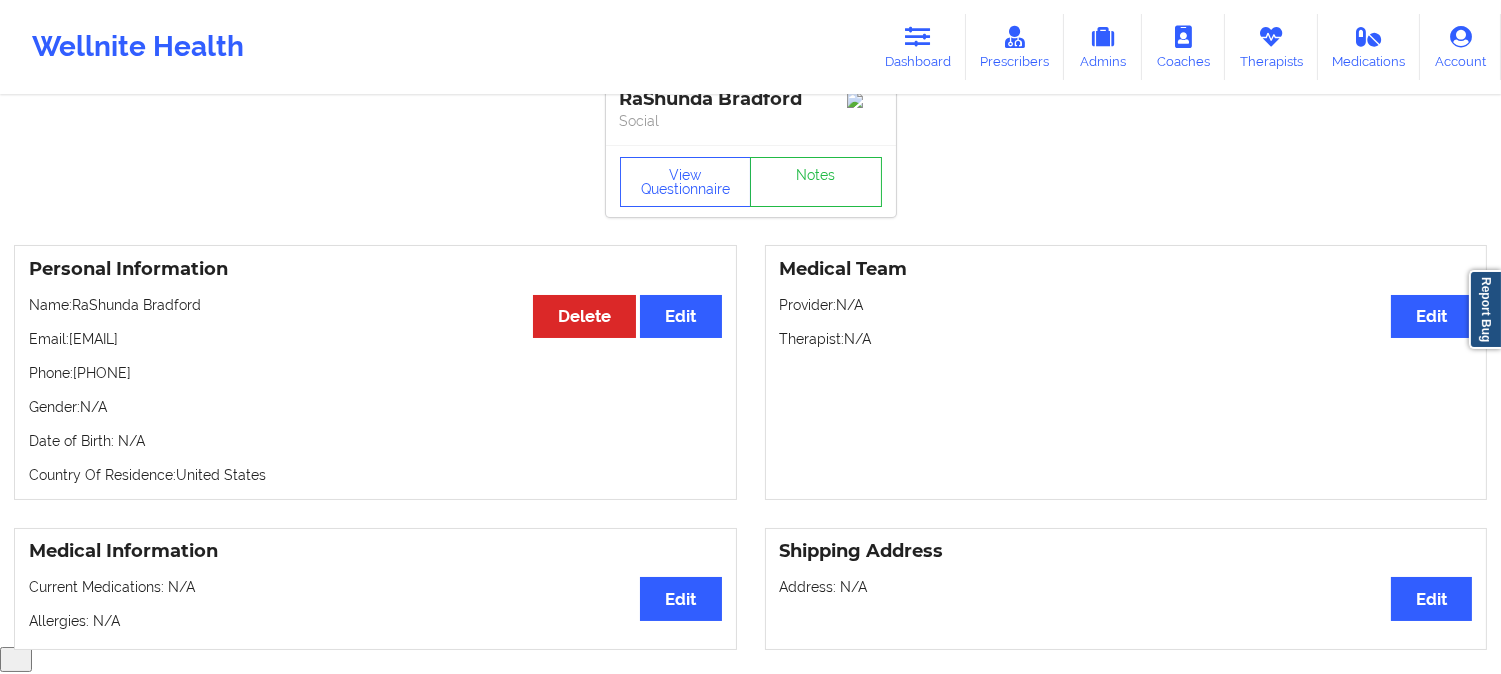 scroll, scrollTop: 0, scrollLeft: 0, axis: both 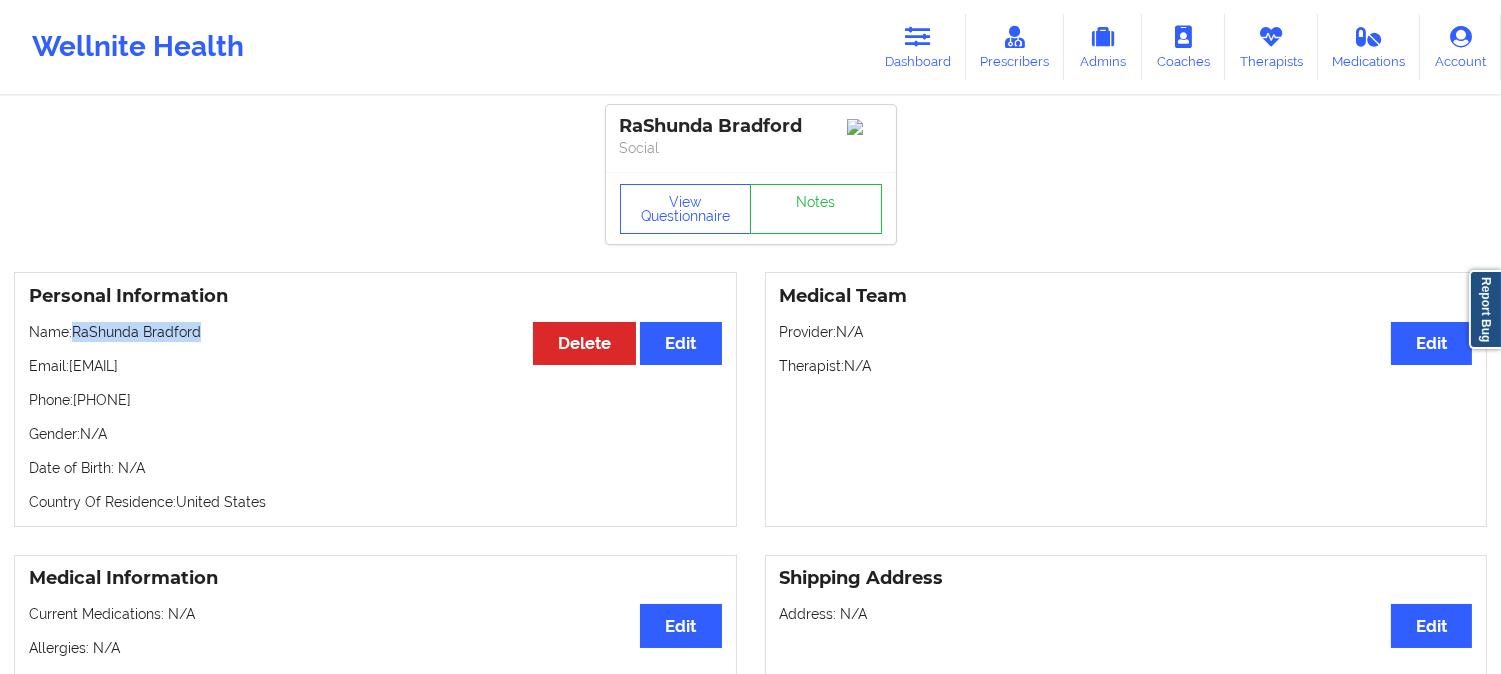 drag, startPoint x: 207, startPoint y: 340, endPoint x: 72, endPoint y: 338, distance: 135.01482 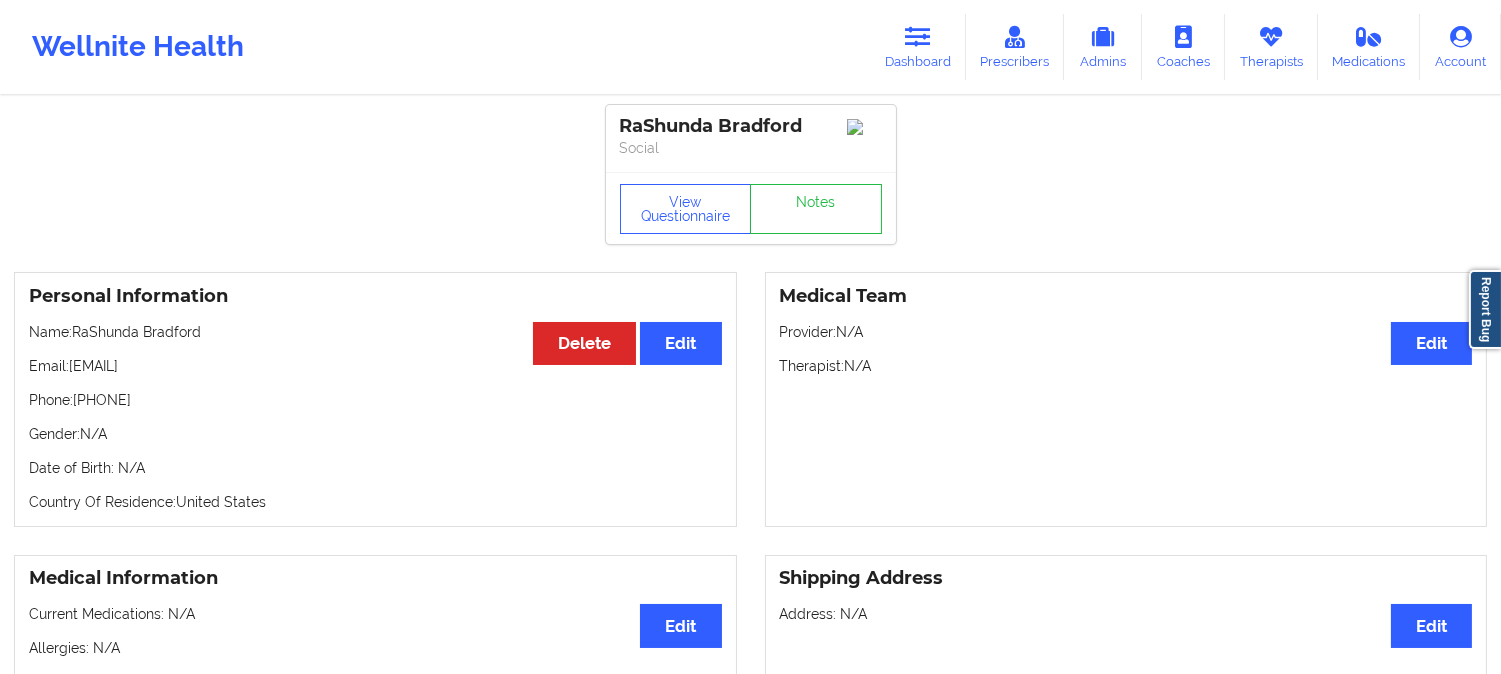 click on "Personal Information Edit Delete Name: [FIRST] [LAST] Email: [EMAIL] Phone: [PHONE] Gender: N/A Date of Birth: N/A Country Of Residence: United States" at bounding box center [375, 399] 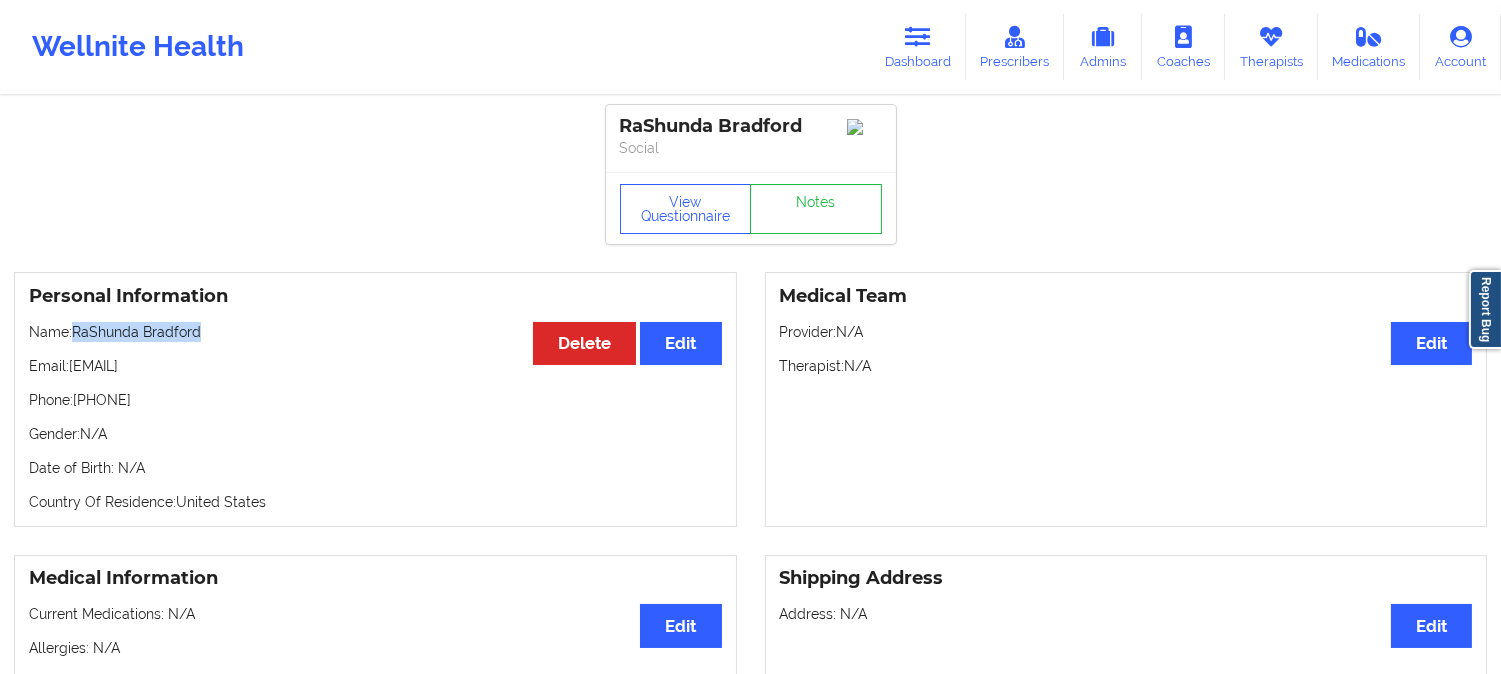 drag, startPoint x: 242, startPoint y: 342, endPoint x: 78, endPoint y: 342, distance: 164 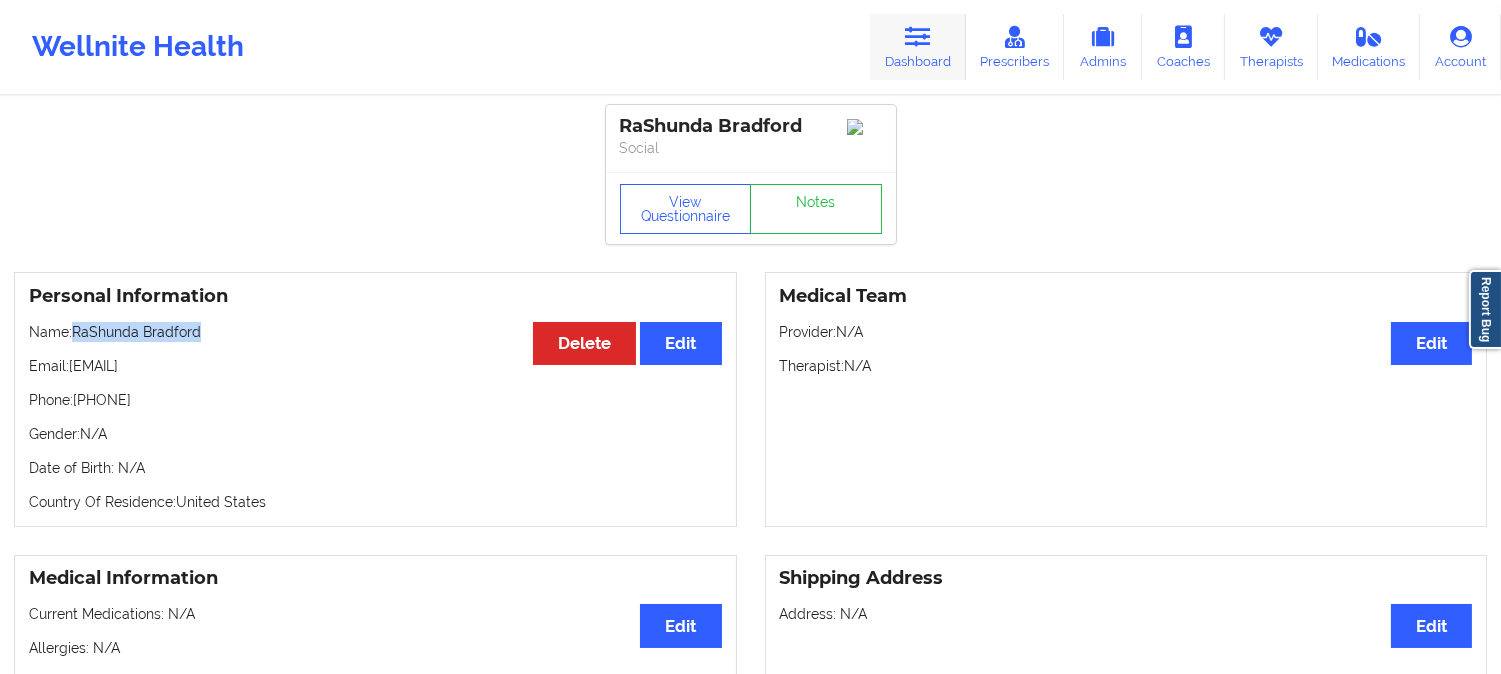 click at bounding box center [918, 37] 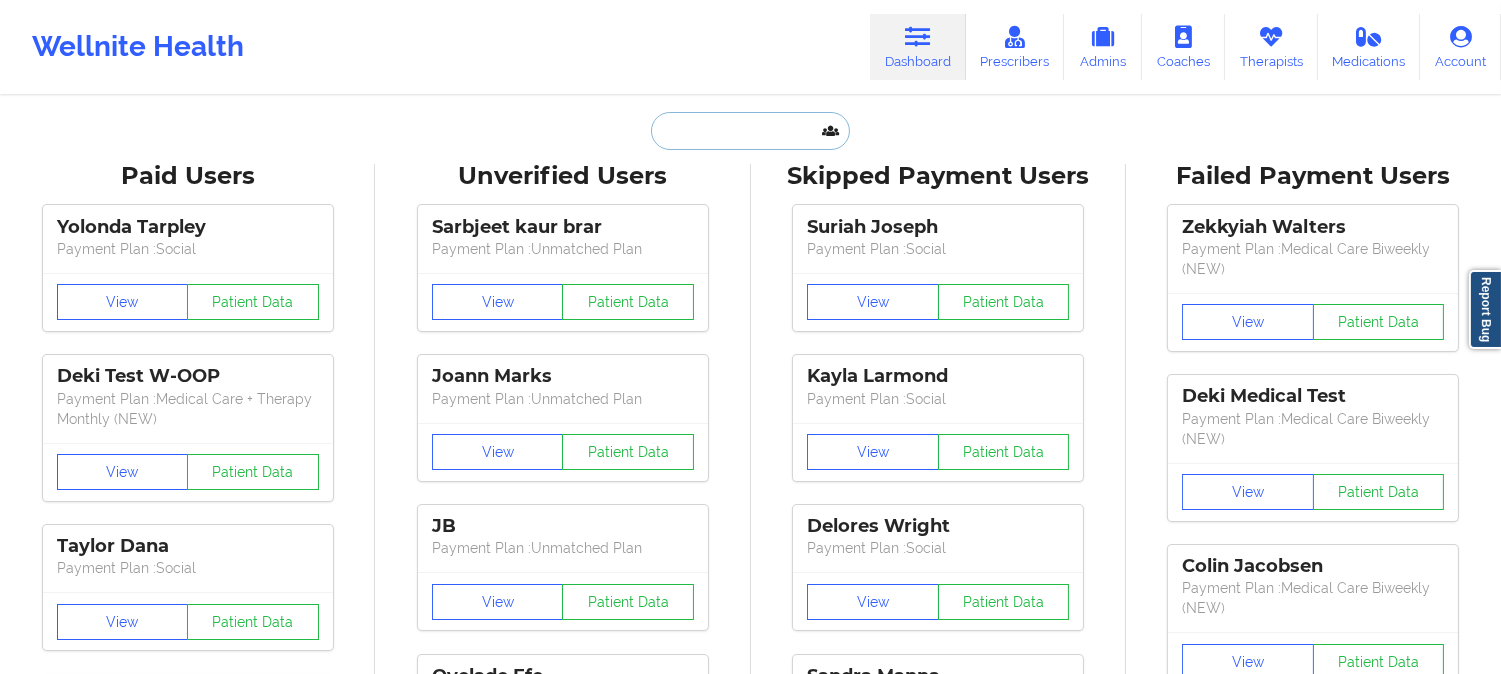 click at bounding box center [750, 131] 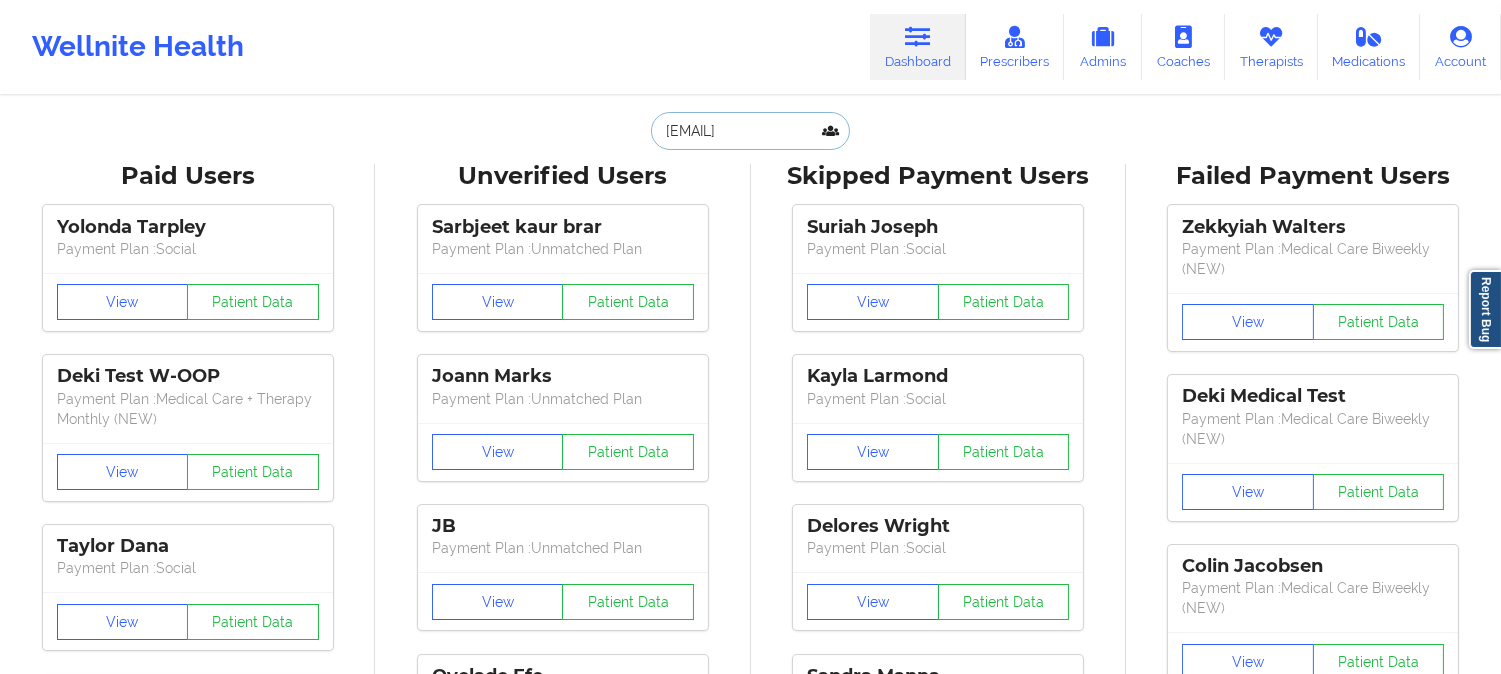 scroll, scrollTop: 0, scrollLeft: 8, axis: horizontal 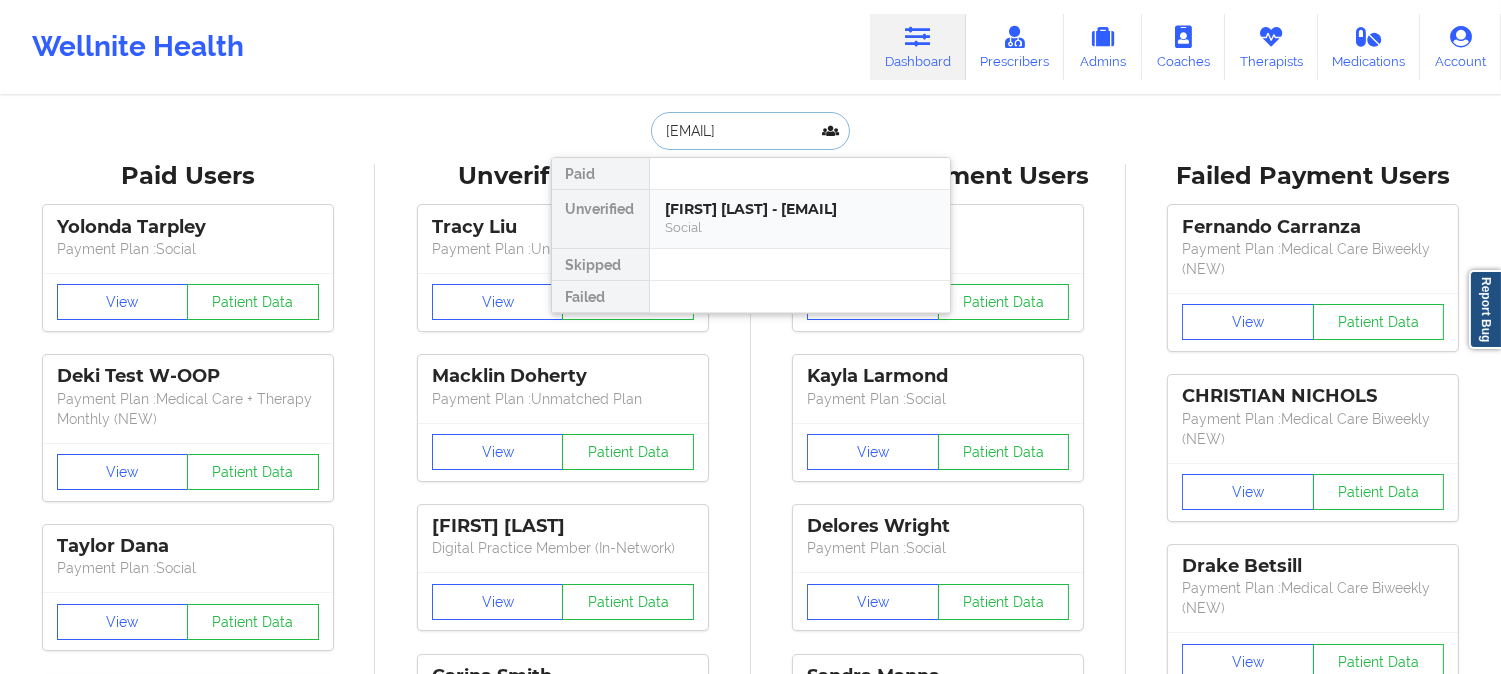 click on "[FIRST] [LAST] - [EMAIL] Social" at bounding box center [800, 219] 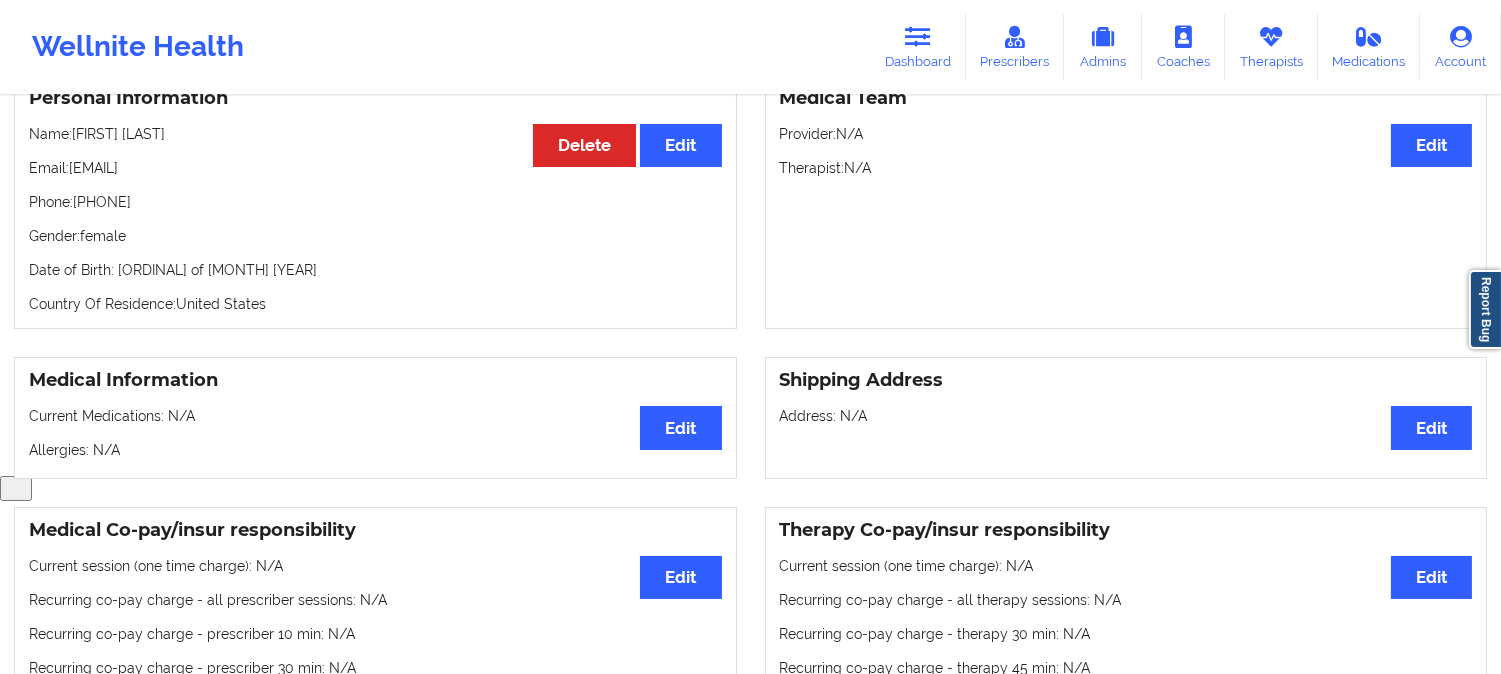 scroll, scrollTop: 0, scrollLeft: 0, axis: both 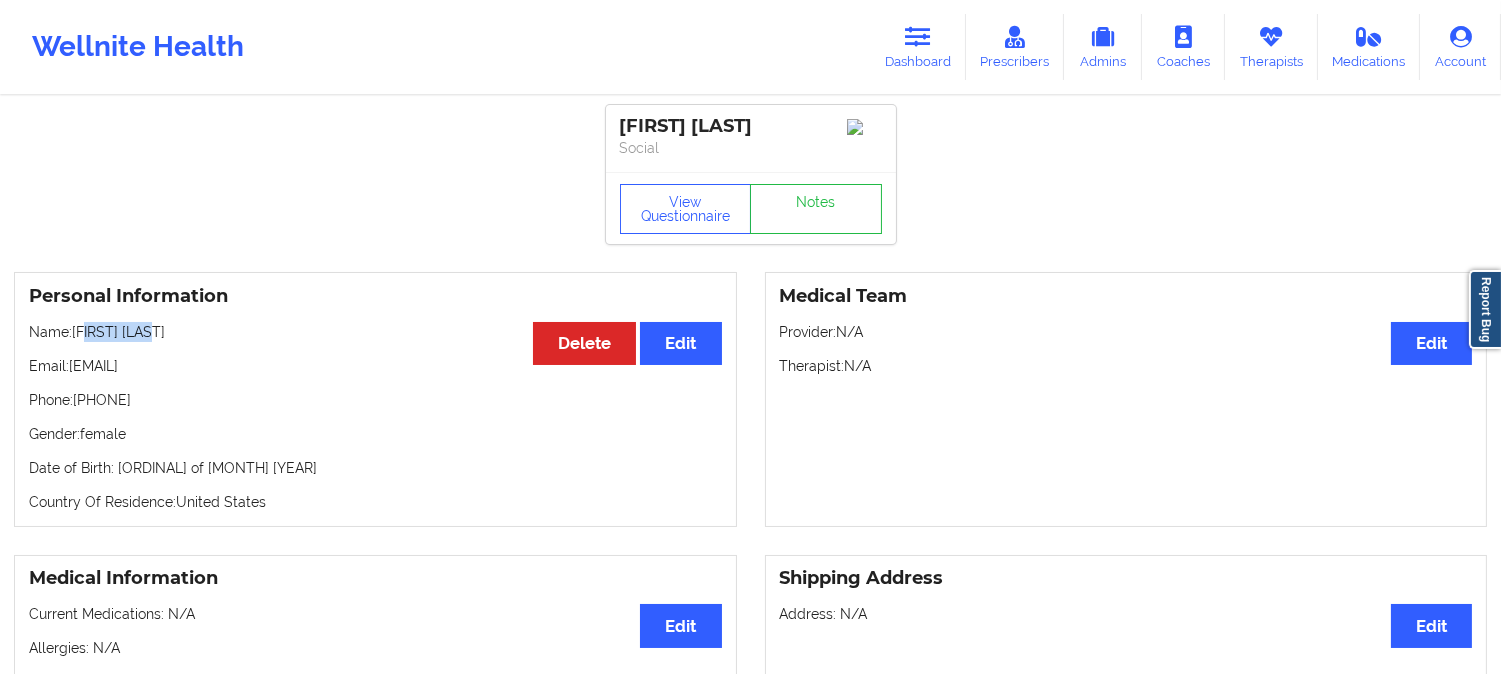 drag, startPoint x: 190, startPoint y: 346, endPoint x: 85, endPoint y: 347, distance: 105.00476 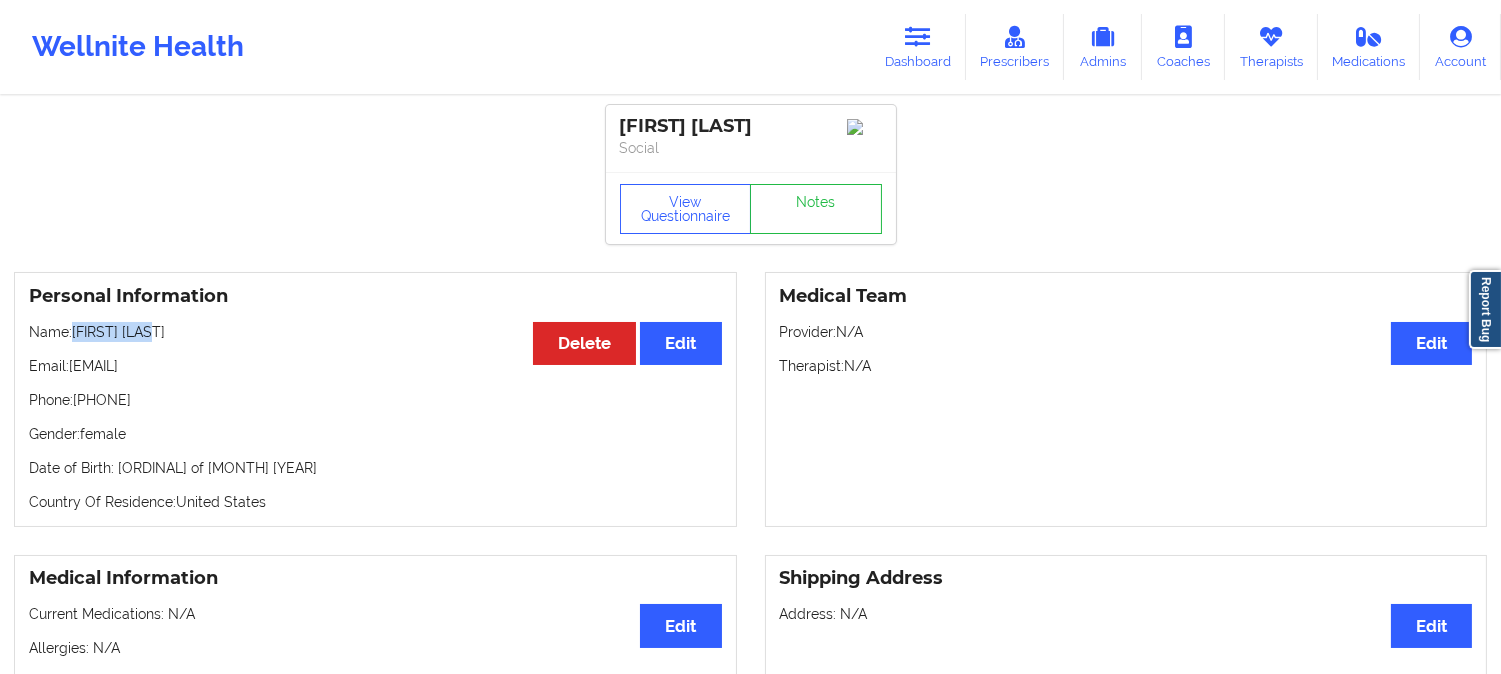 drag, startPoint x: 165, startPoint y: 342, endPoint x: 76, endPoint y: 336, distance: 89.20202 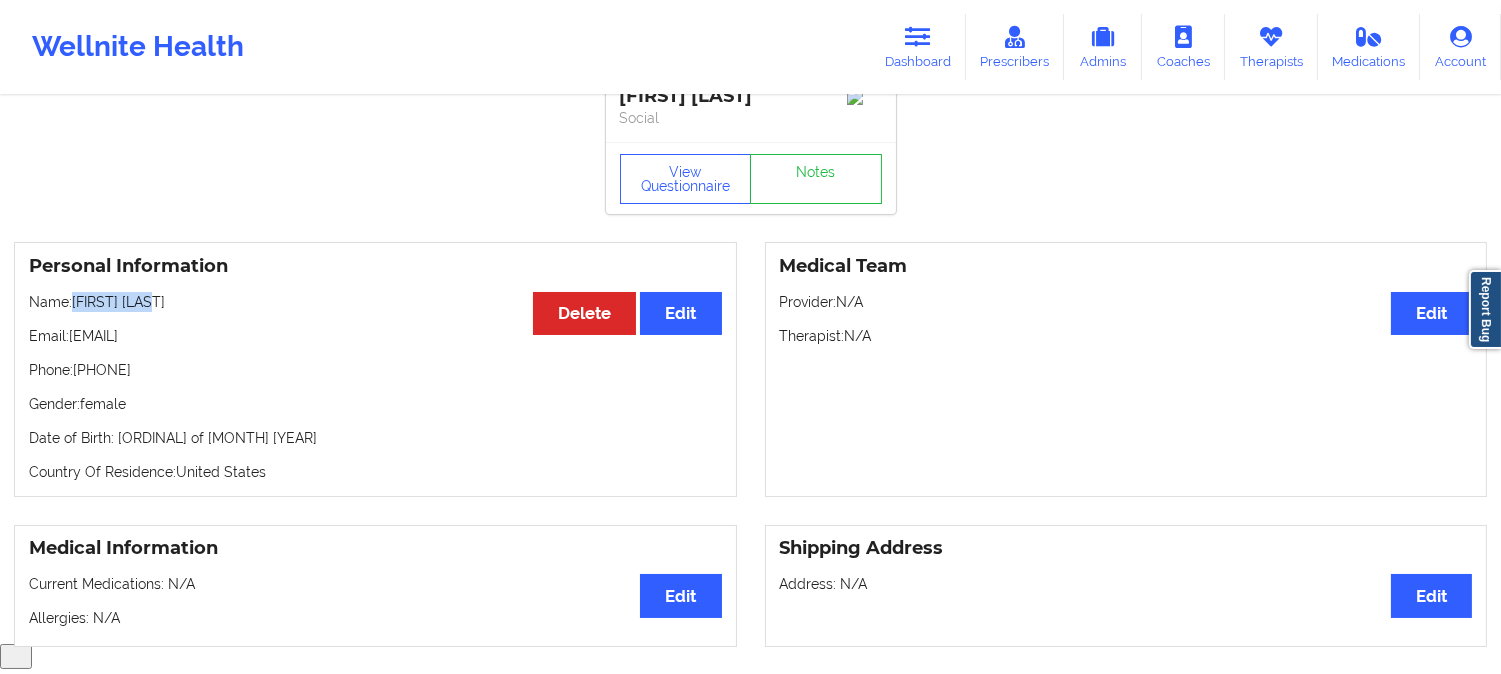 scroll, scrollTop: 0, scrollLeft: 0, axis: both 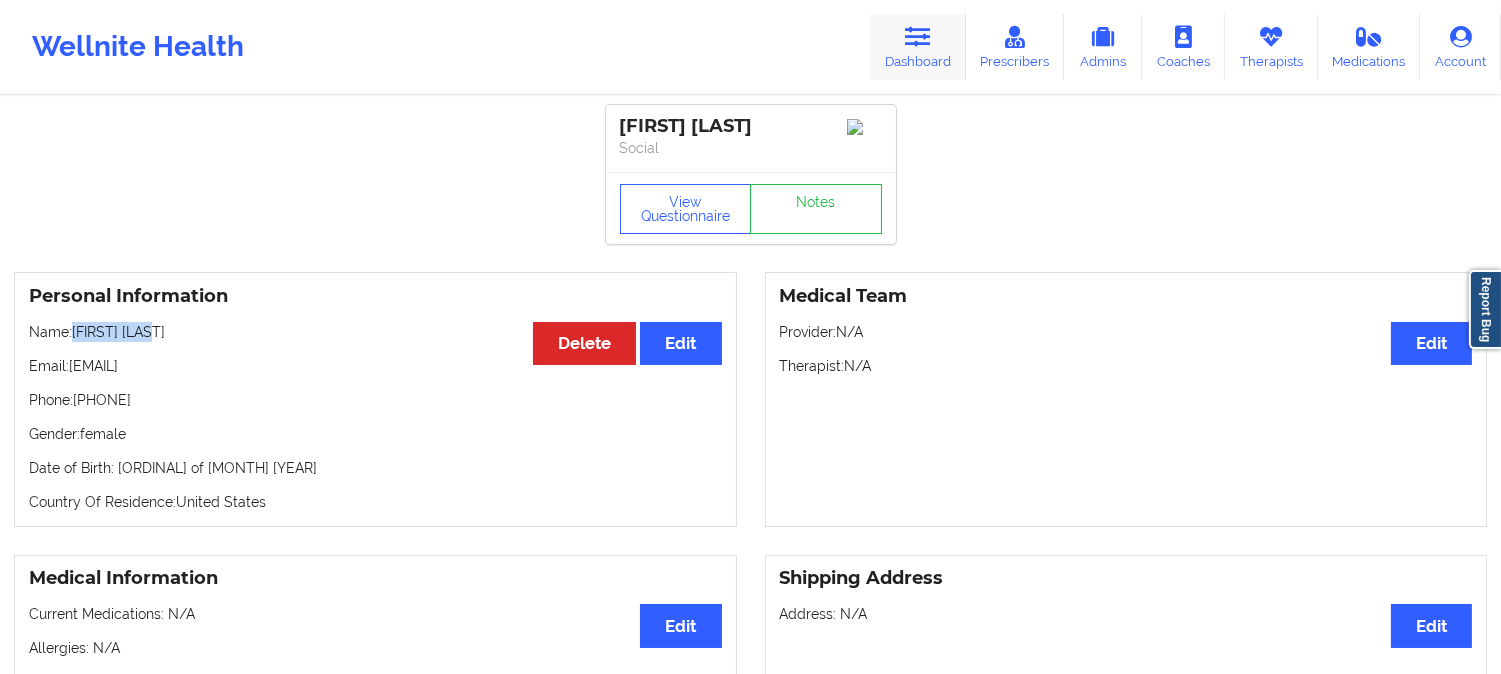 click at bounding box center (918, 37) 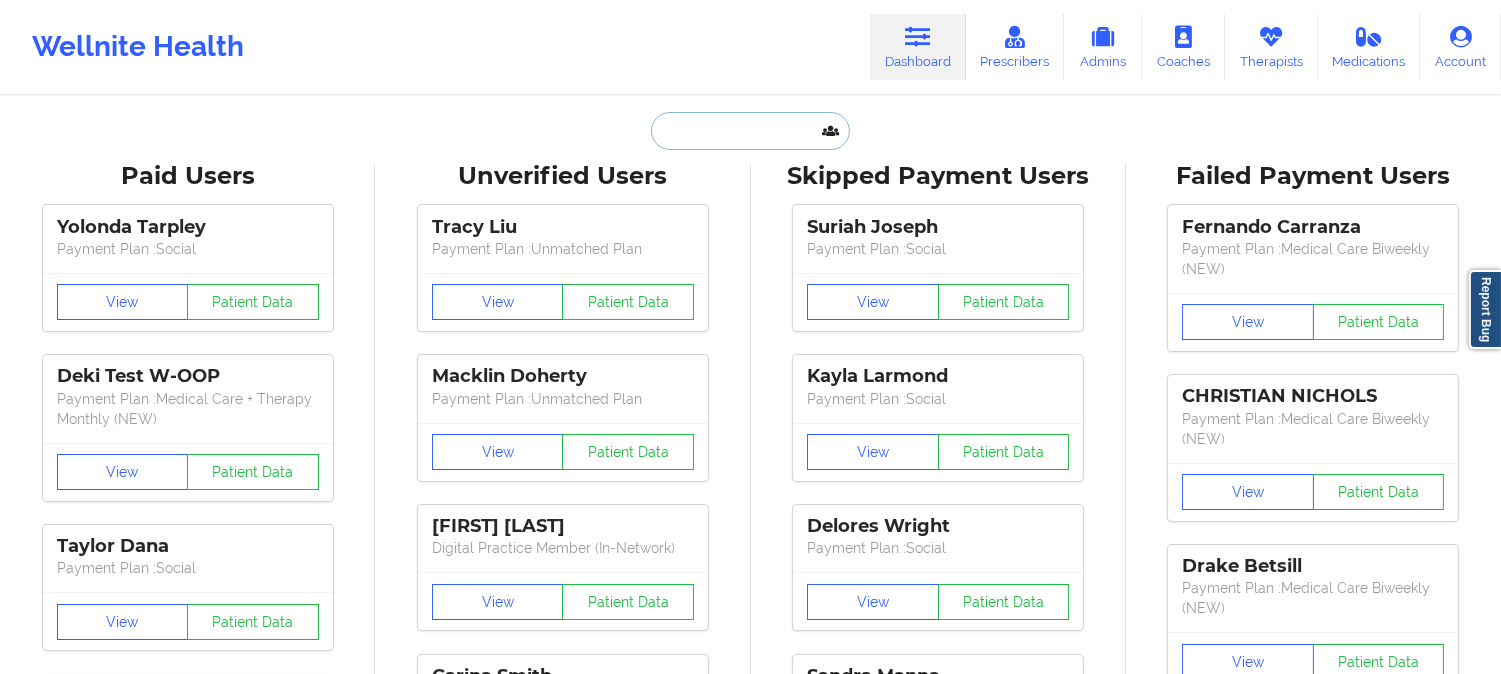 click at bounding box center [750, 131] 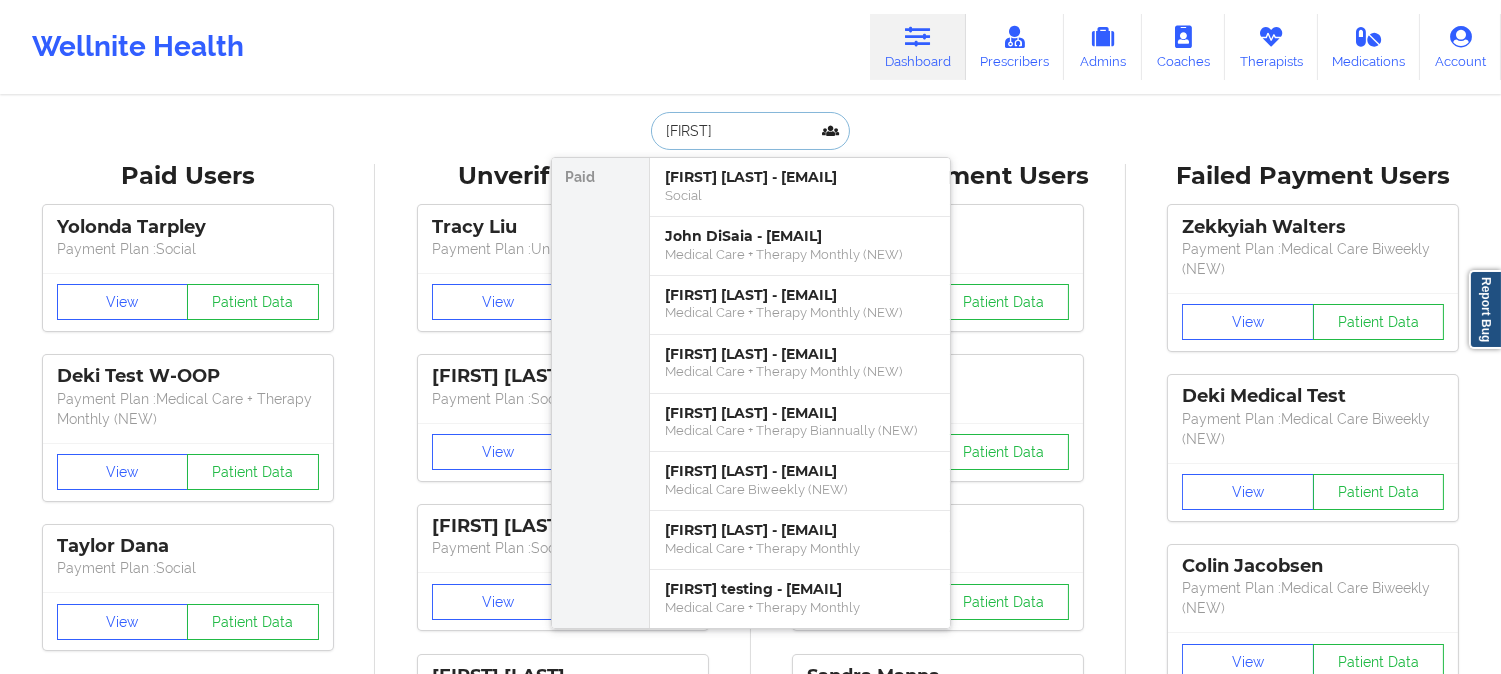 paste on "[FIRST] [LAST]" 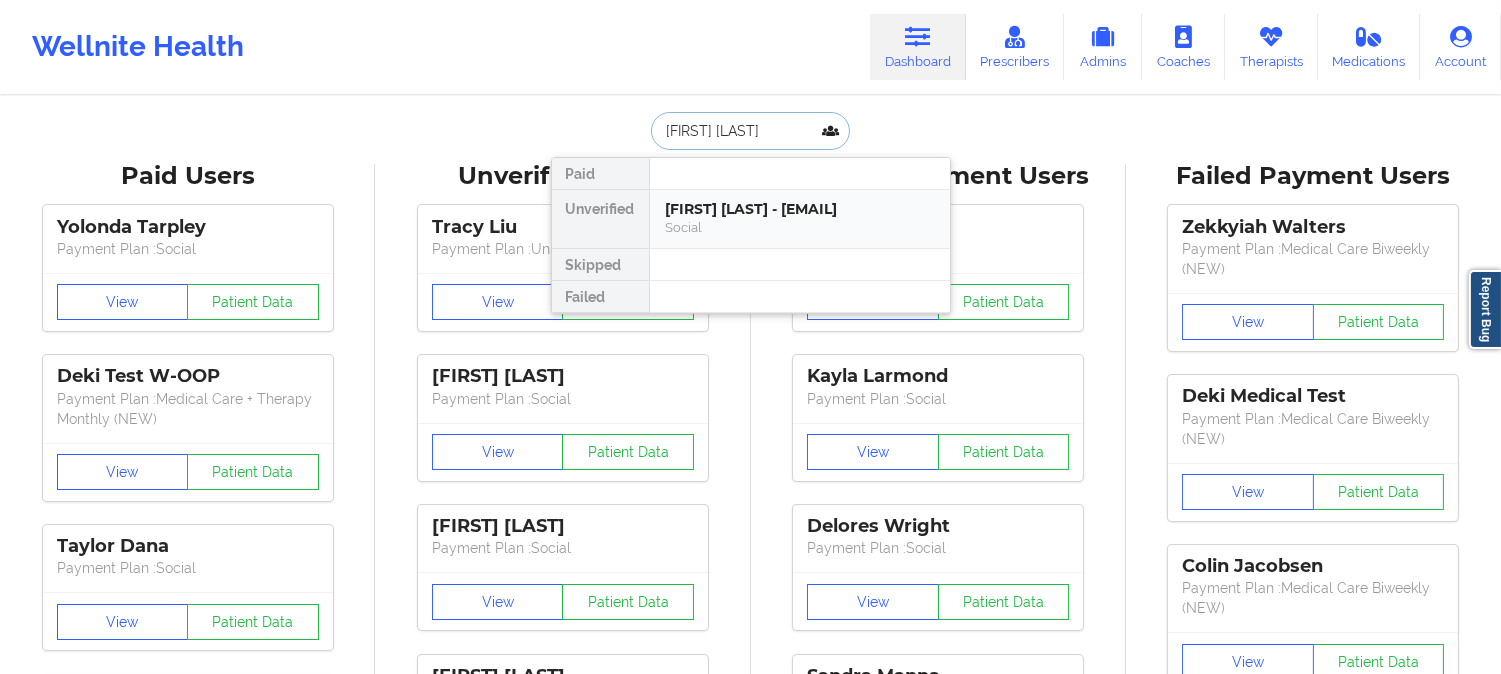 click on "[FIRST] [LAST] - [EMAIL]" at bounding box center [800, 209] 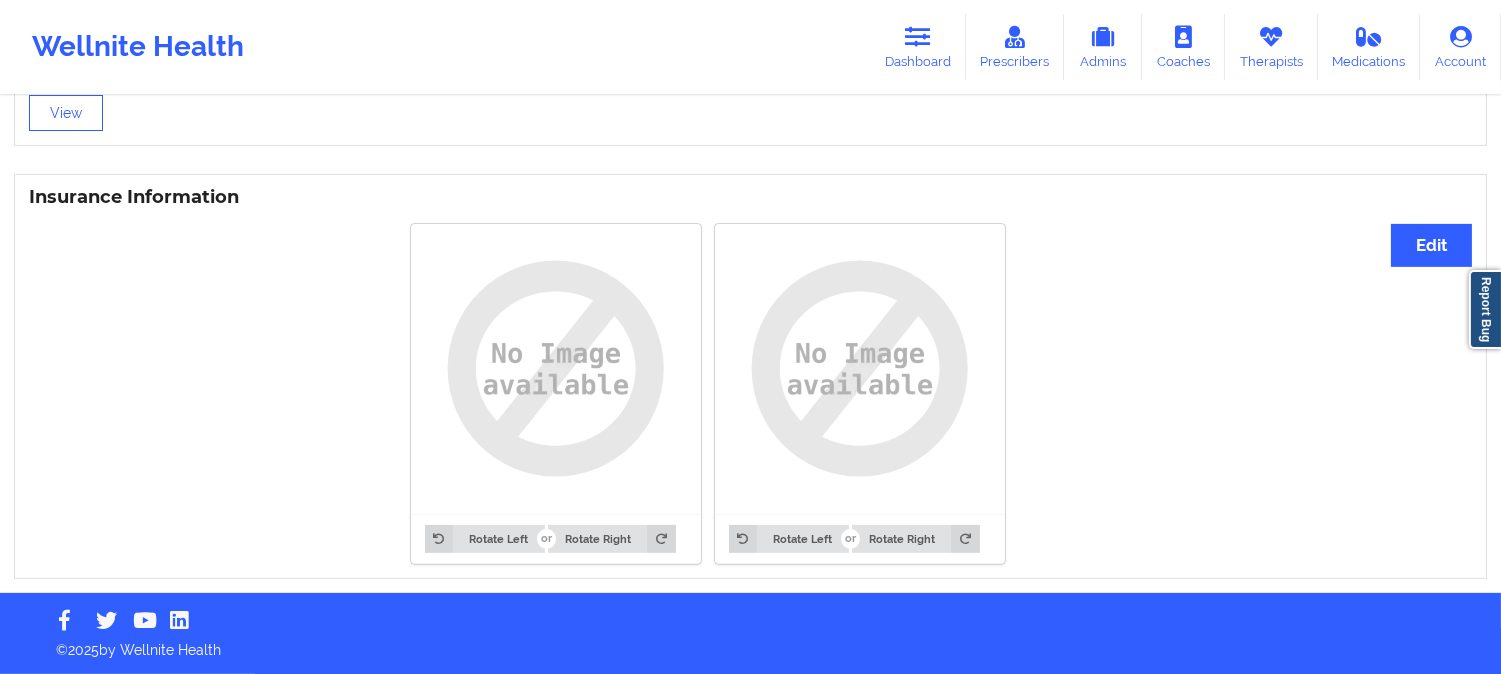 scroll, scrollTop: 1413, scrollLeft: 0, axis: vertical 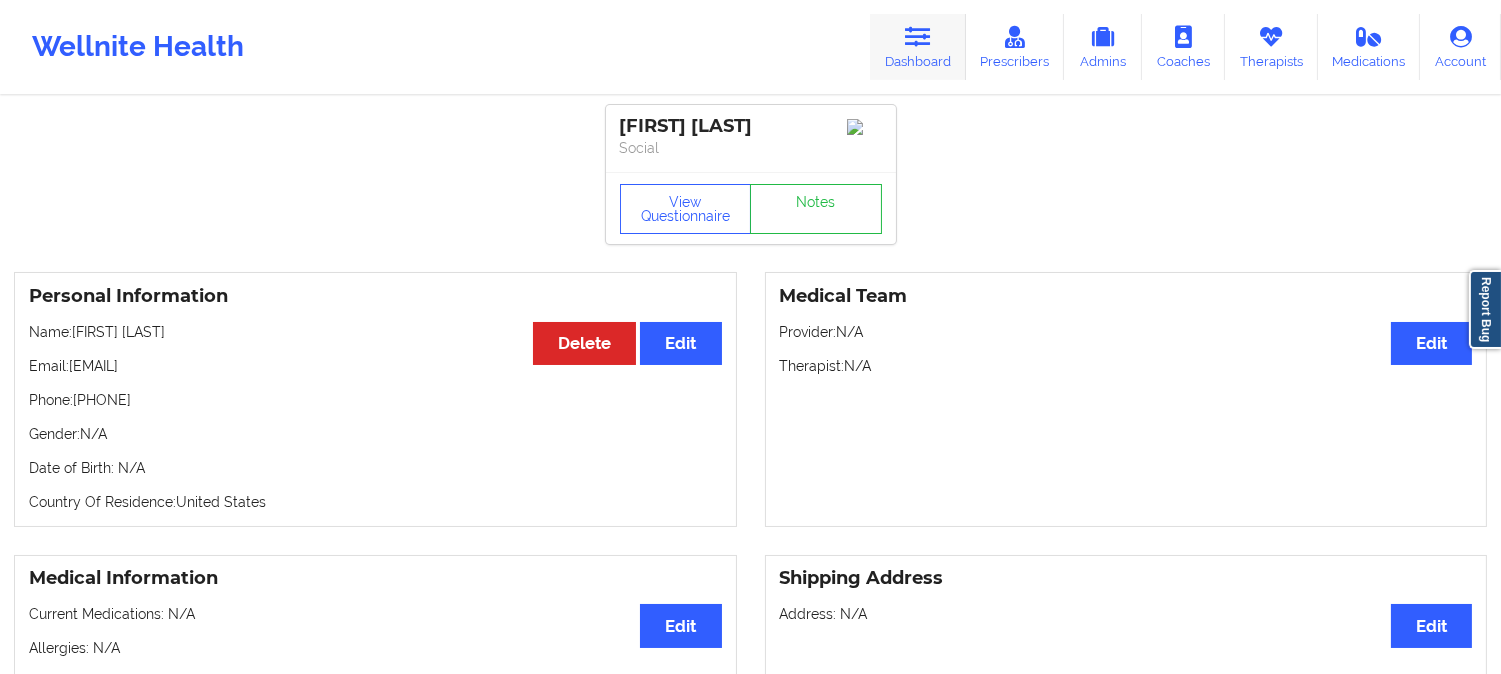 click at bounding box center [918, 37] 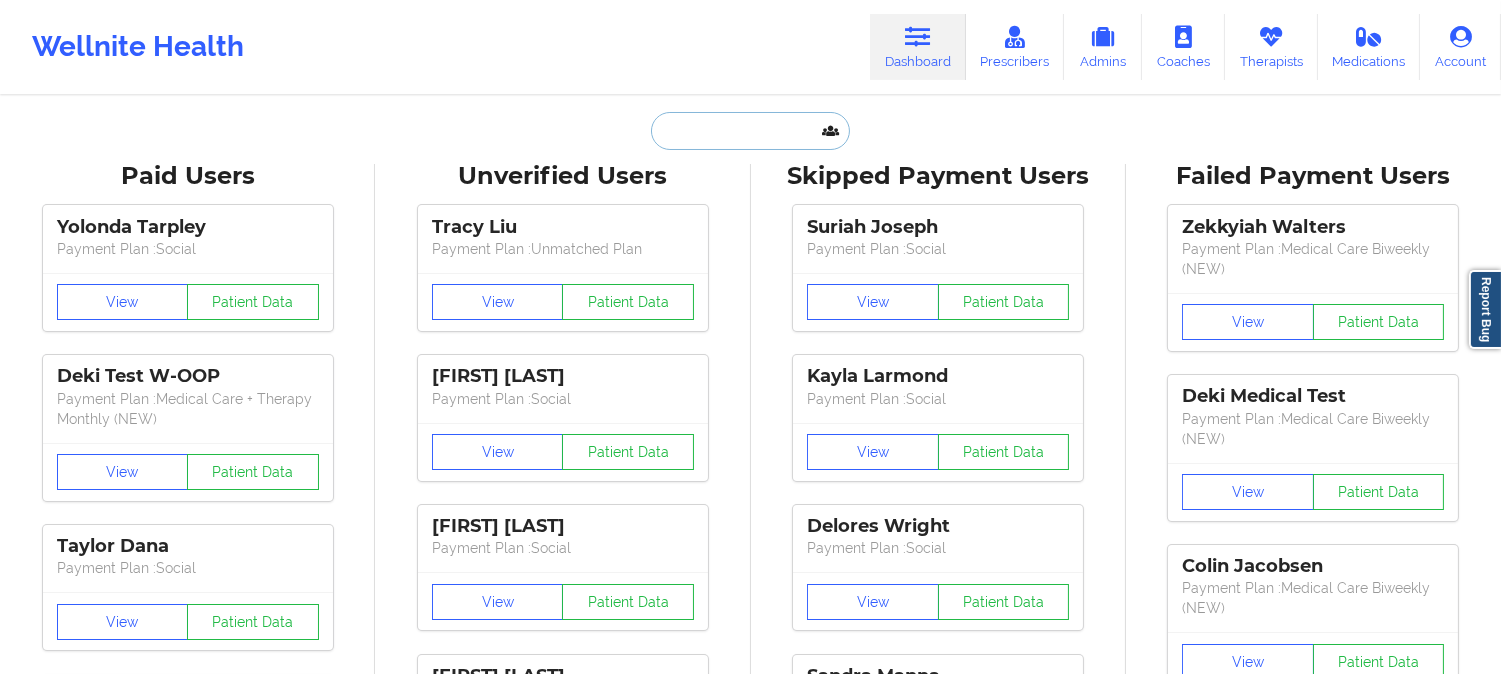 click at bounding box center (750, 131) 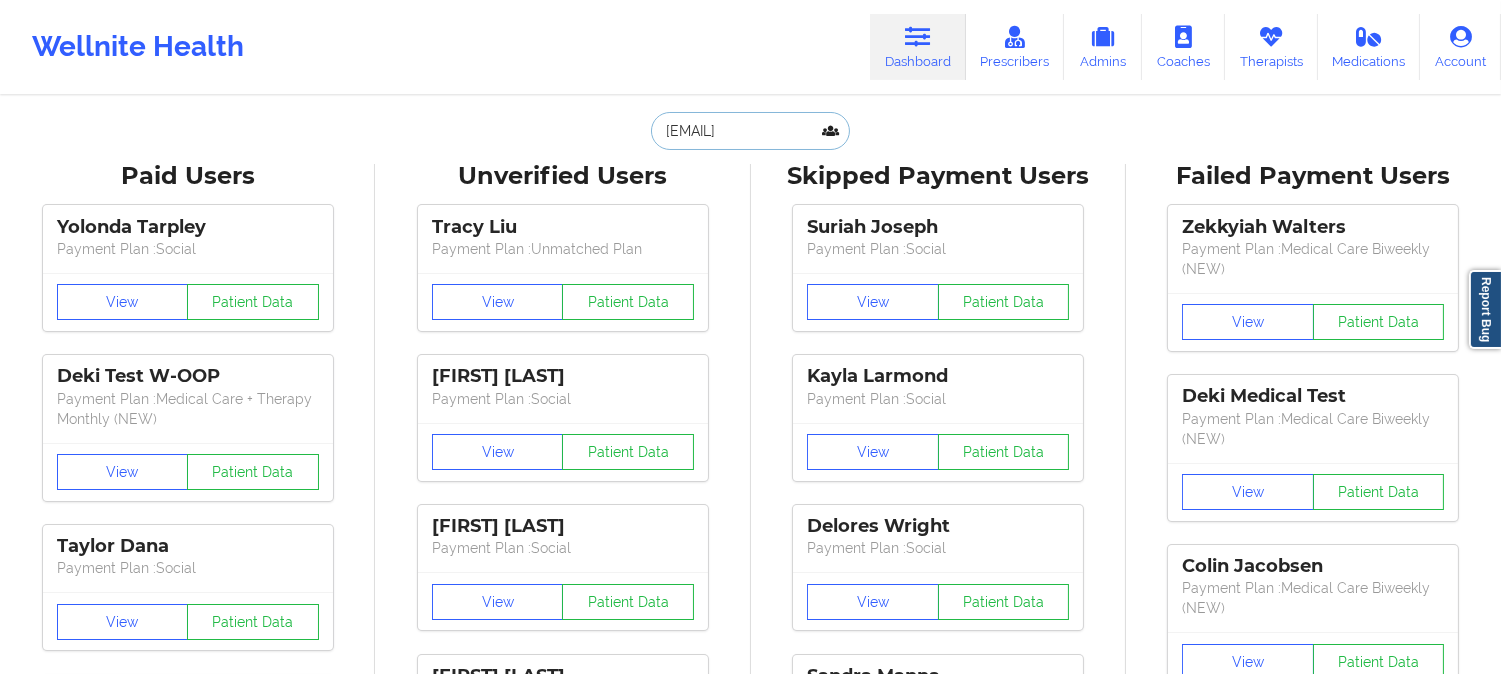 scroll, scrollTop: 0, scrollLeft: 25, axis: horizontal 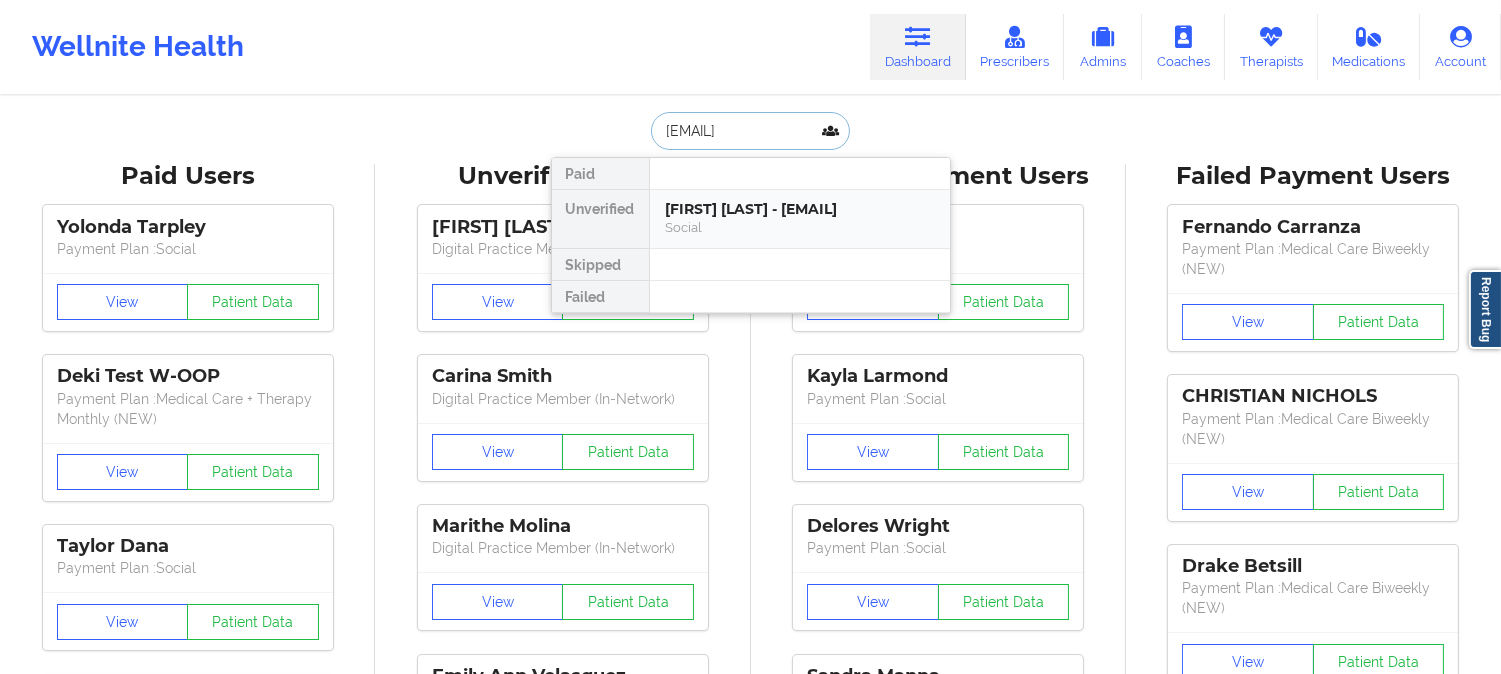 click on "Social" at bounding box center (800, 227) 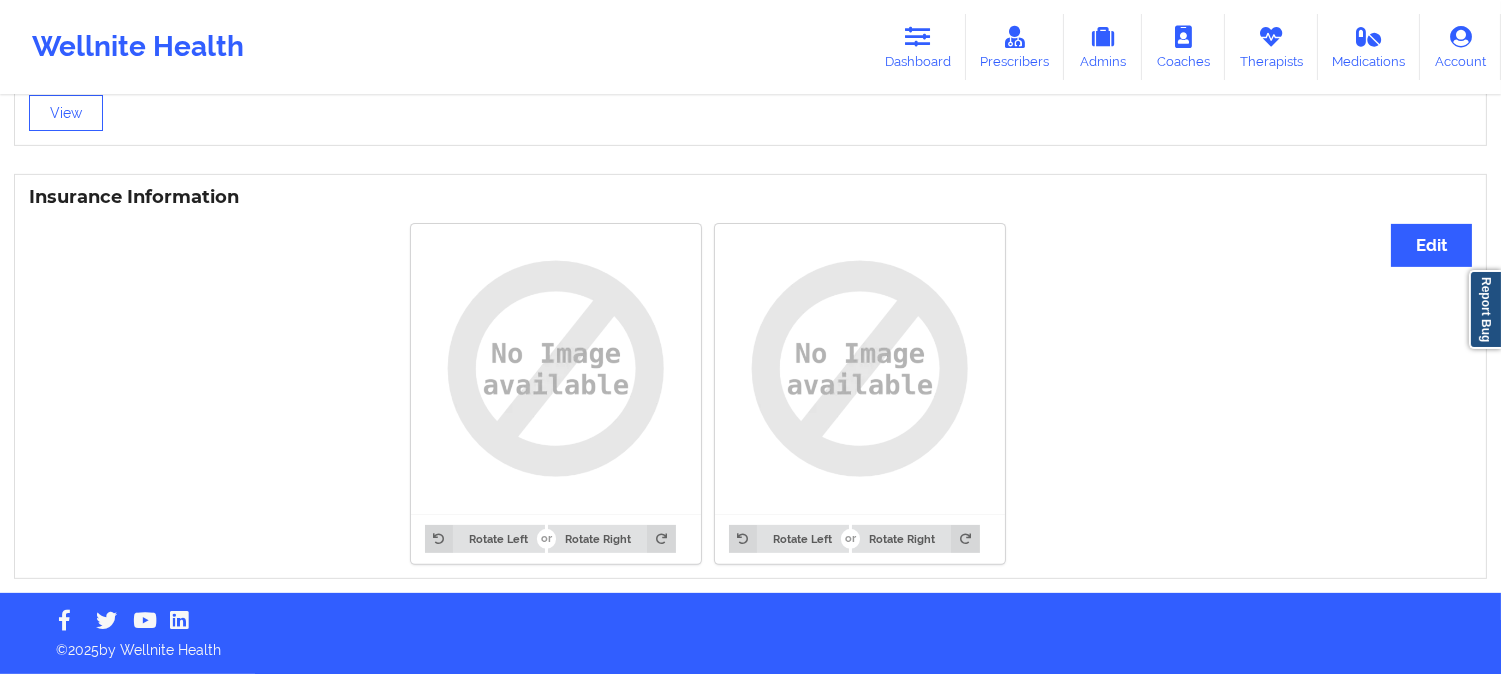 scroll, scrollTop: 1421, scrollLeft: 0, axis: vertical 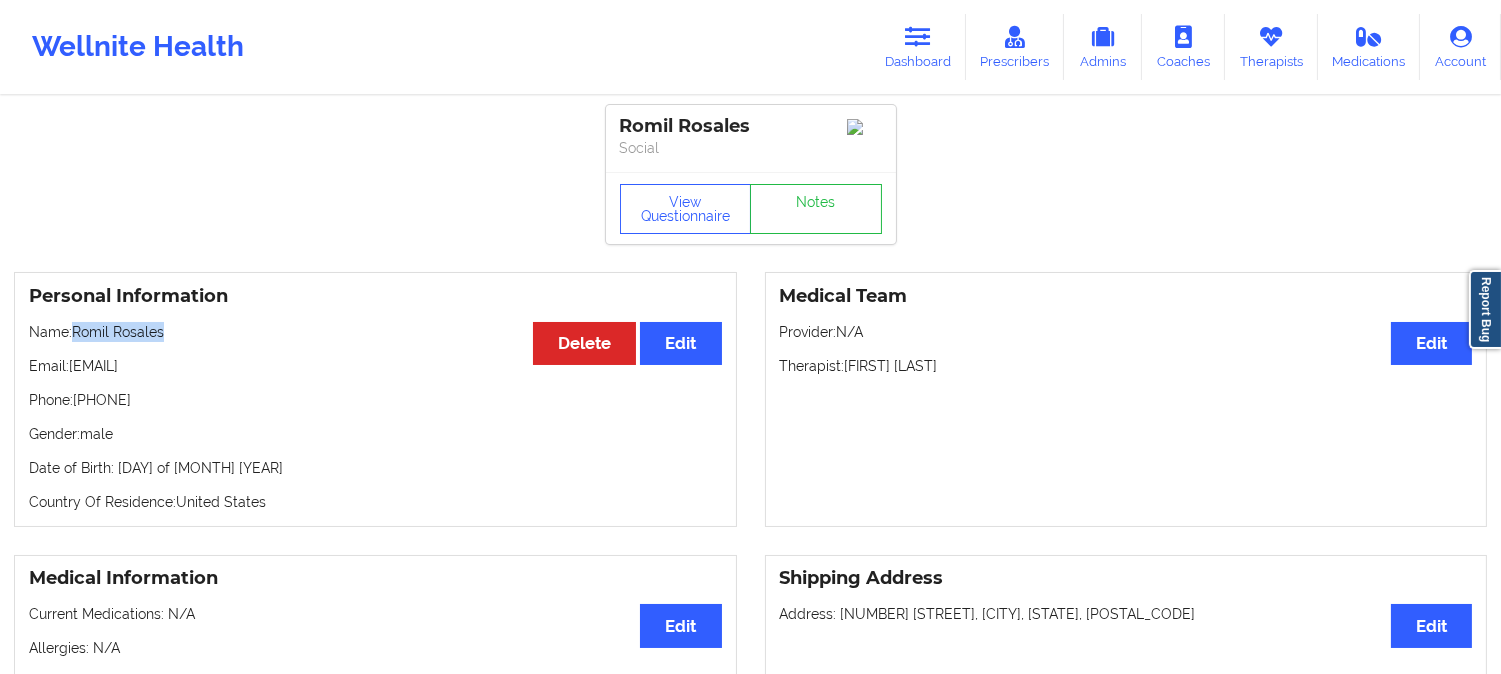 drag, startPoint x: 184, startPoint y: 342, endPoint x: 90, endPoint y: 333, distance: 94.42987 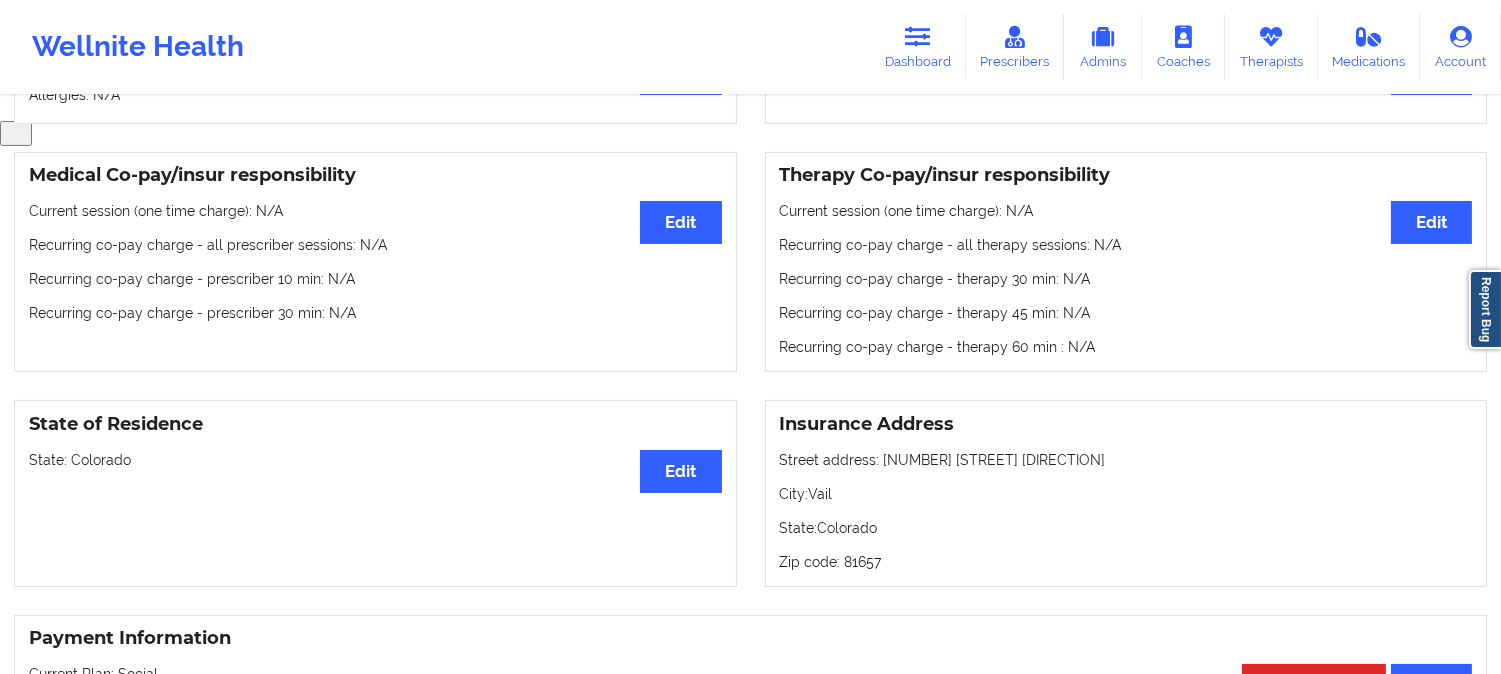 scroll, scrollTop: 555, scrollLeft: 0, axis: vertical 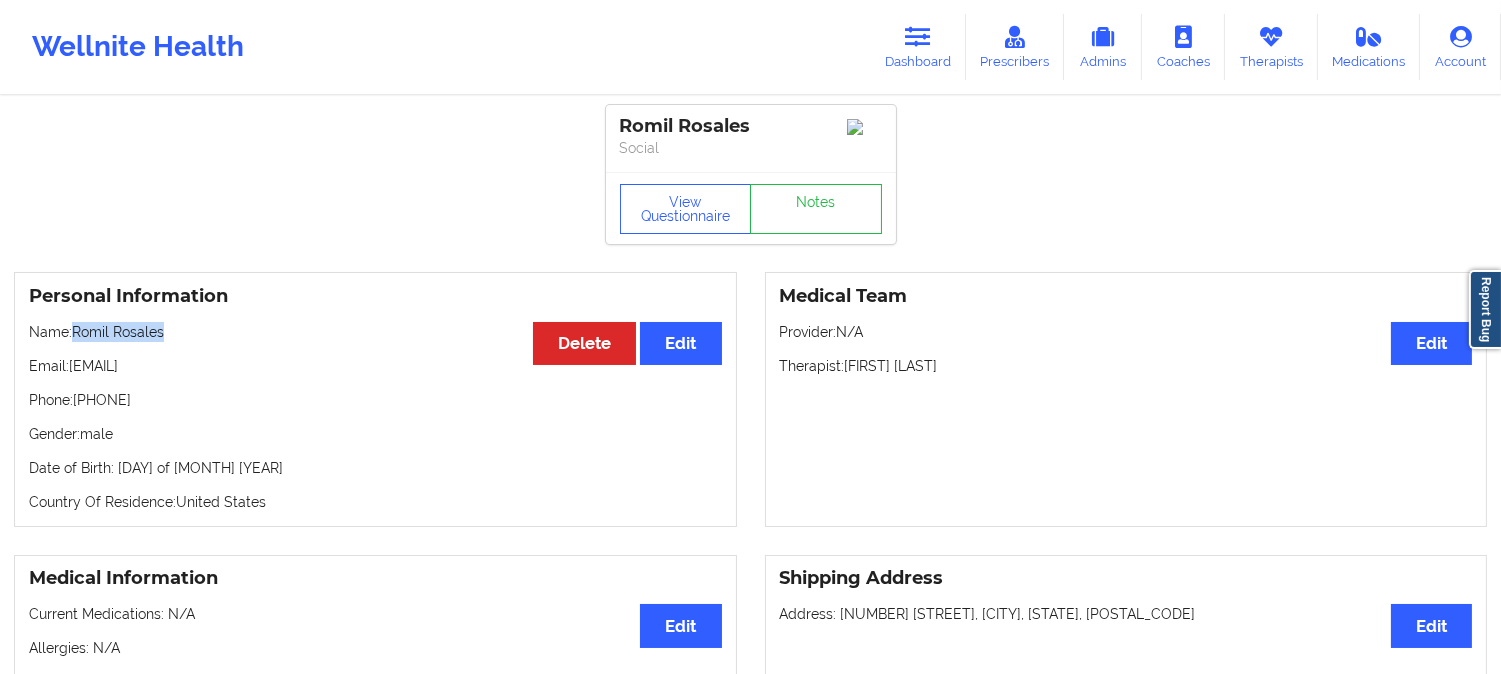 drag, startPoint x: 191, startPoint y: 334, endPoint x: 74, endPoint y: 333, distance: 117.00427 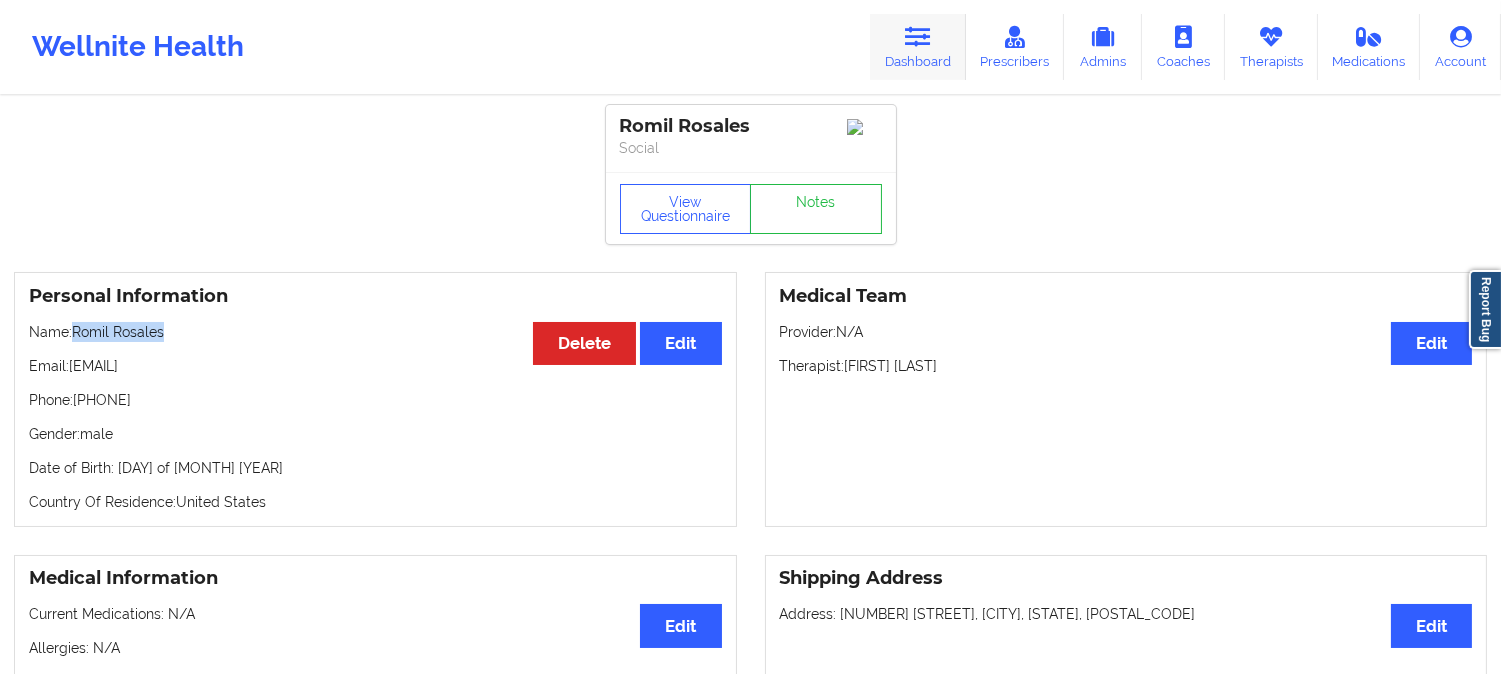 click on "Dashboard" at bounding box center [918, 47] 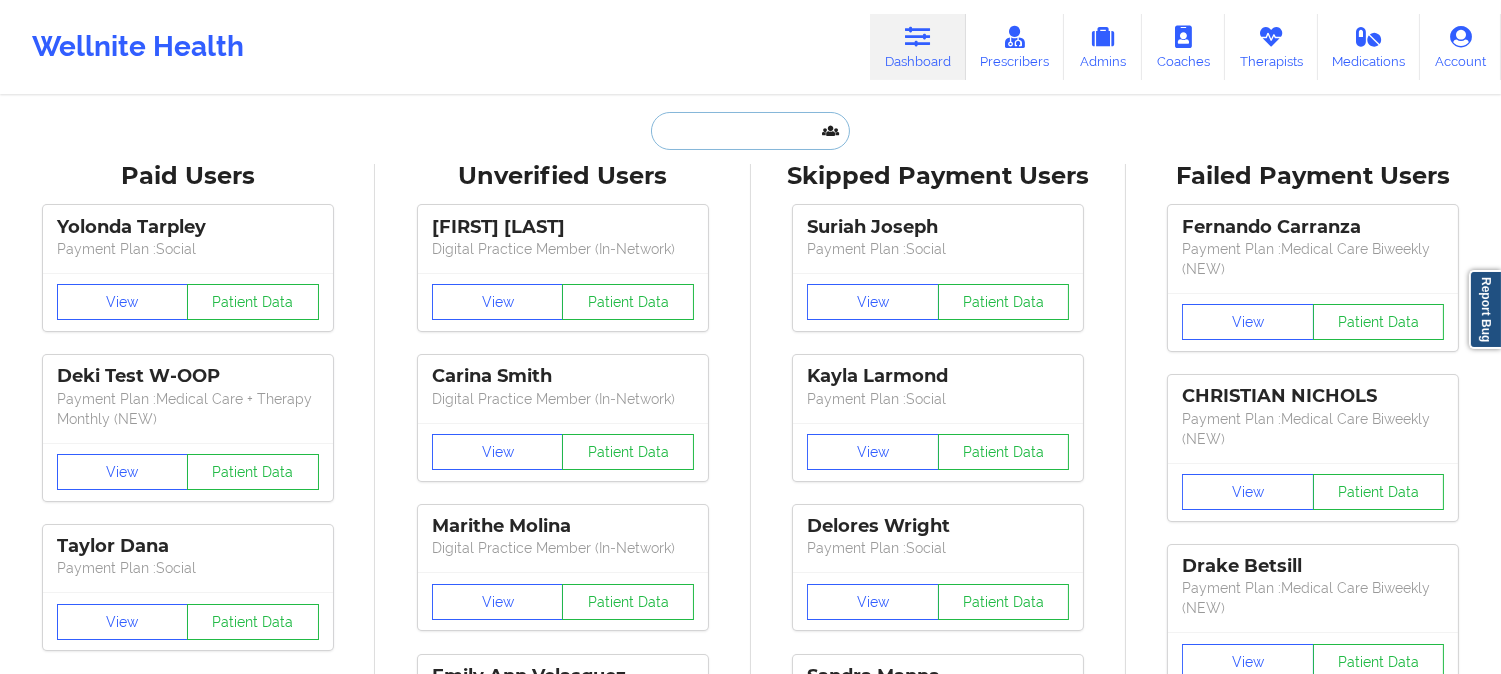 click at bounding box center [750, 131] 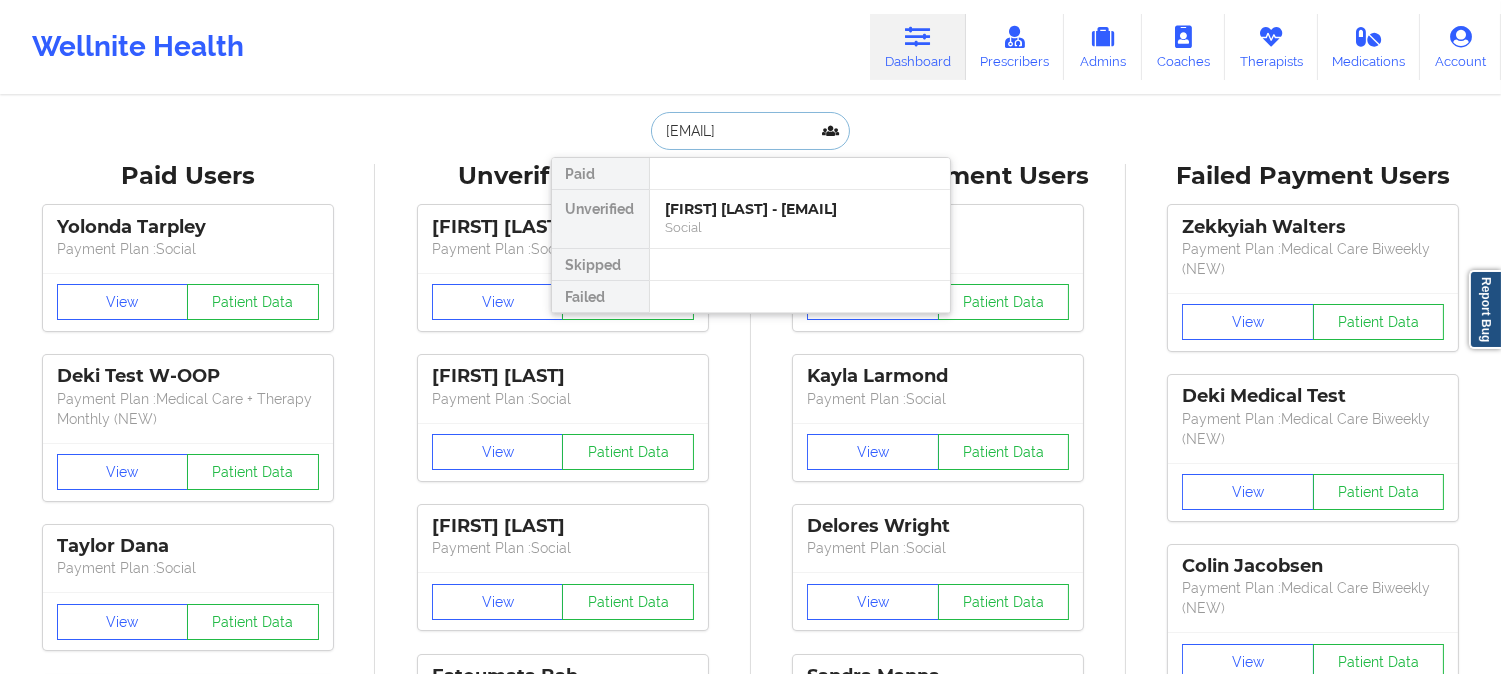 click on "[FIRST] [LAST] - [EMAIL]" at bounding box center [800, 209] 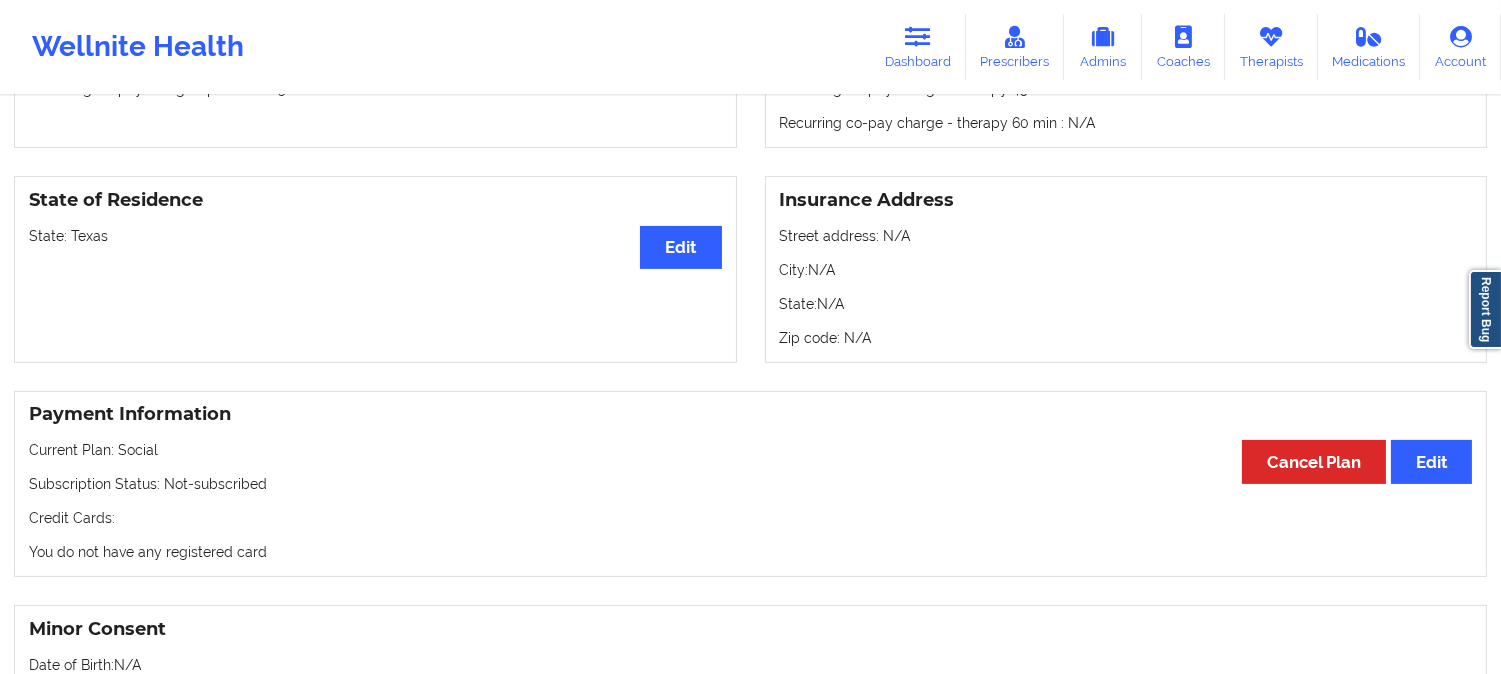 scroll, scrollTop: 888, scrollLeft: 0, axis: vertical 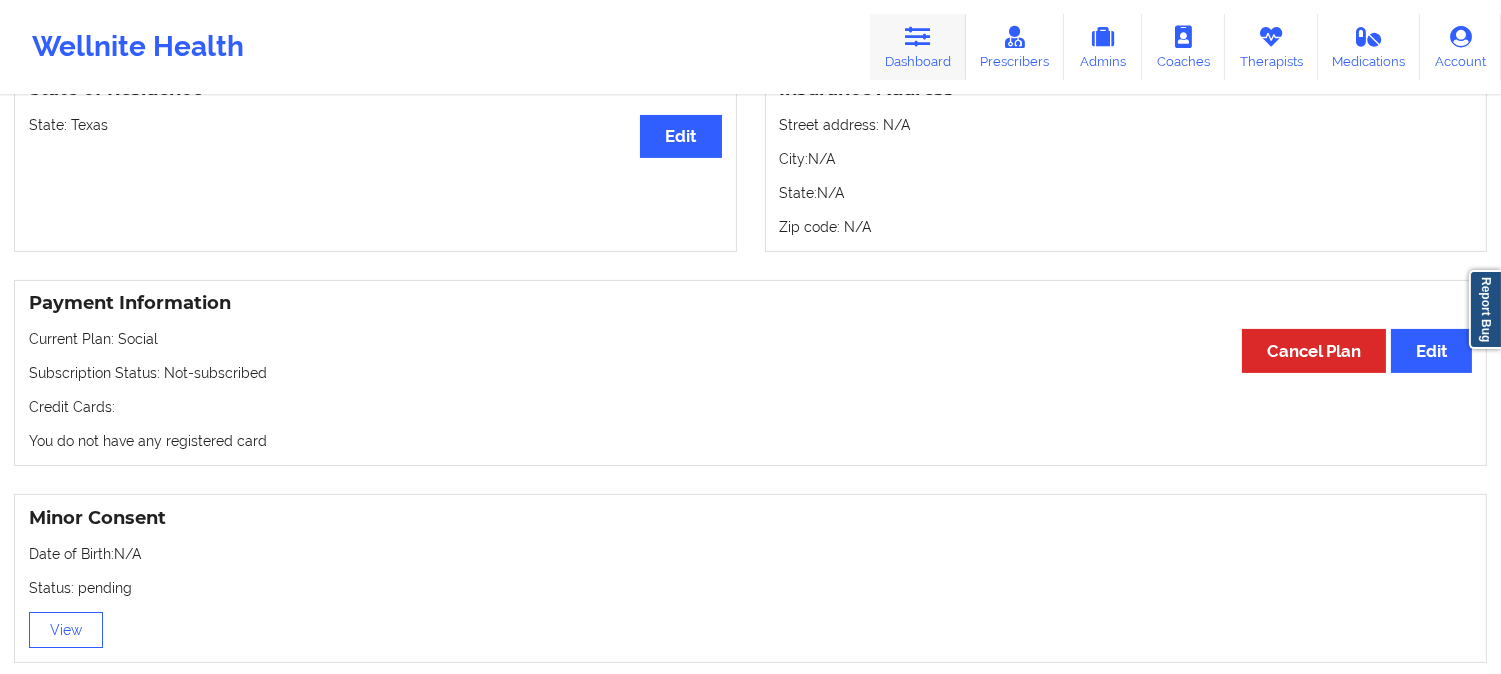 click at bounding box center [918, 37] 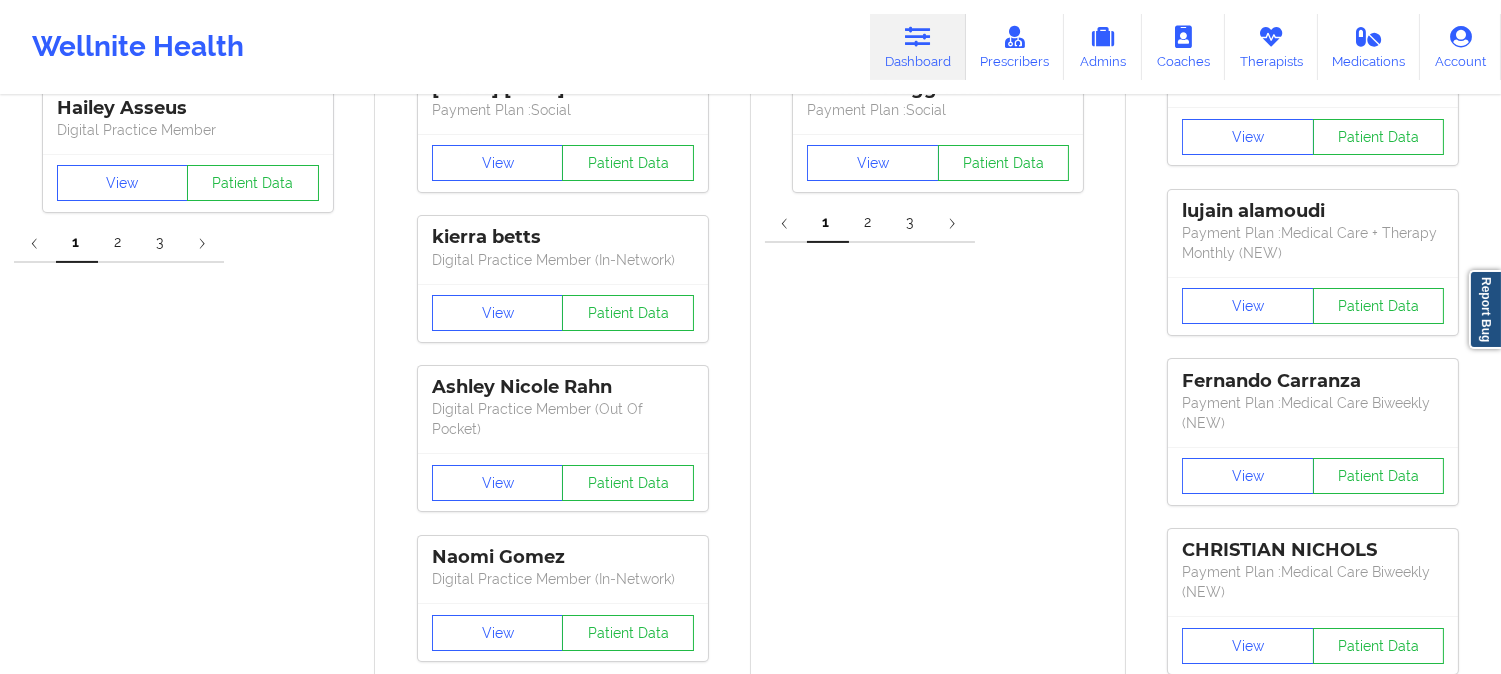 drag, startPoint x: 704, startPoint y: 501, endPoint x: 728, endPoint y: 193, distance: 308.93365 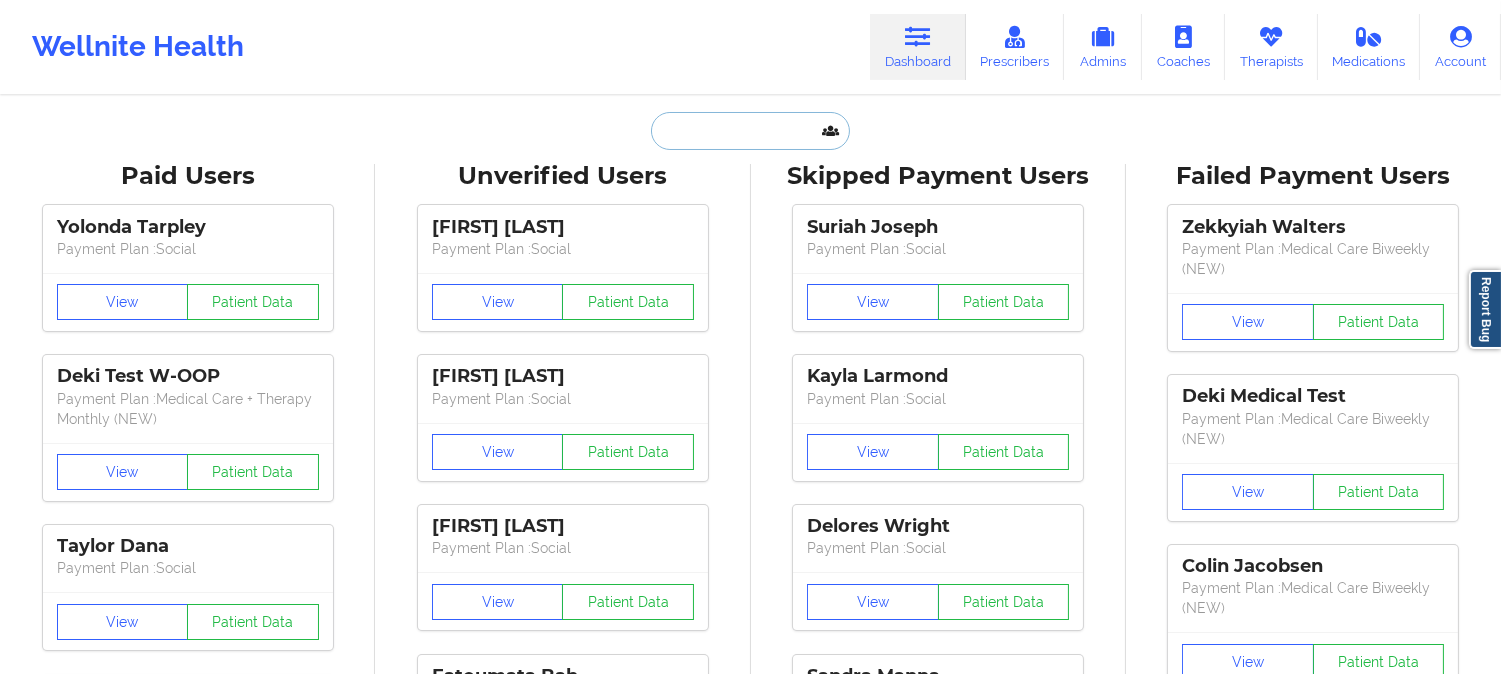 click at bounding box center (750, 131) 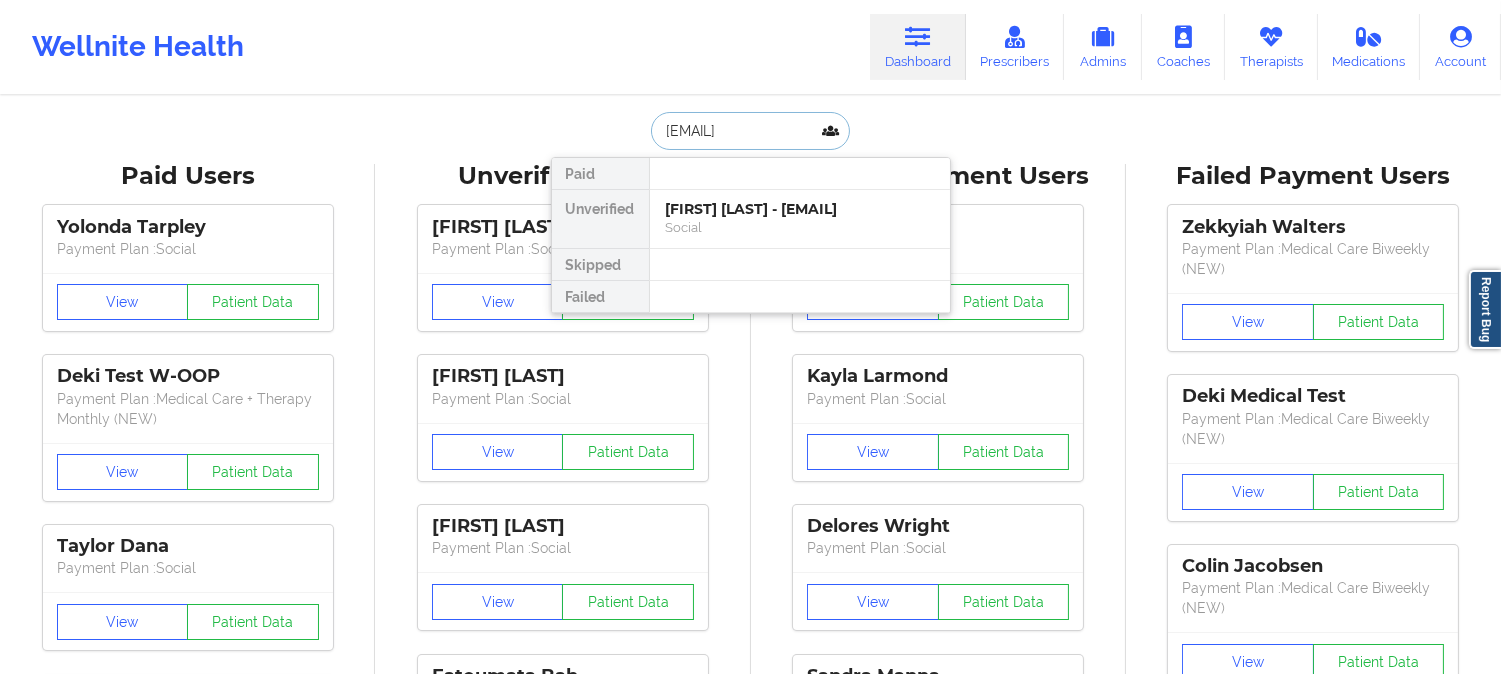scroll, scrollTop: 0, scrollLeft: 10, axis: horizontal 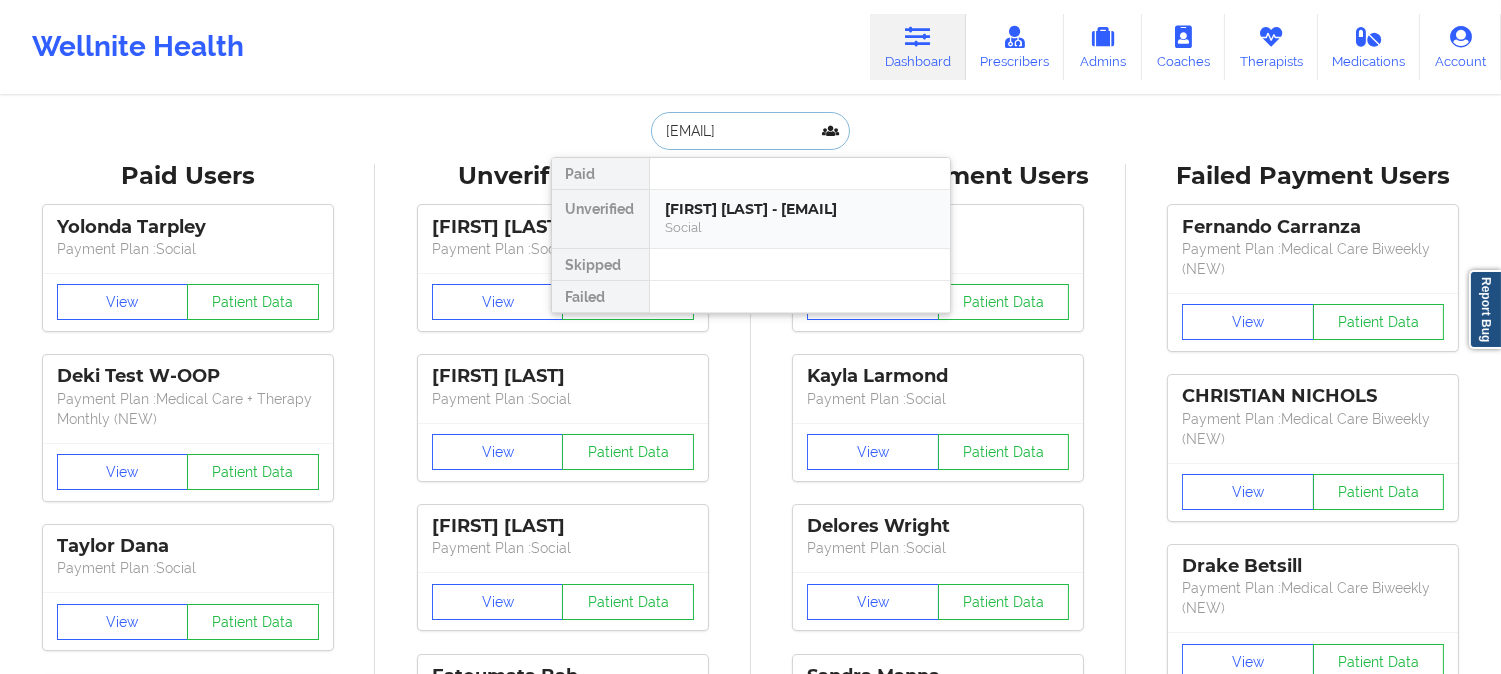 click on "Social" at bounding box center [800, 227] 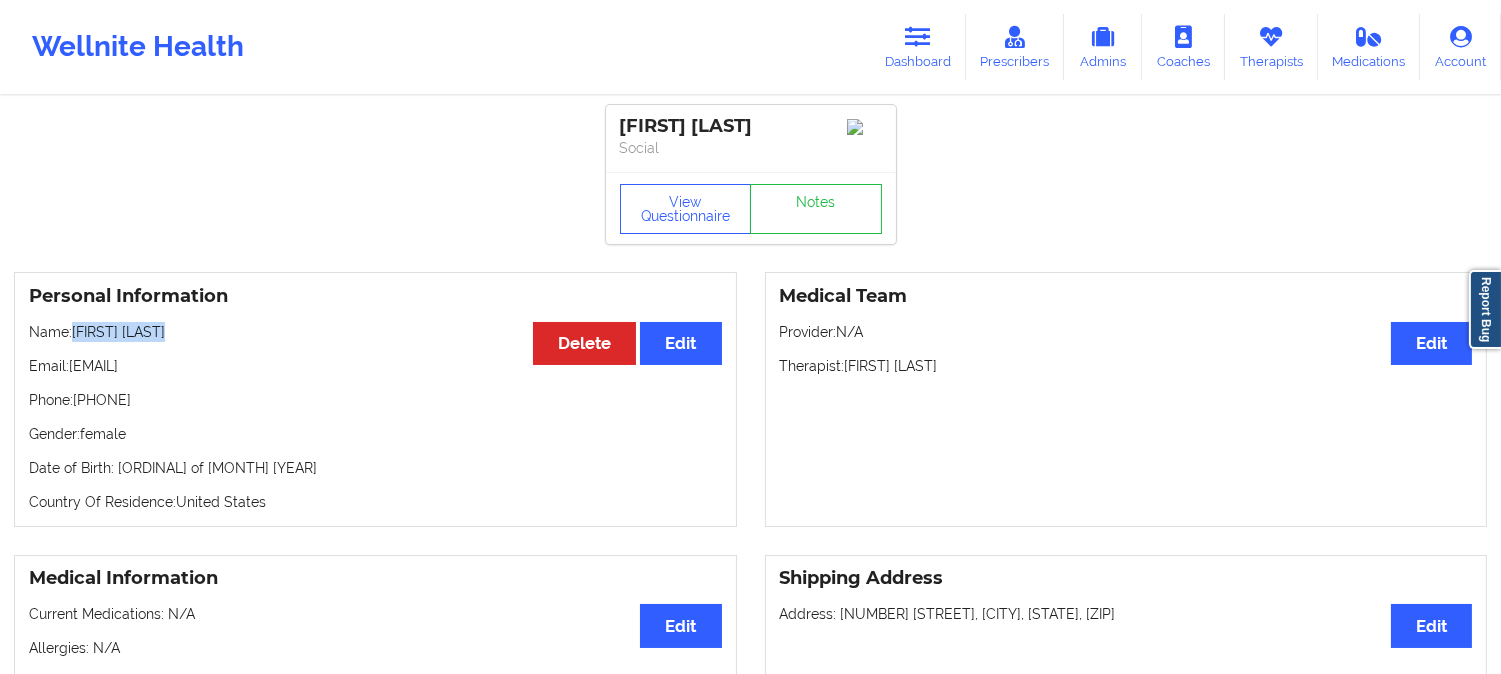 drag, startPoint x: 208, startPoint y: 342, endPoint x: 75, endPoint y: 335, distance: 133.18408 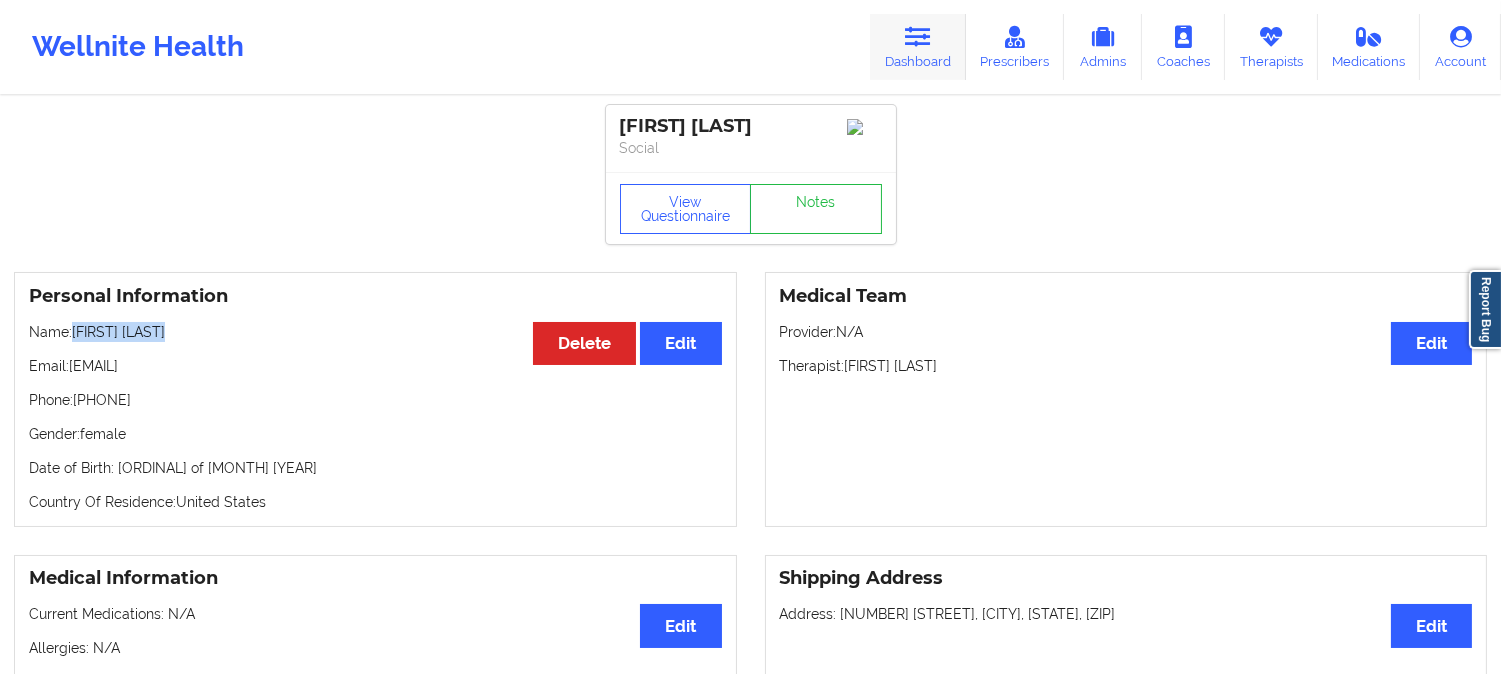click on "Dashboard" at bounding box center [918, 47] 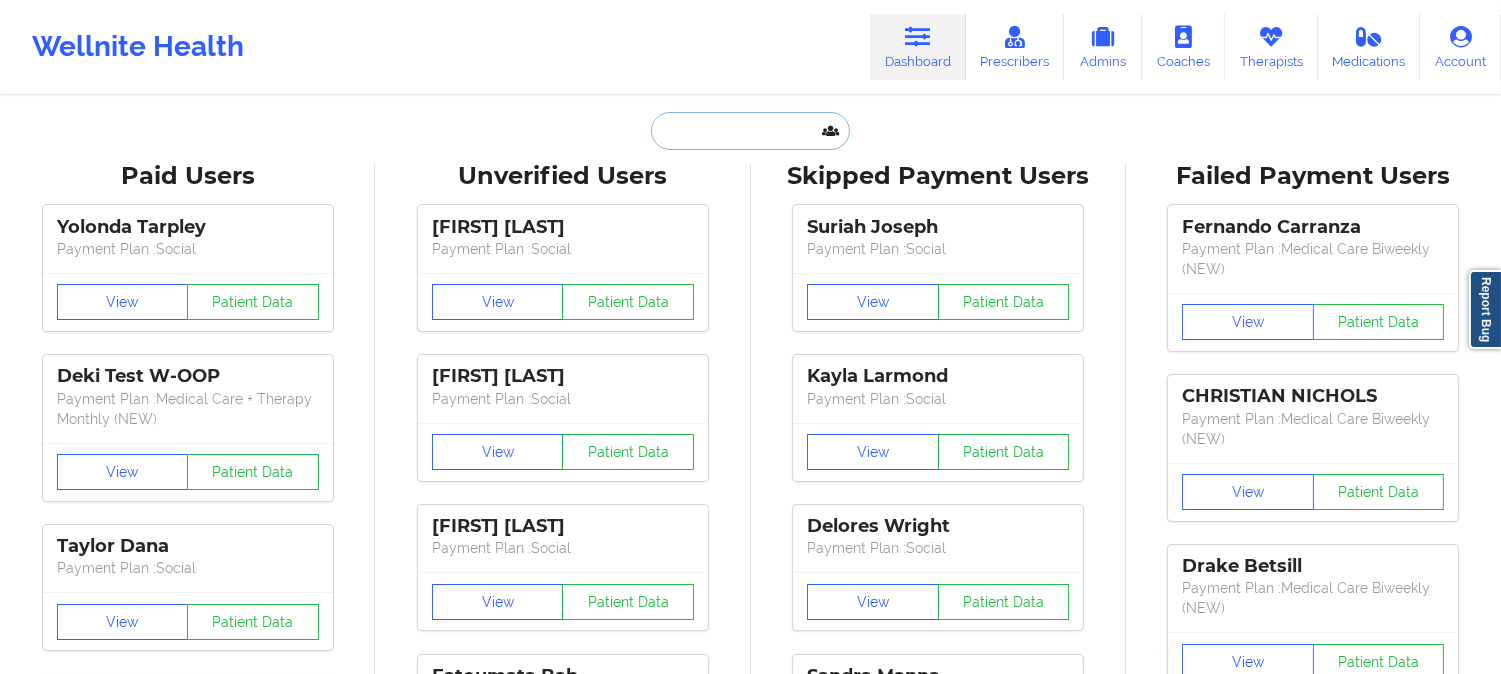 click at bounding box center [750, 131] 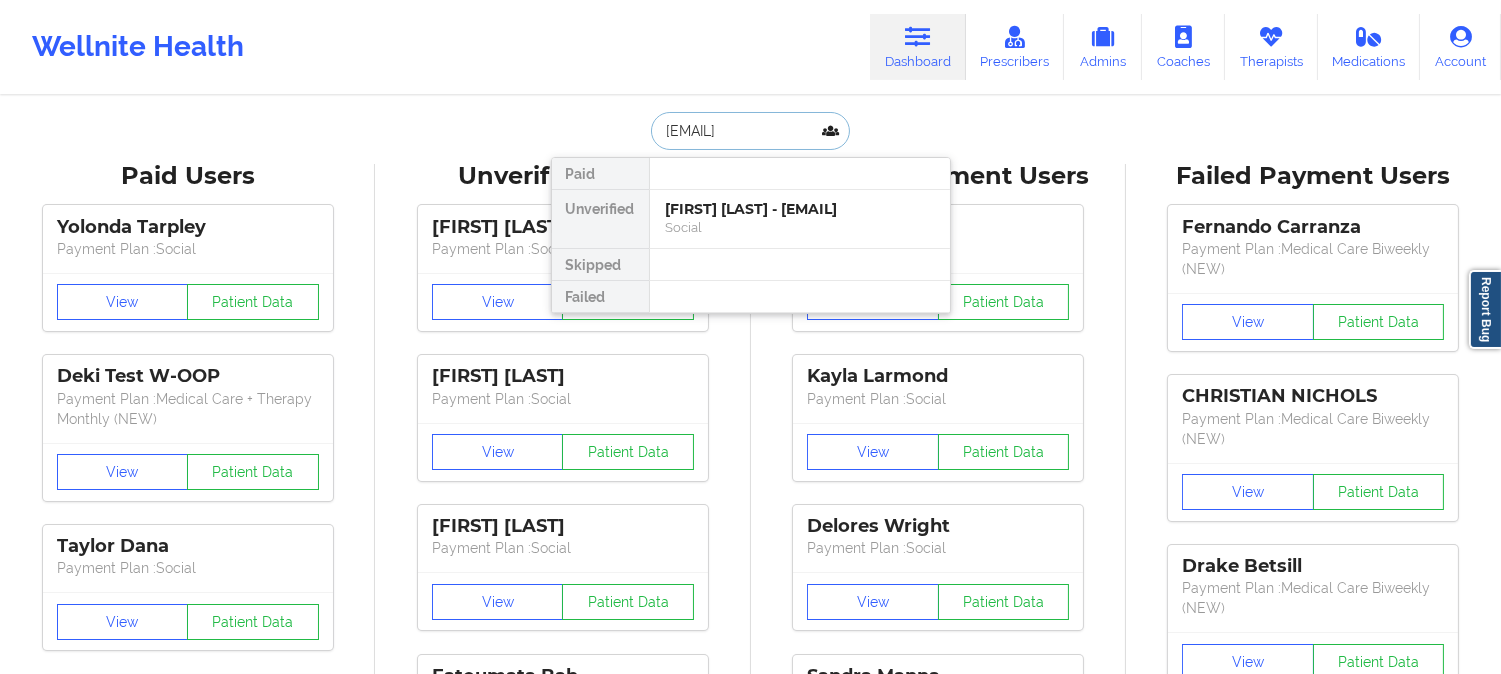 click on "[FIRST] [LAST] - [EMAIL]" at bounding box center (800, 209) 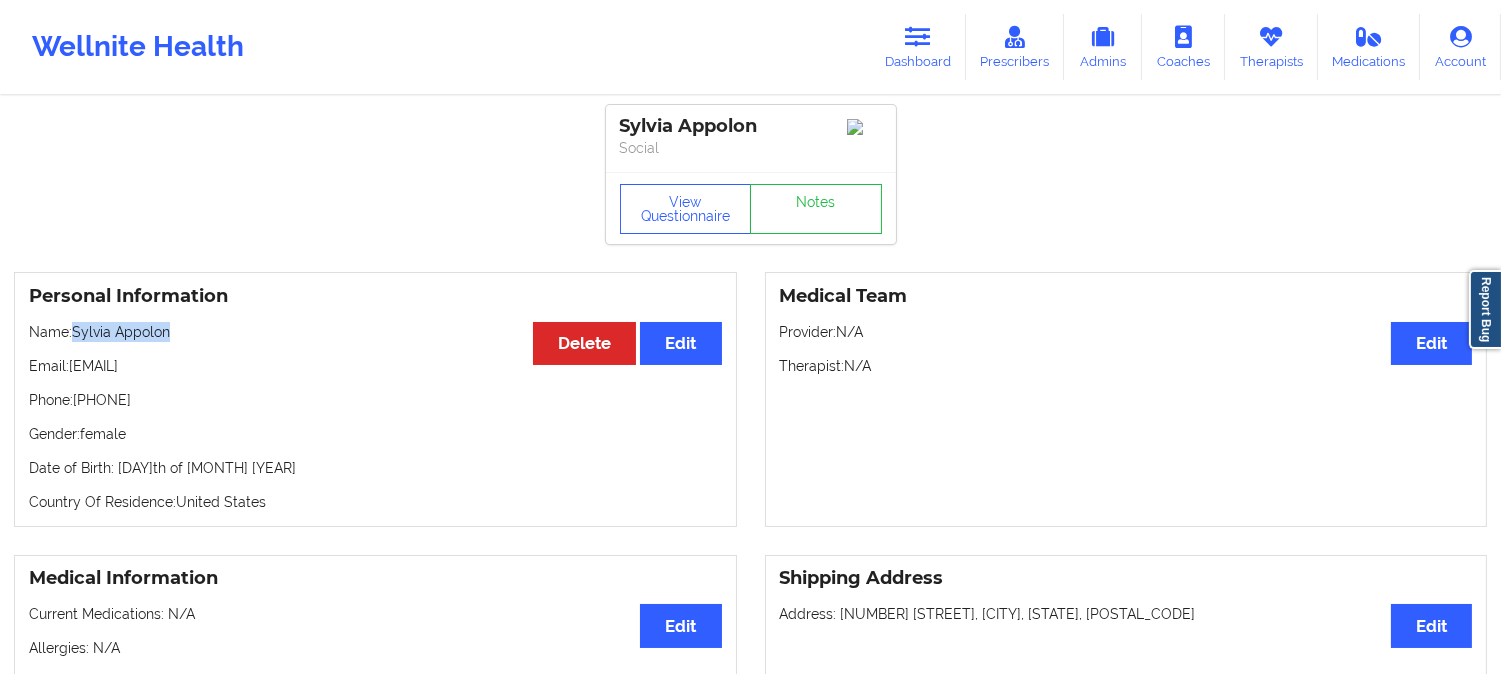 drag, startPoint x: 168, startPoint y: 336, endPoint x: 77, endPoint y: 337, distance: 91.00549 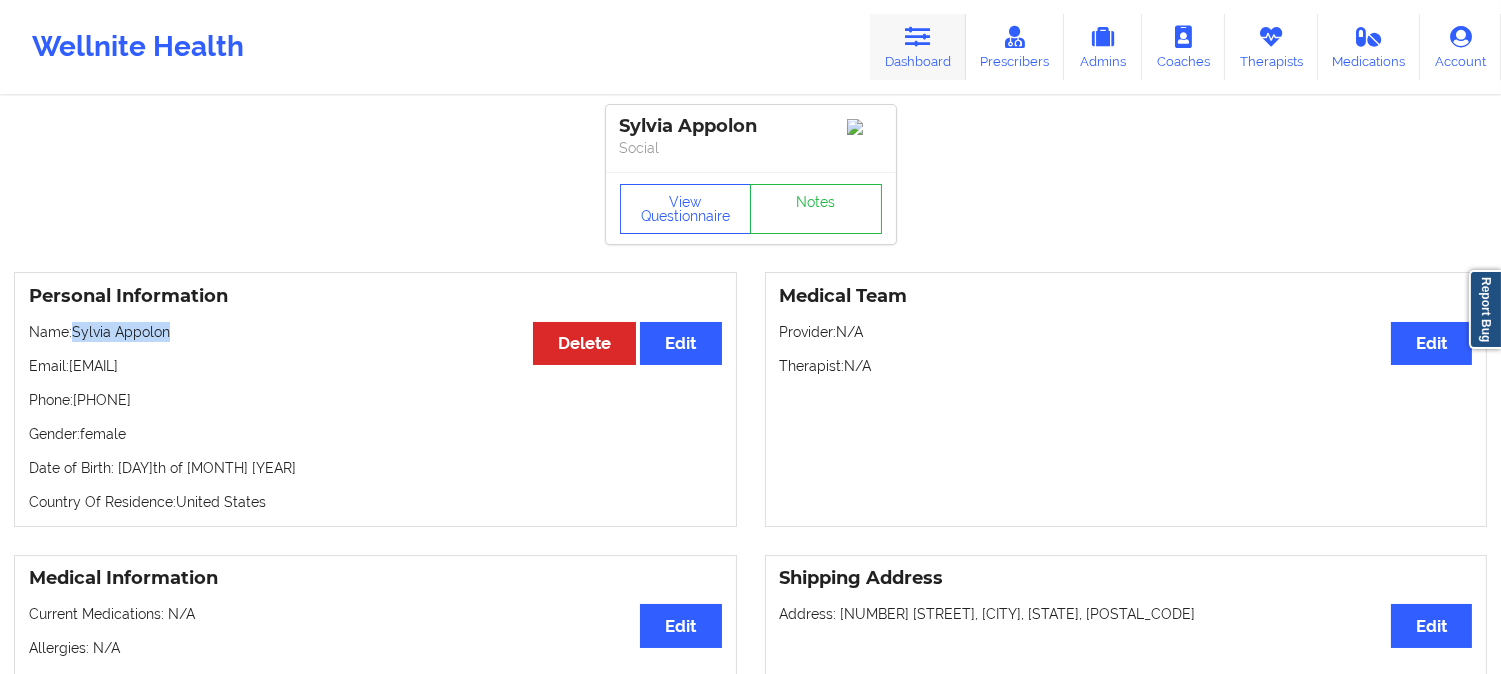 click at bounding box center [918, 37] 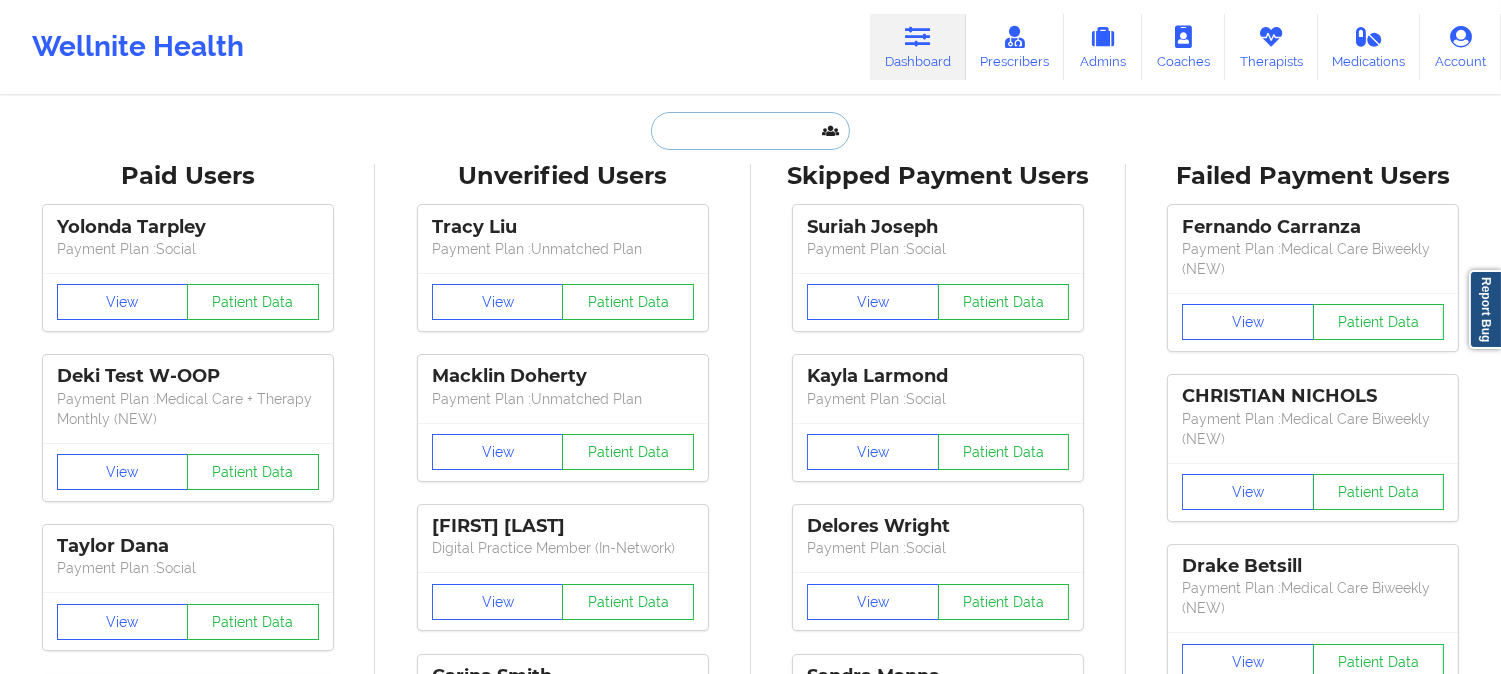 click at bounding box center [750, 131] 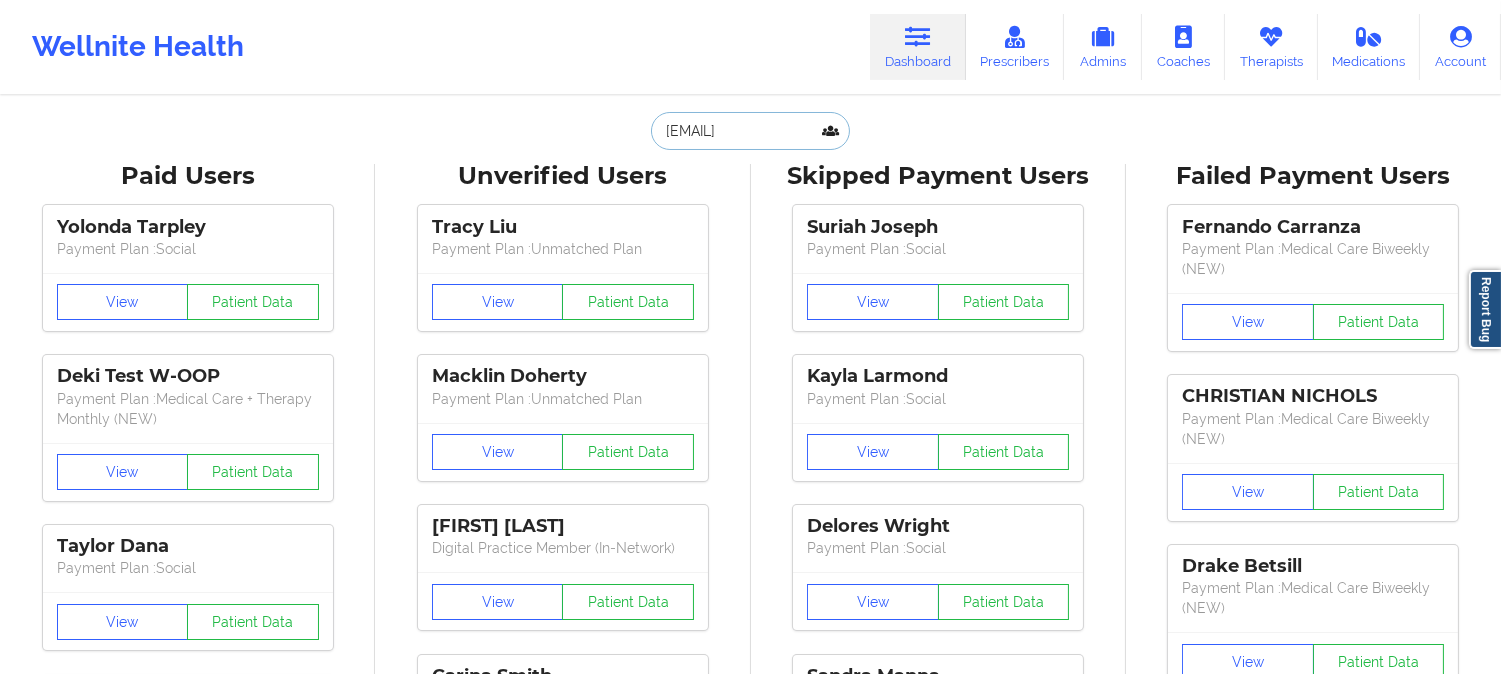 scroll, scrollTop: 0, scrollLeft: 10, axis: horizontal 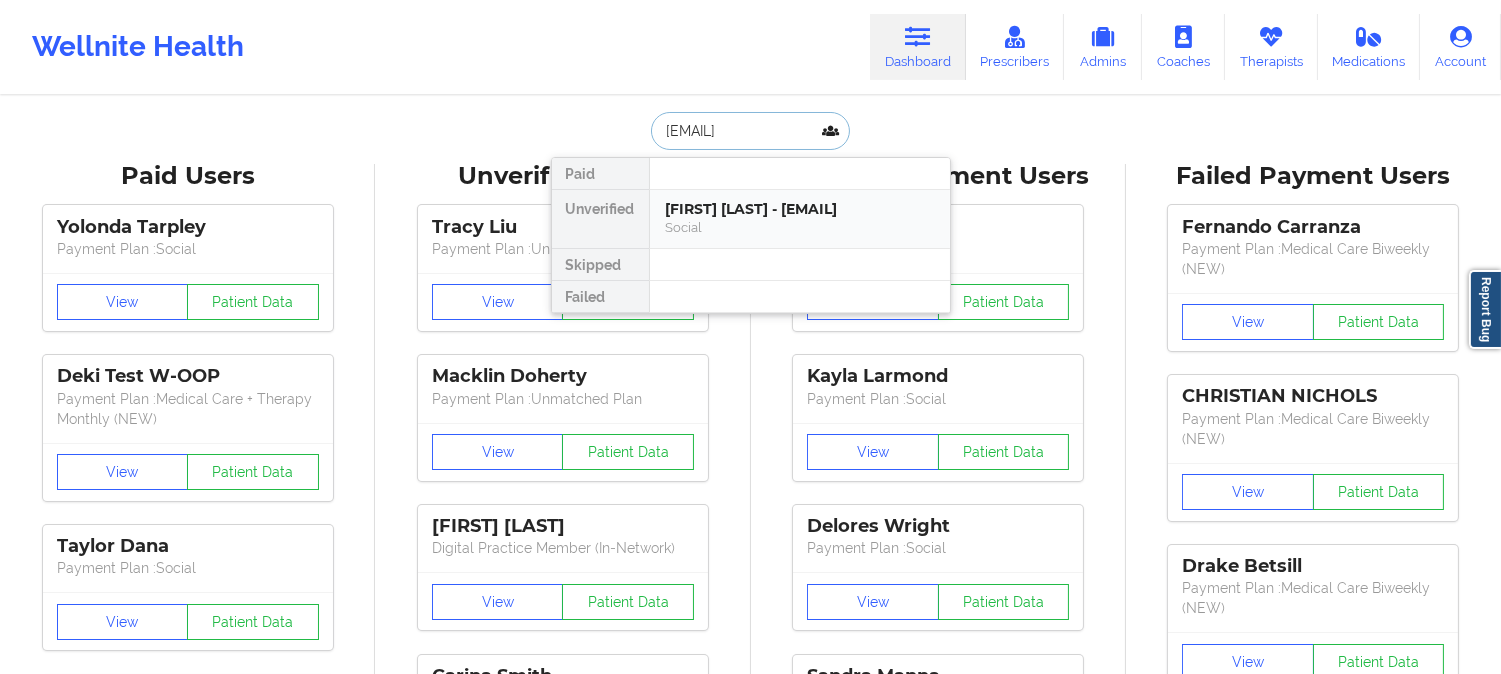 click on "[FIRST] [LAST] - [EMAIL]" at bounding box center [800, 209] 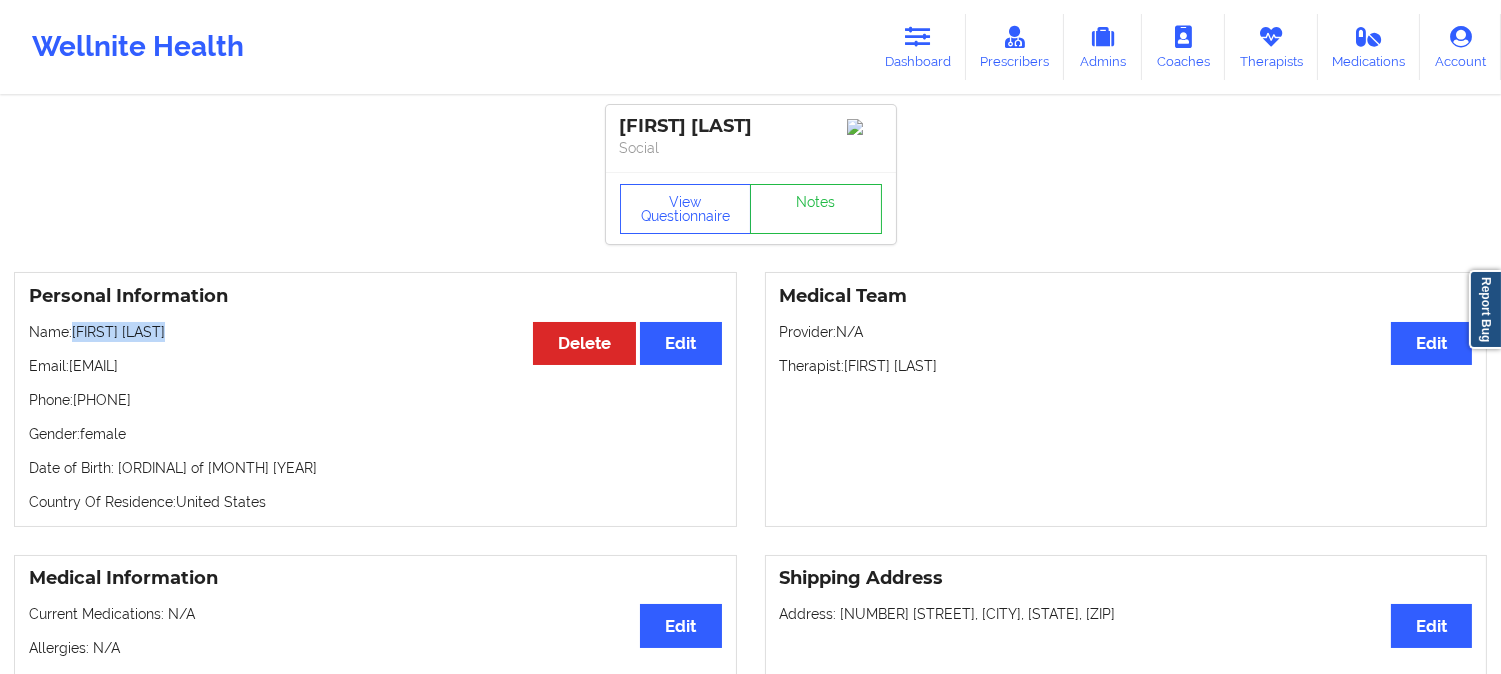 drag, startPoint x: 195, startPoint y: 331, endPoint x: 76, endPoint y: 340, distance: 119.33985 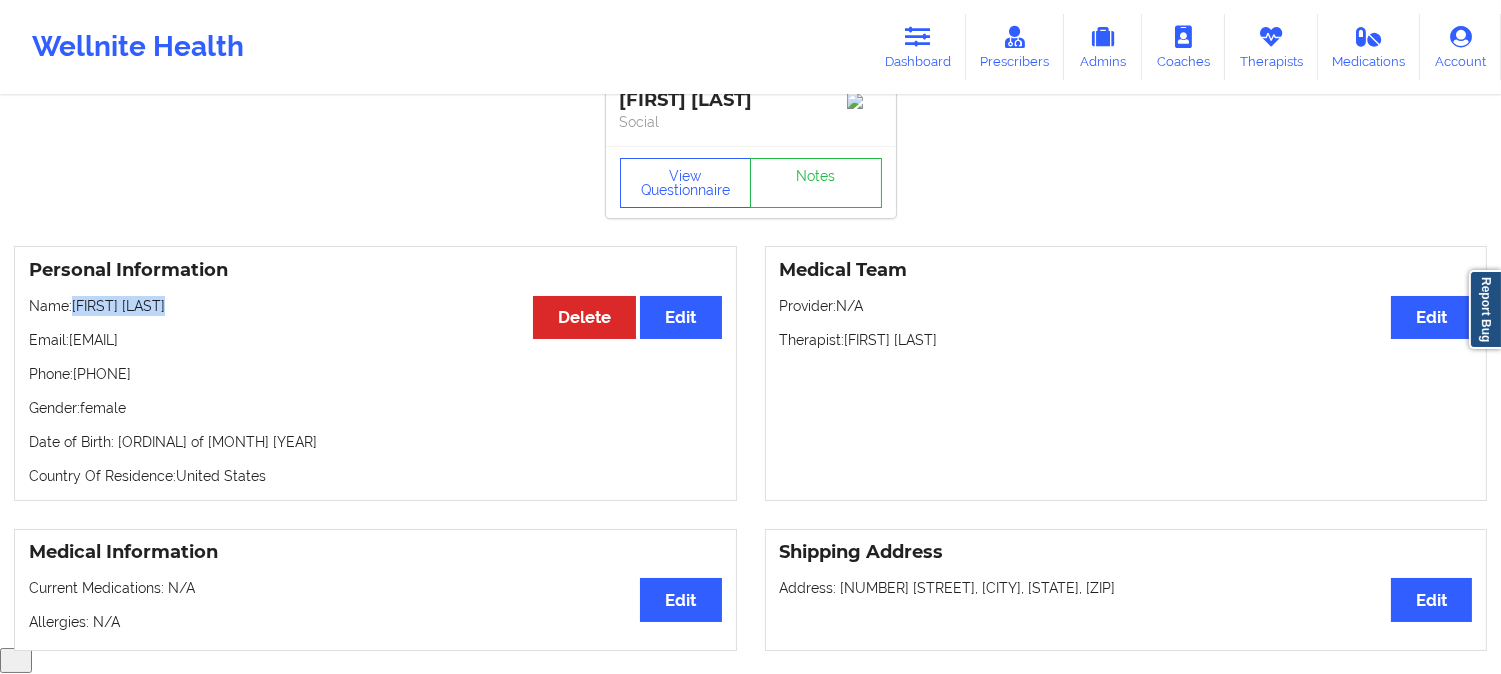 scroll, scrollTop: 0, scrollLeft: 0, axis: both 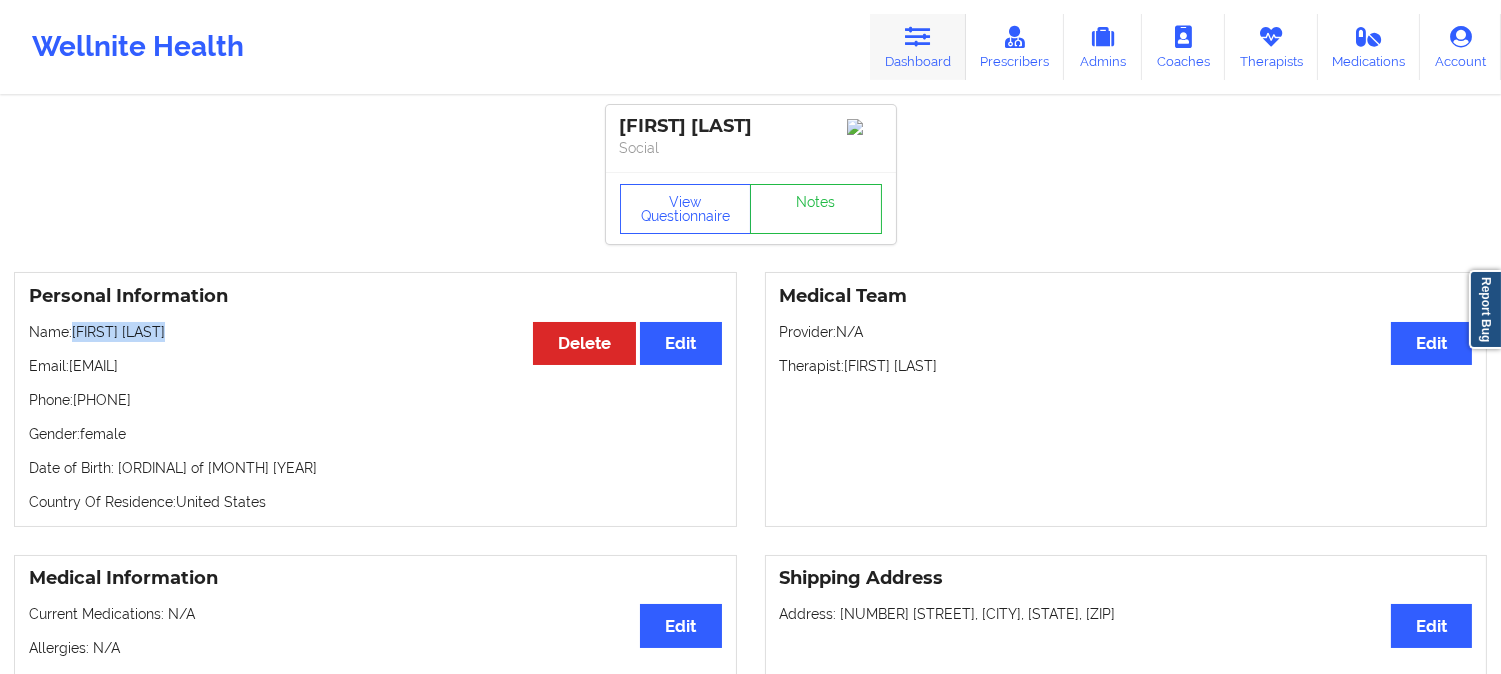 click on "Dashboard" at bounding box center [918, 47] 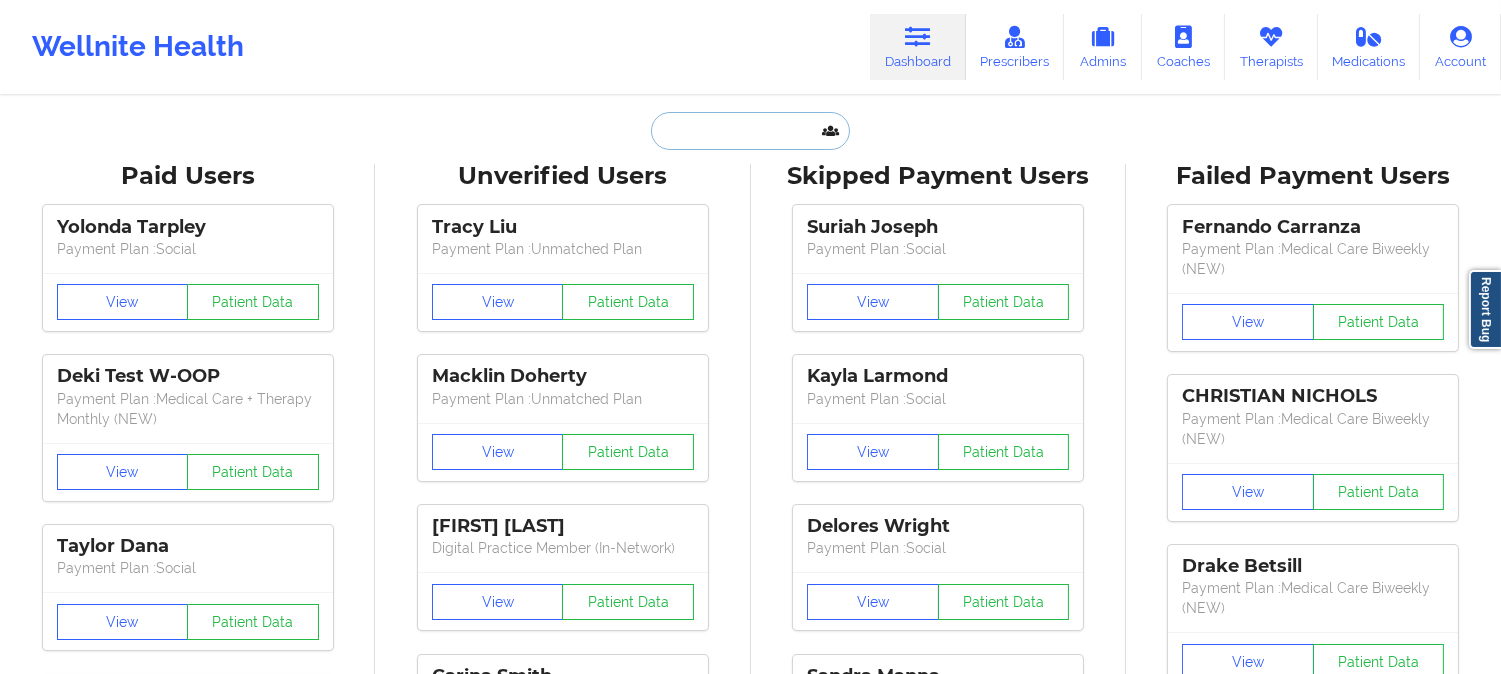 click at bounding box center [750, 131] 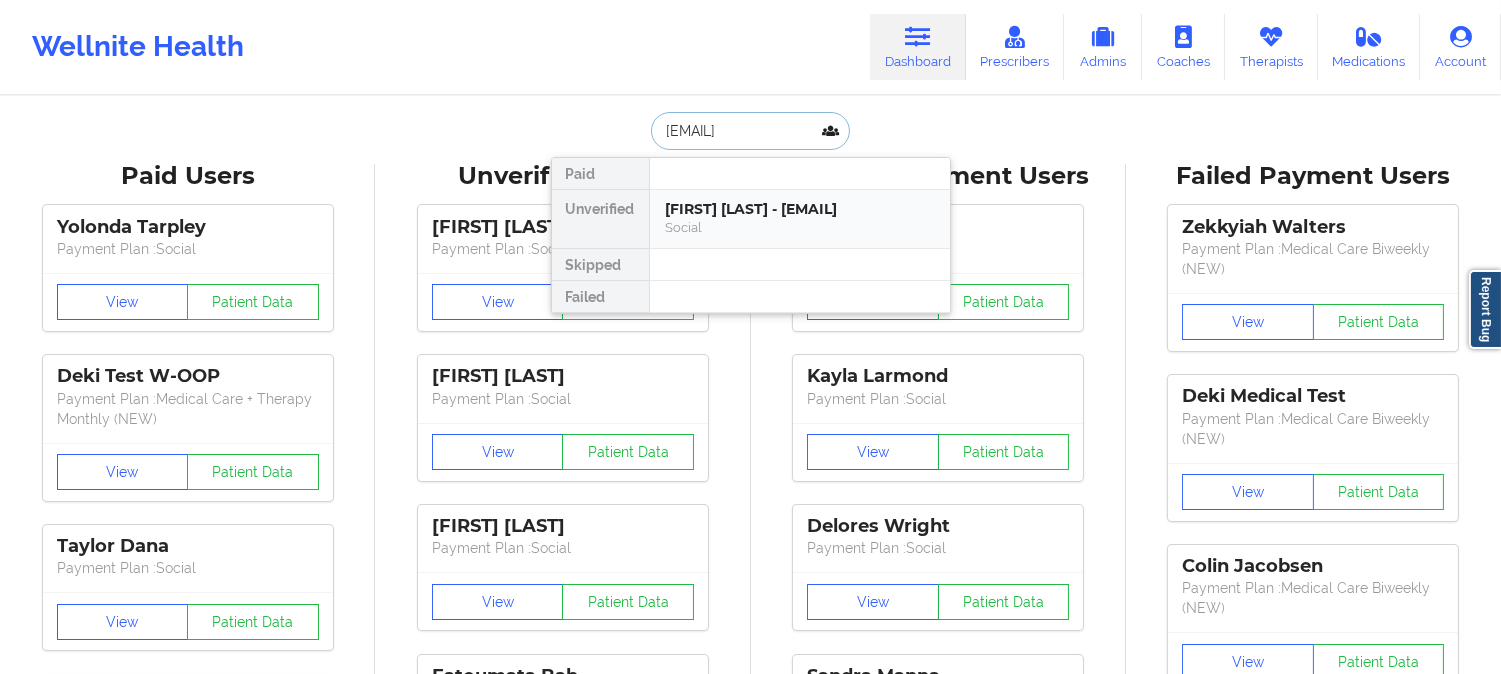 click on "[FIRST] [LAST] - [EMAIL]" at bounding box center (800, 209) 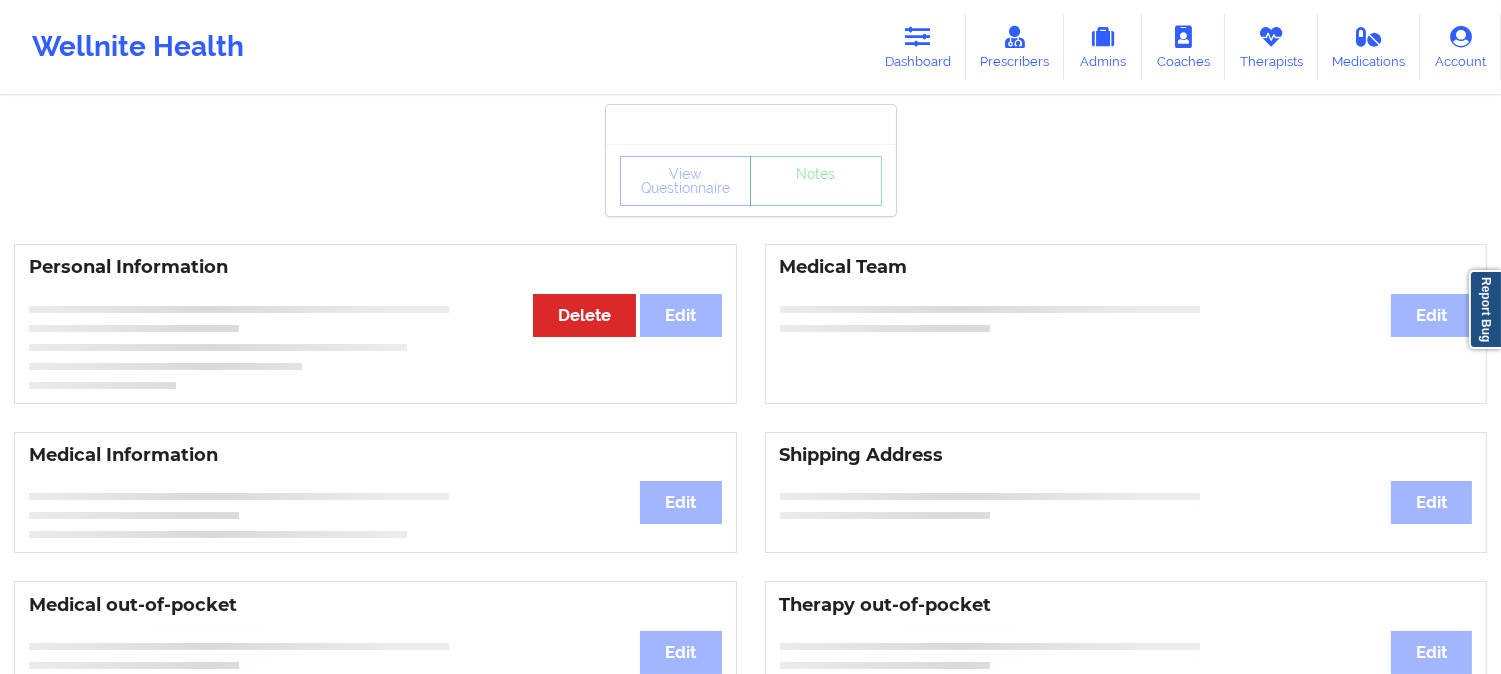 click on "View Questionnaire Notes Personal Information Edit Delete Medical Team Edit Medical Information Edit Shipping Address Edit Medical out-of-pocket Edit Therapy out-of-pocket Edit State of Residence Edit Payment Information Edit Cancel Plan Minor Consent Insurance Information Edit" at bounding box center (750, 832) 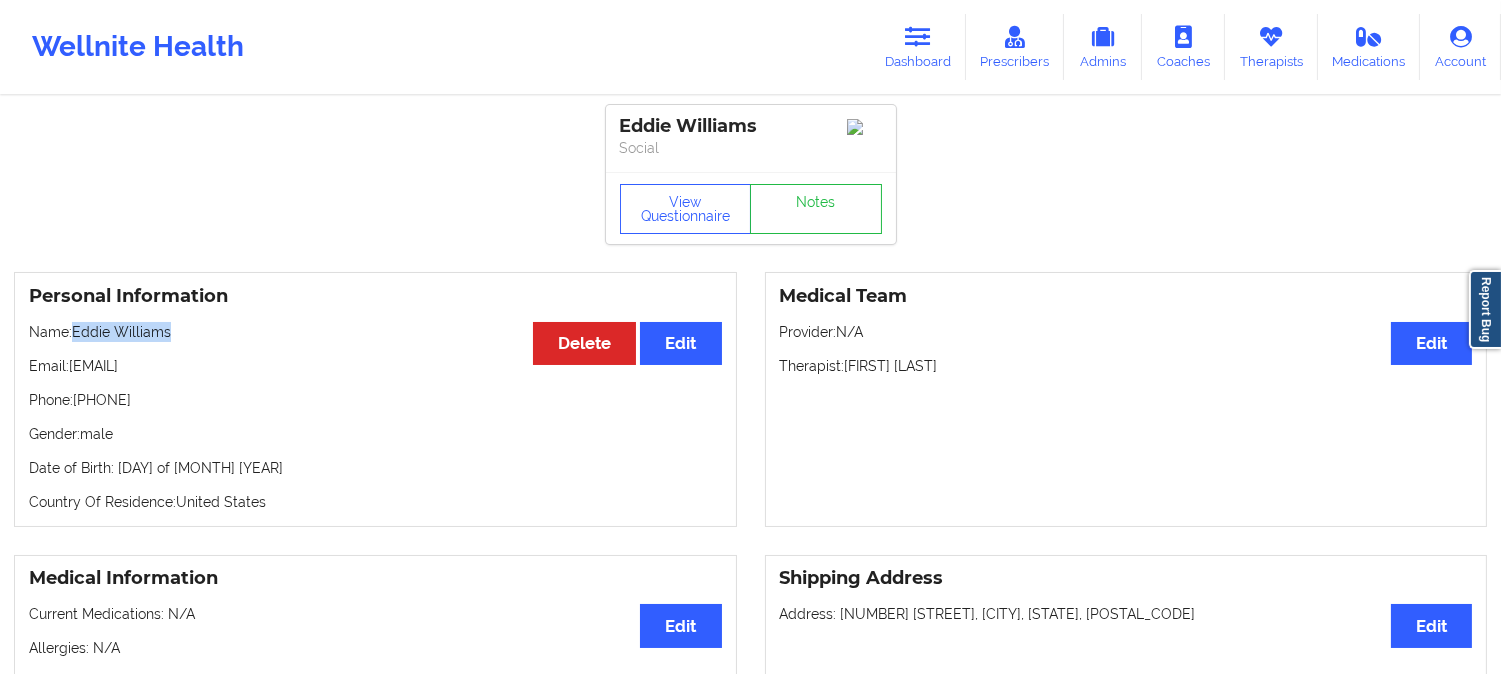 drag, startPoint x: 188, startPoint y: 338, endPoint x: 75, endPoint y: 335, distance: 113.03982 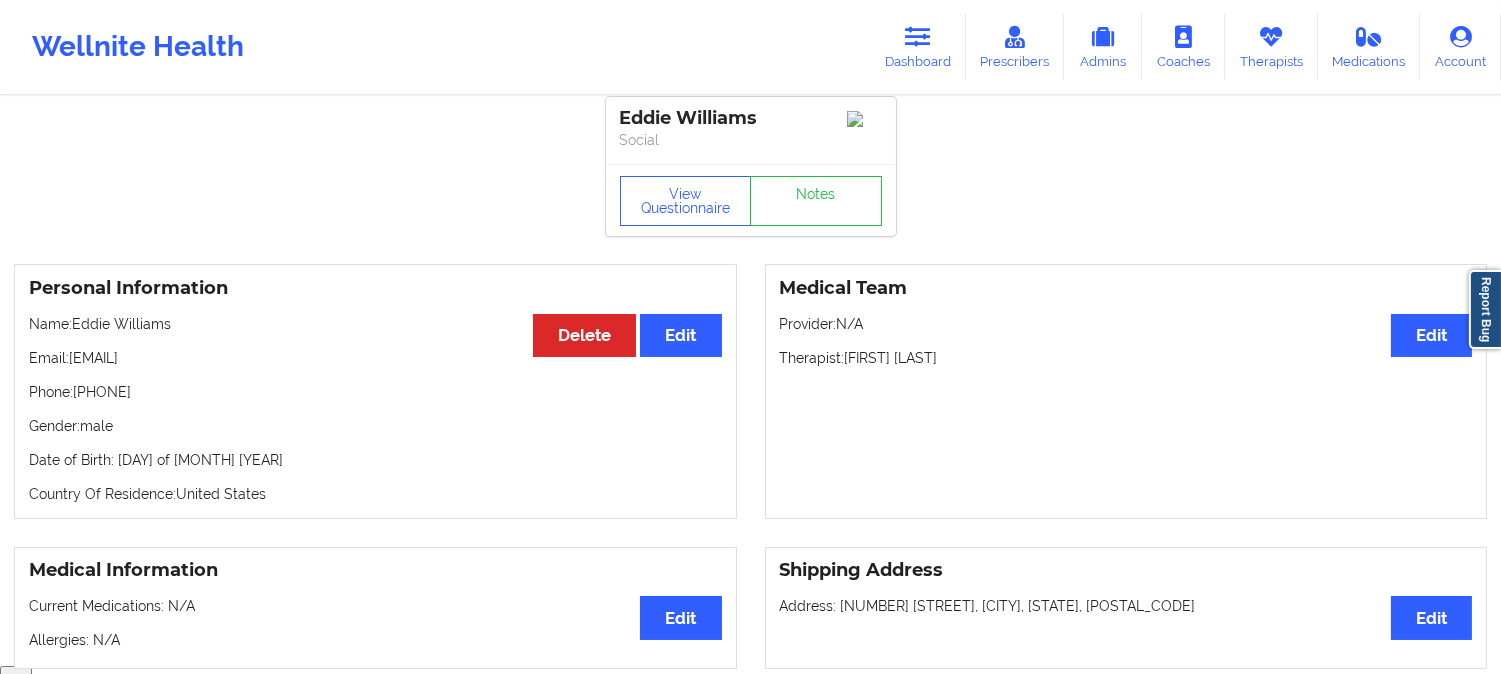 scroll, scrollTop: 0, scrollLeft: 0, axis: both 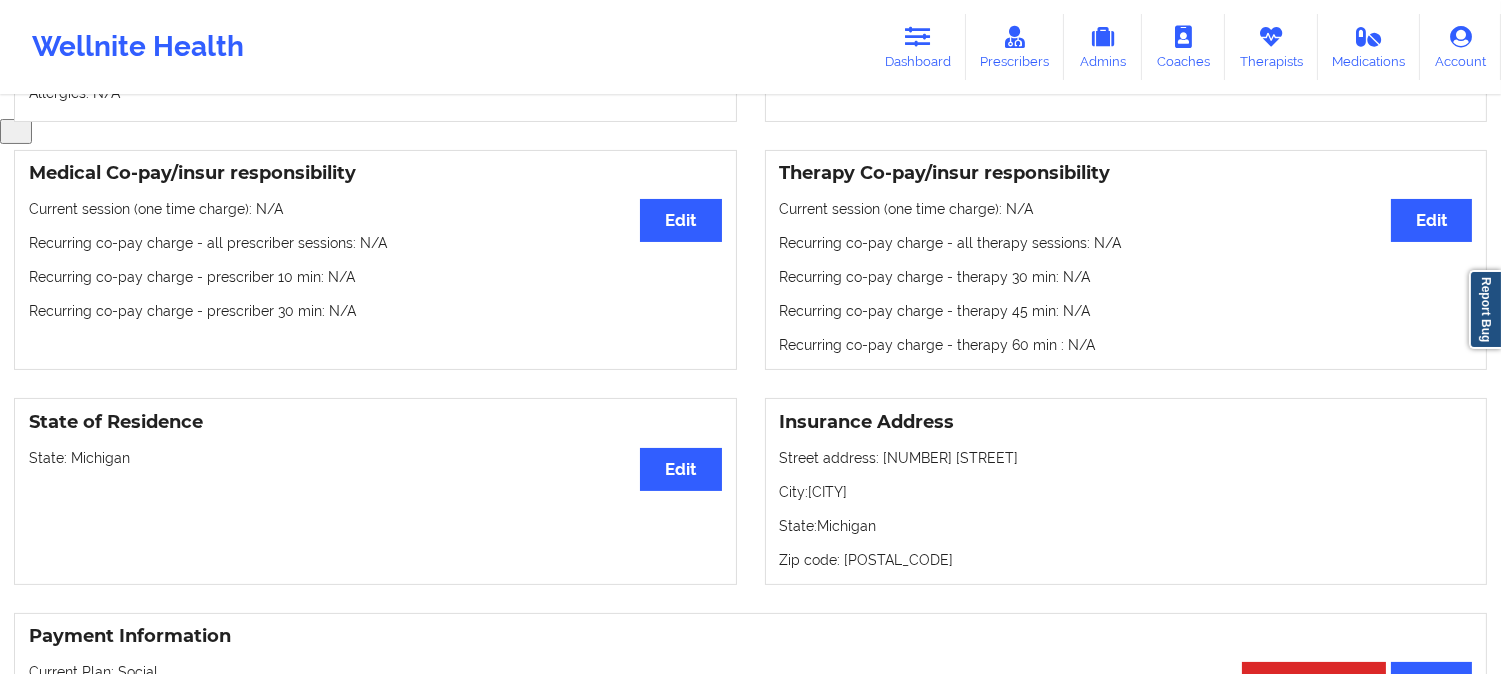 click on "State:   [STATE]" at bounding box center [375, 458] 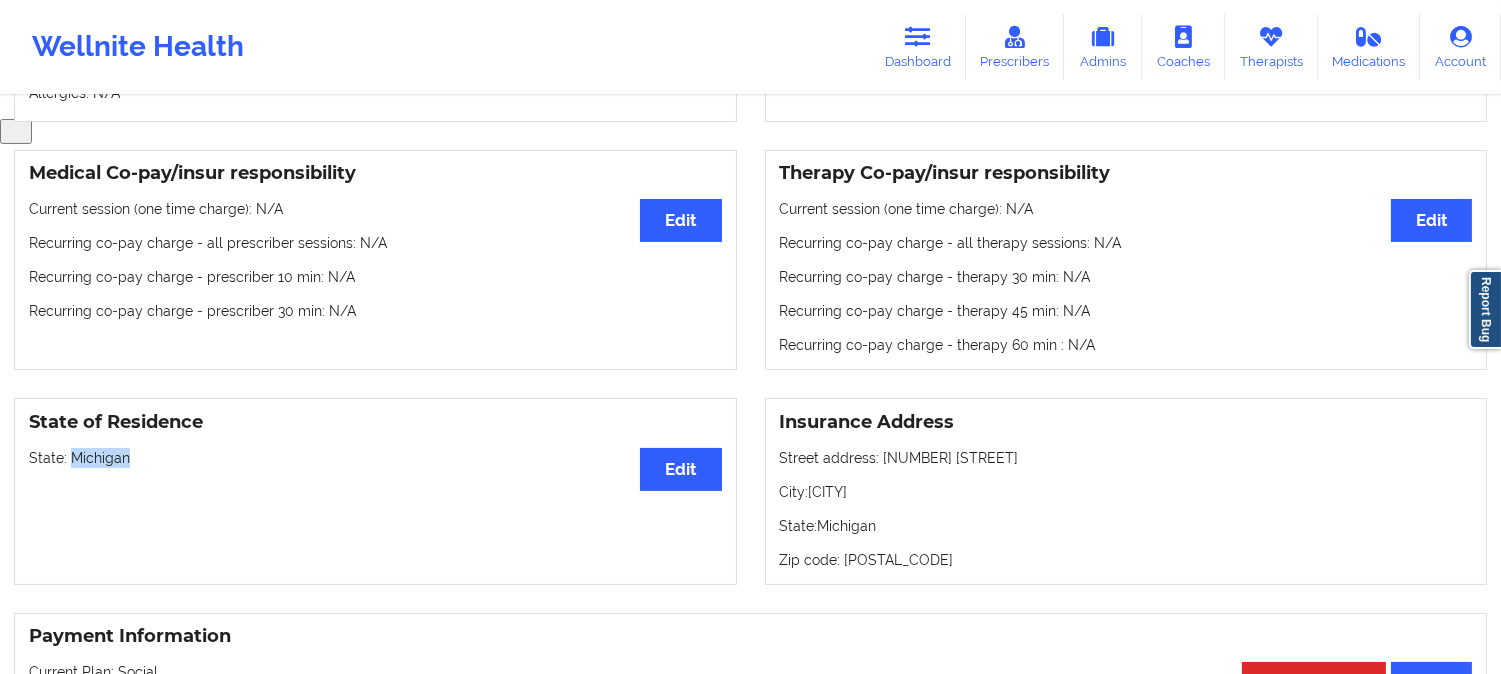 click on "State:   [STATE]" at bounding box center (375, 458) 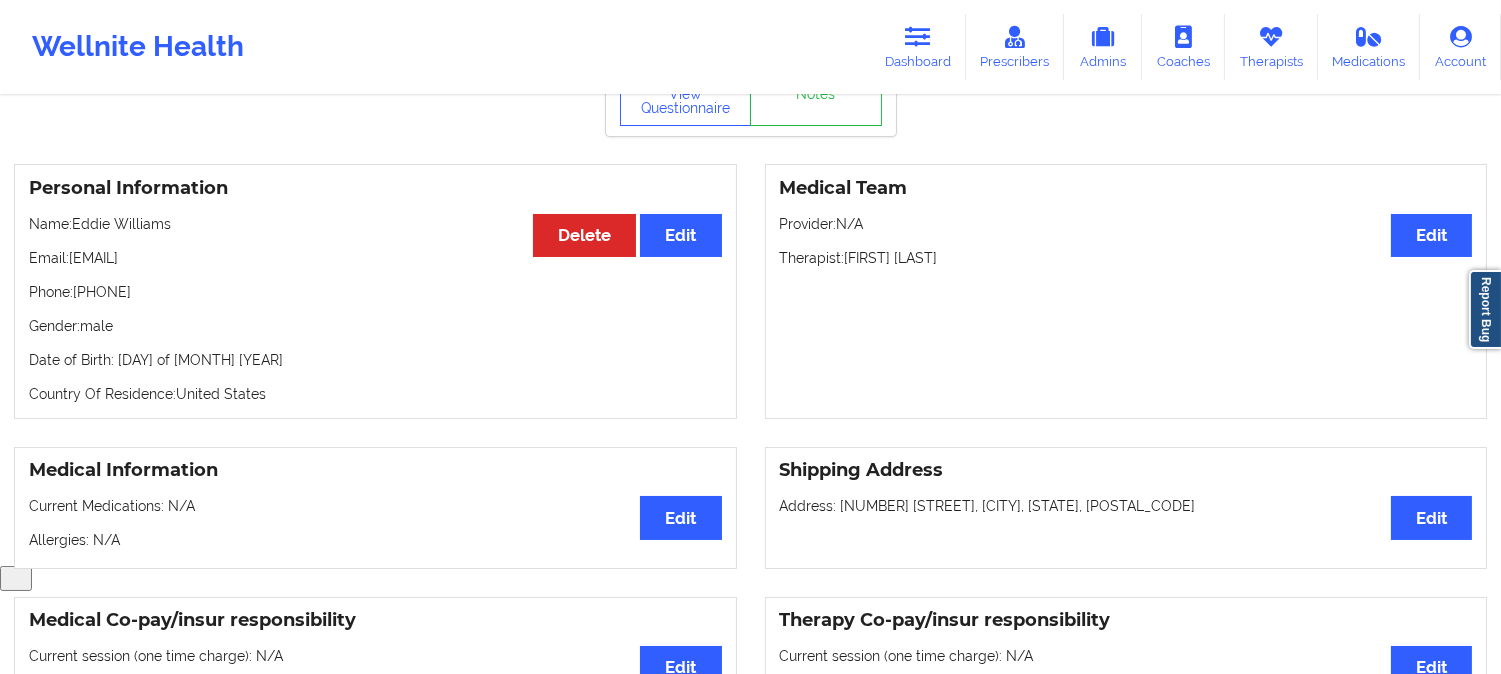 scroll, scrollTop: 0, scrollLeft: 0, axis: both 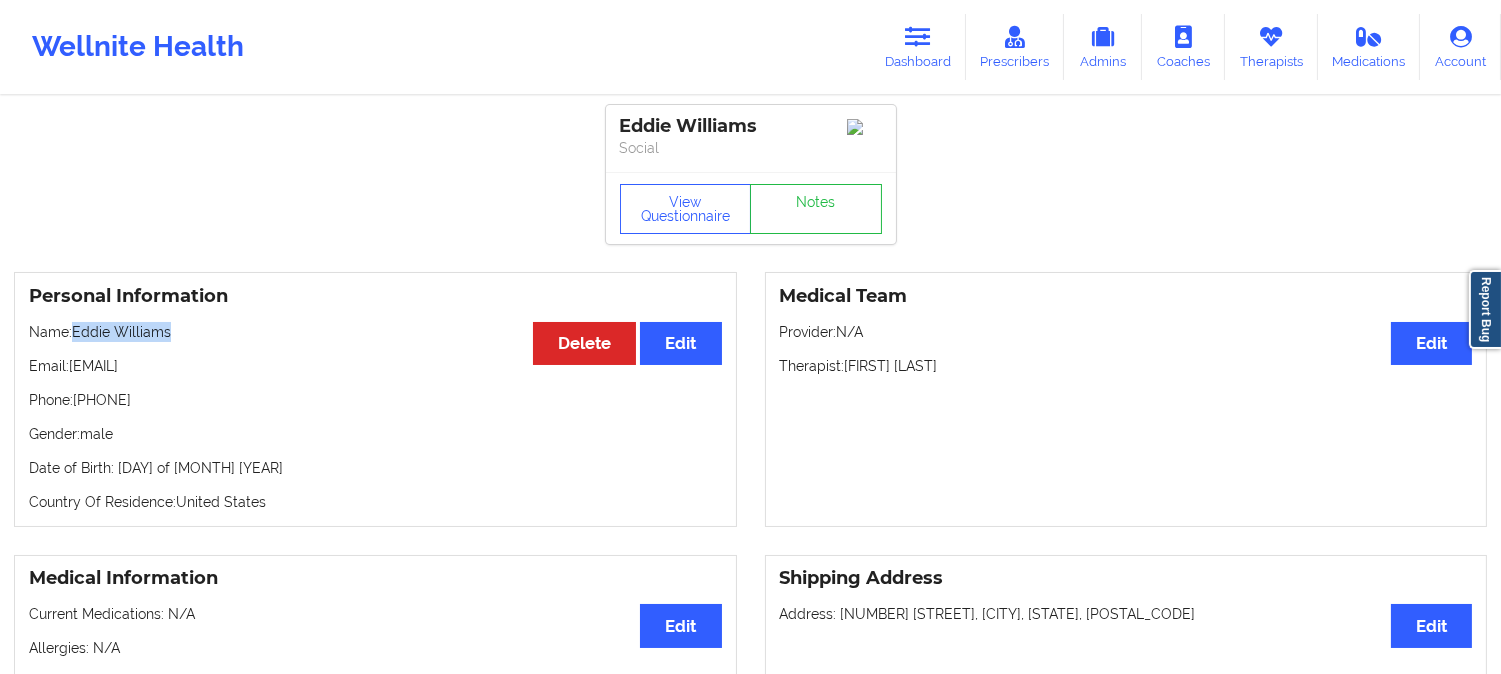 drag, startPoint x: 201, startPoint y: 336, endPoint x: 76, endPoint y: 334, distance: 125.016 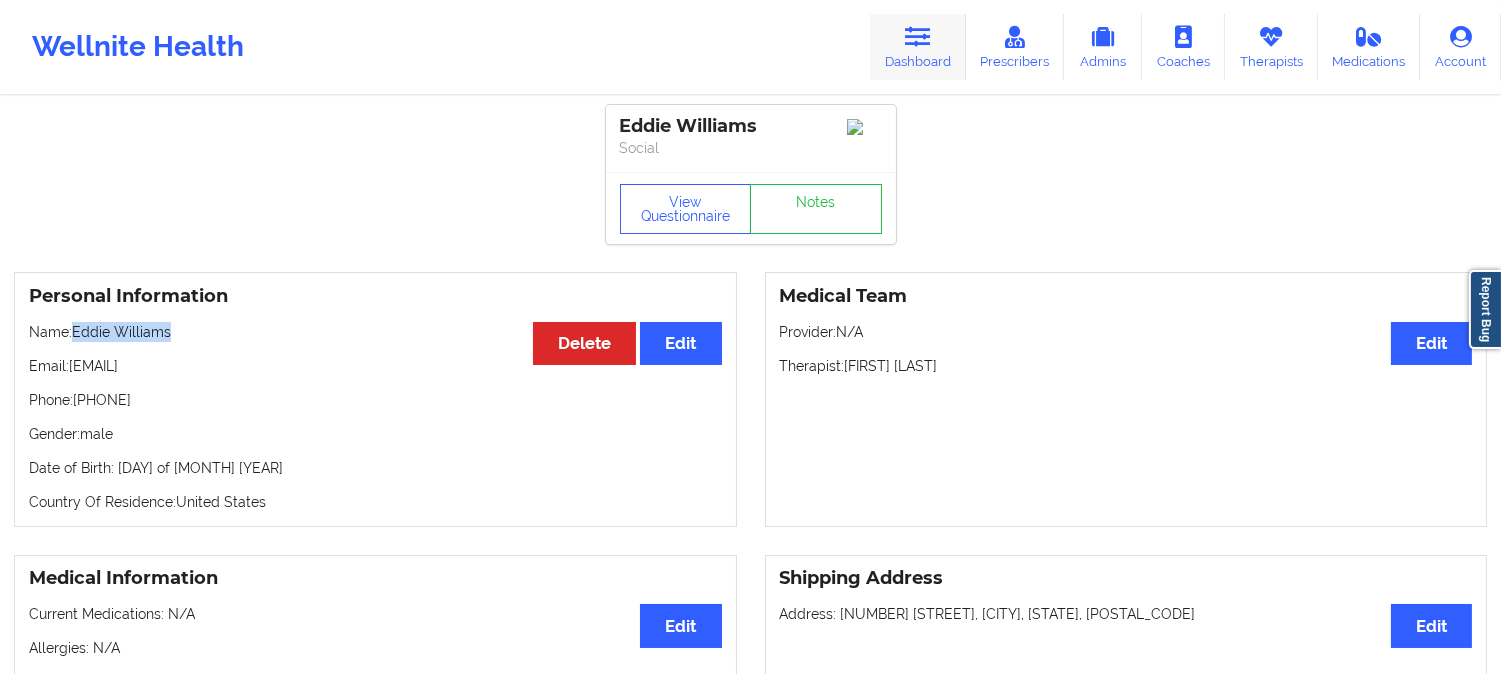 click at bounding box center [918, 37] 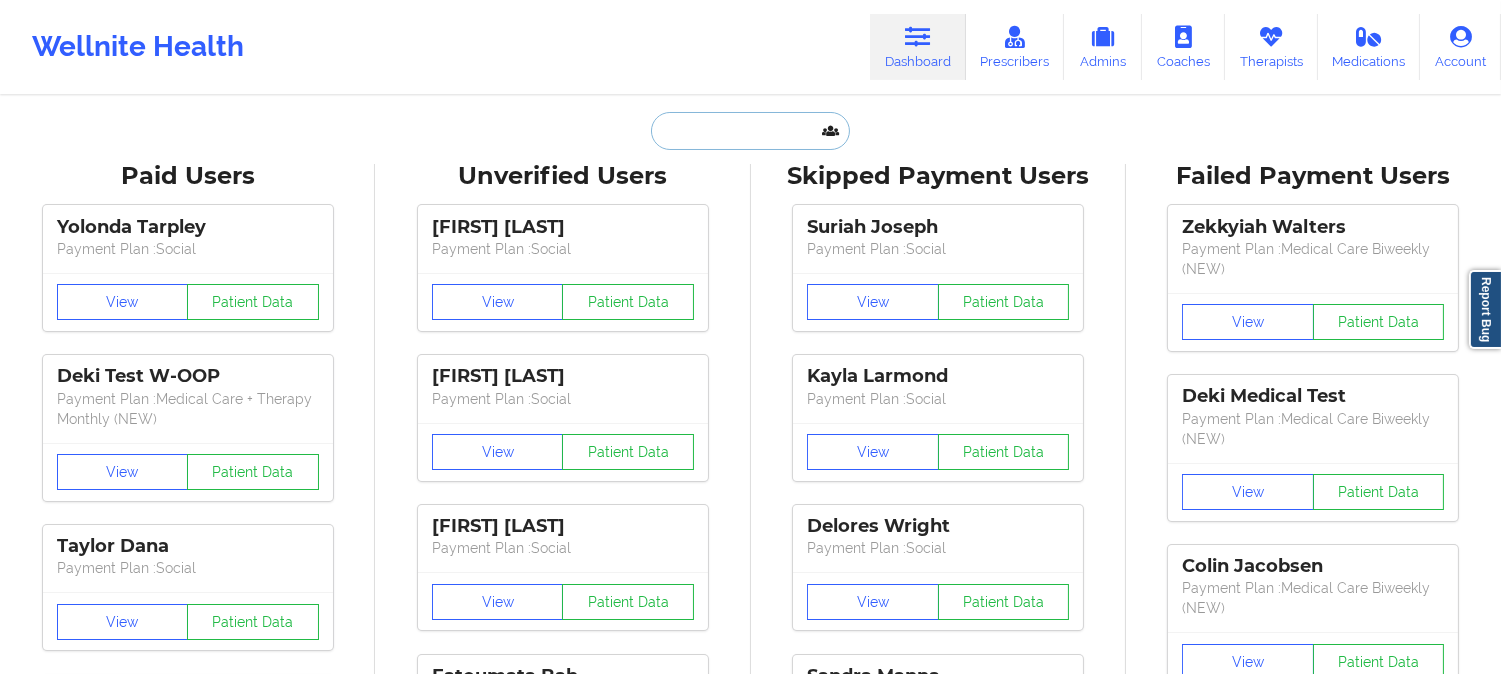 click at bounding box center (750, 131) 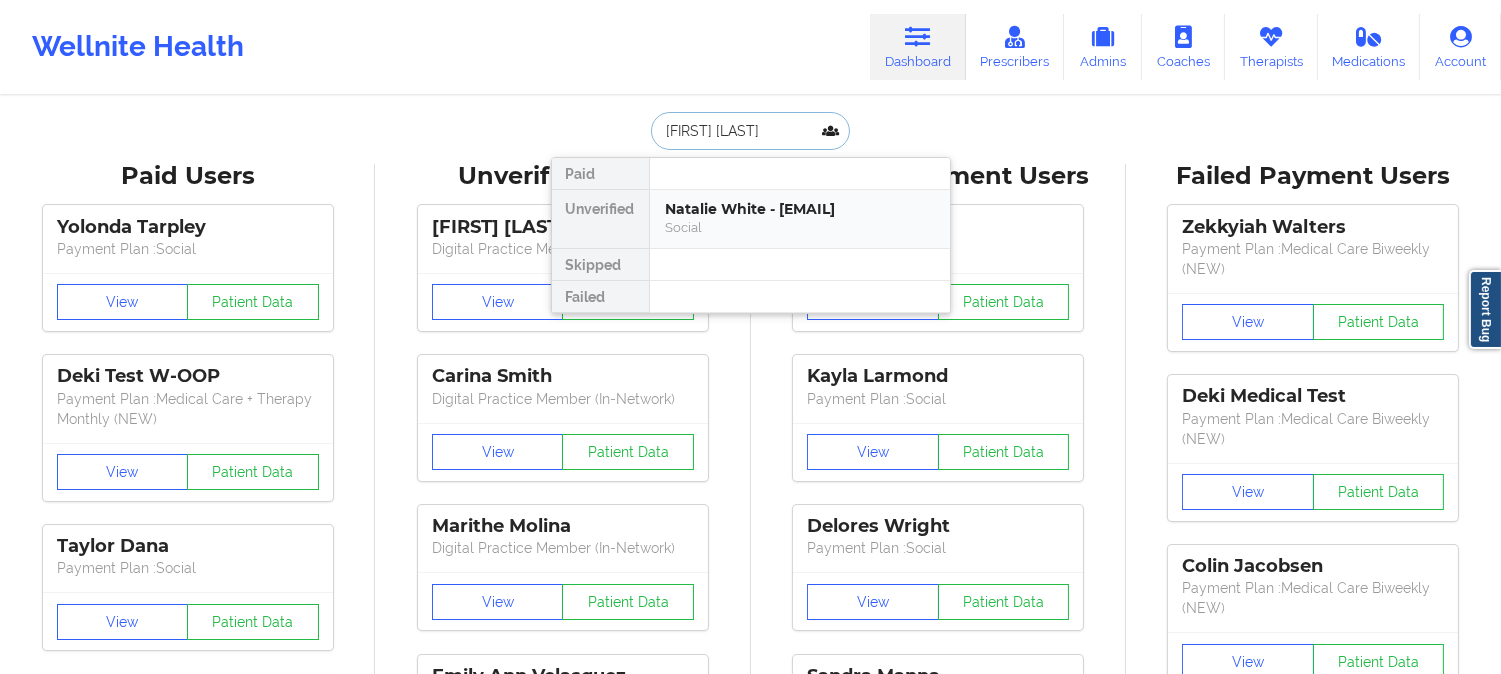 click on "Natalie White - [EMAIL]" at bounding box center [800, 209] 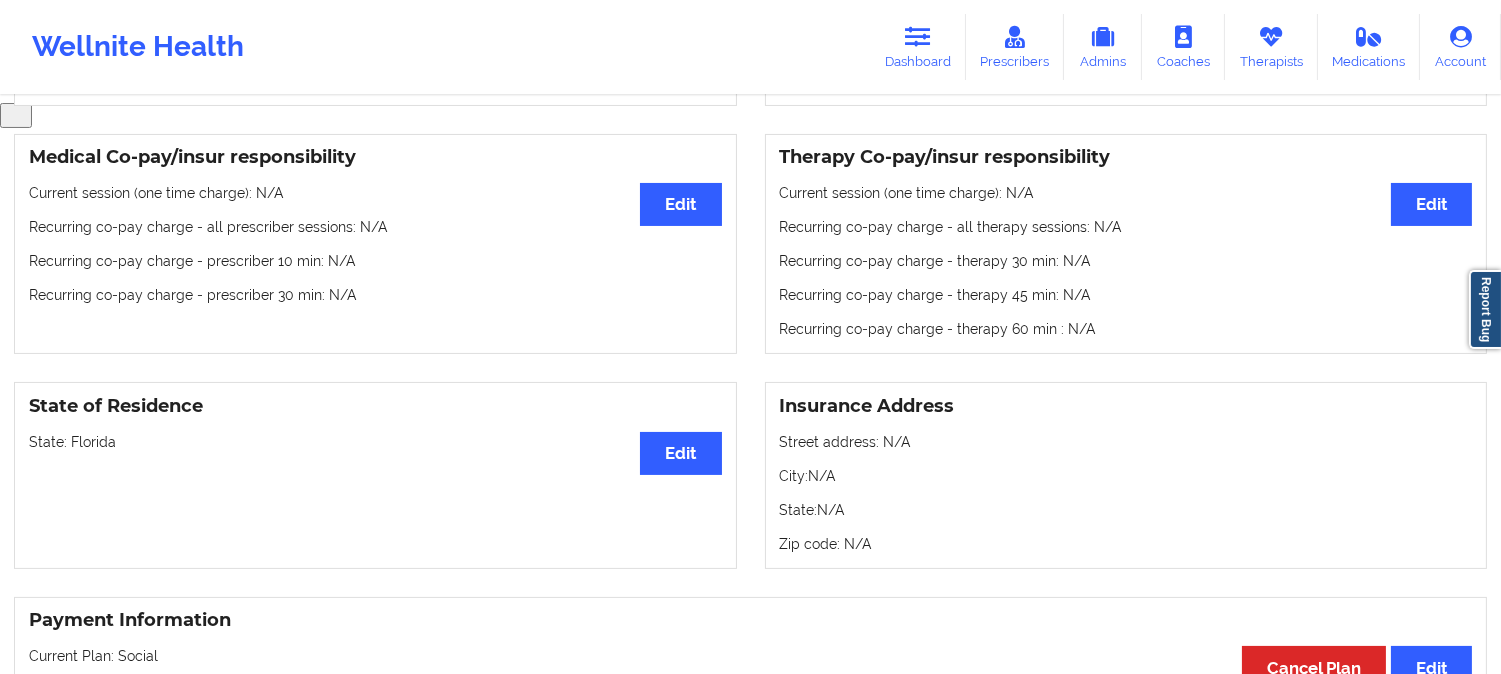 scroll, scrollTop: 555, scrollLeft: 0, axis: vertical 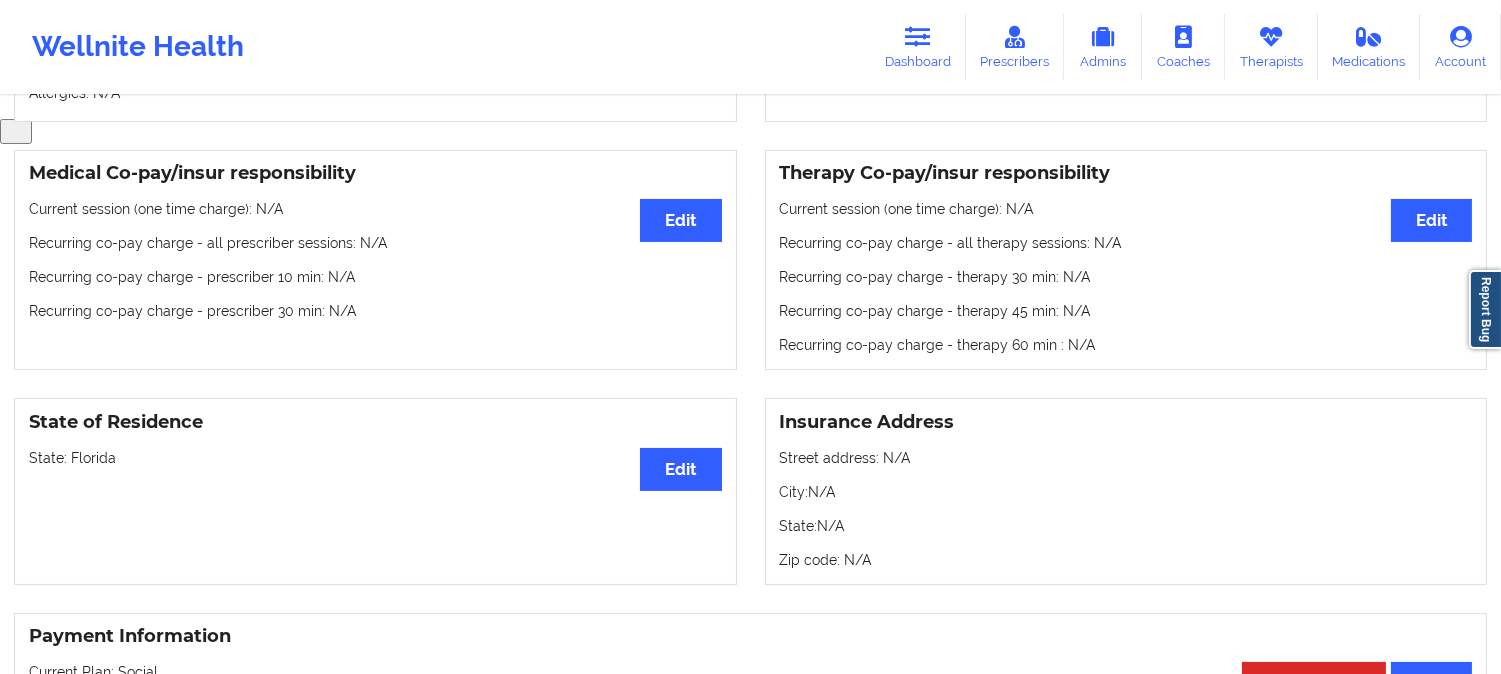 click on "State:   Florida" at bounding box center (375, 458) 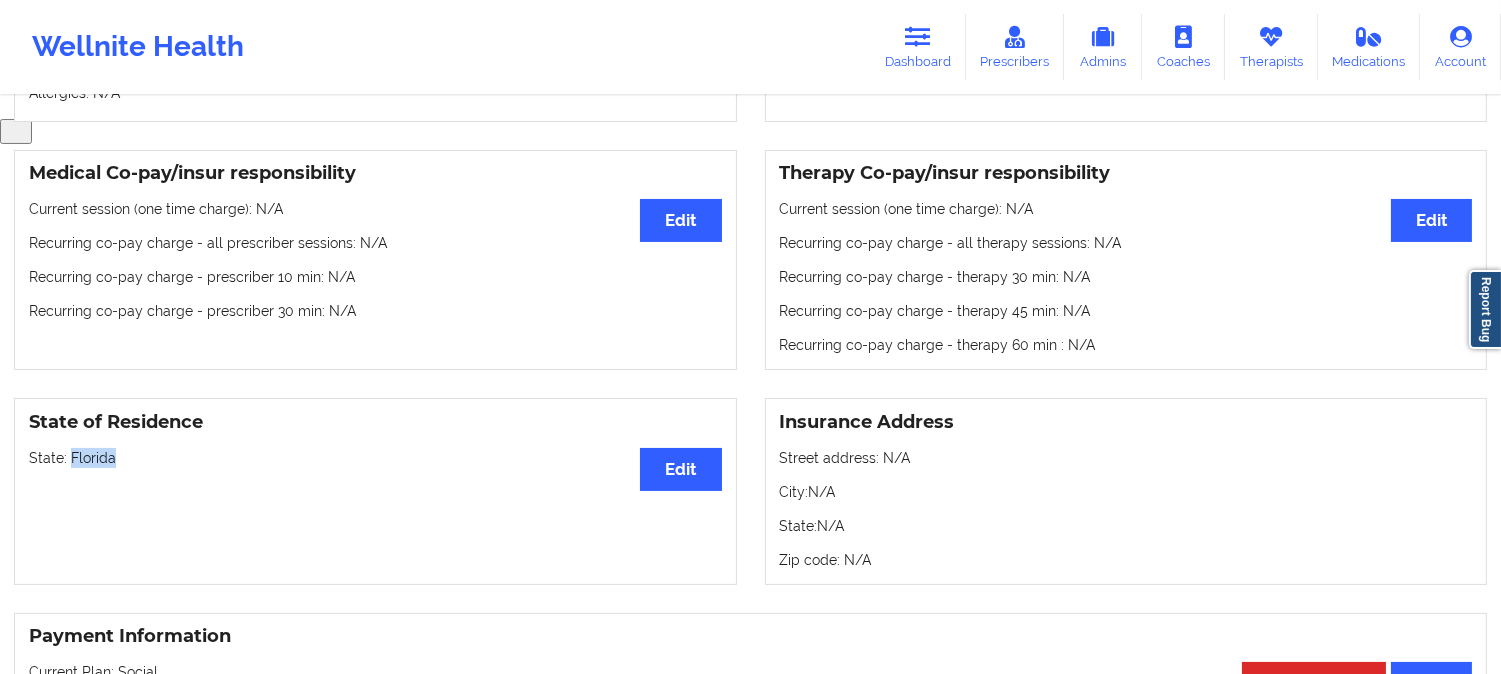 click on "State:   Florida" at bounding box center [375, 458] 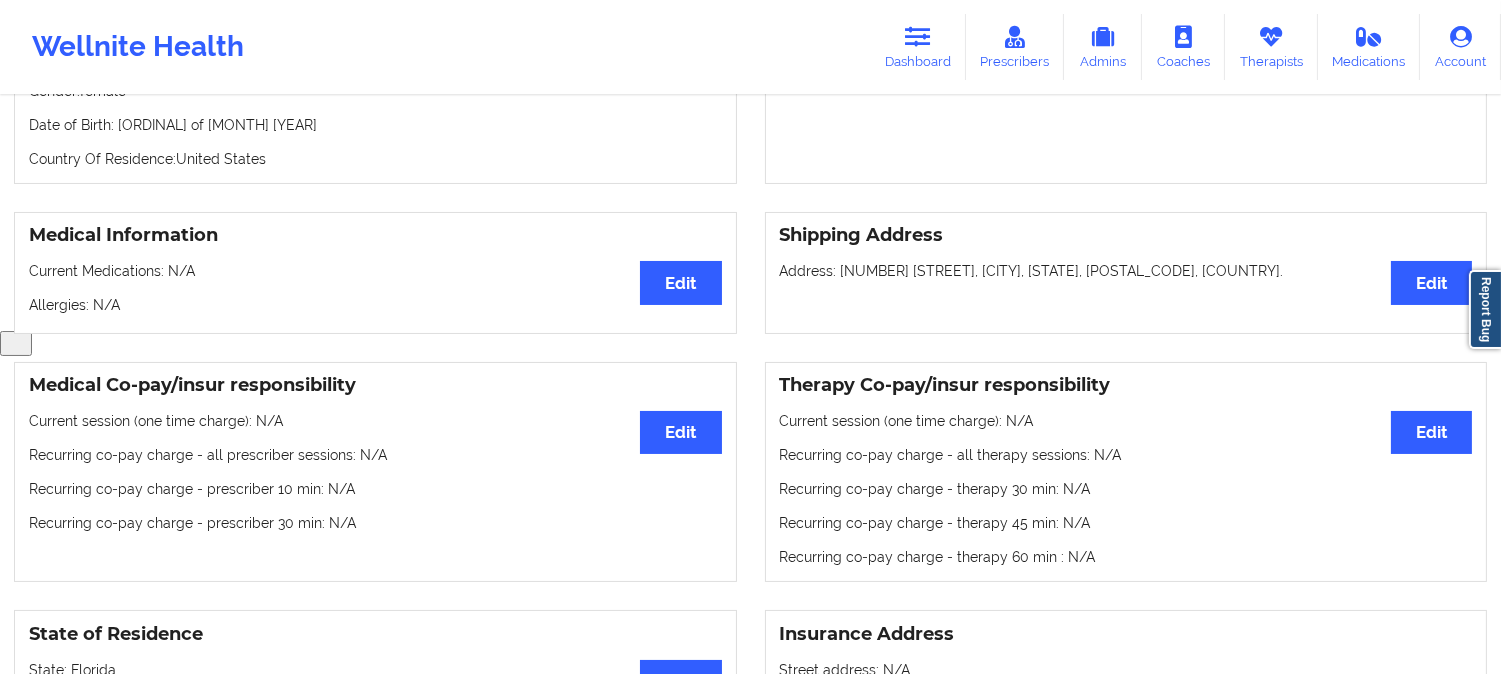 scroll, scrollTop: 0, scrollLeft: 0, axis: both 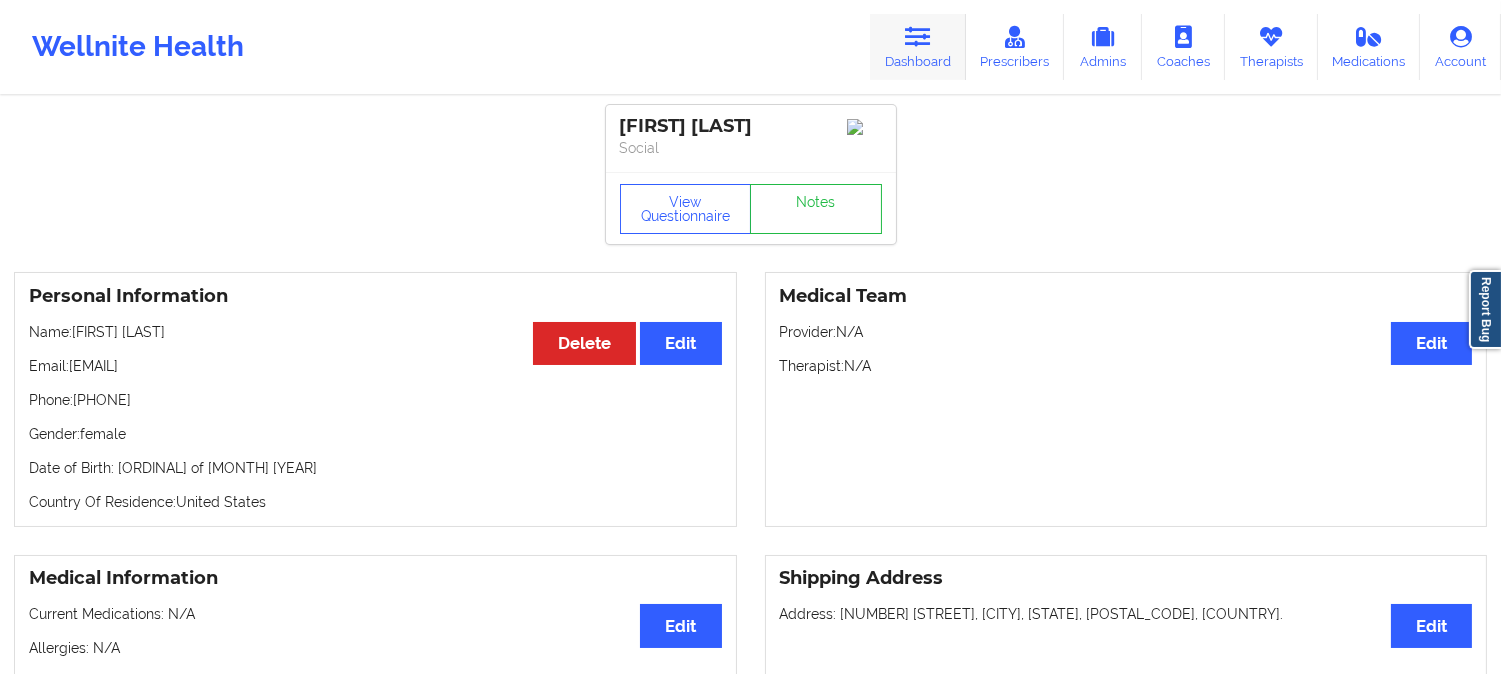 click on "Dashboard" at bounding box center (918, 47) 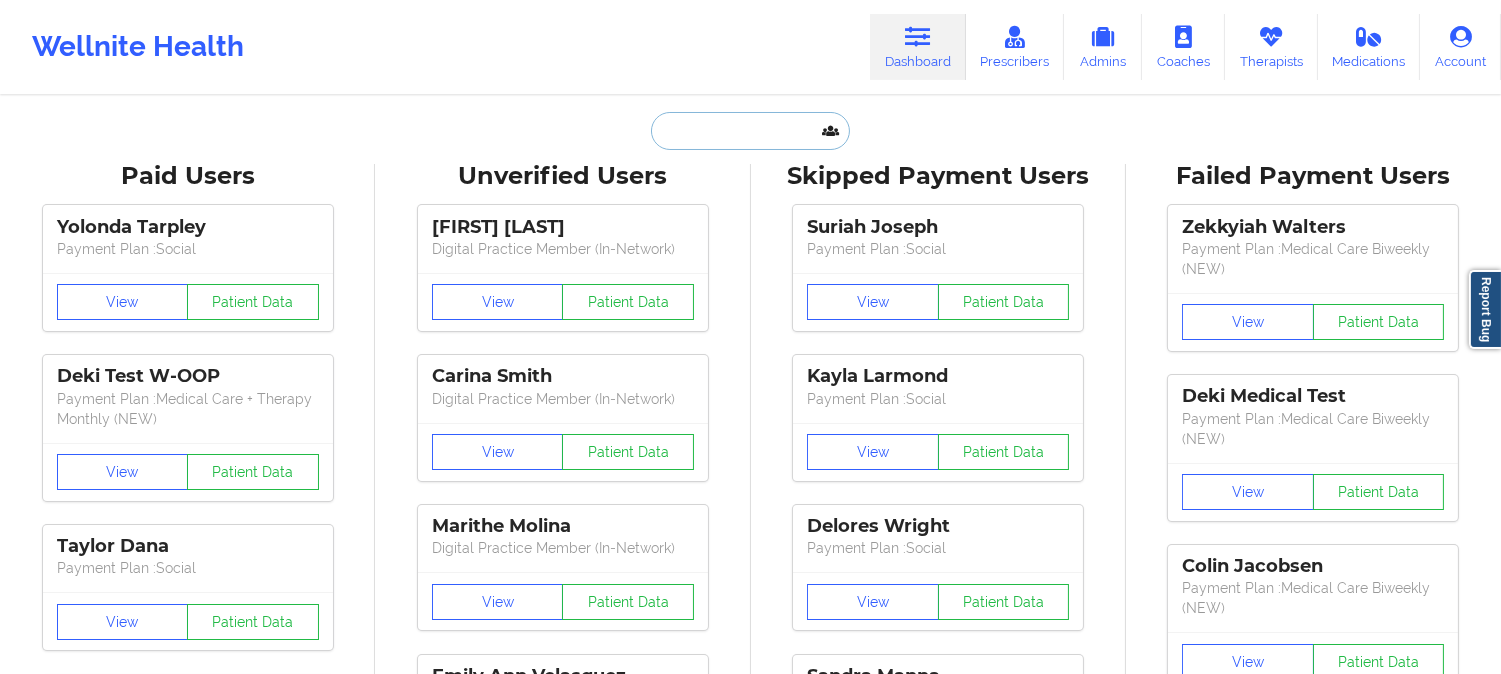 click at bounding box center (750, 131) 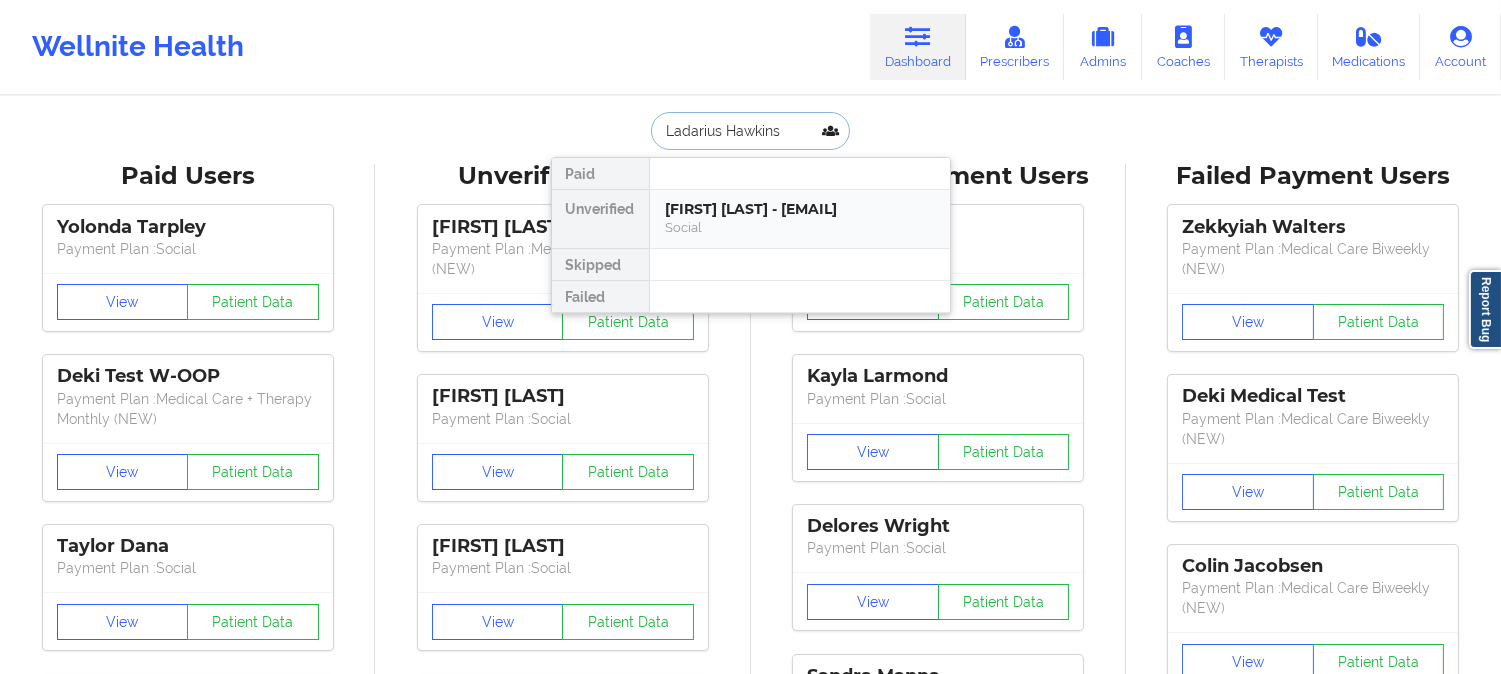 click on "[FIRST] [LAST] - [EMAIL]" at bounding box center [800, 209] 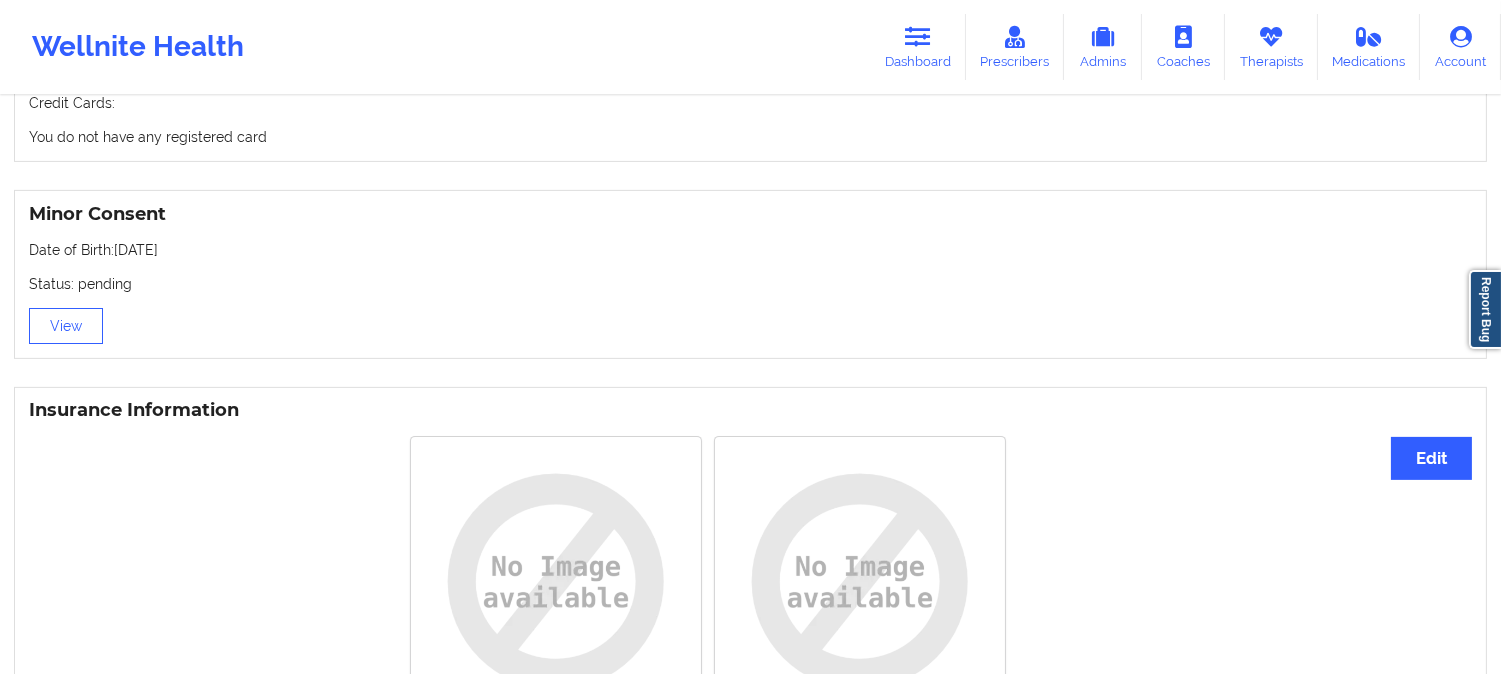 scroll, scrollTop: 1222, scrollLeft: 0, axis: vertical 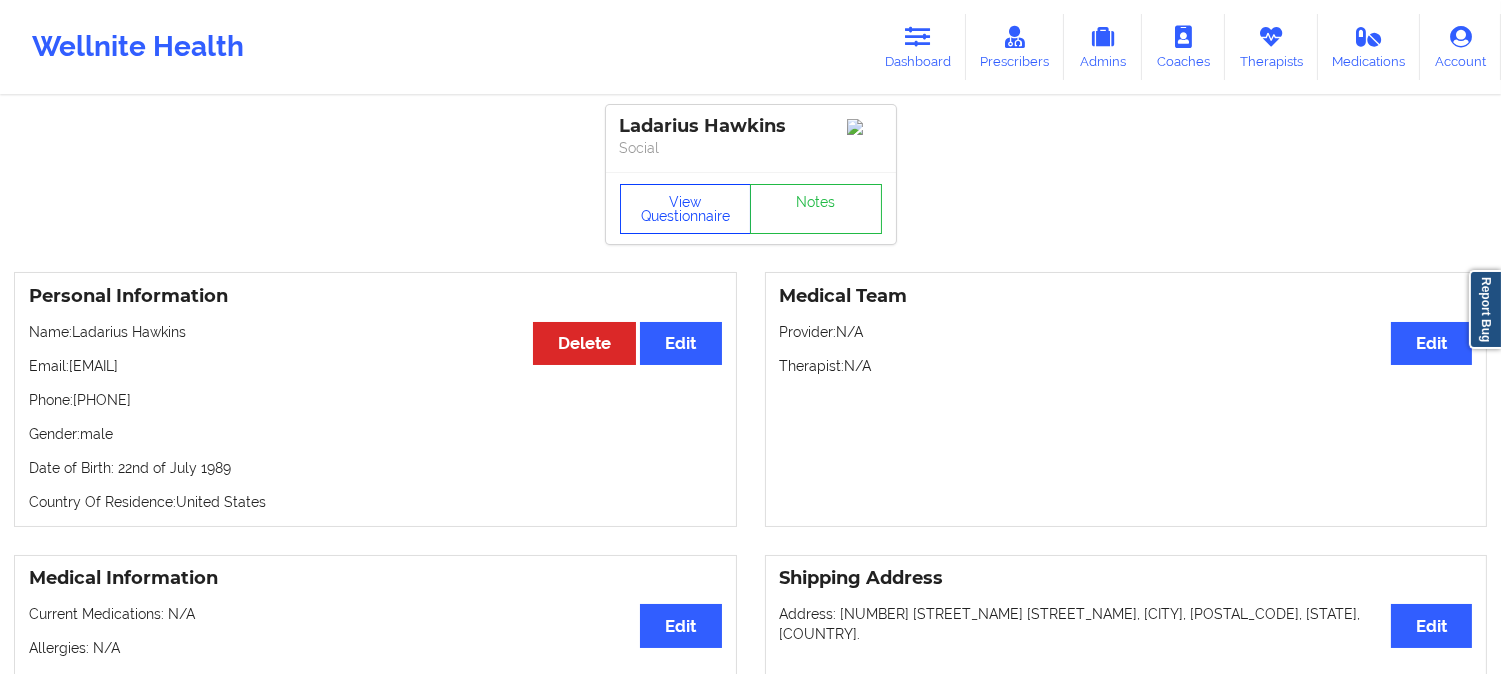 click on "View Questionnaire" at bounding box center (686, 209) 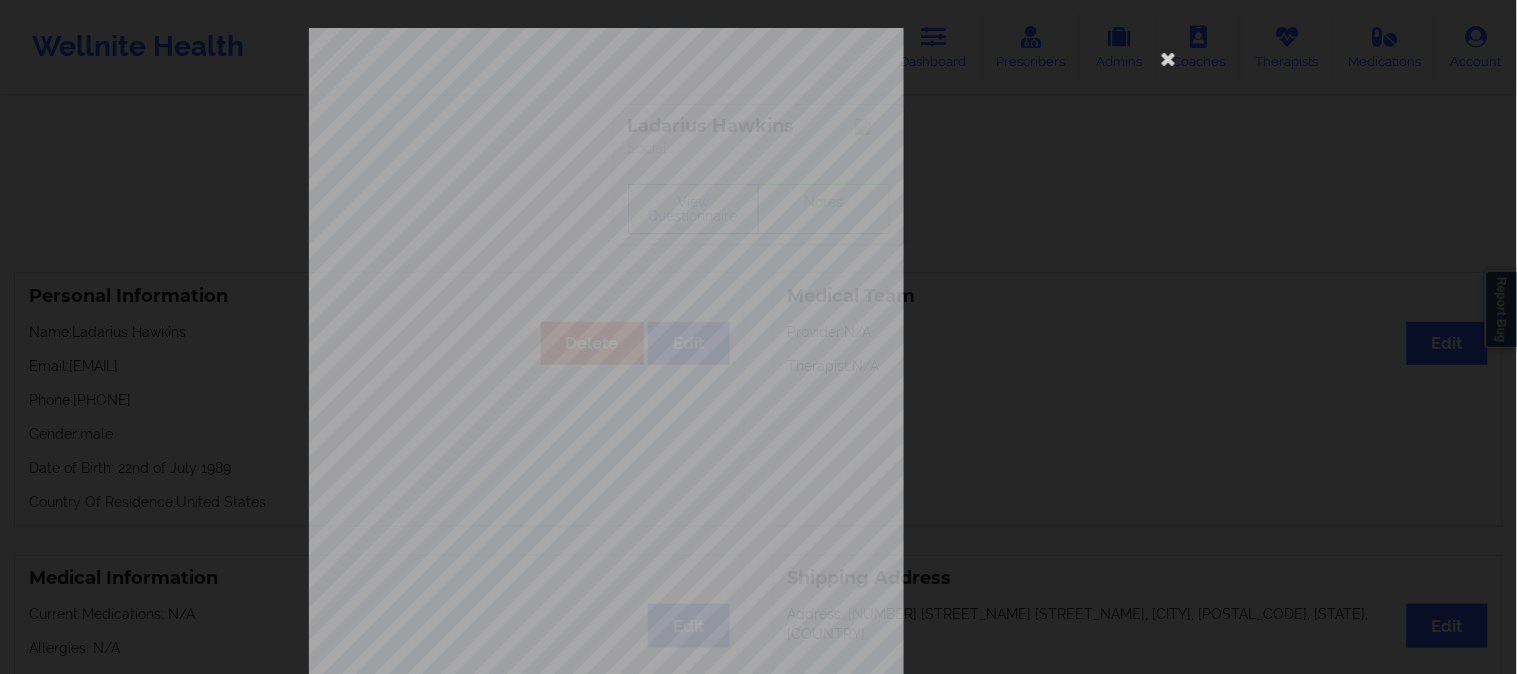 scroll, scrollTop: 280, scrollLeft: 0, axis: vertical 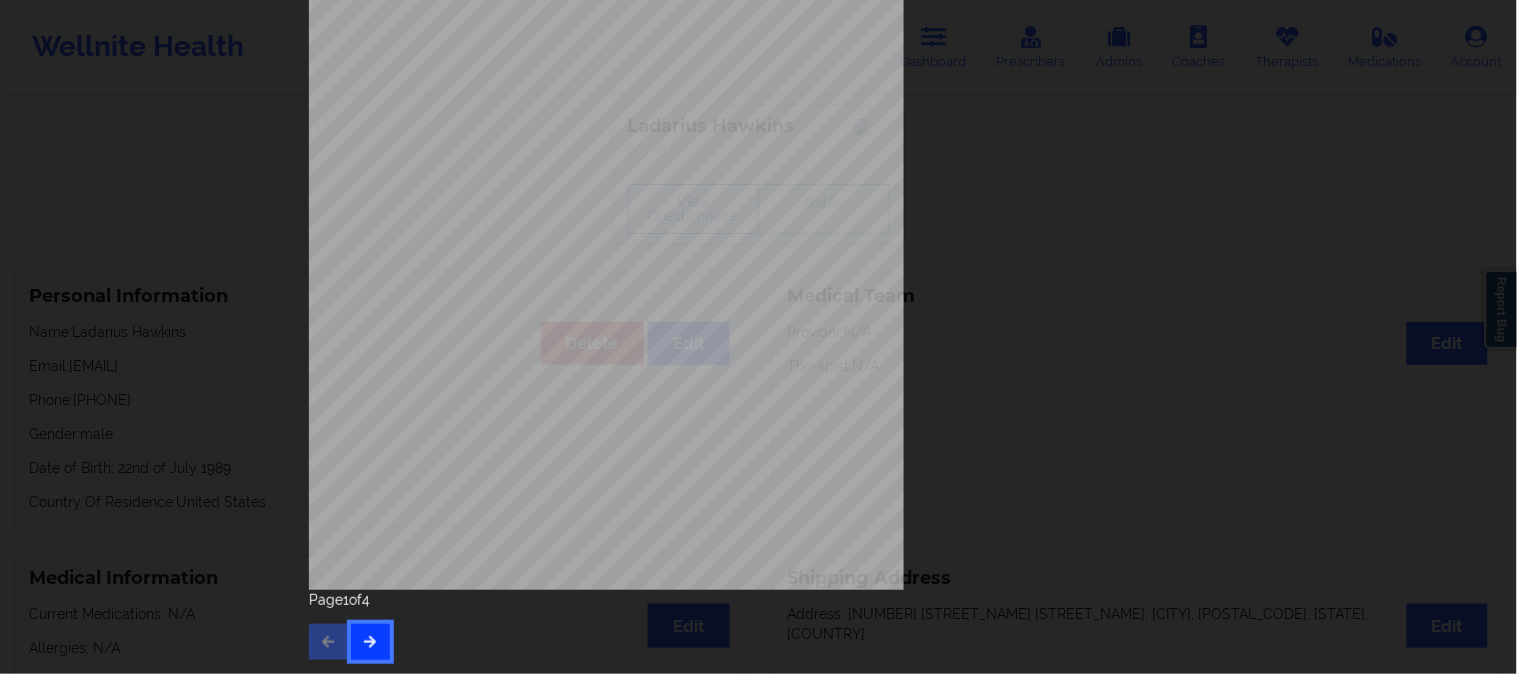 click at bounding box center (370, 642) 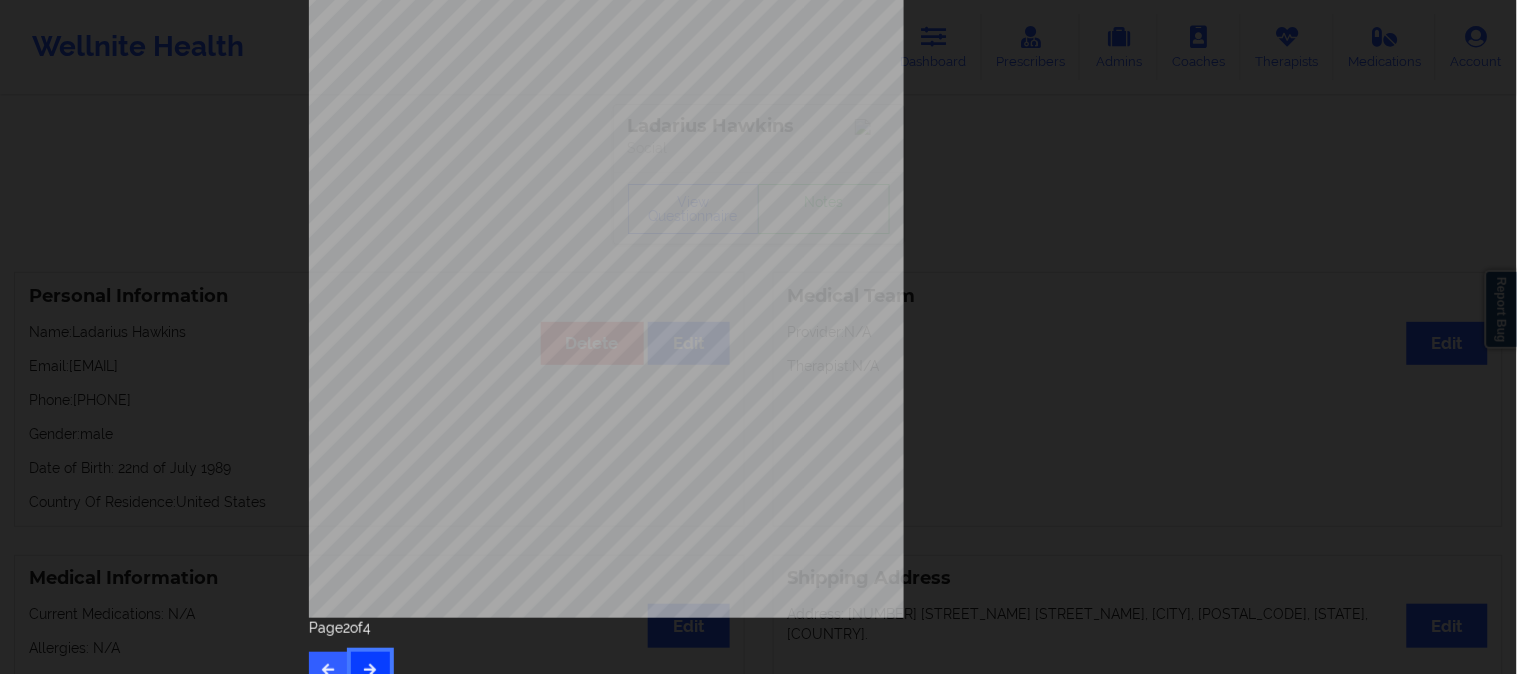 scroll, scrollTop: 280, scrollLeft: 0, axis: vertical 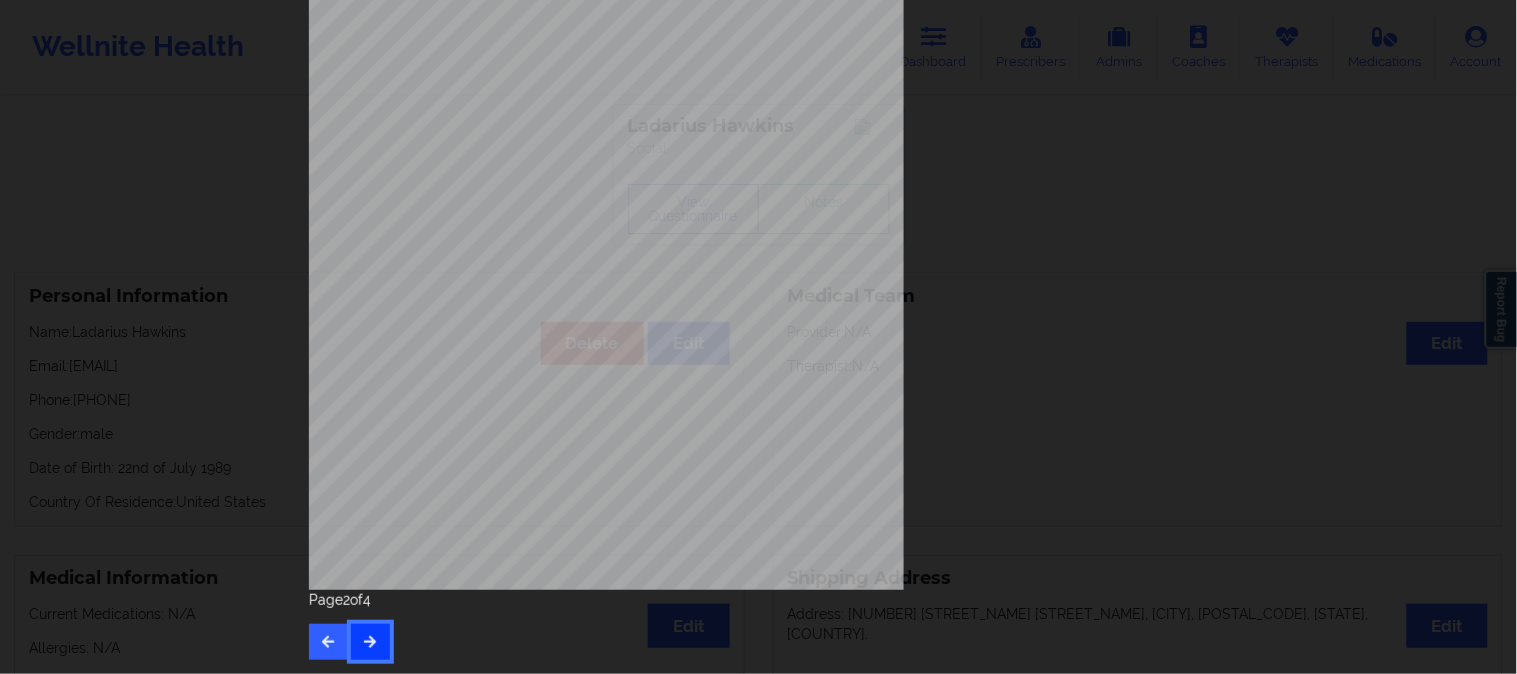 click at bounding box center [370, 642] 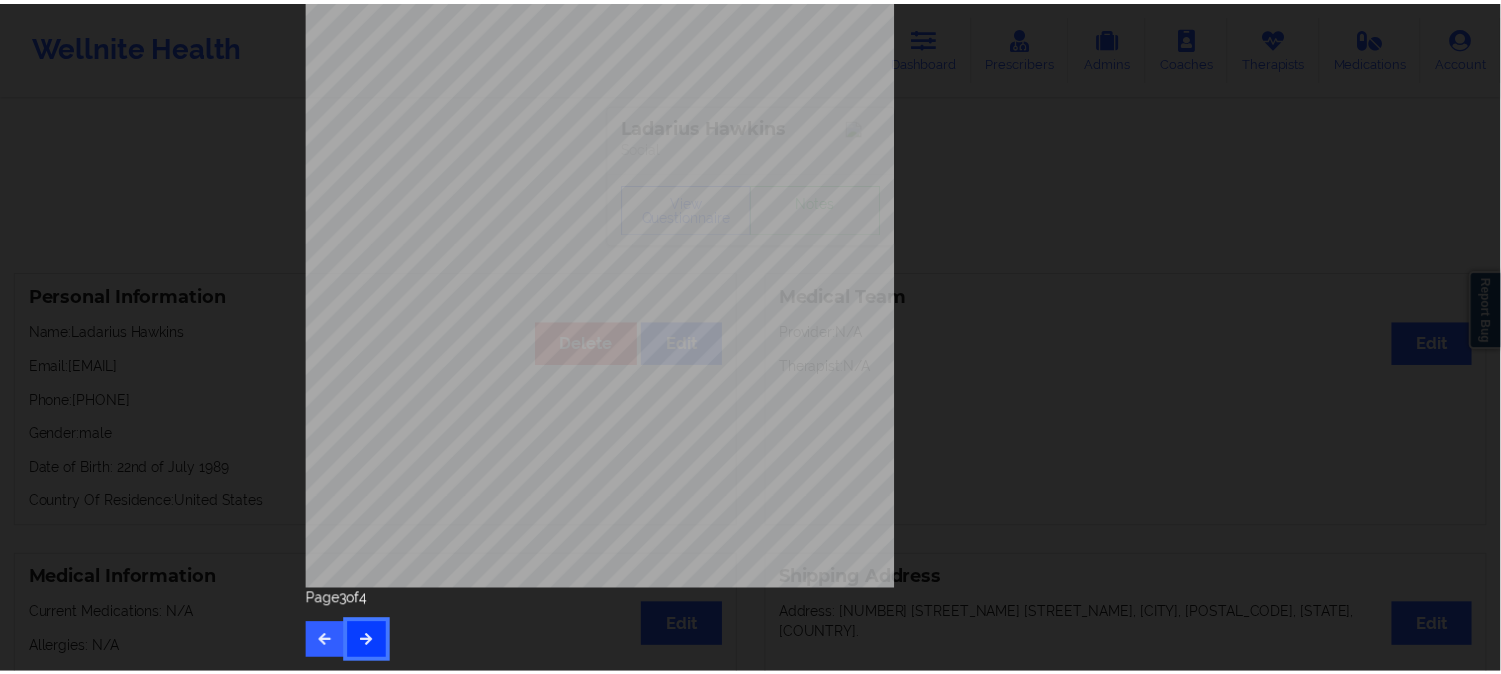 scroll, scrollTop: 0, scrollLeft: 0, axis: both 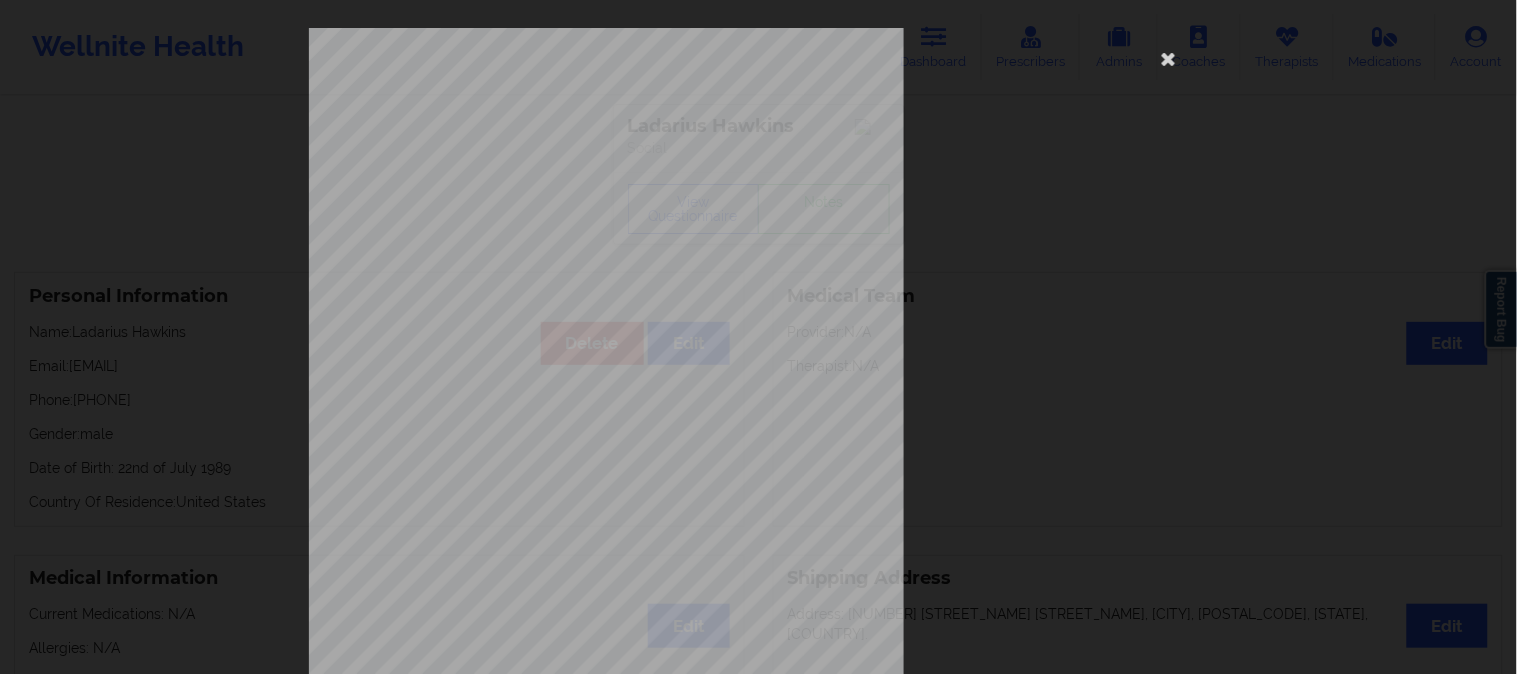 click on "This patient has not provided the type of insurance Insurance Member ID for patient This patient has not provided his Member ID Insurance company name details by patient This patient has not provided the name of insurance company Insurance Company Identity number by patient This patient has not provided the identity number of insurance Insurance dependency status details by patient This patient has not provided his/her dependency status of insurance Payment plan chosen by patient together Currently Suicidal None Local Pharmacy Data None Where patient came from None Job Information None no Cancellation Survey Data Why do you want to cancel ? How many appointments have you had with W ellnite (including both therapist and mental health coach appointments) ? Do you have healthcare insurance ? Have you been treated for anxiety and/or depression in the past ? Are you currently taking any medication for anxiety and/or depression ? How would you rate your overall experience with your doctor/provider ? Page 3 of 4" at bounding box center (758, 337) 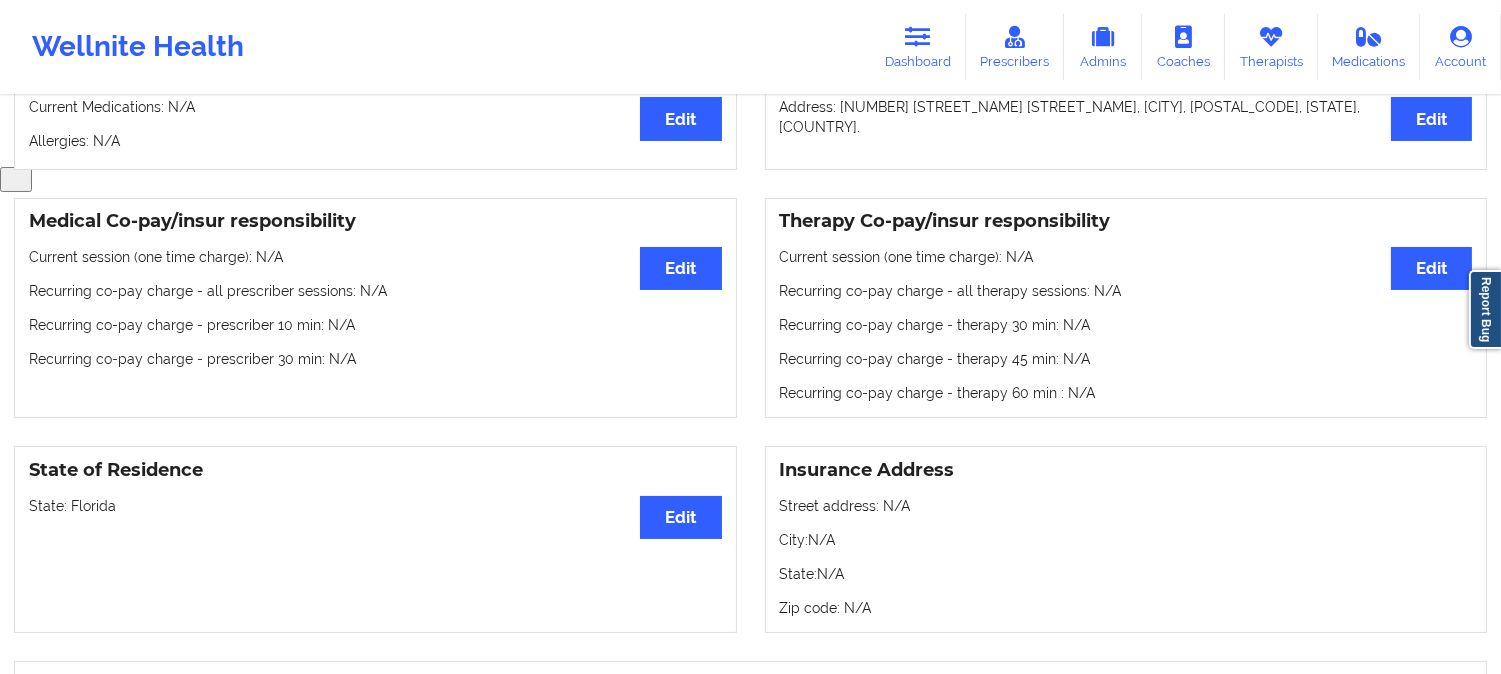 scroll, scrollTop: 555, scrollLeft: 0, axis: vertical 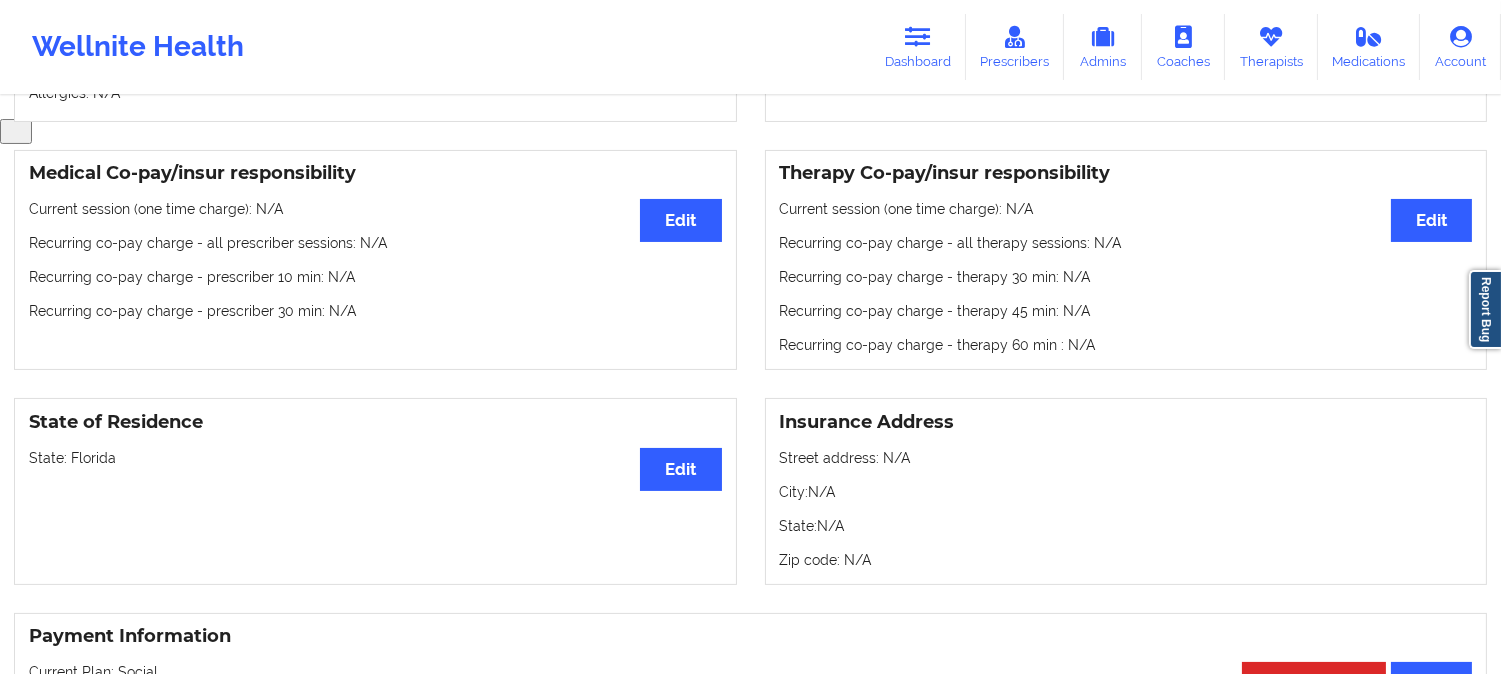 click on "State:   Florida" at bounding box center [375, 458] 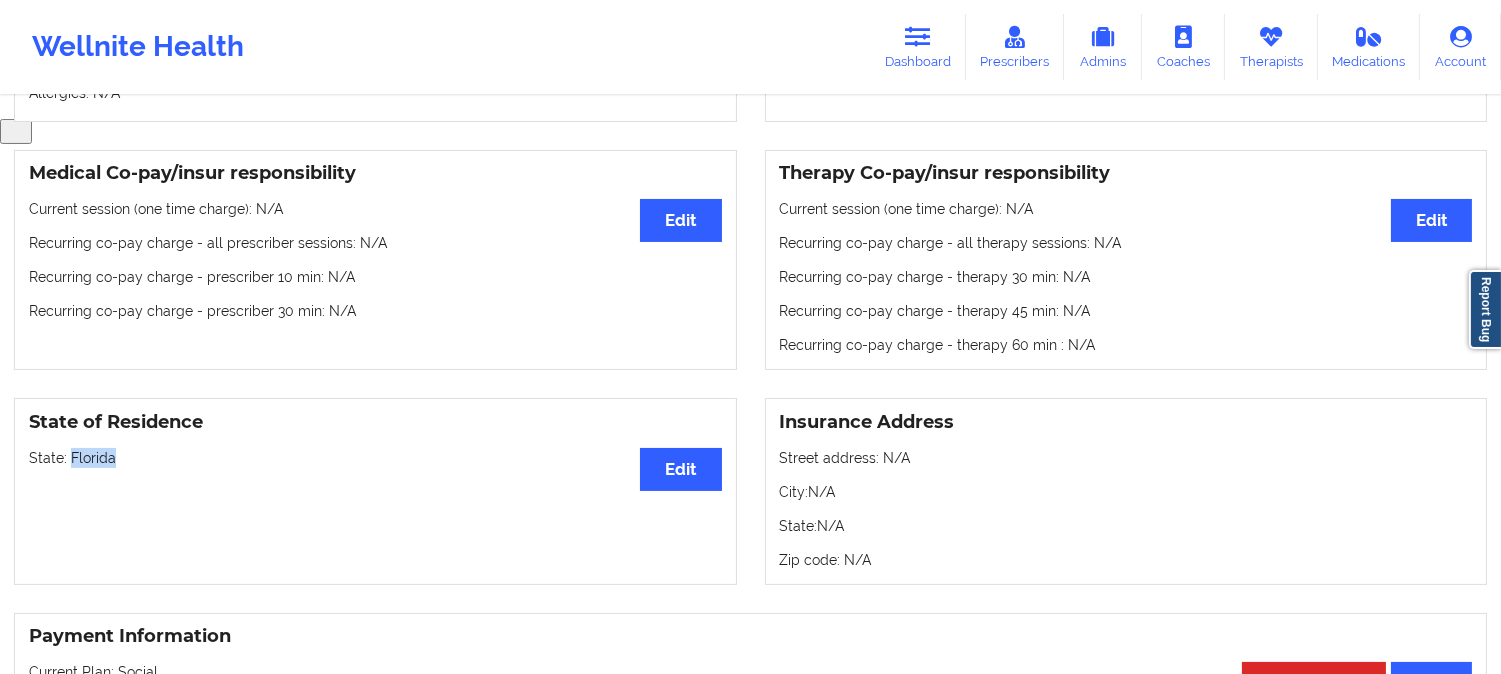 click on "State:   Florida" at bounding box center [375, 458] 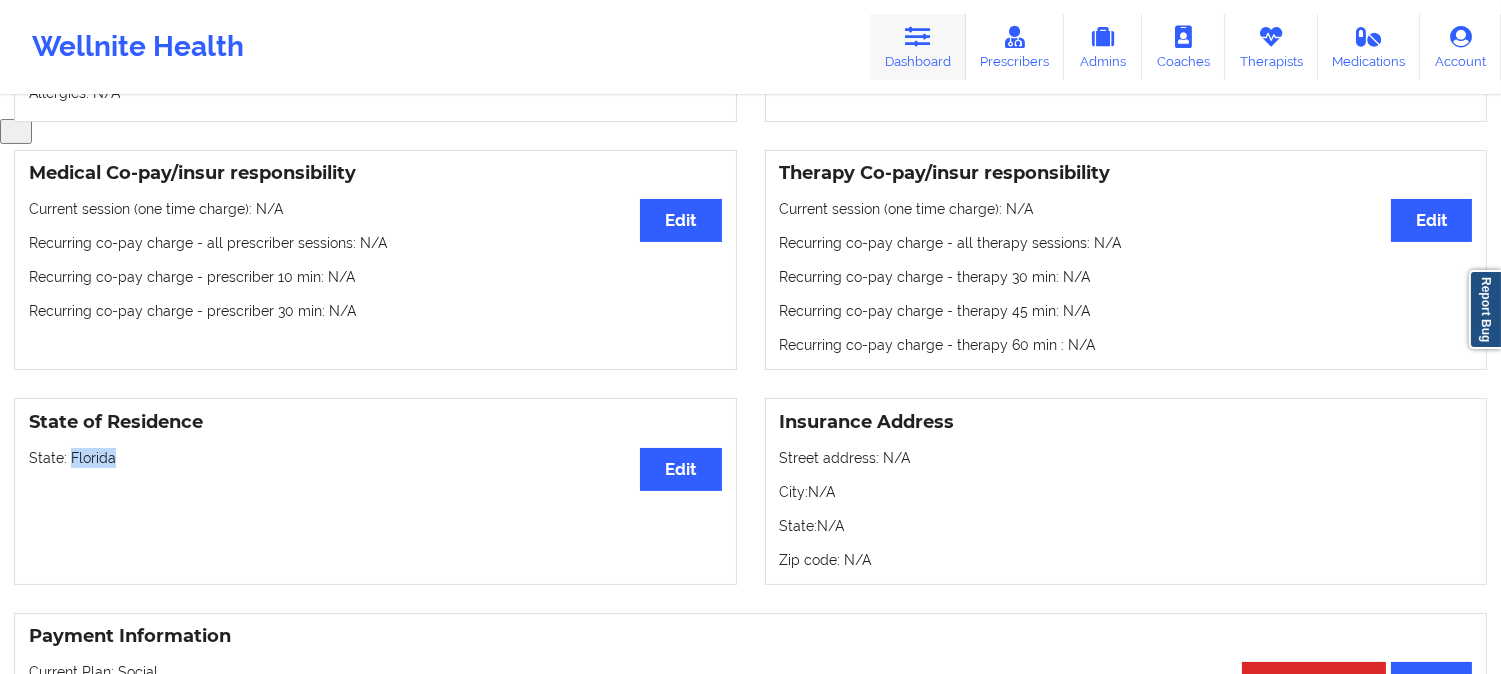 click on "Dashboard" at bounding box center [918, 47] 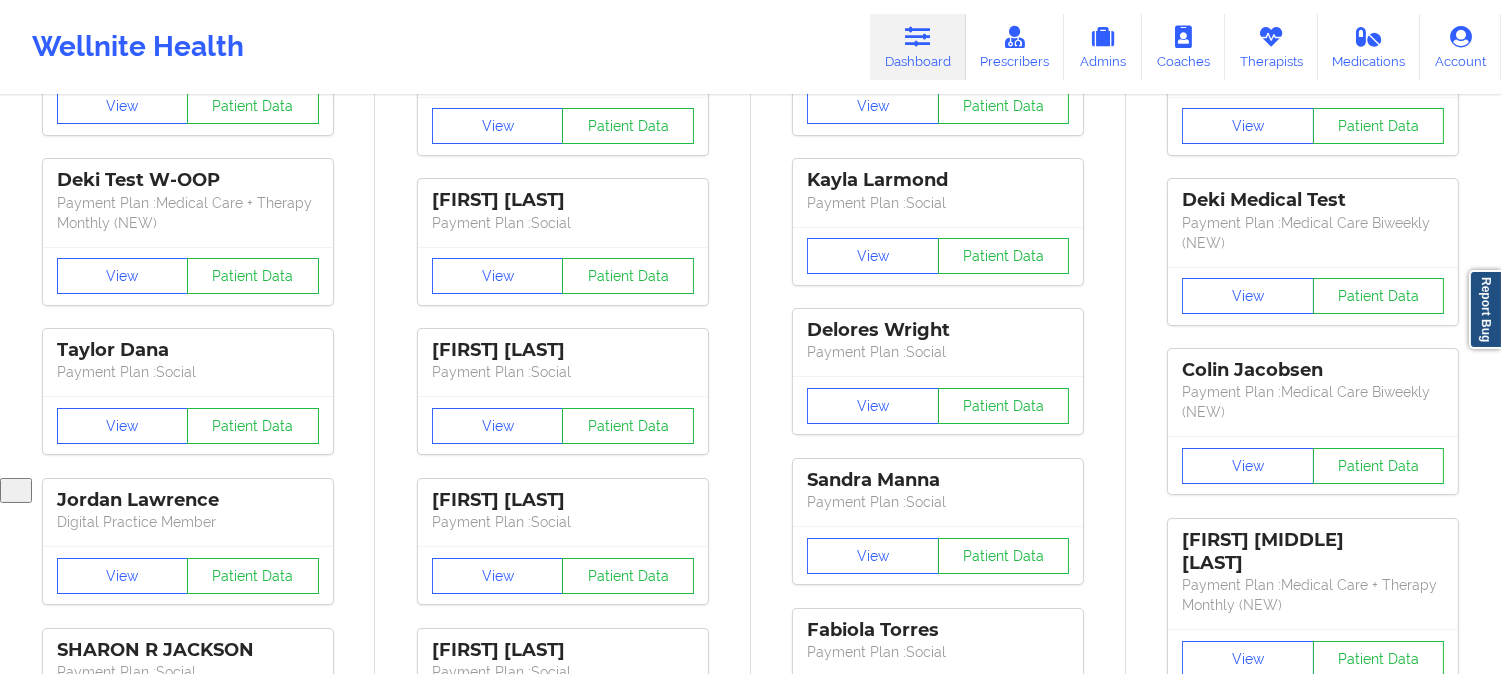 scroll, scrollTop: 0, scrollLeft: 0, axis: both 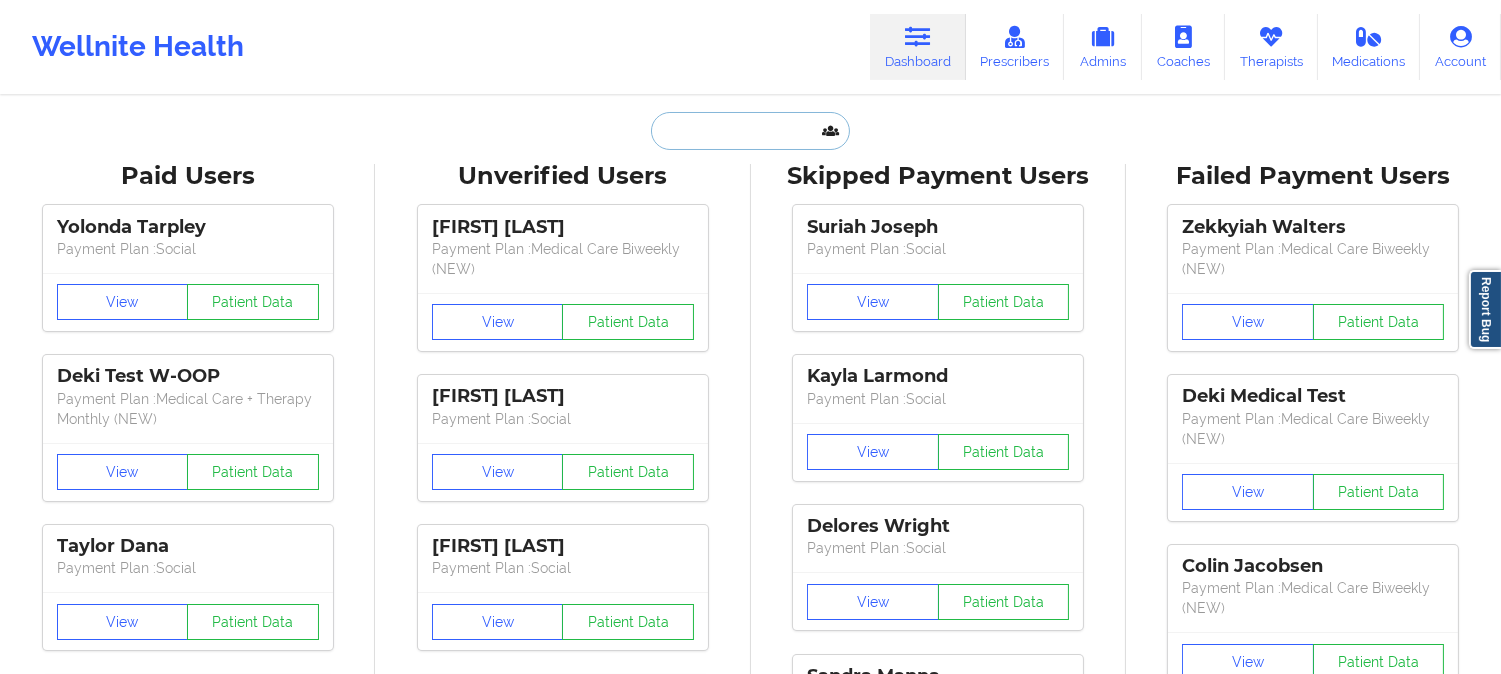 click at bounding box center [750, 131] 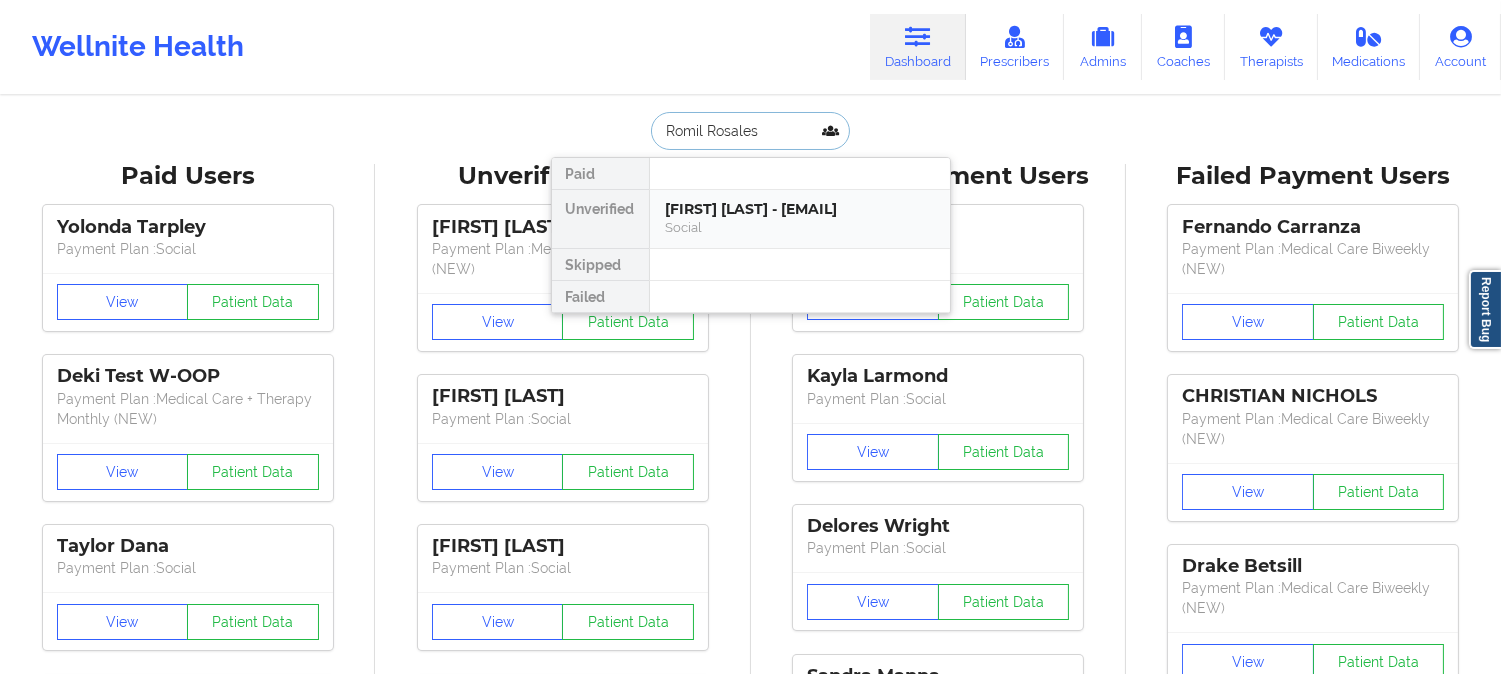 click on "[FIRST] [LAST] - [EMAIL]" at bounding box center (800, 209) 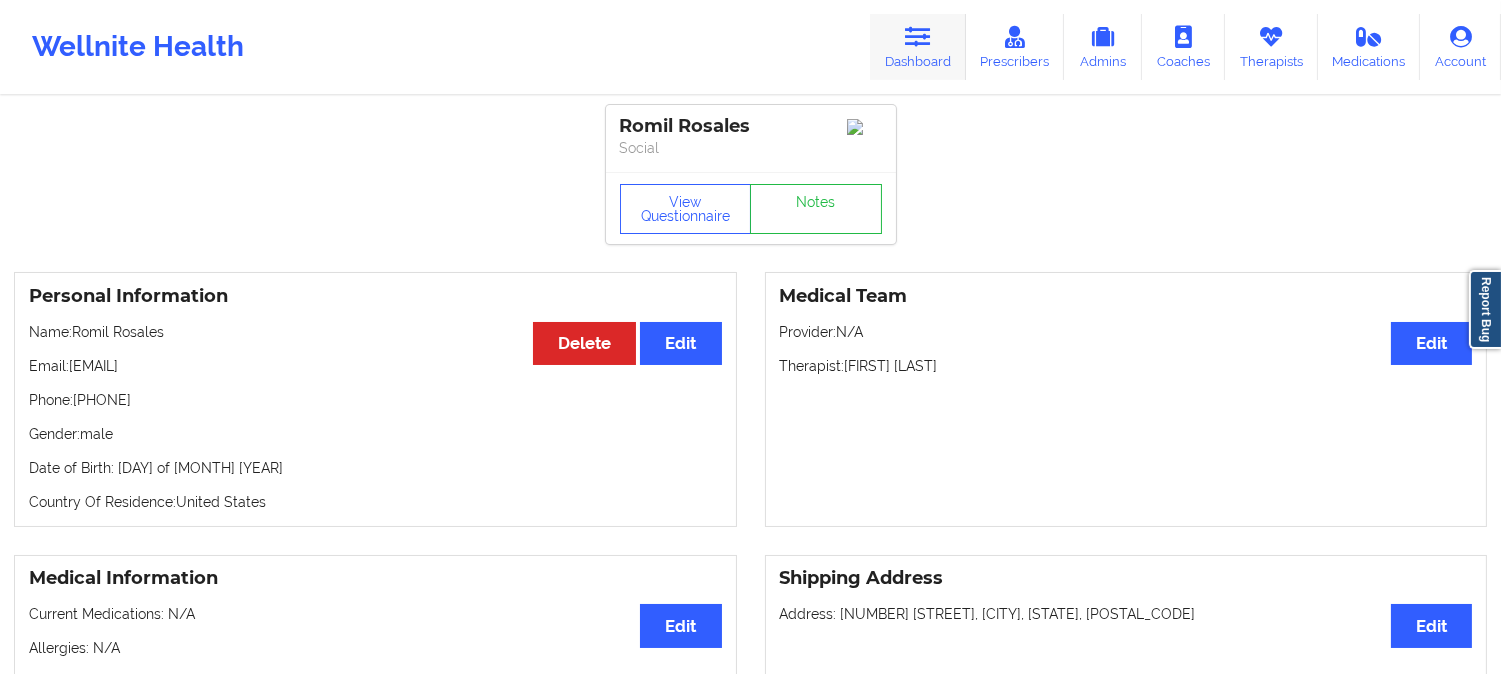 click on "Dashboard" at bounding box center (918, 47) 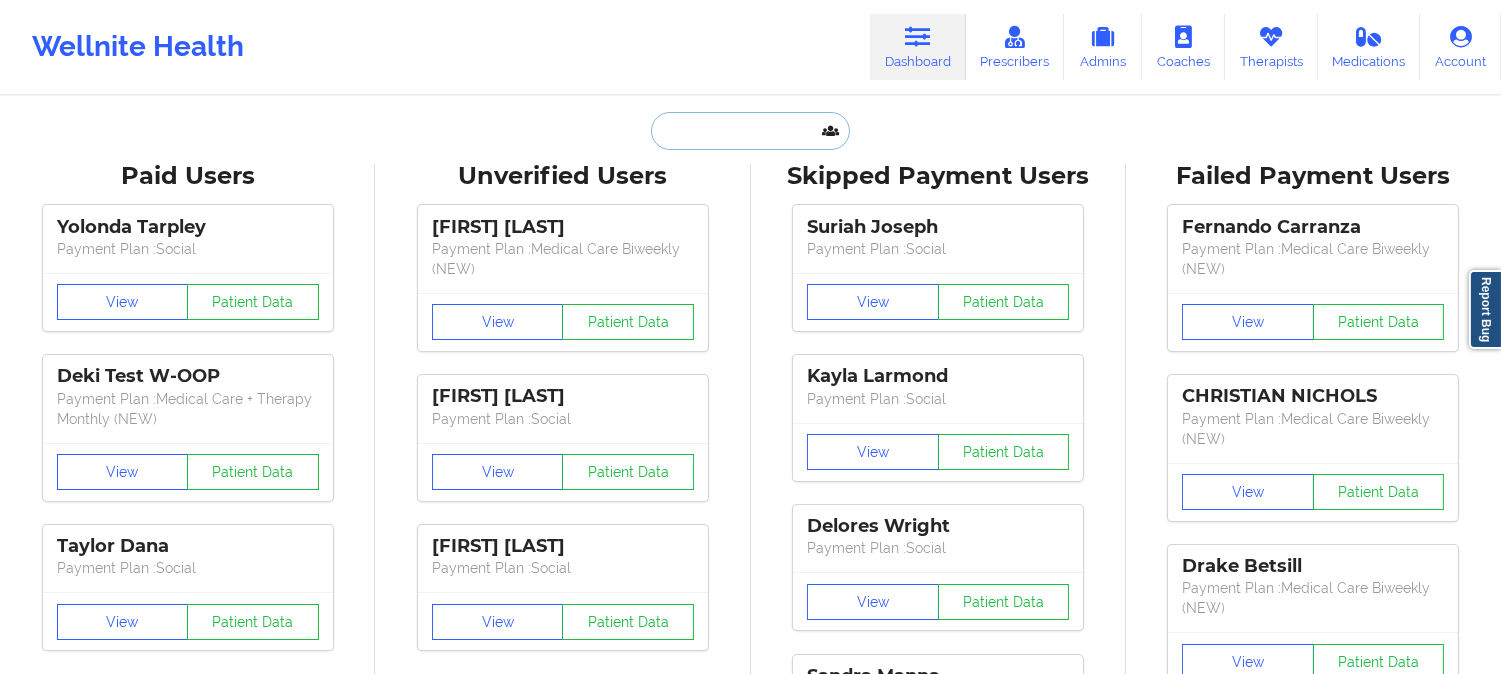 click at bounding box center [750, 131] 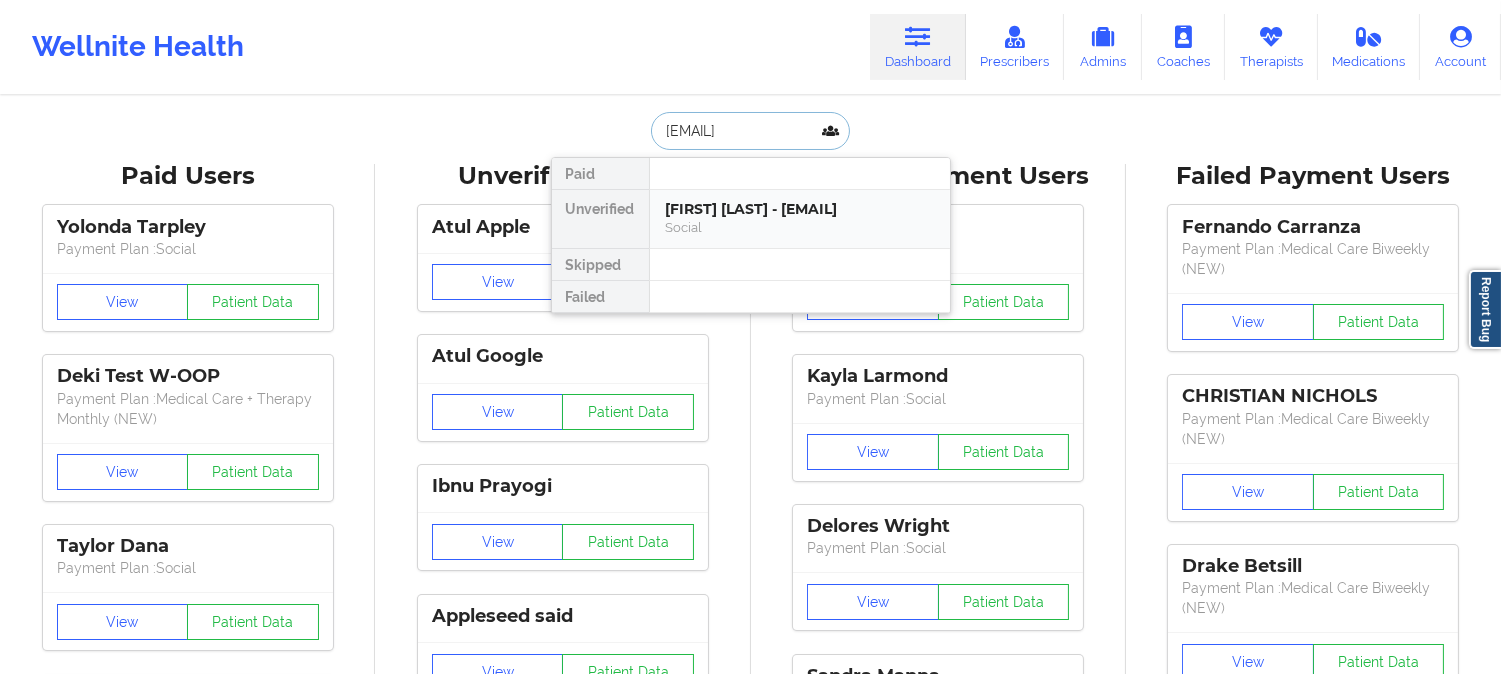 click on "[FIRST] [LAST] - [EMAIL]" at bounding box center (800, 209) 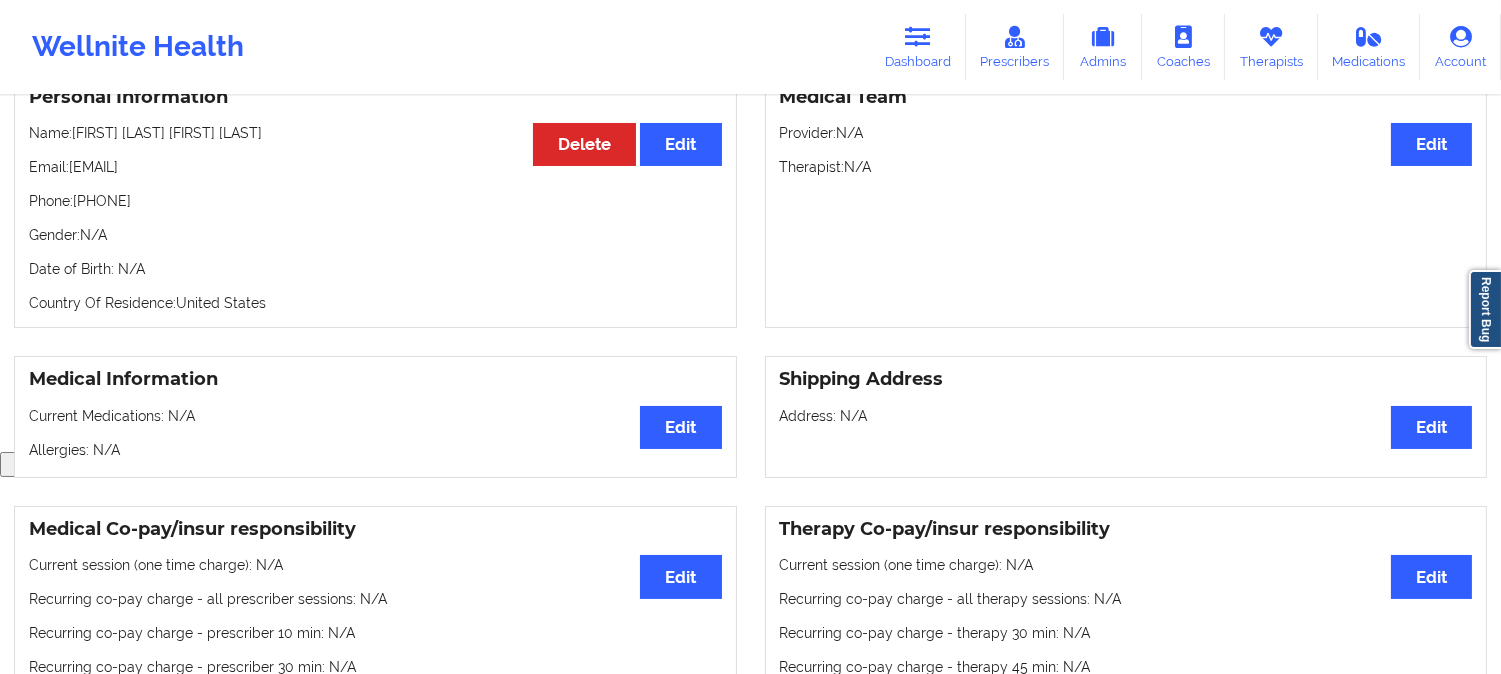 scroll, scrollTop: 111, scrollLeft: 0, axis: vertical 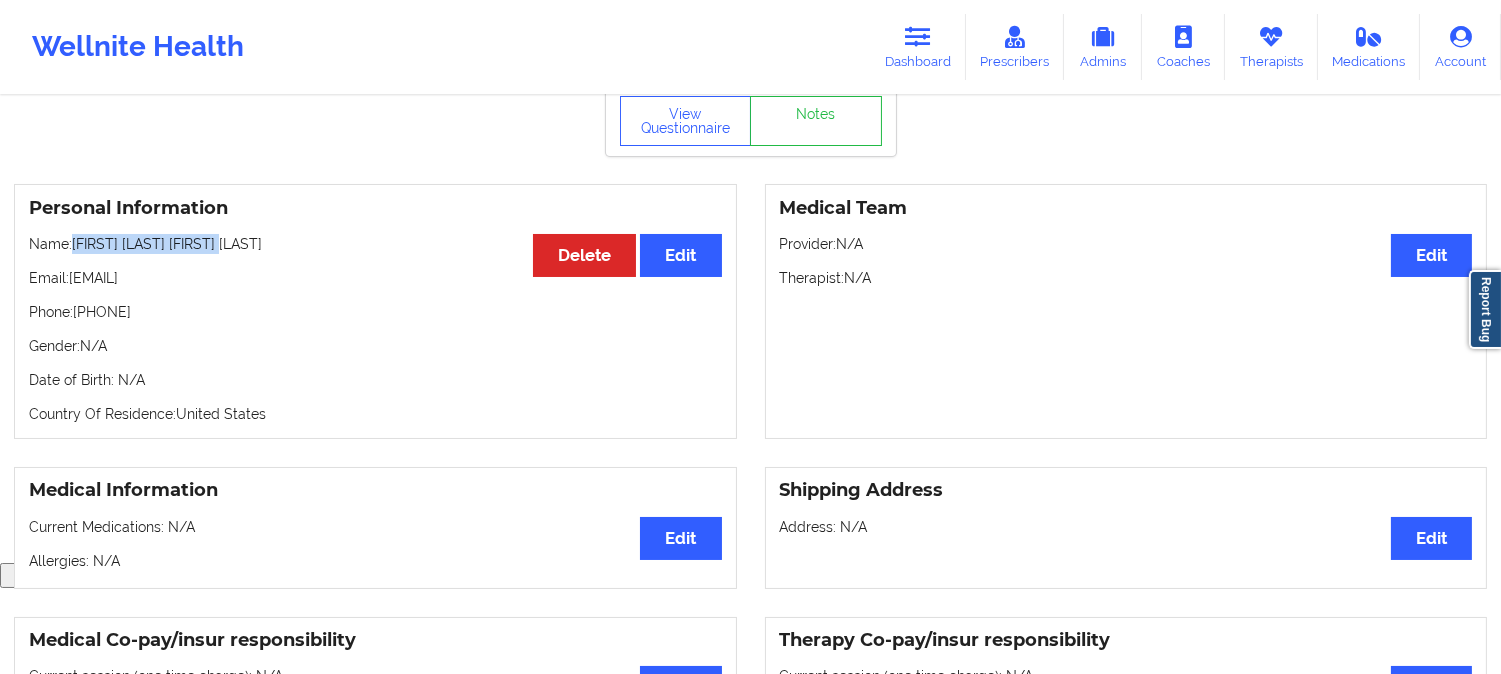 drag, startPoint x: 245, startPoint y: 246, endPoint x: 75, endPoint y: 242, distance: 170.04706 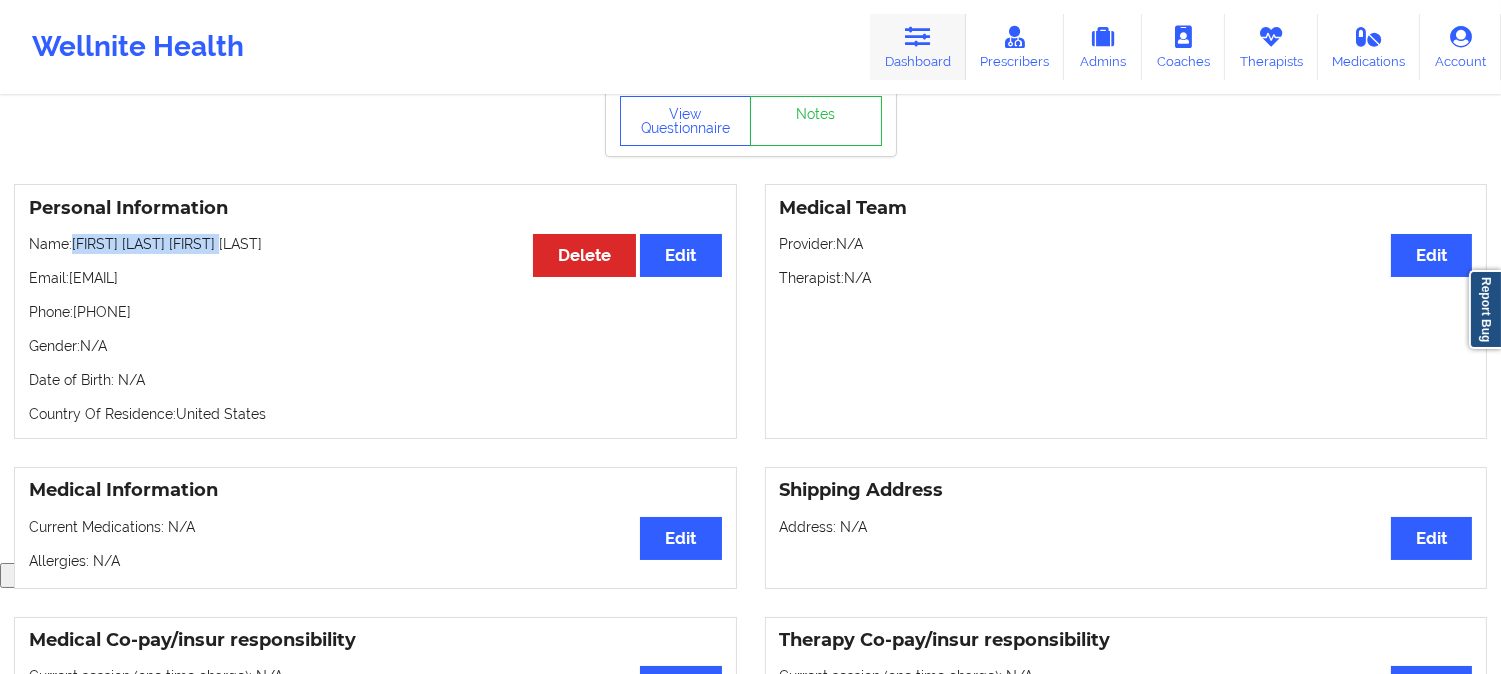 click on "Dashboard" at bounding box center (918, 47) 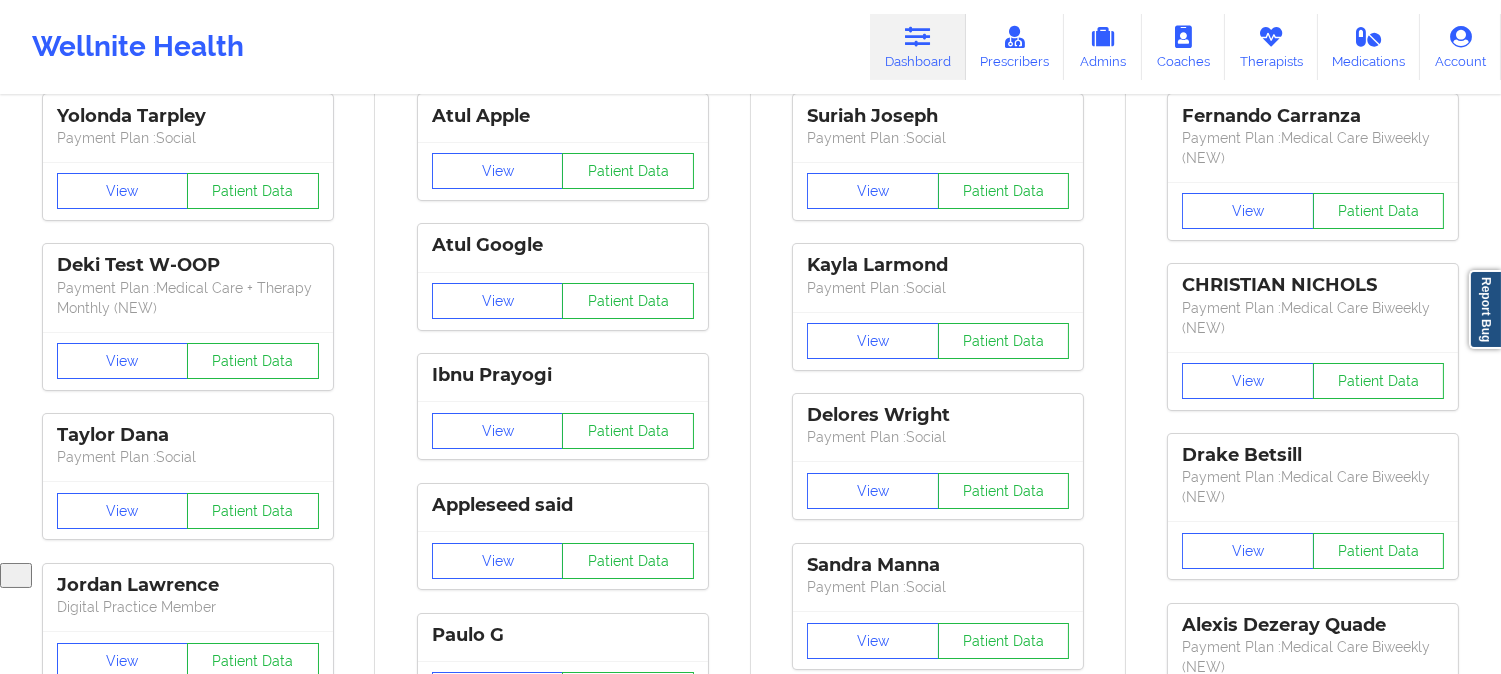 scroll, scrollTop: 0, scrollLeft: 0, axis: both 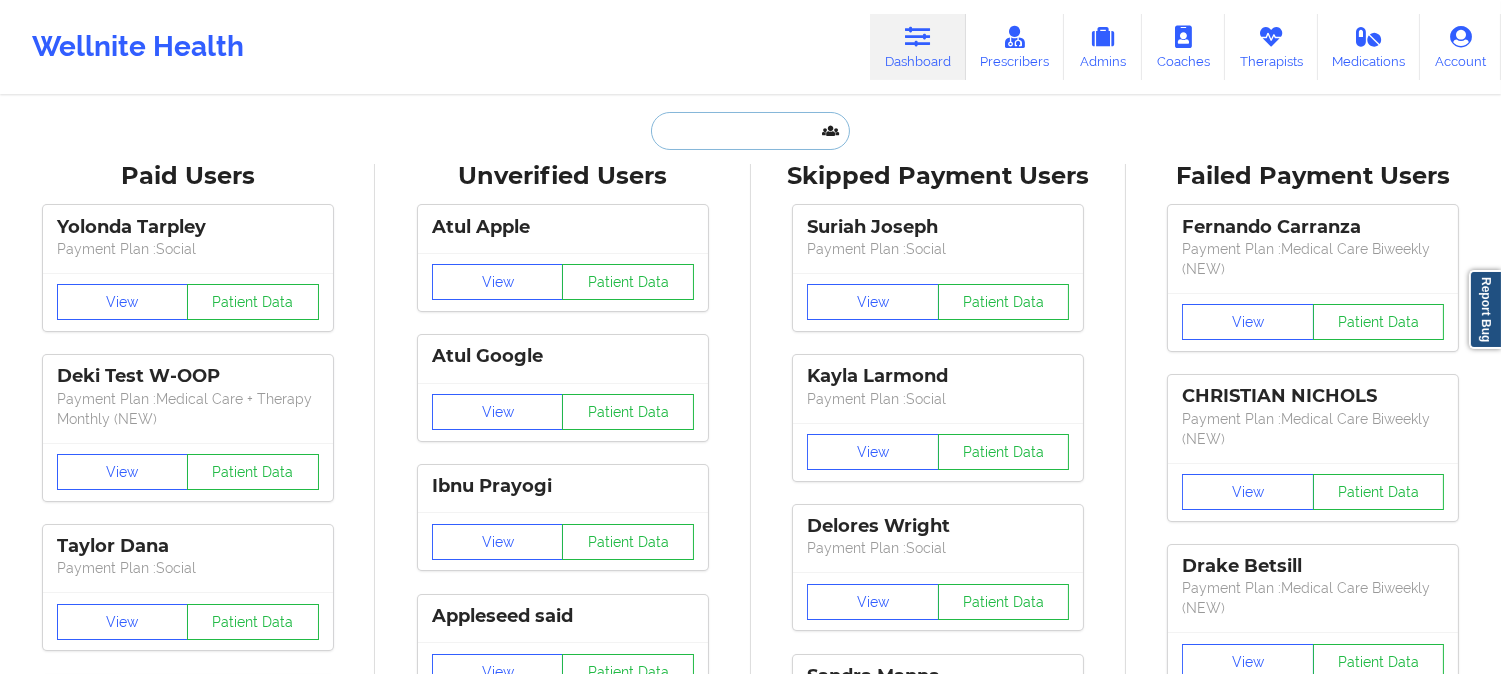 click at bounding box center (750, 131) 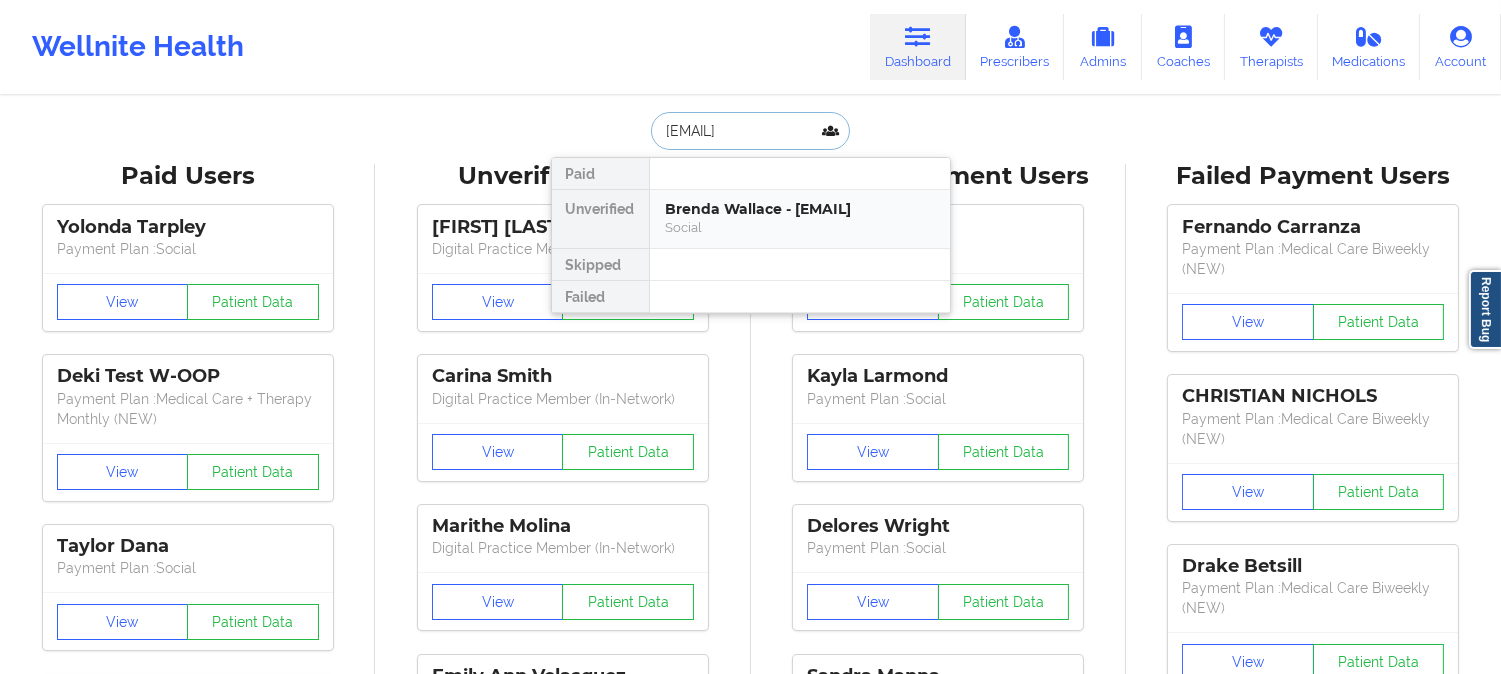 click on "Brenda Wallace - [EMAIL]" at bounding box center (800, 209) 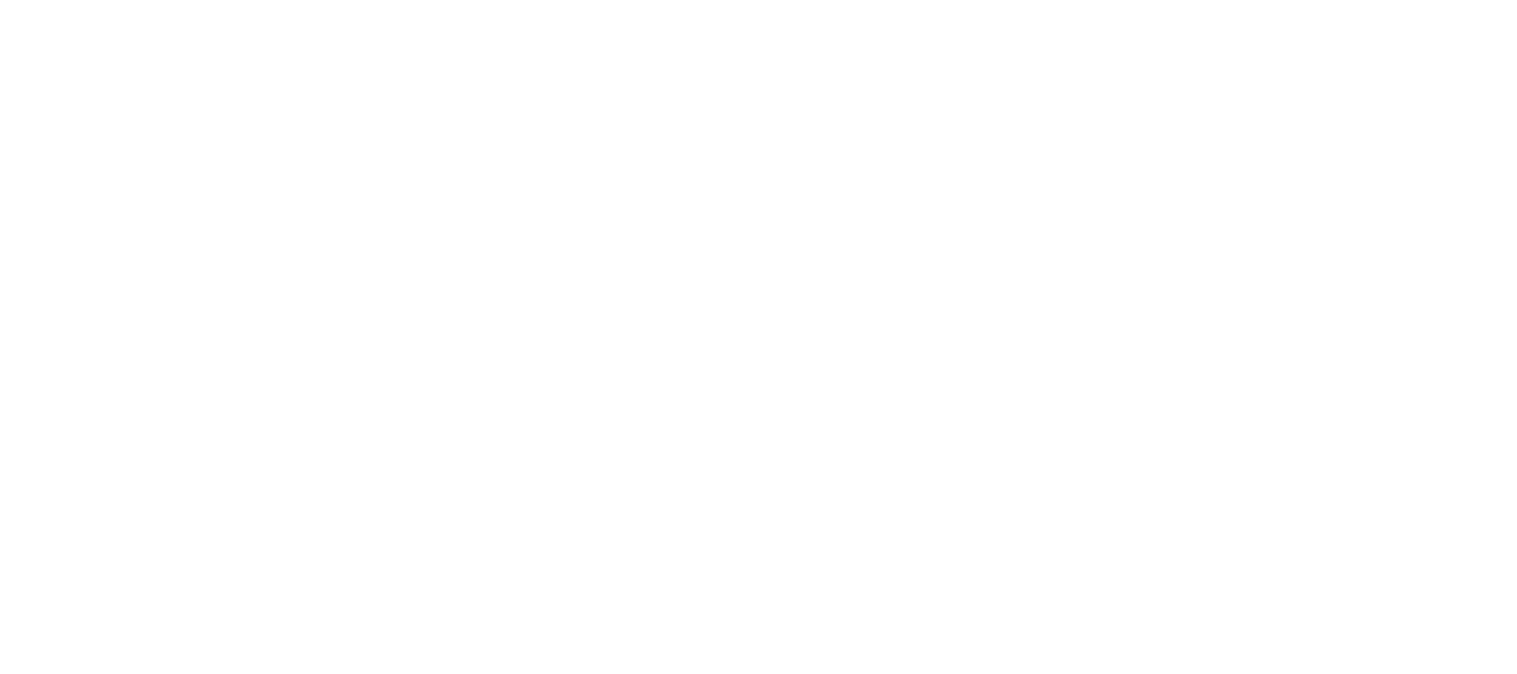 scroll, scrollTop: 0, scrollLeft: 0, axis: both 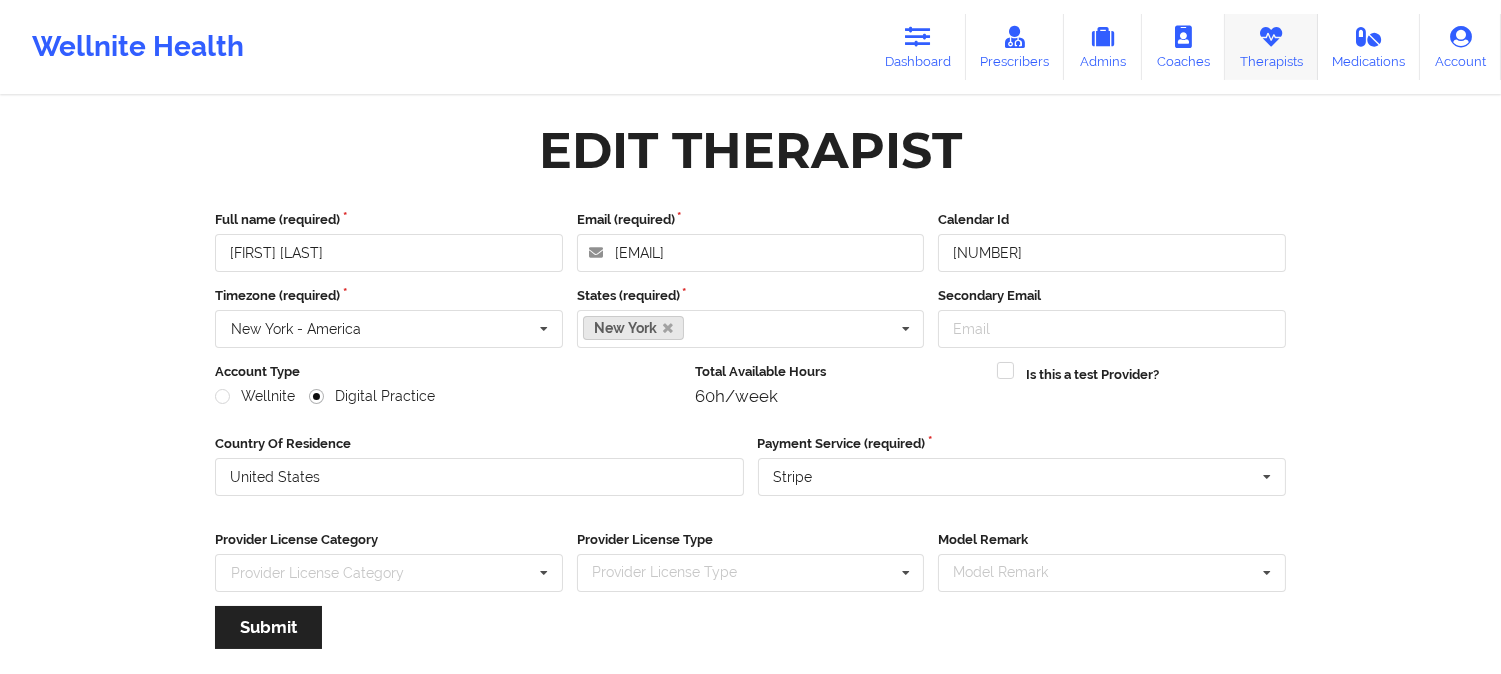 click on "Therapists" at bounding box center (1271, 47) 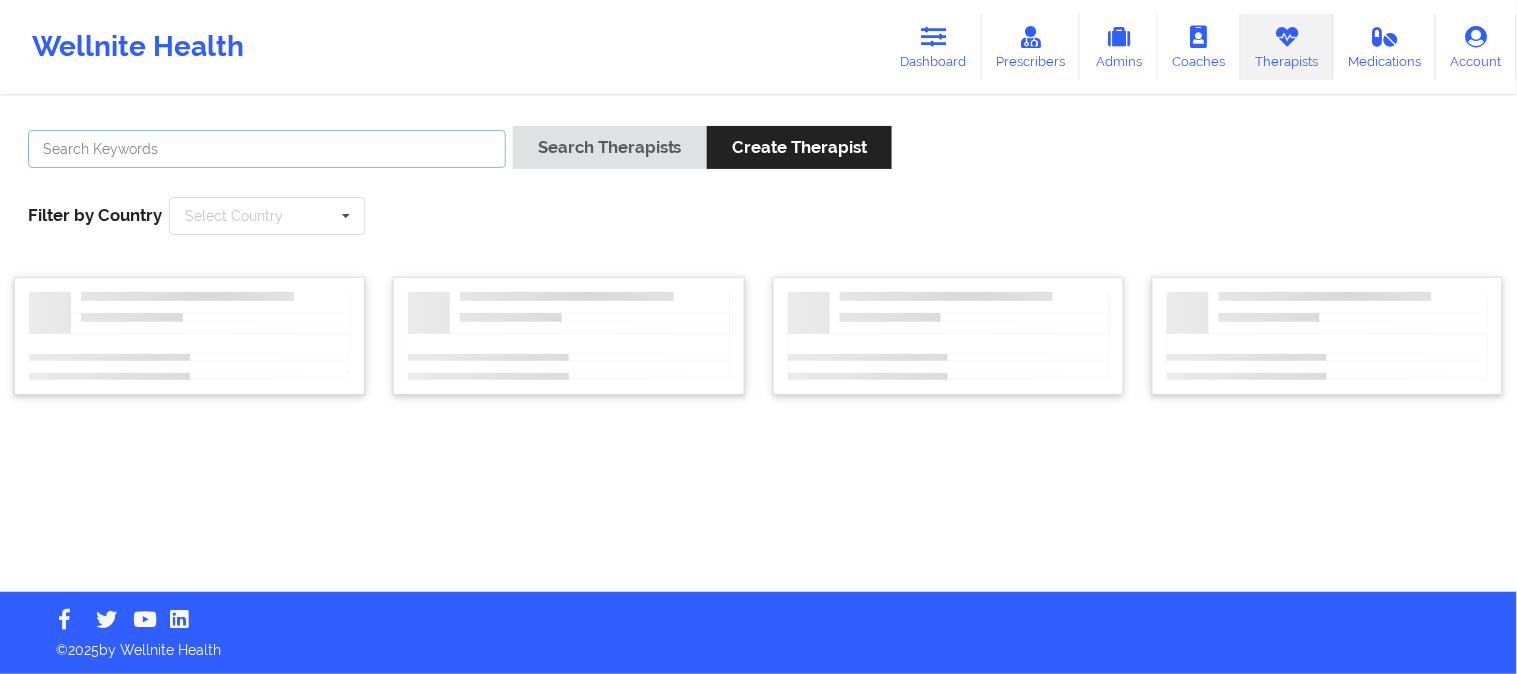 click at bounding box center (267, 149) 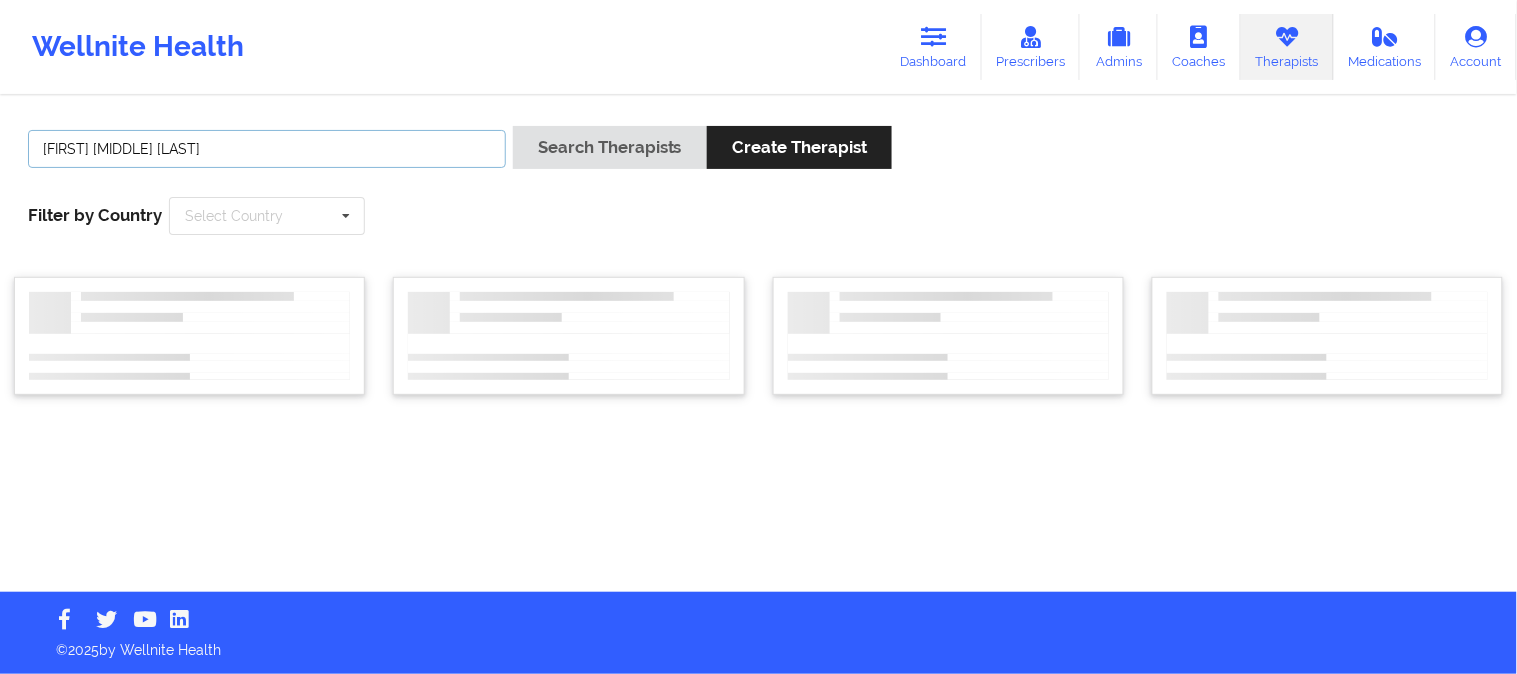 click on "Search Therapists" at bounding box center [610, 147] 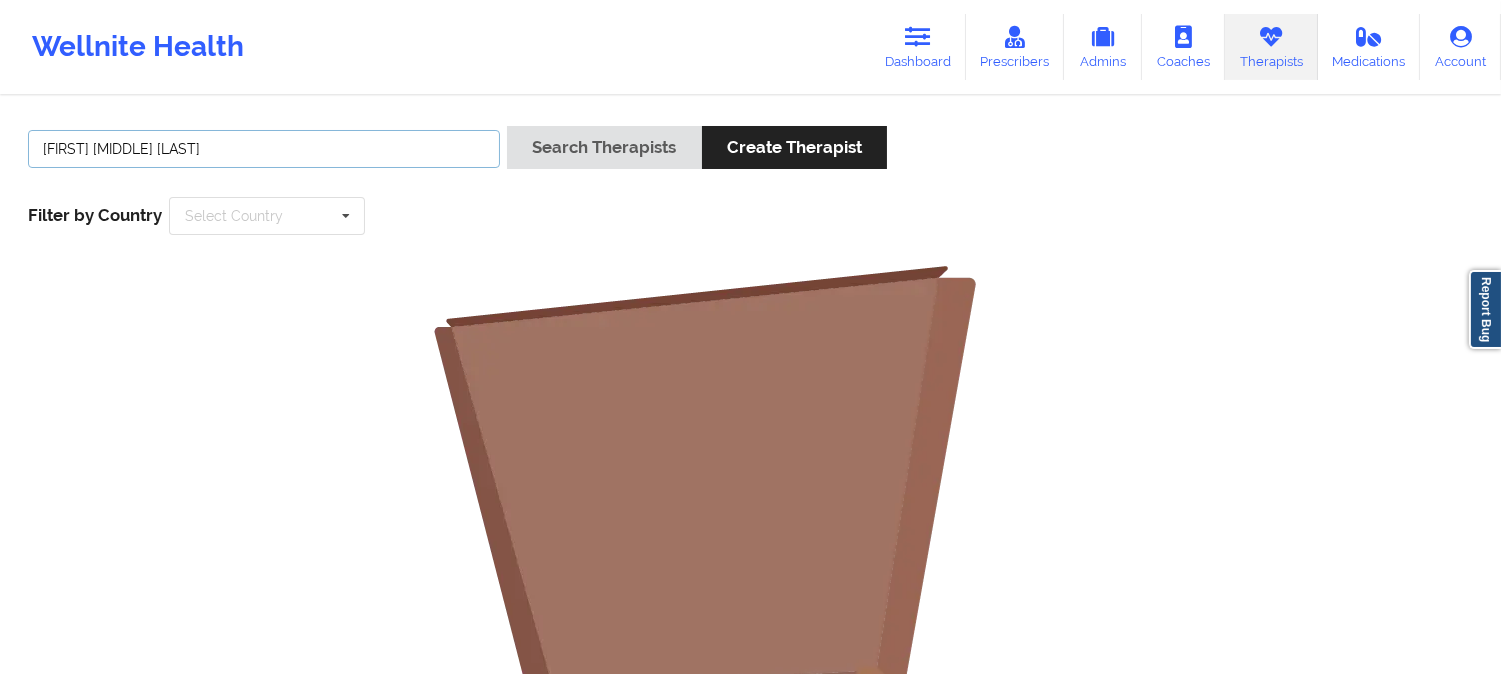 click on "[FIRST] [MIDDLE] [LAST]" at bounding box center [264, 149] 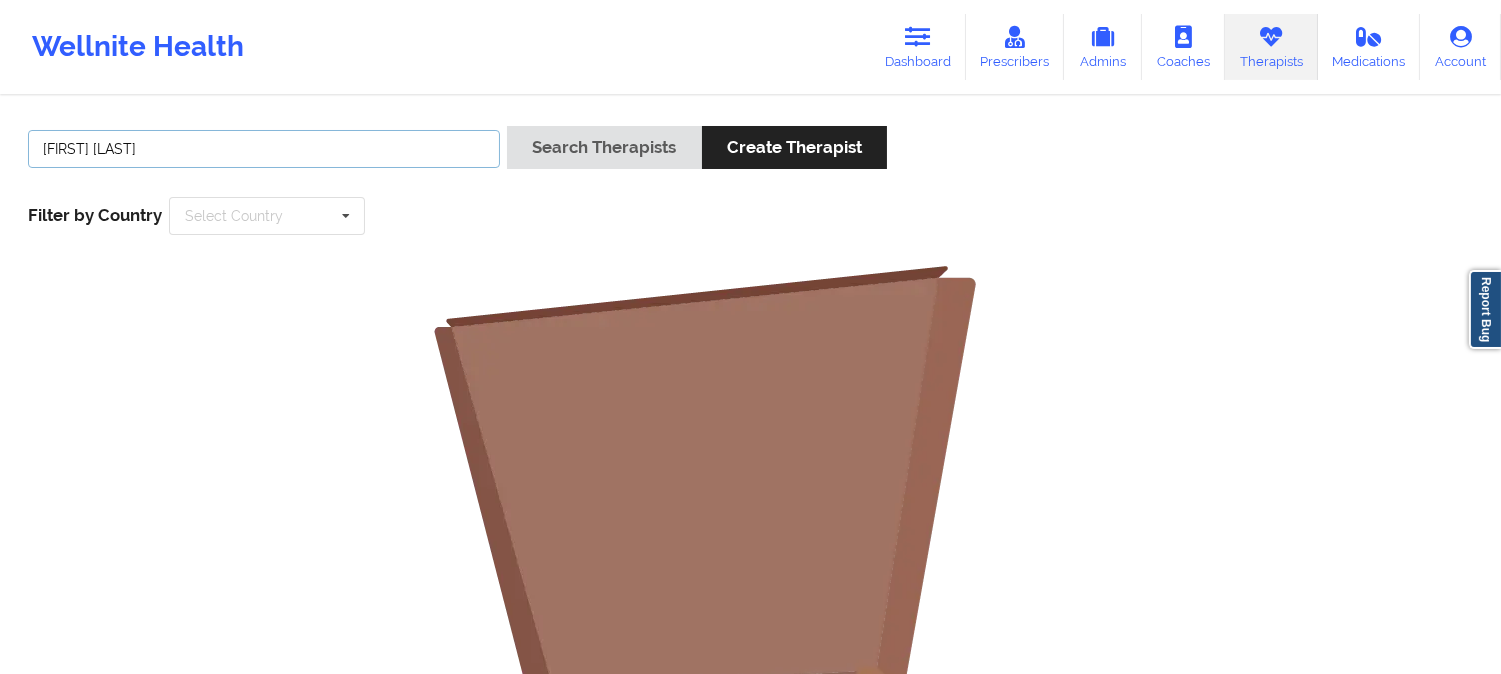 click on "Search Therapists" at bounding box center (604, 147) 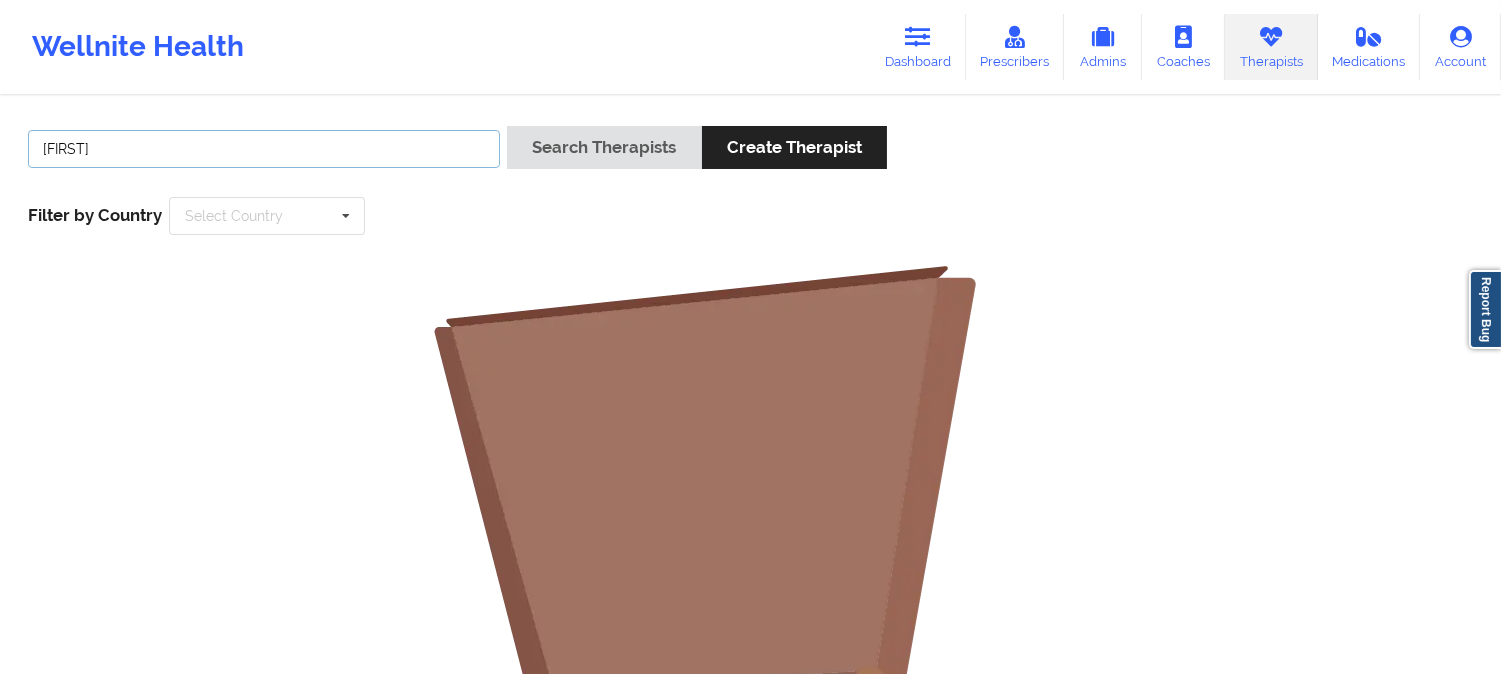 click on "Search Therapists" at bounding box center [604, 147] 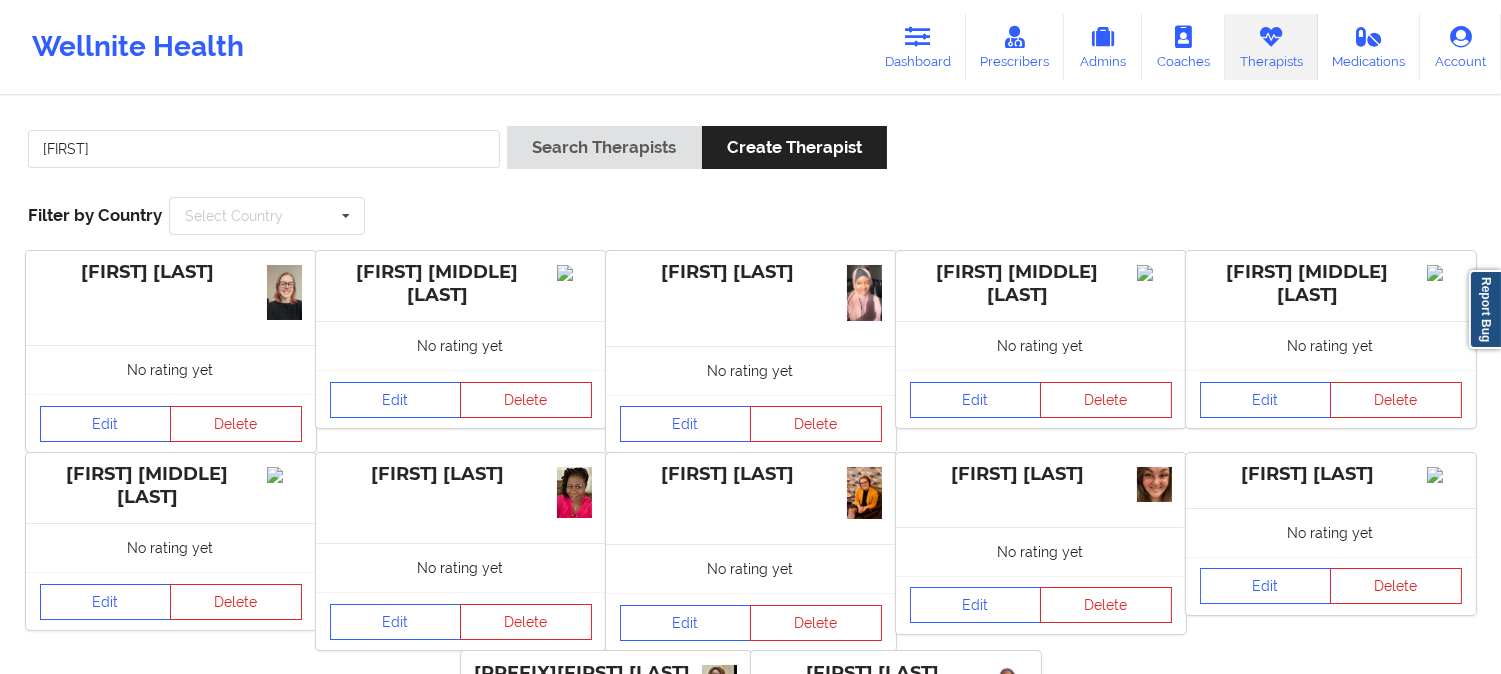 click on "Kendra Search Therapists Create Therapist Filter by Country Select Country Australia Canada Chile Colombia Mexico New Zealand South Africa Spain United States" at bounding box center (750, 180) 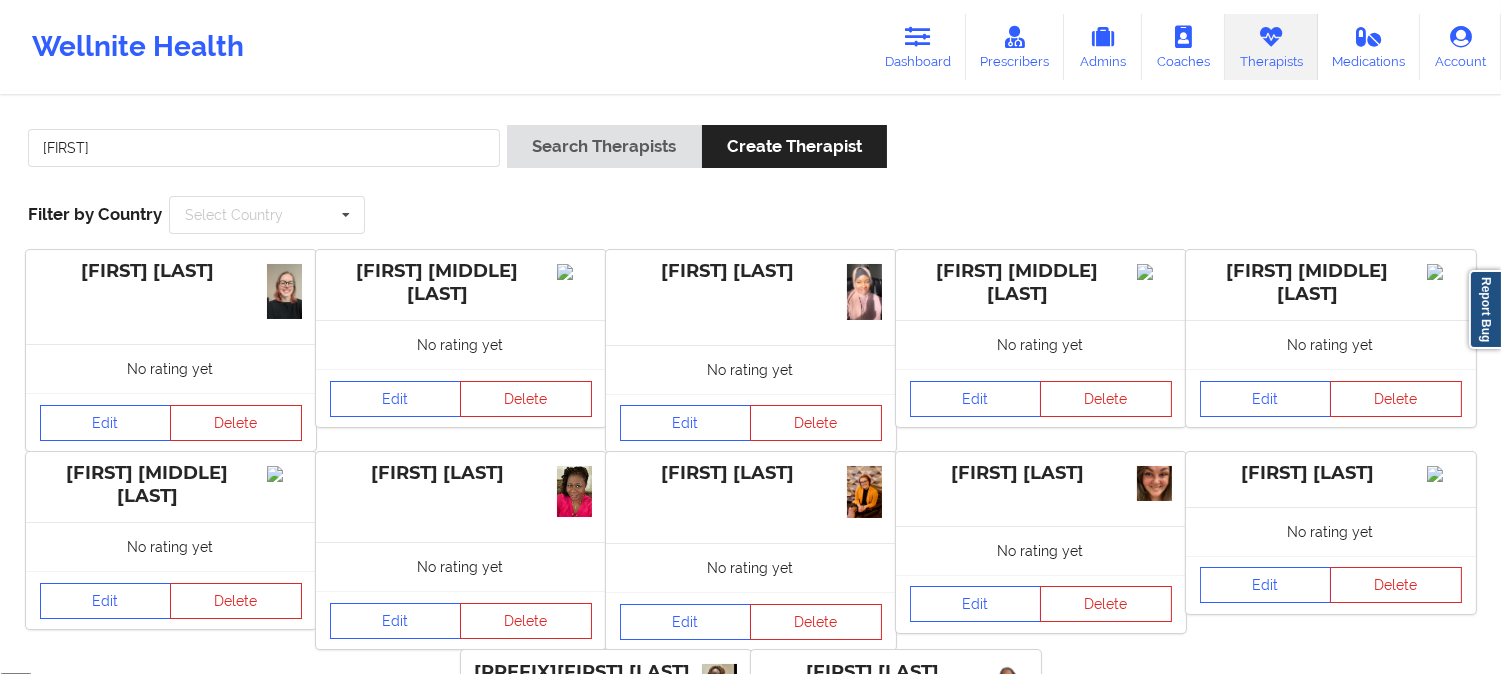 scroll, scrollTop: 0, scrollLeft: 0, axis: both 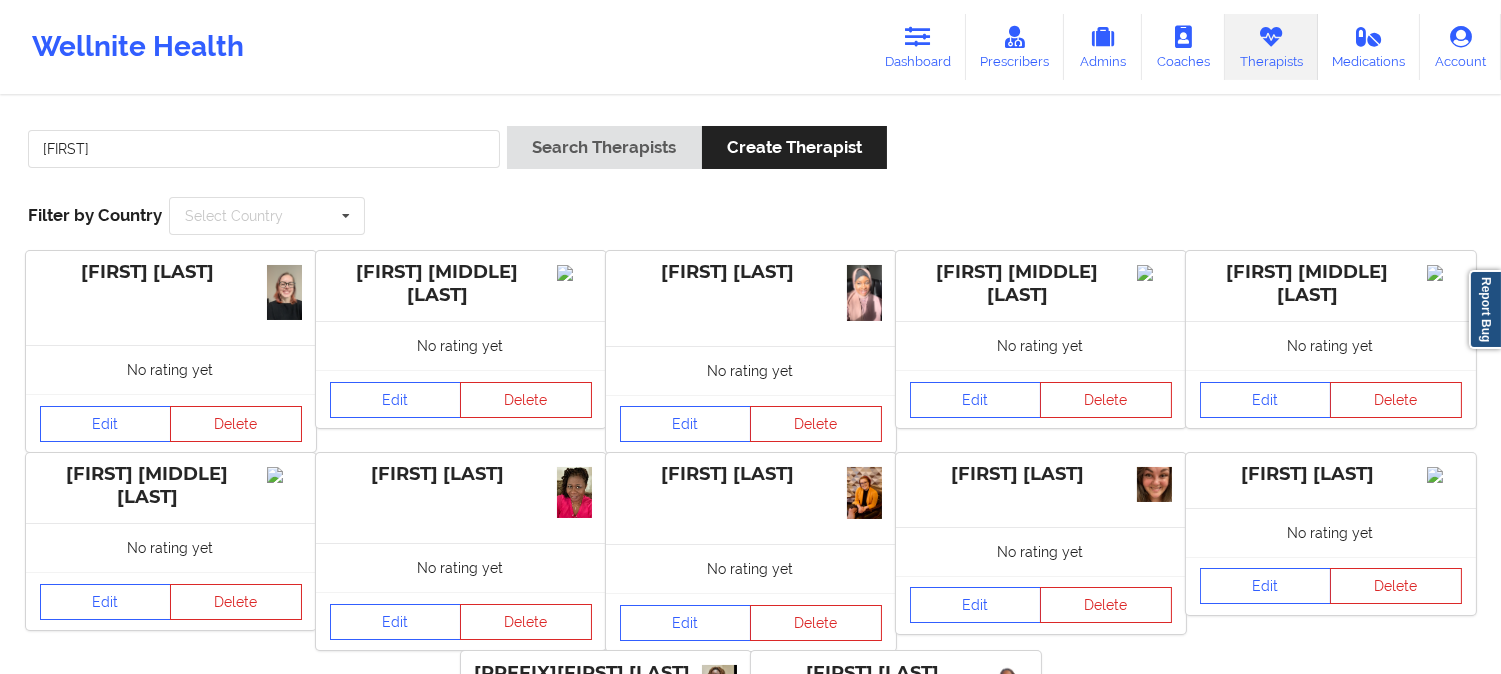 click on "Kendra Search Therapists Create Therapist" at bounding box center (750, 154) 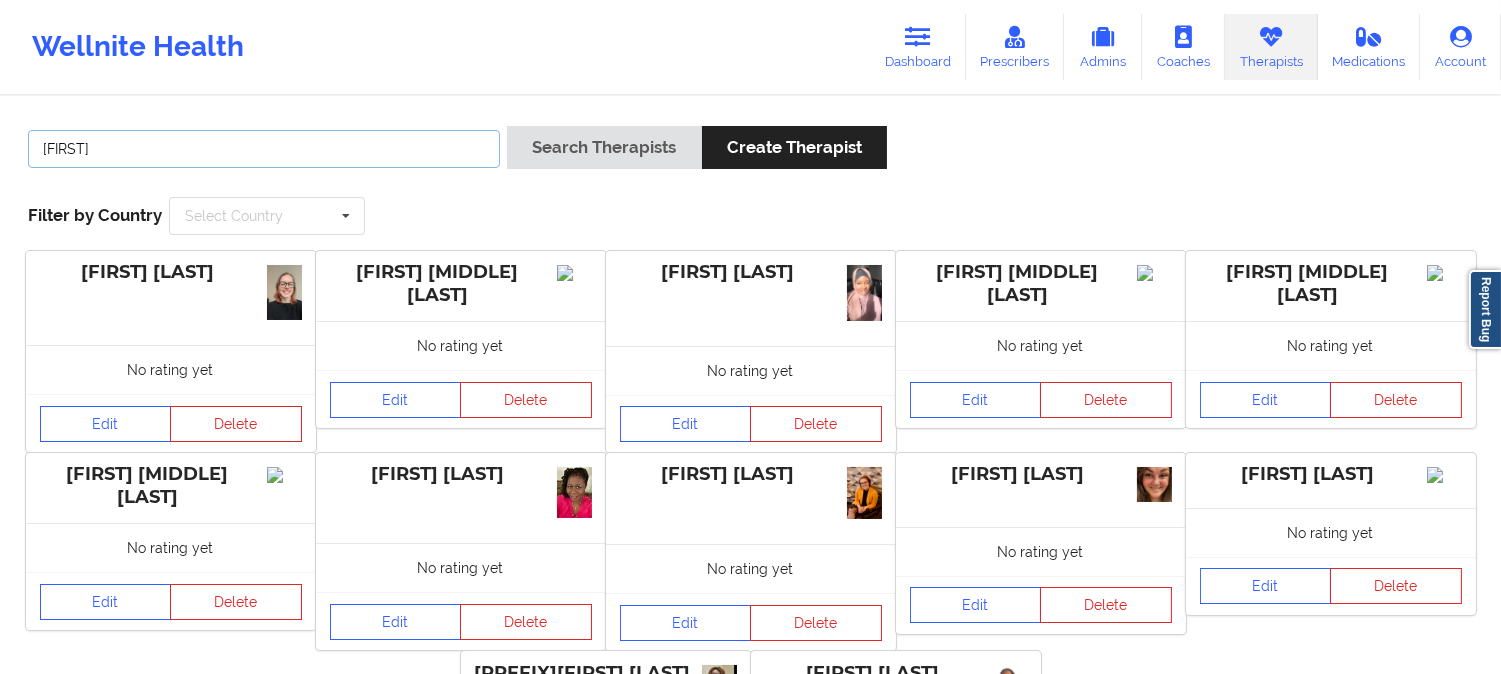 click on "Kendra" at bounding box center [264, 149] 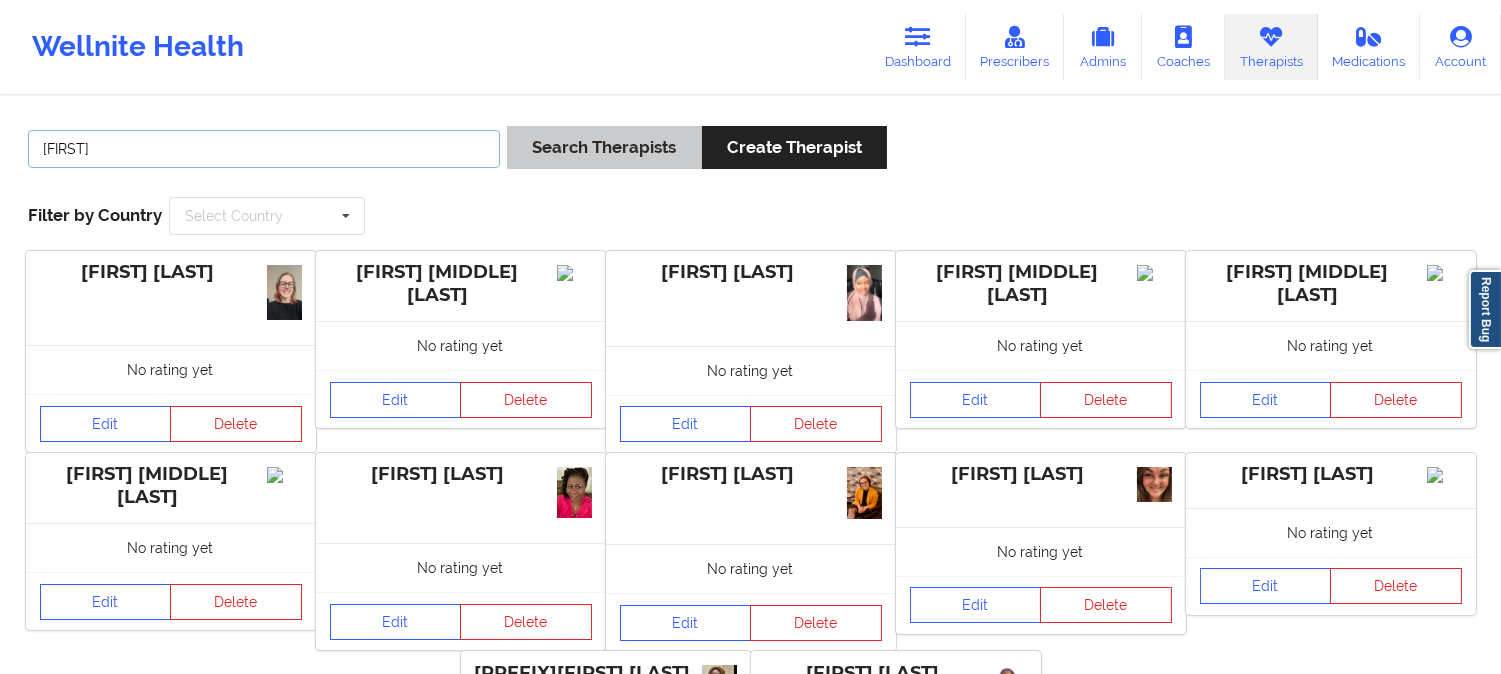 paste on "Alisia Fajinmi-Babalol" 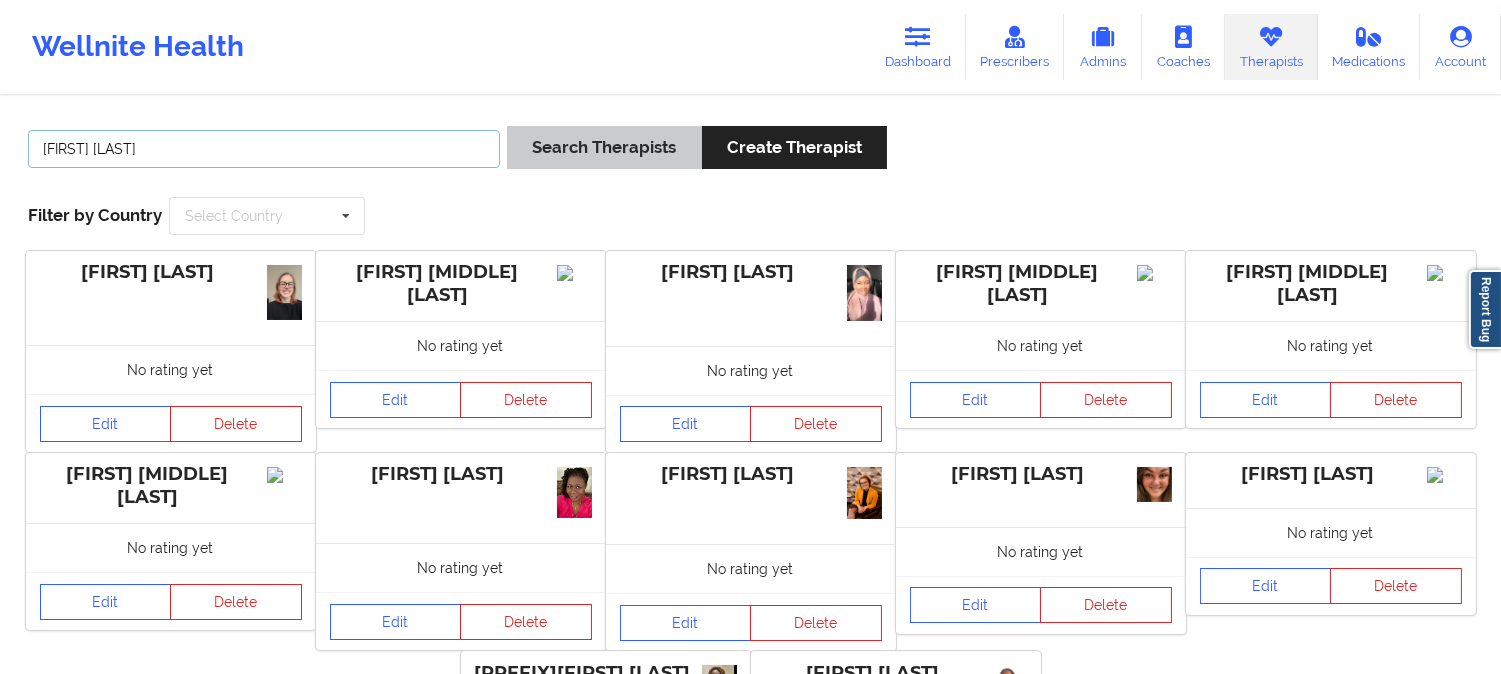 type on "Alisia Fajinmi-Babalola" 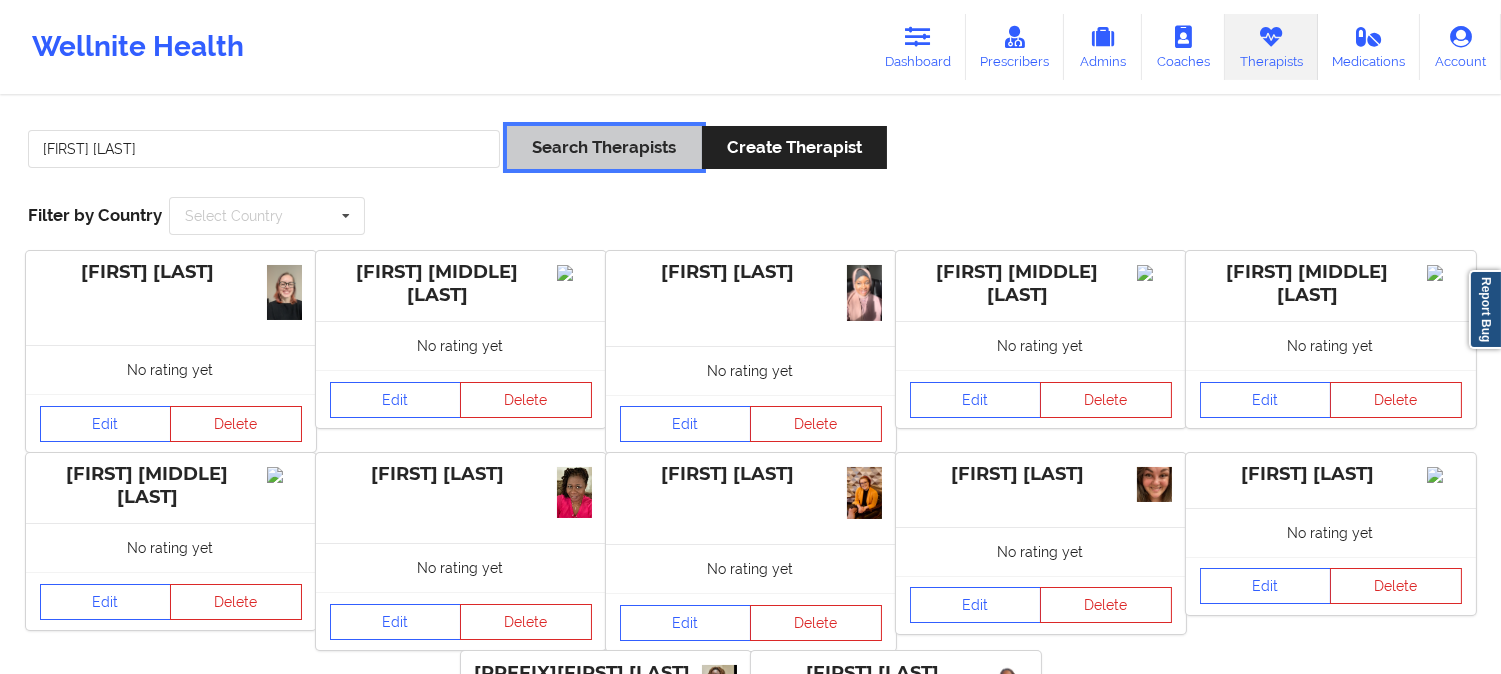 click on "Search Therapists" at bounding box center (604, 147) 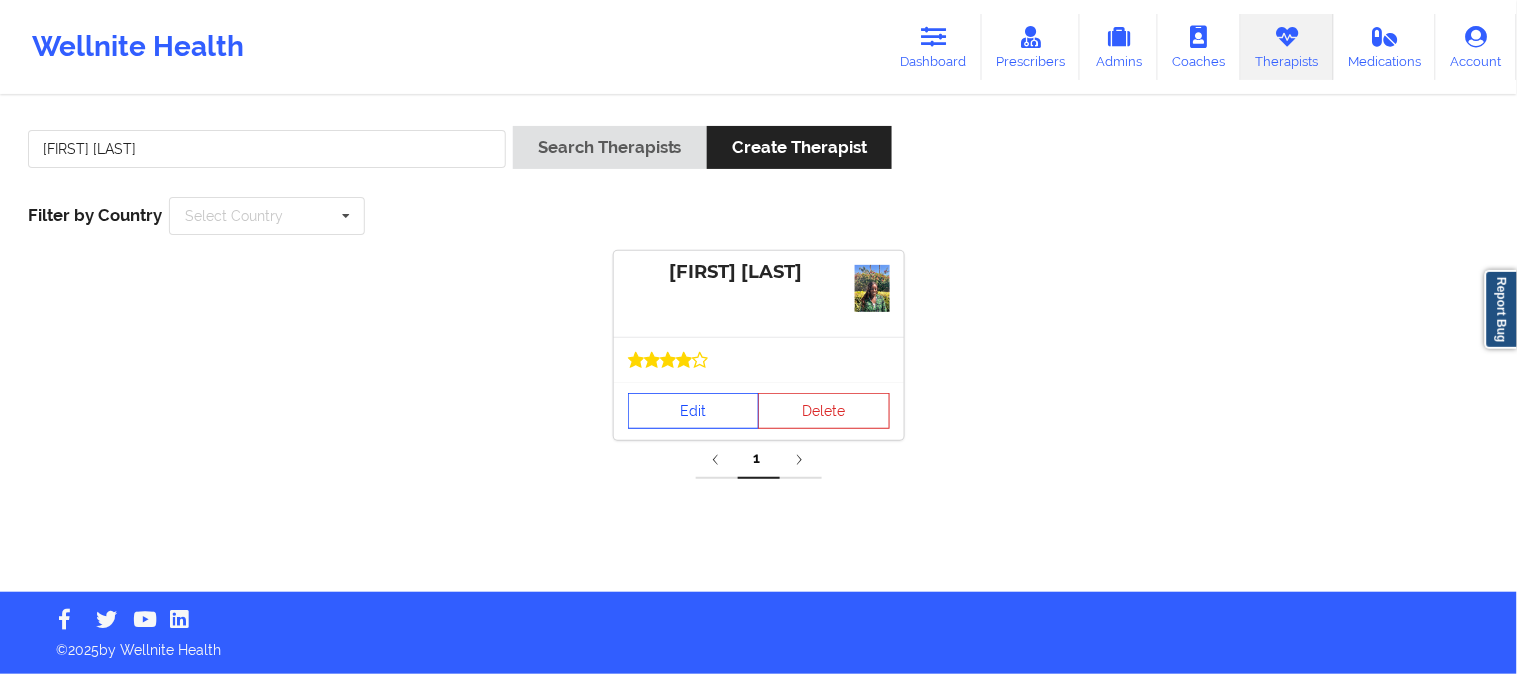 click on "Edit" at bounding box center [694, 411] 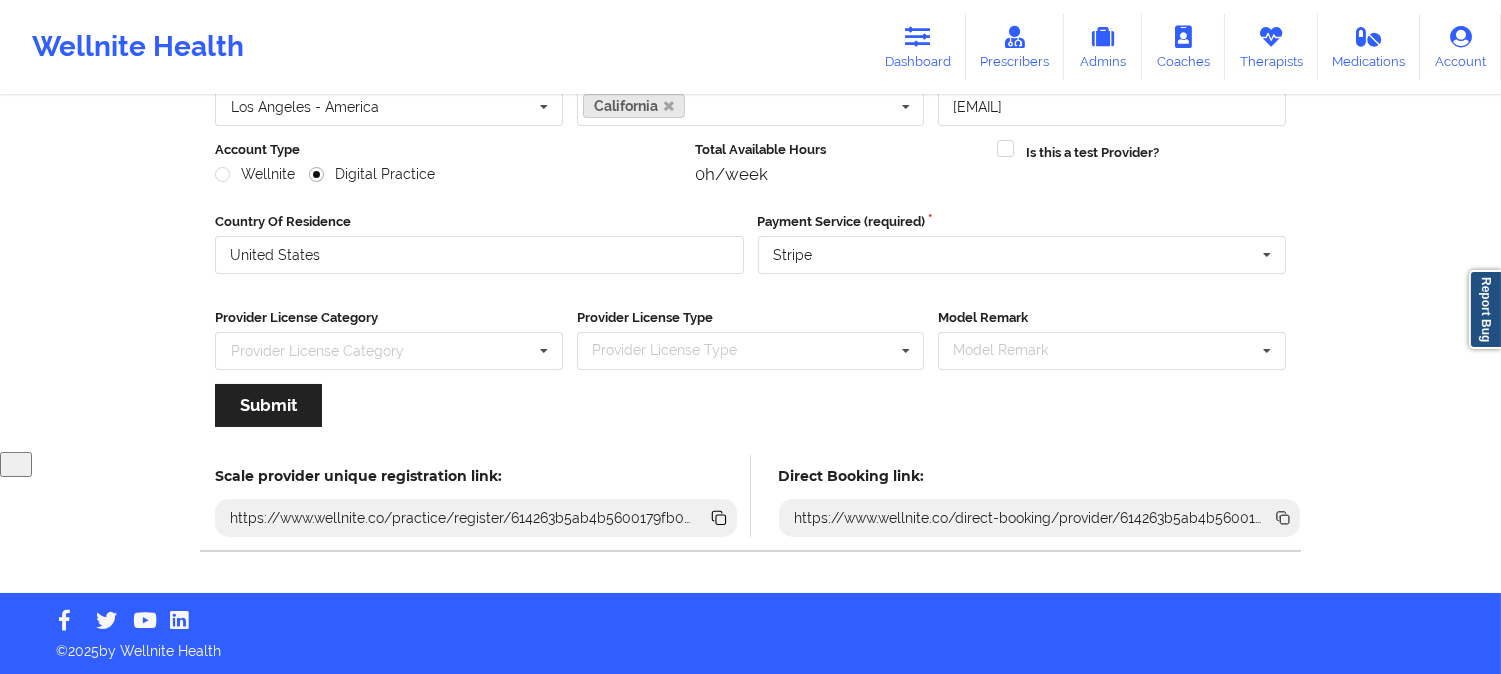 scroll, scrollTop: 223, scrollLeft: 0, axis: vertical 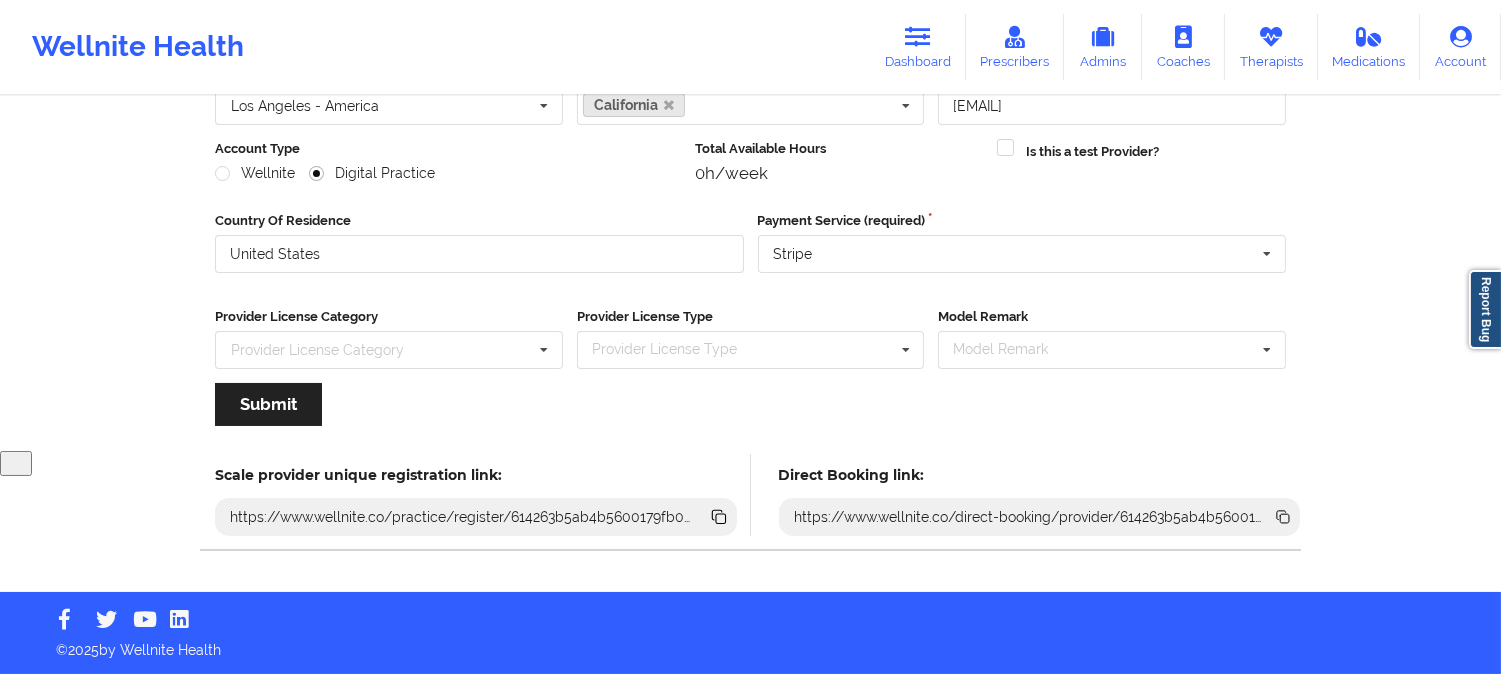 click 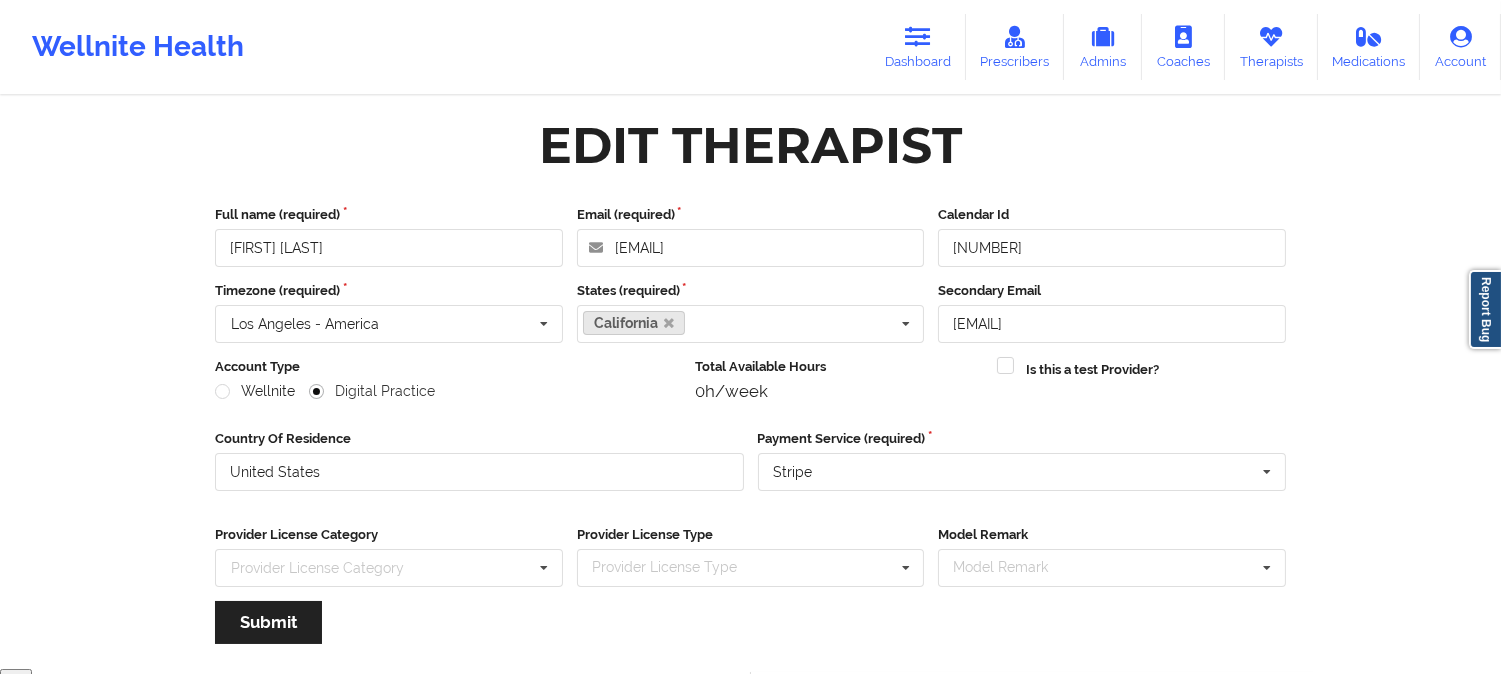 scroll, scrollTop: 0, scrollLeft: 0, axis: both 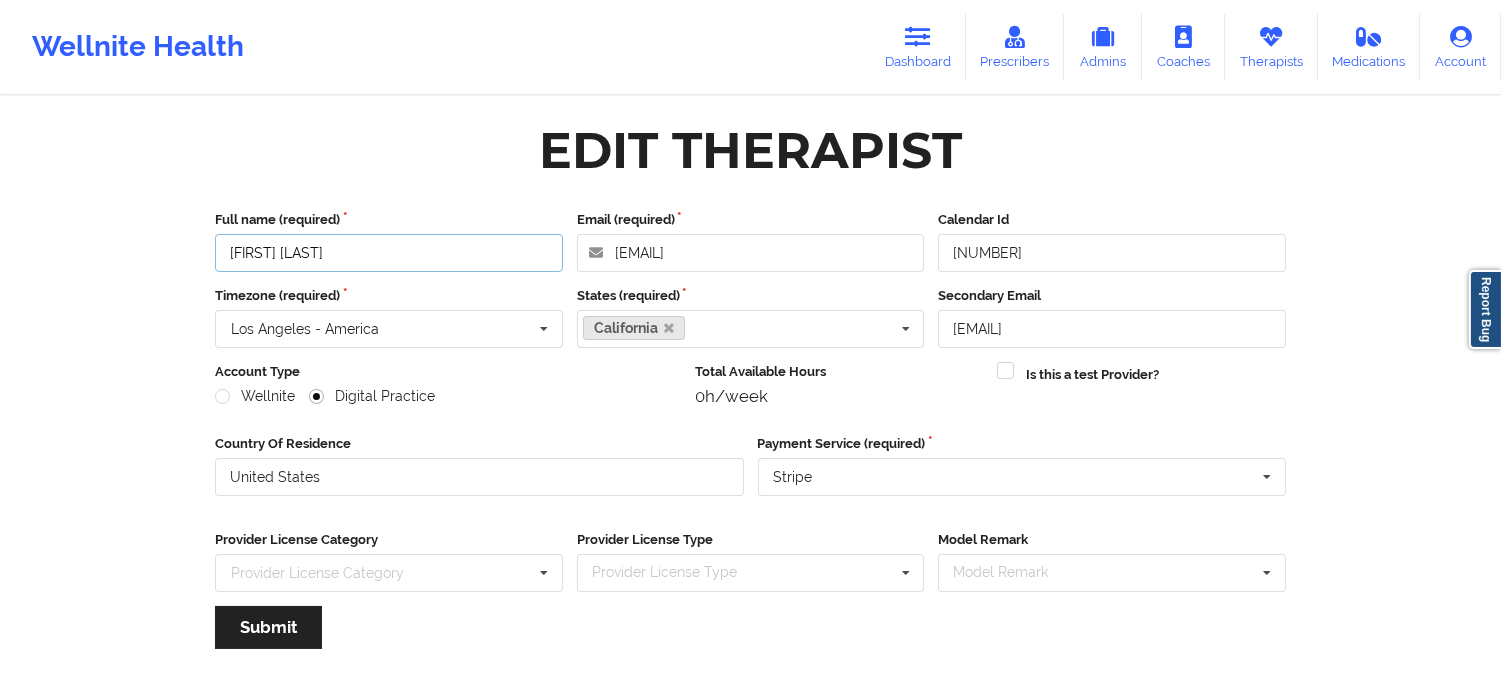 click on "Alisia Fajinmi-Babalola" at bounding box center (389, 253) 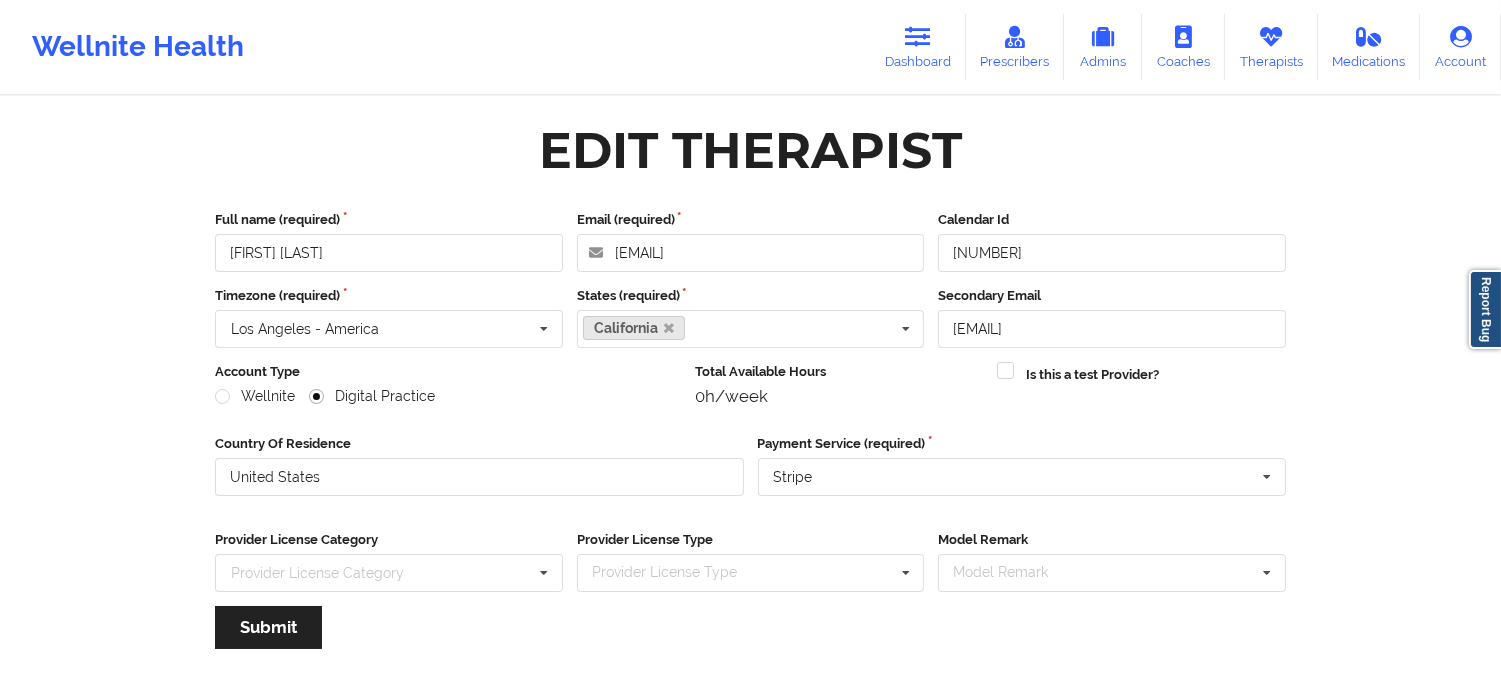 click on "Wellnite Health Dashboard Prescribers Admins Coaches Therapists Medications Account" at bounding box center [750, 47] 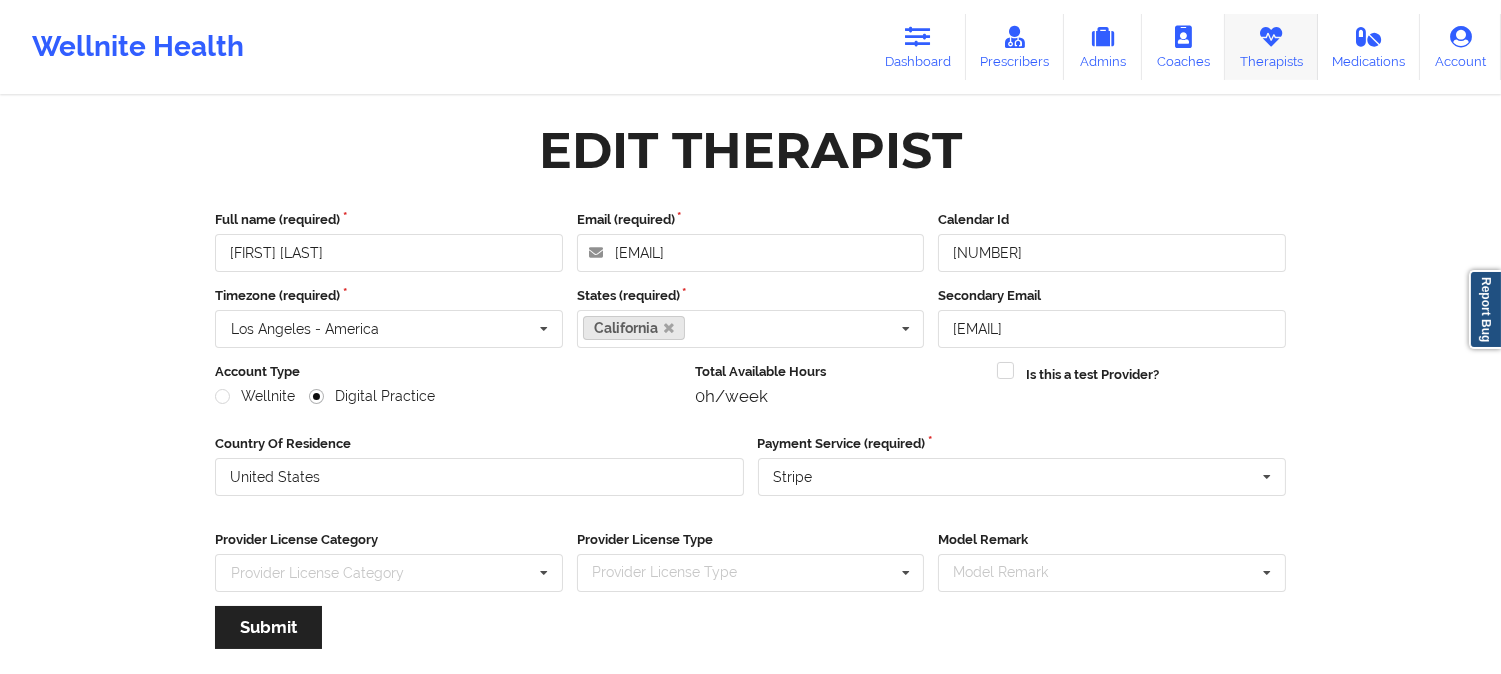 click on "Therapists" at bounding box center [1271, 47] 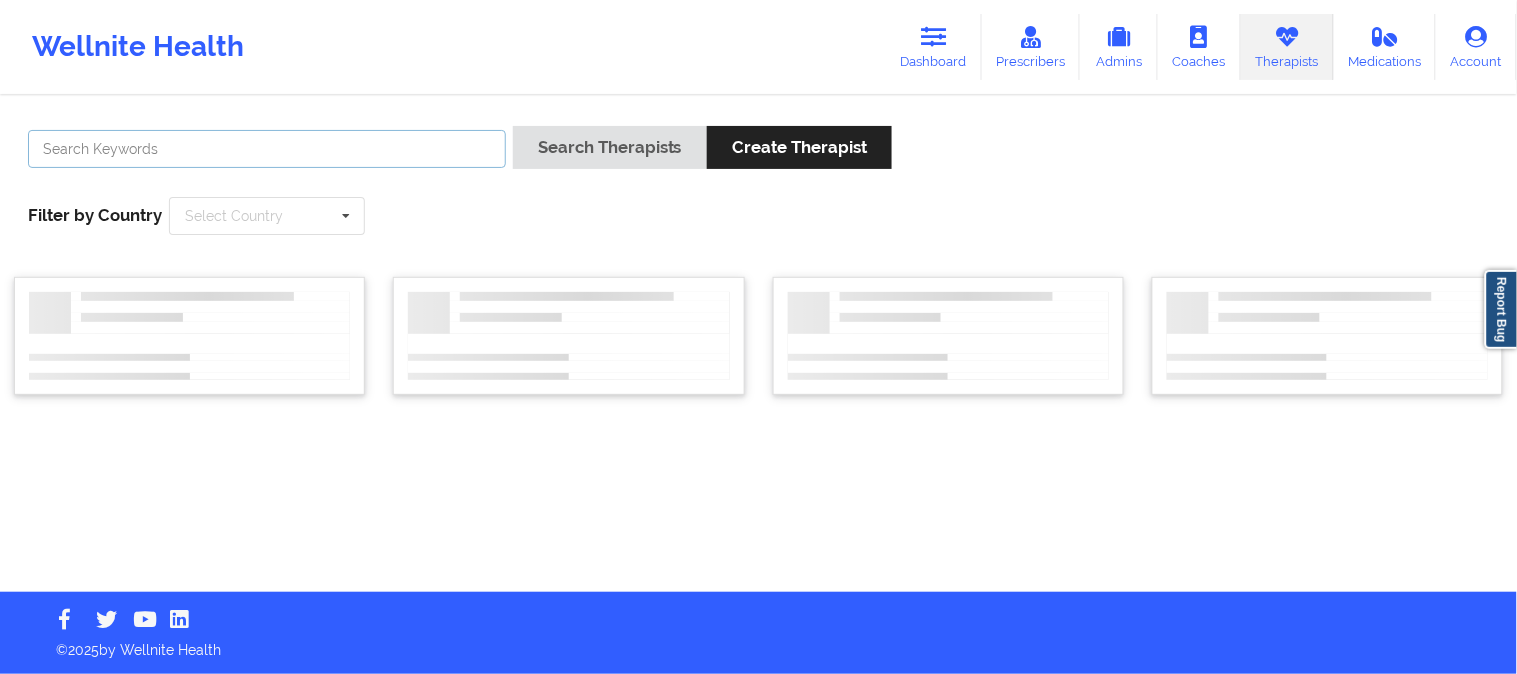 click at bounding box center [267, 149] 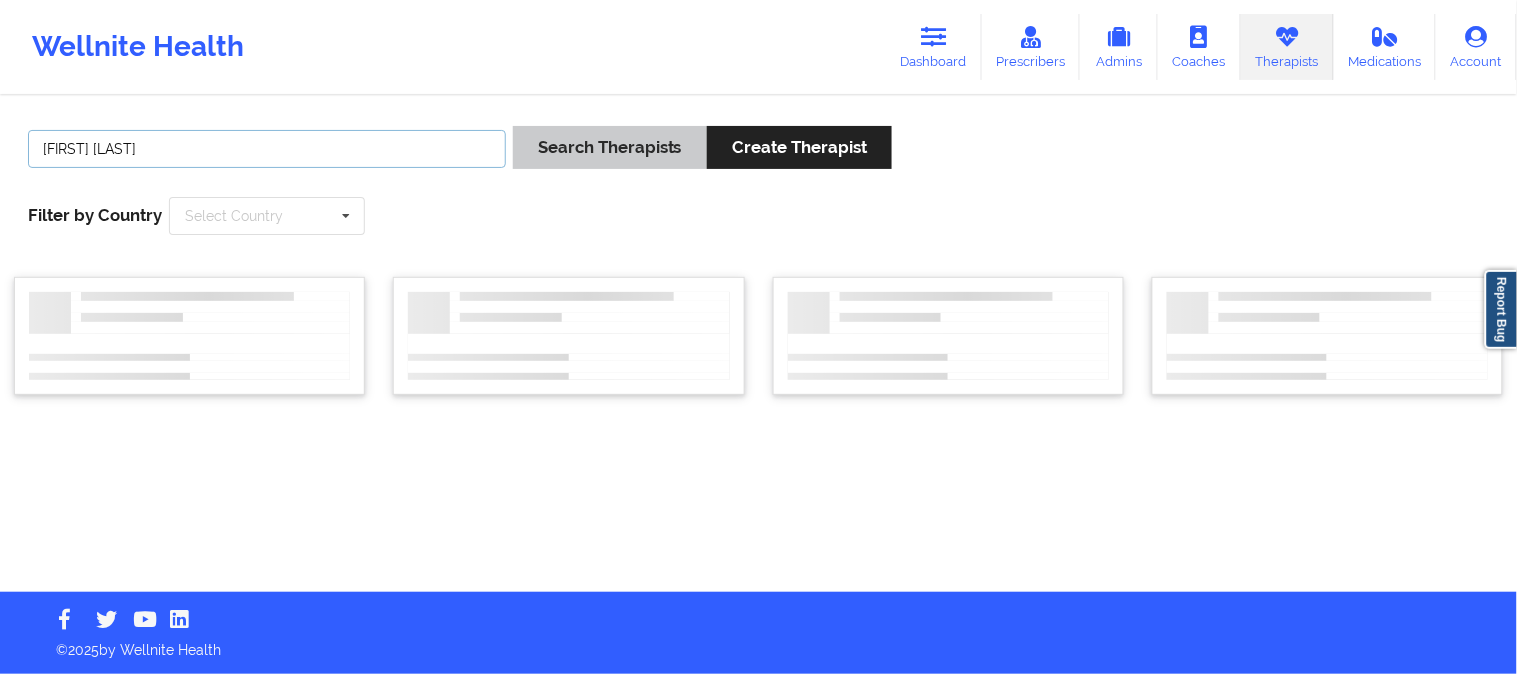type on "Linda Heron" 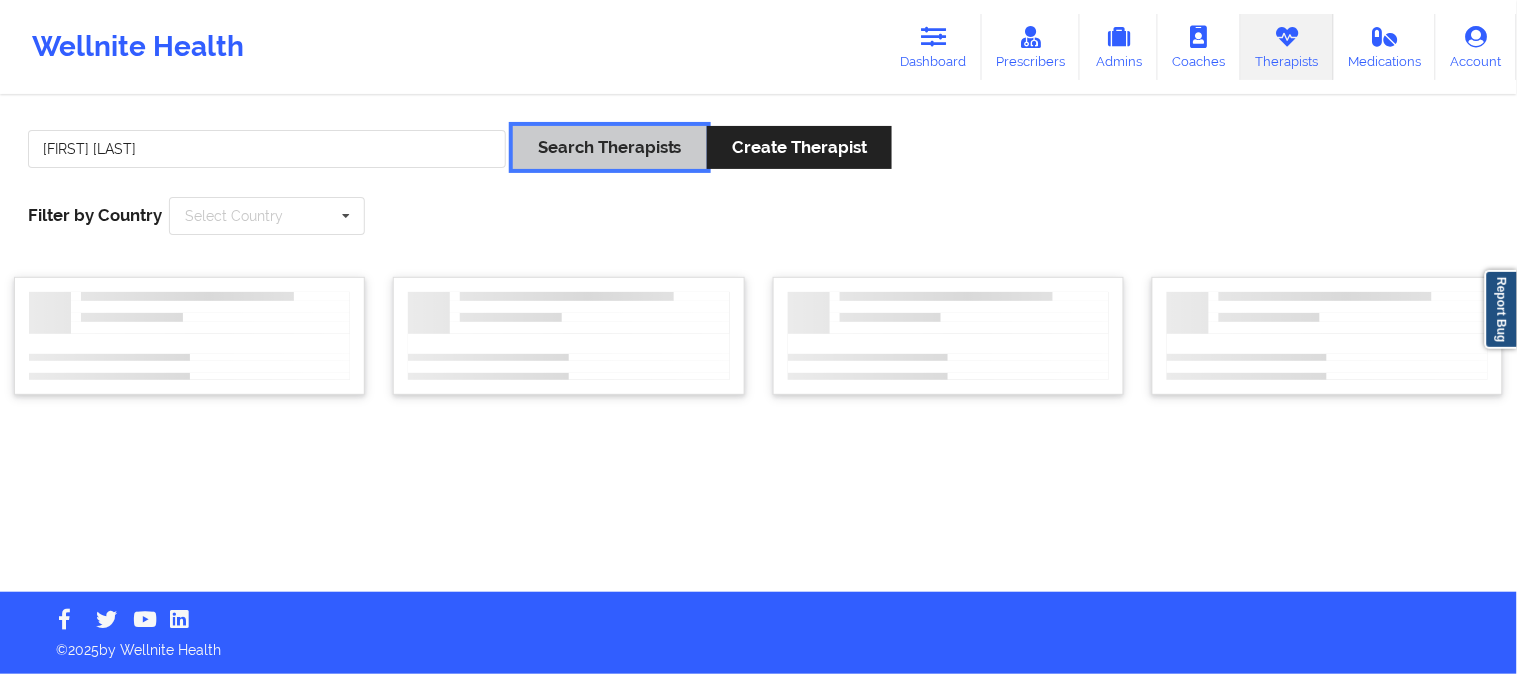 click on "Search Therapists" at bounding box center (610, 147) 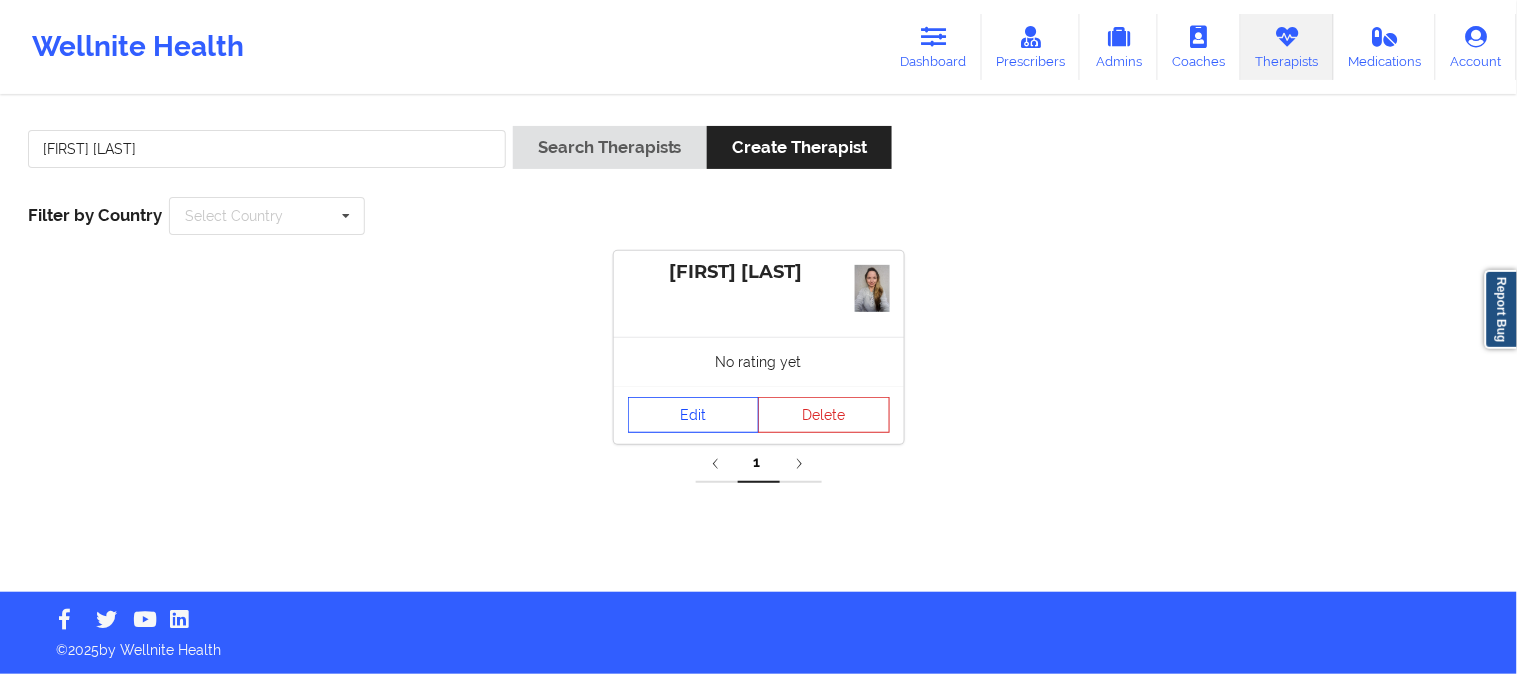 click on "Edit" at bounding box center [694, 415] 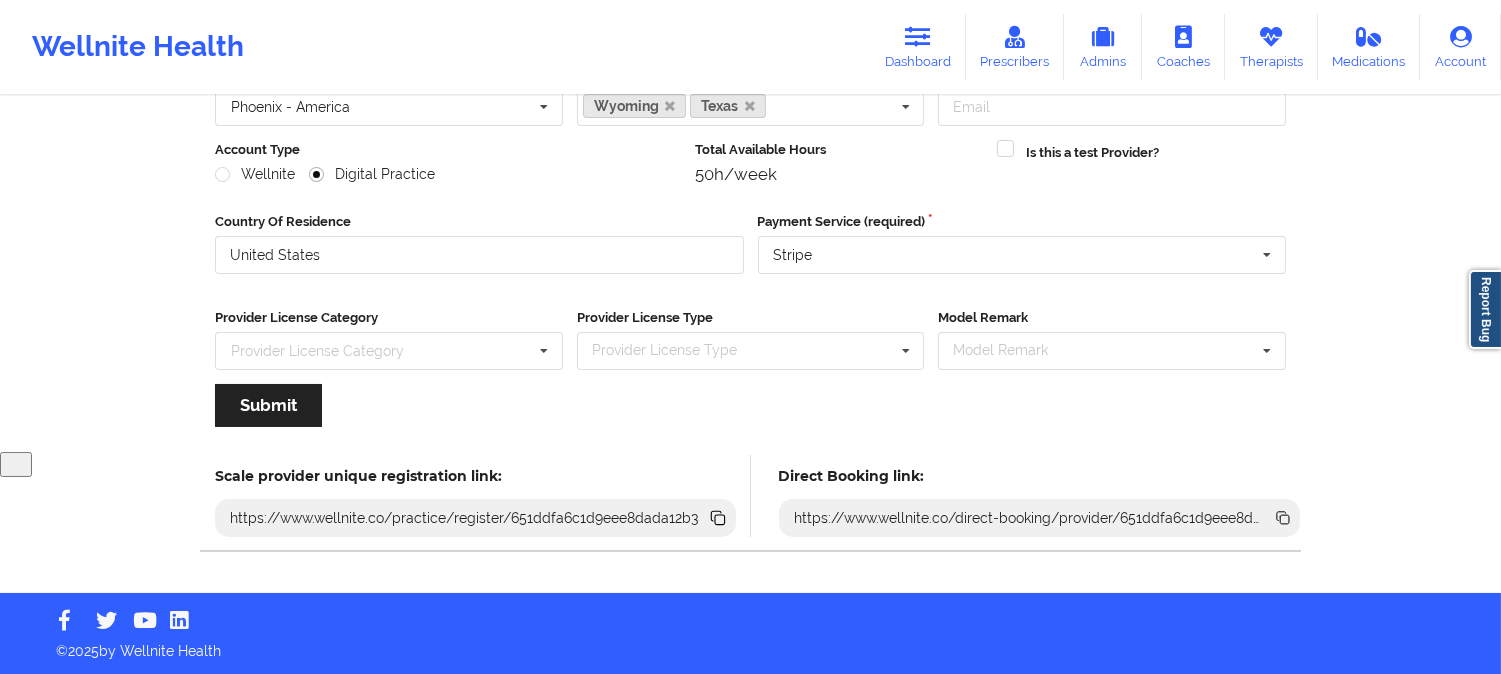 scroll, scrollTop: 223, scrollLeft: 0, axis: vertical 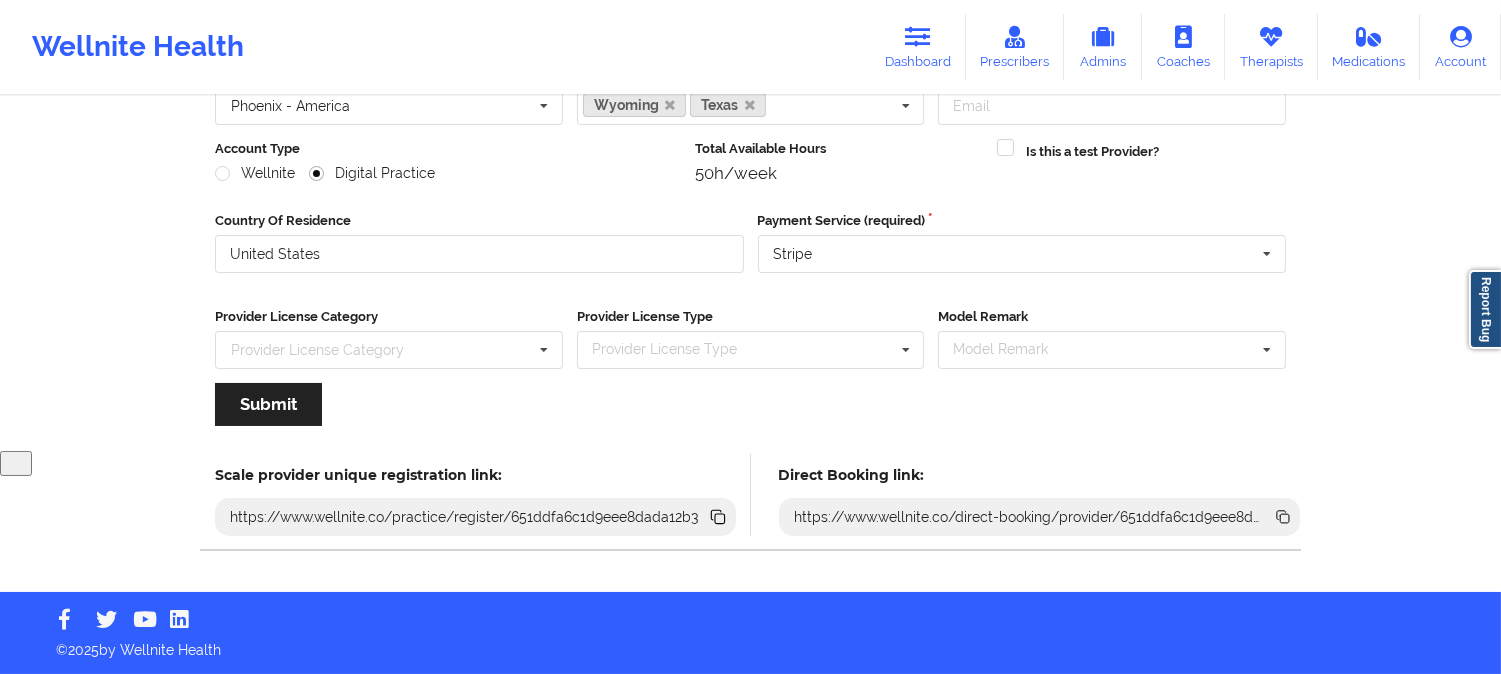 click 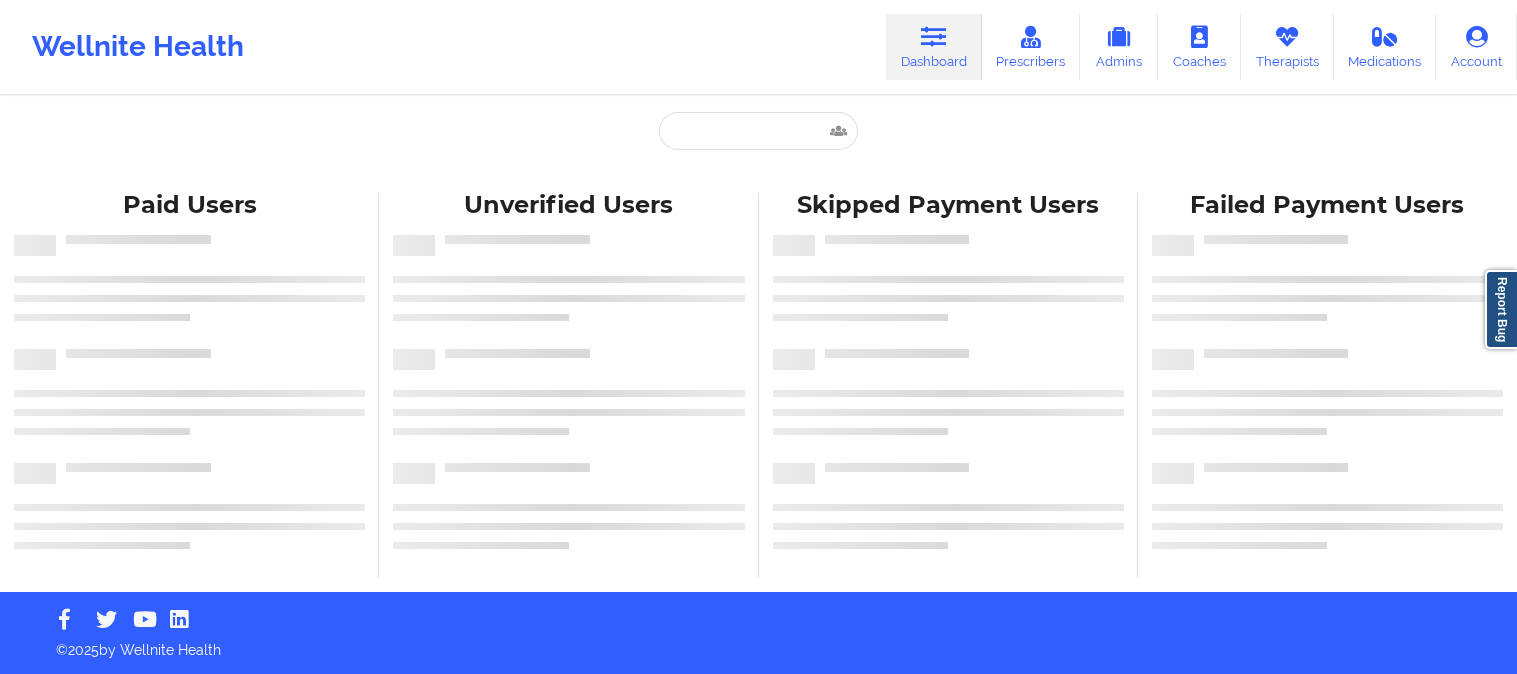 scroll, scrollTop: 0, scrollLeft: 0, axis: both 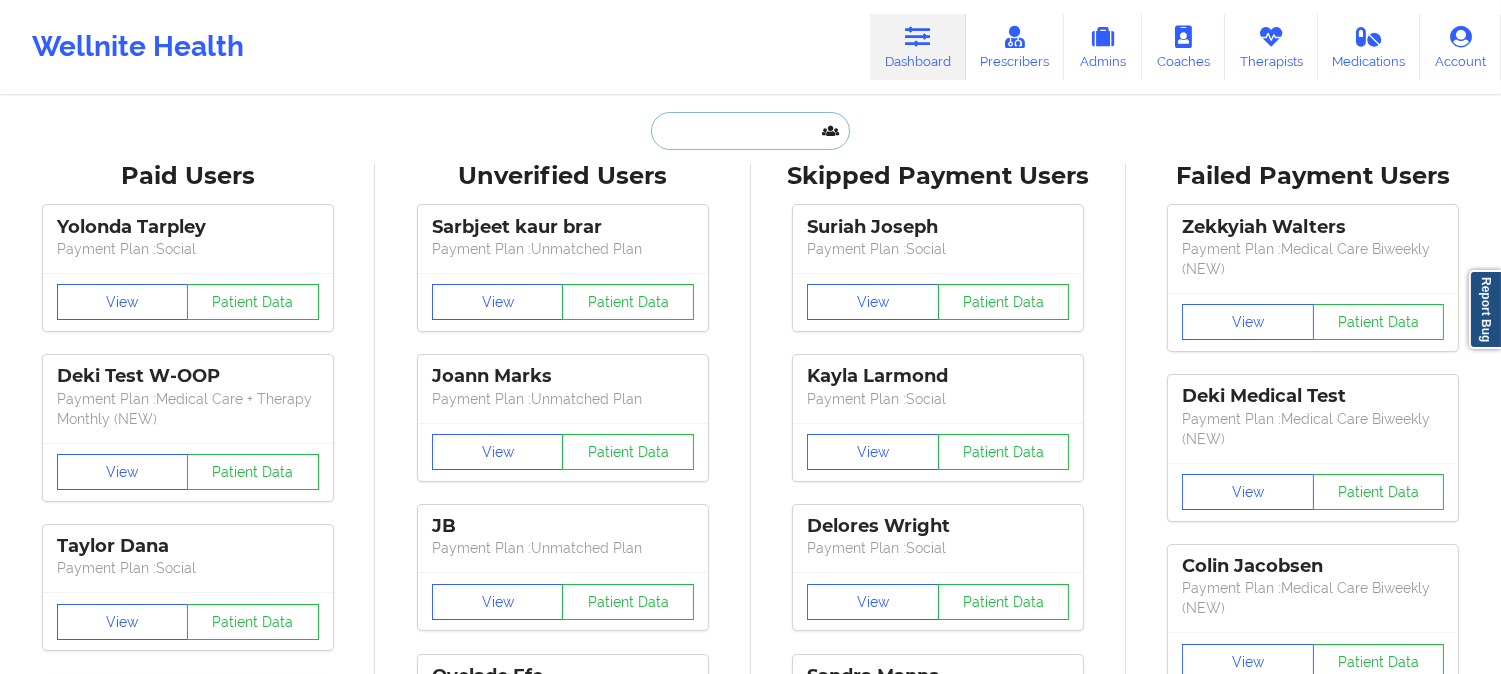 click at bounding box center (750, 131) 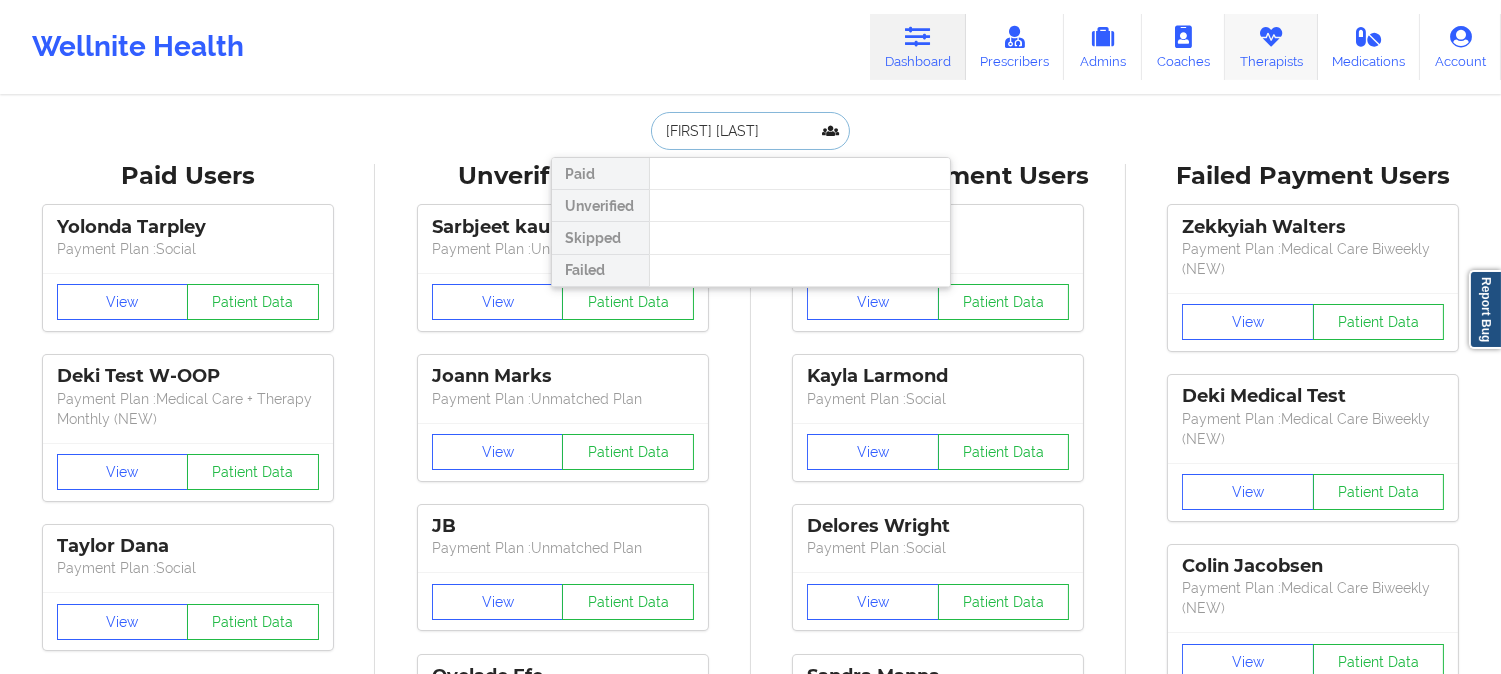 type on "Cassandre Hudson" 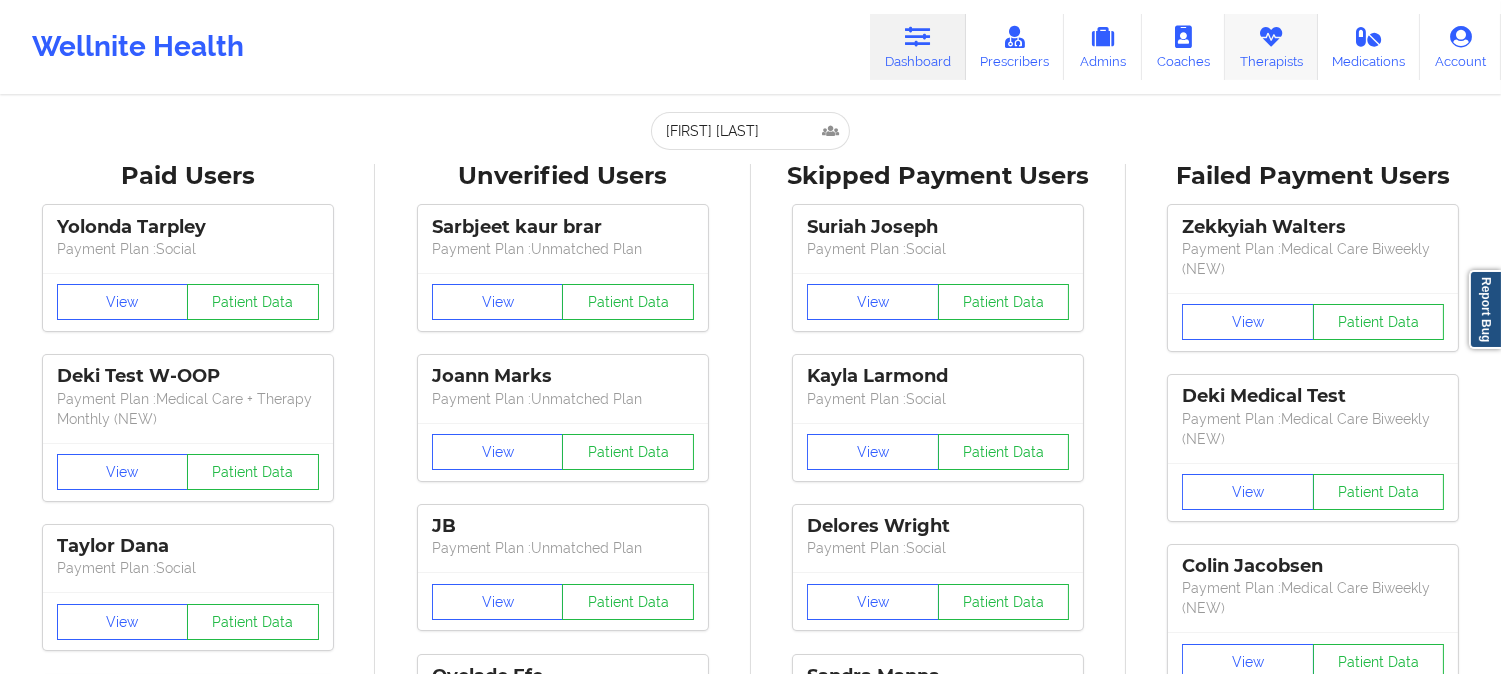 click at bounding box center [1271, 37] 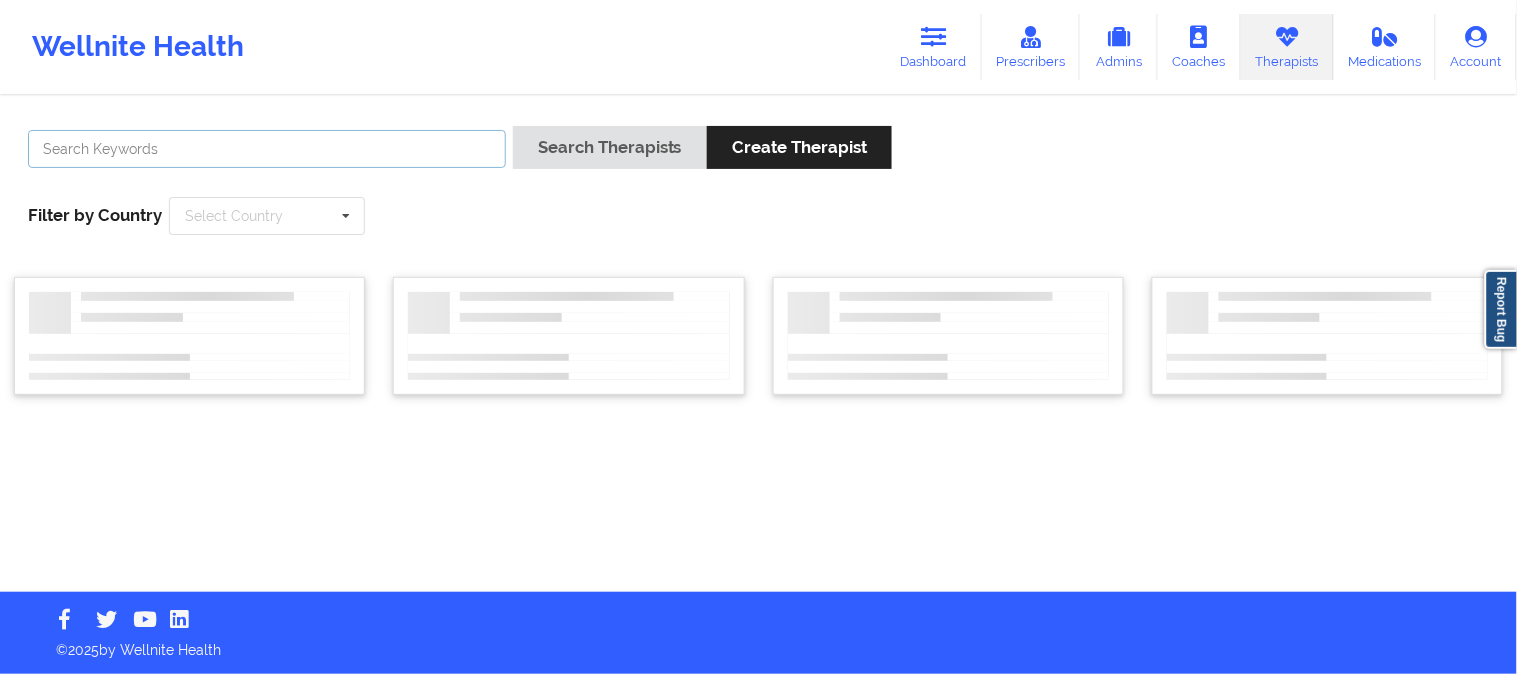 click at bounding box center (267, 149) 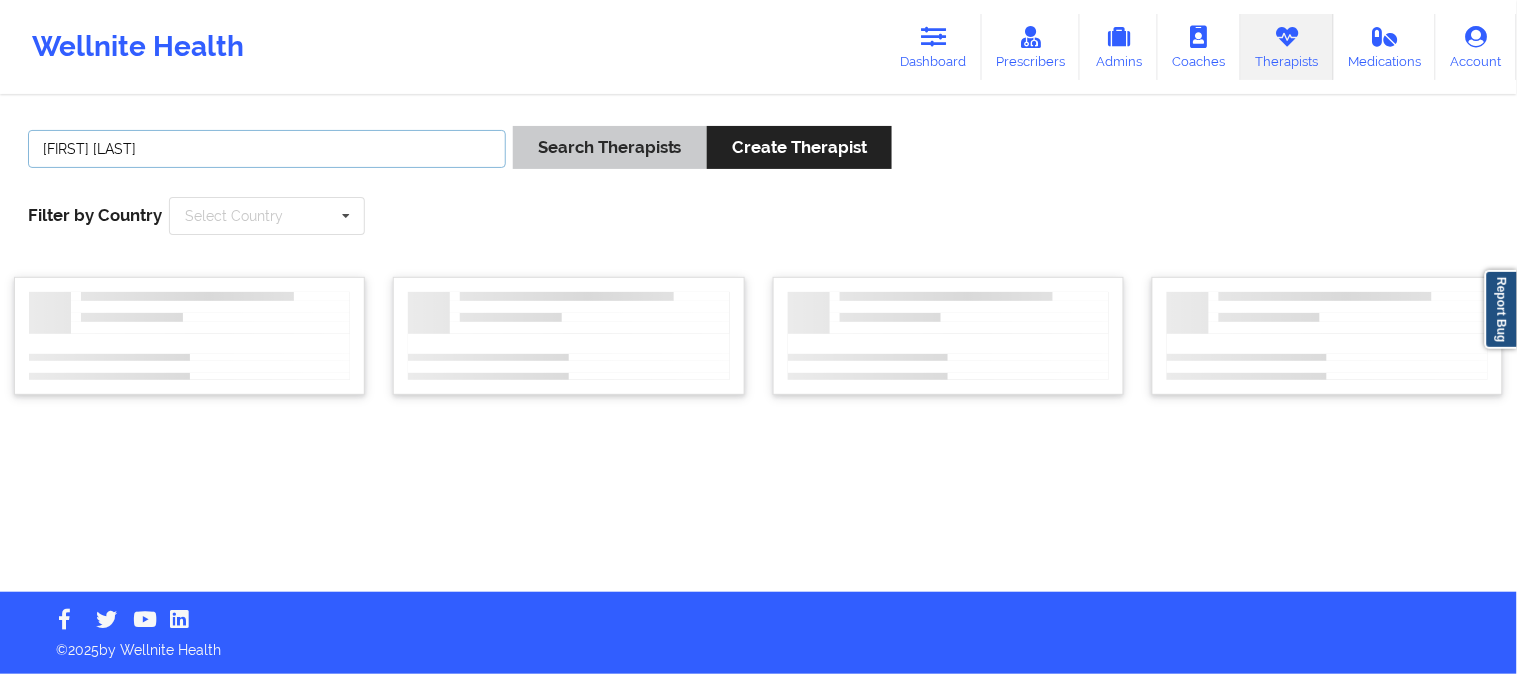 type on "[FIRST] [LAST]" 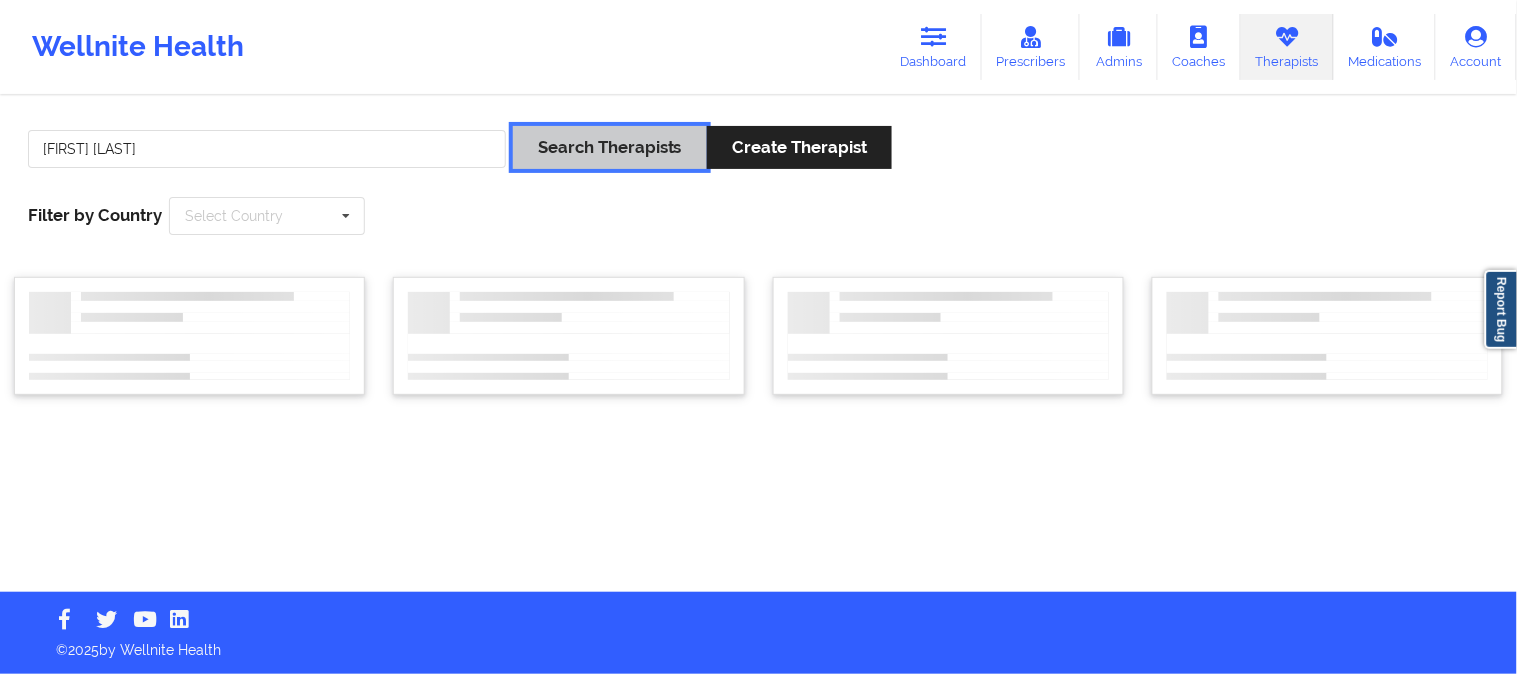 click on "Search Therapists" at bounding box center (610, 147) 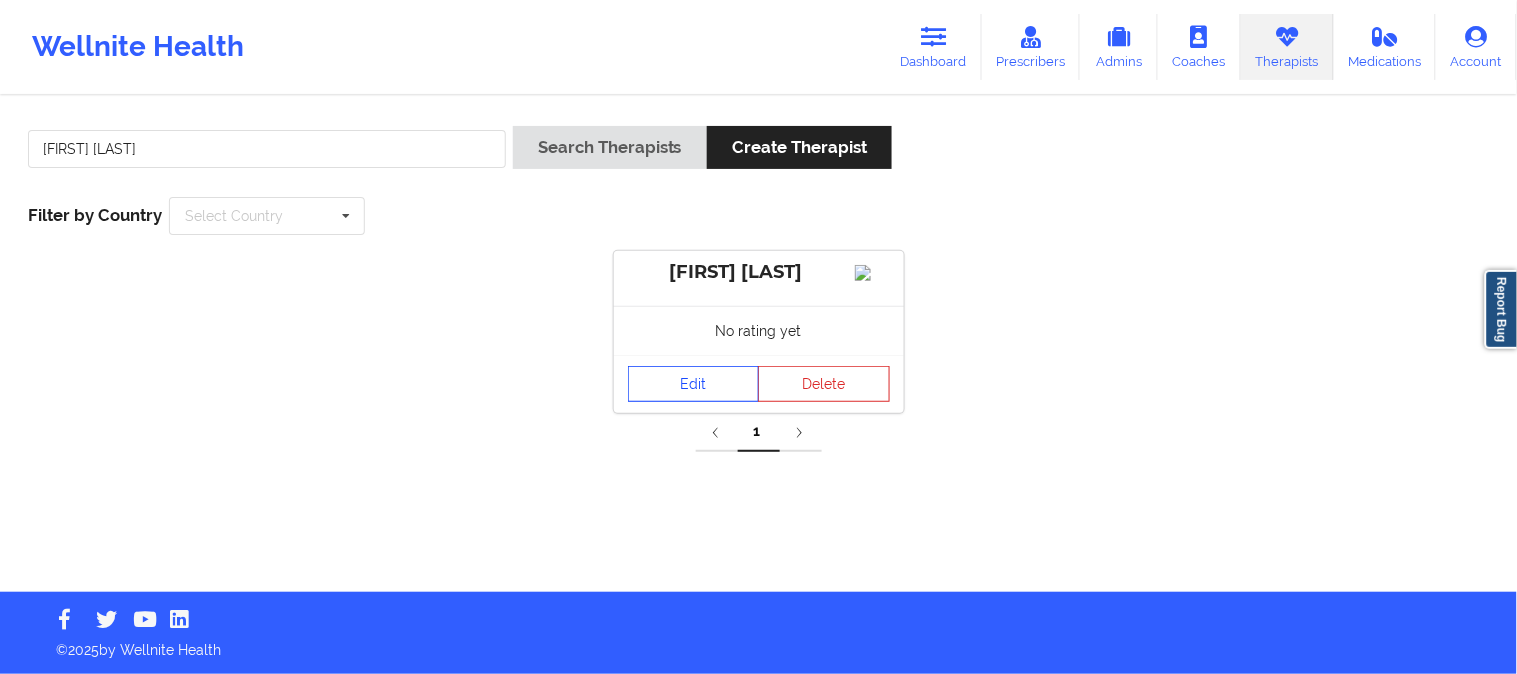 click on "Edit" at bounding box center (694, 384) 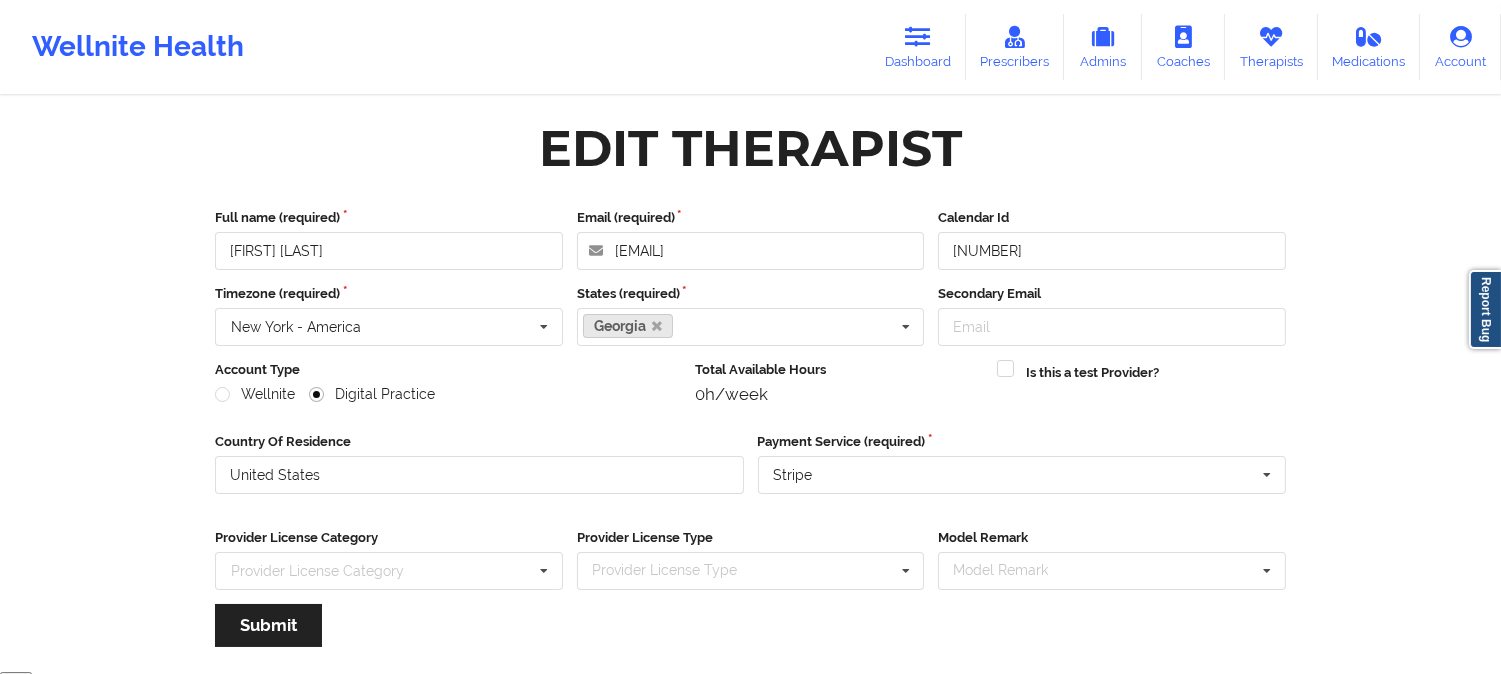 scroll, scrollTop: 1, scrollLeft: 0, axis: vertical 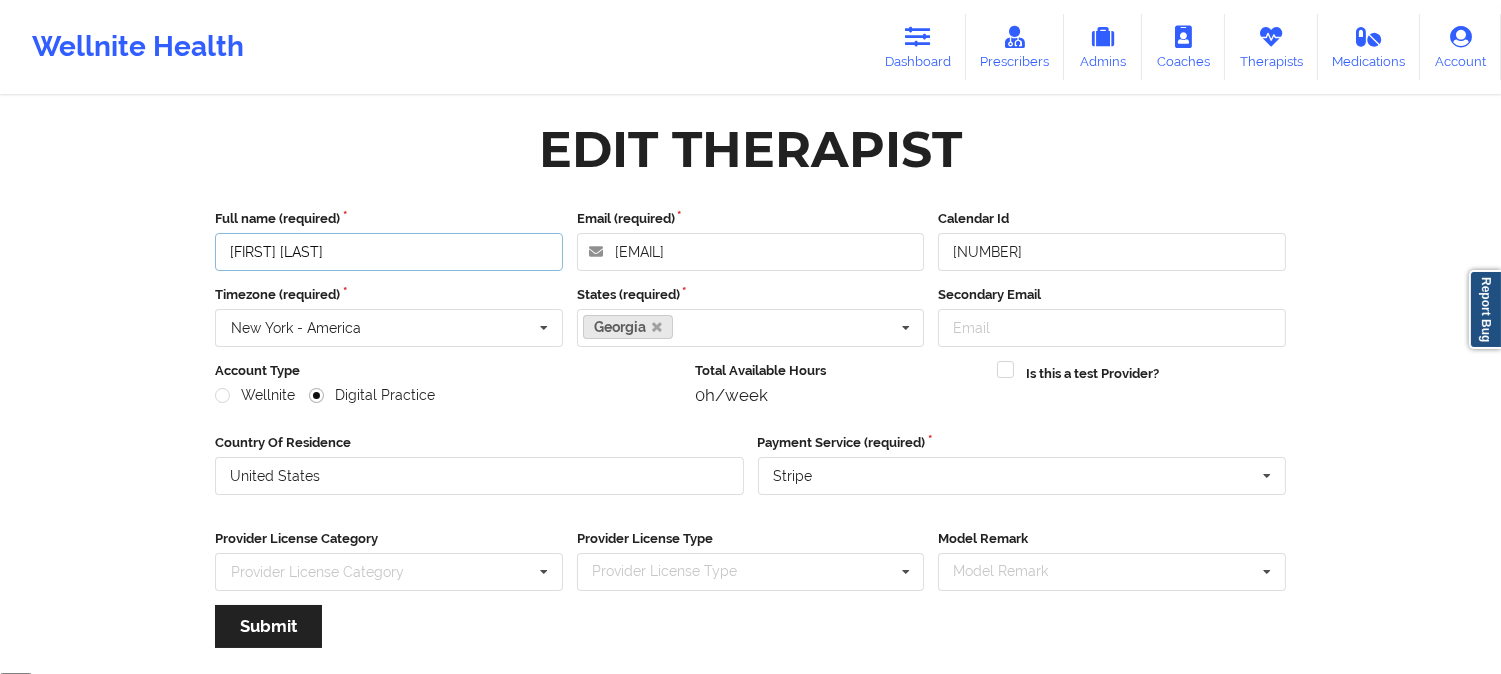 click on "[FIRST] [LAST]" at bounding box center [389, 252] 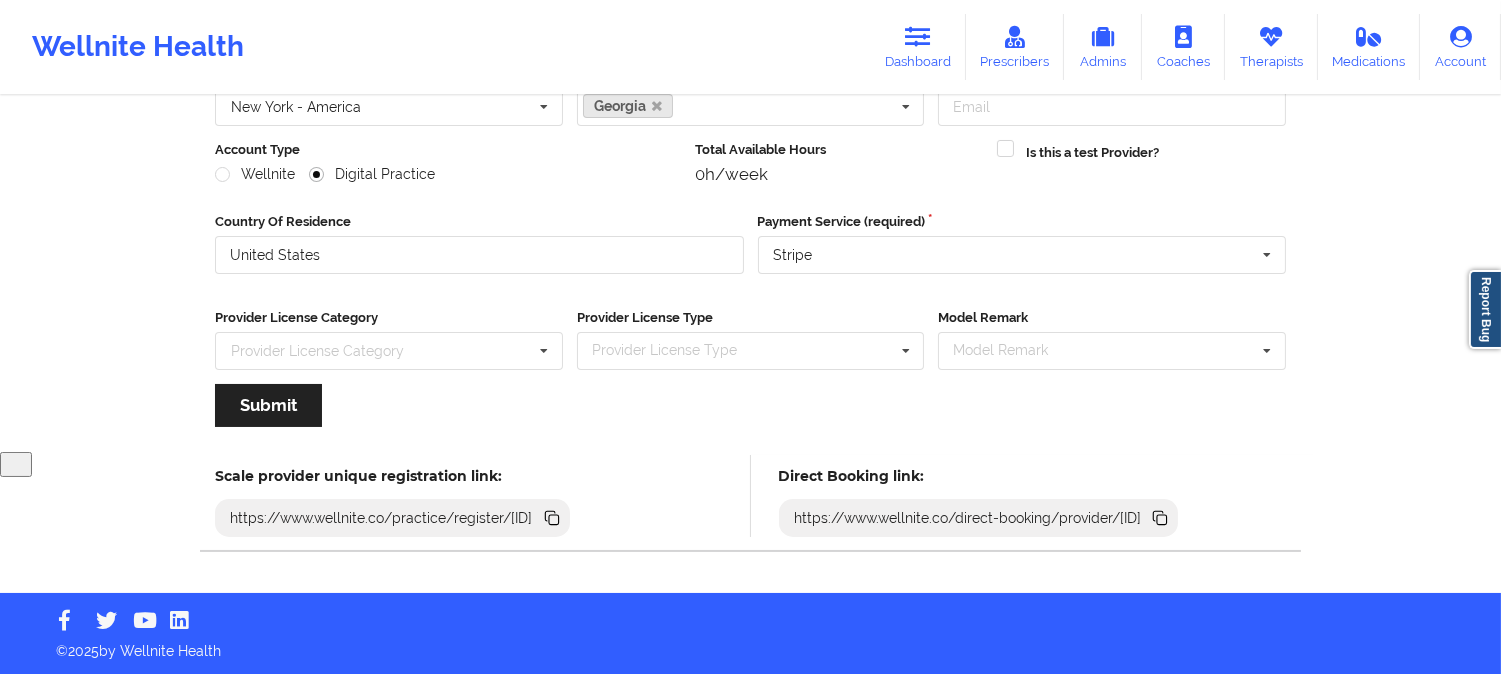 scroll, scrollTop: 223, scrollLeft: 0, axis: vertical 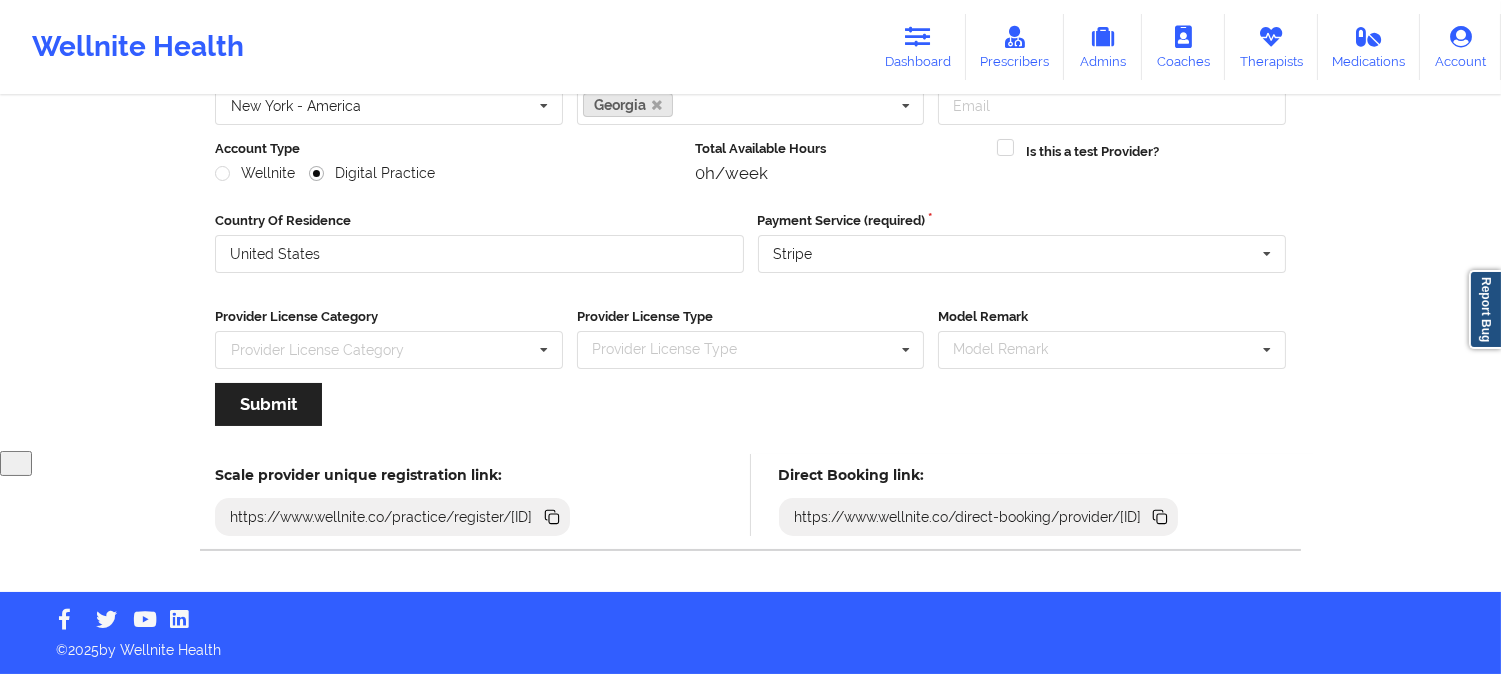 click 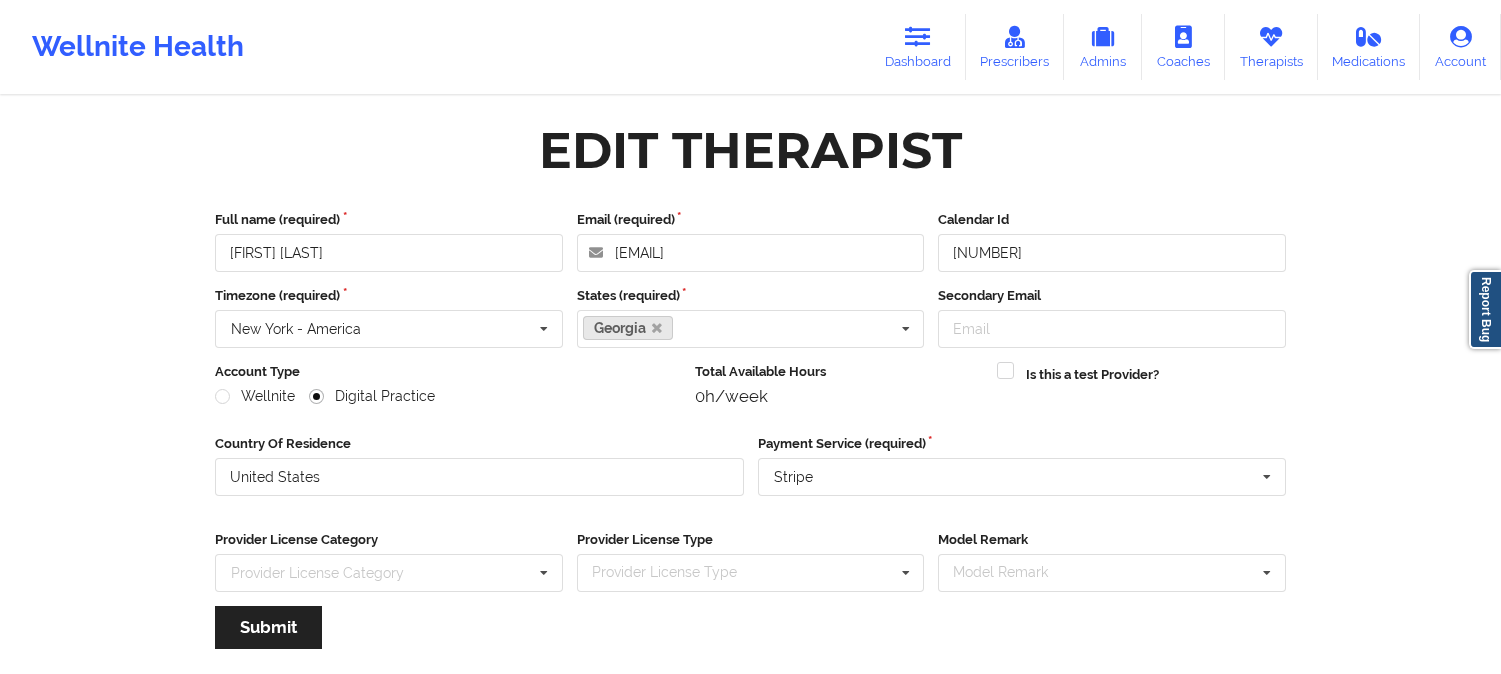 scroll, scrollTop: 223, scrollLeft: 0, axis: vertical 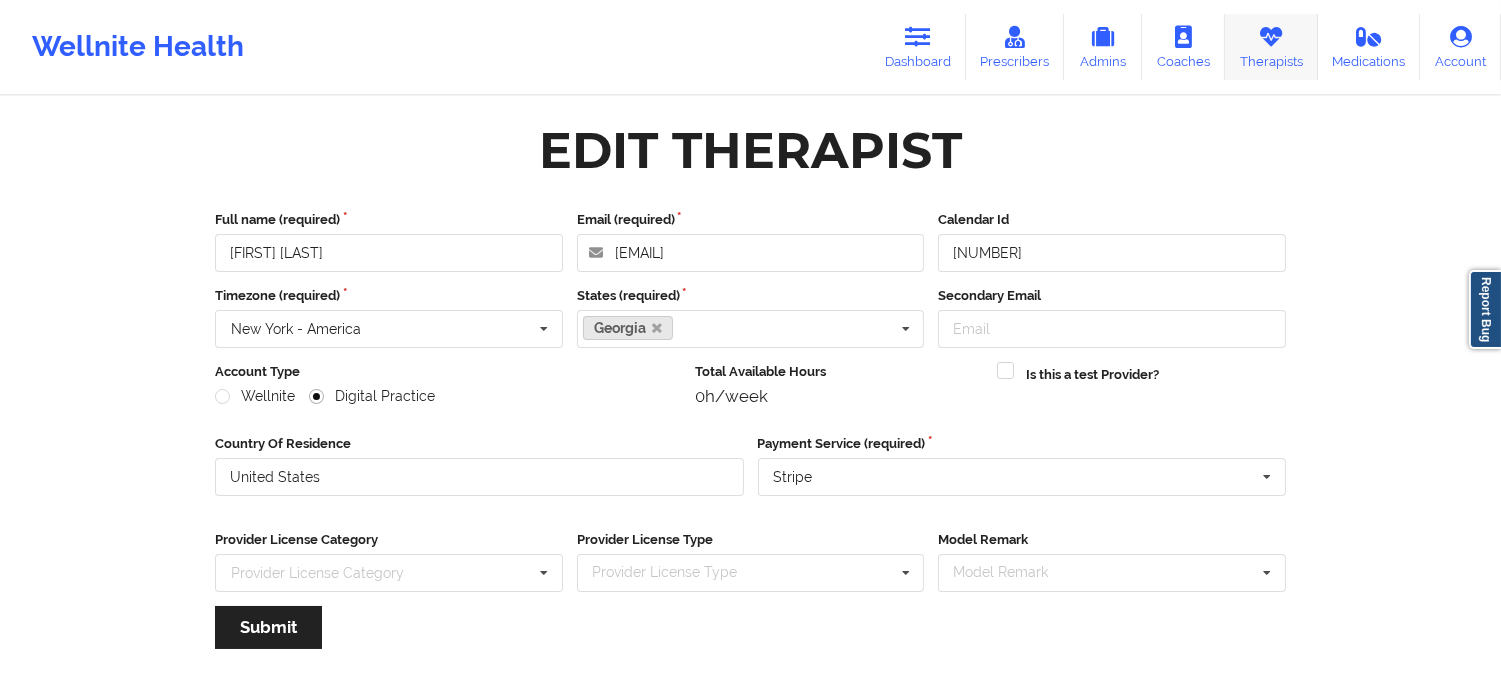 click at bounding box center (1271, 37) 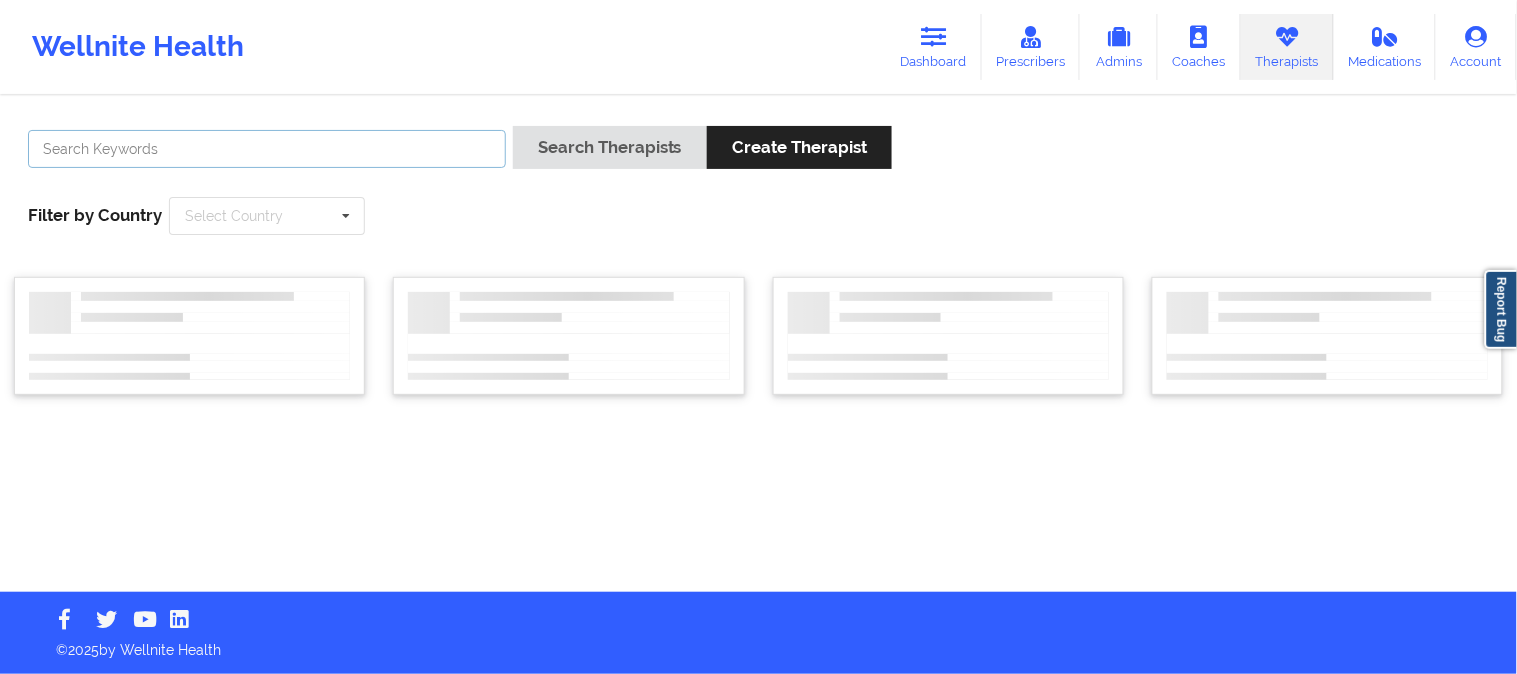 click at bounding box center [267, 149] 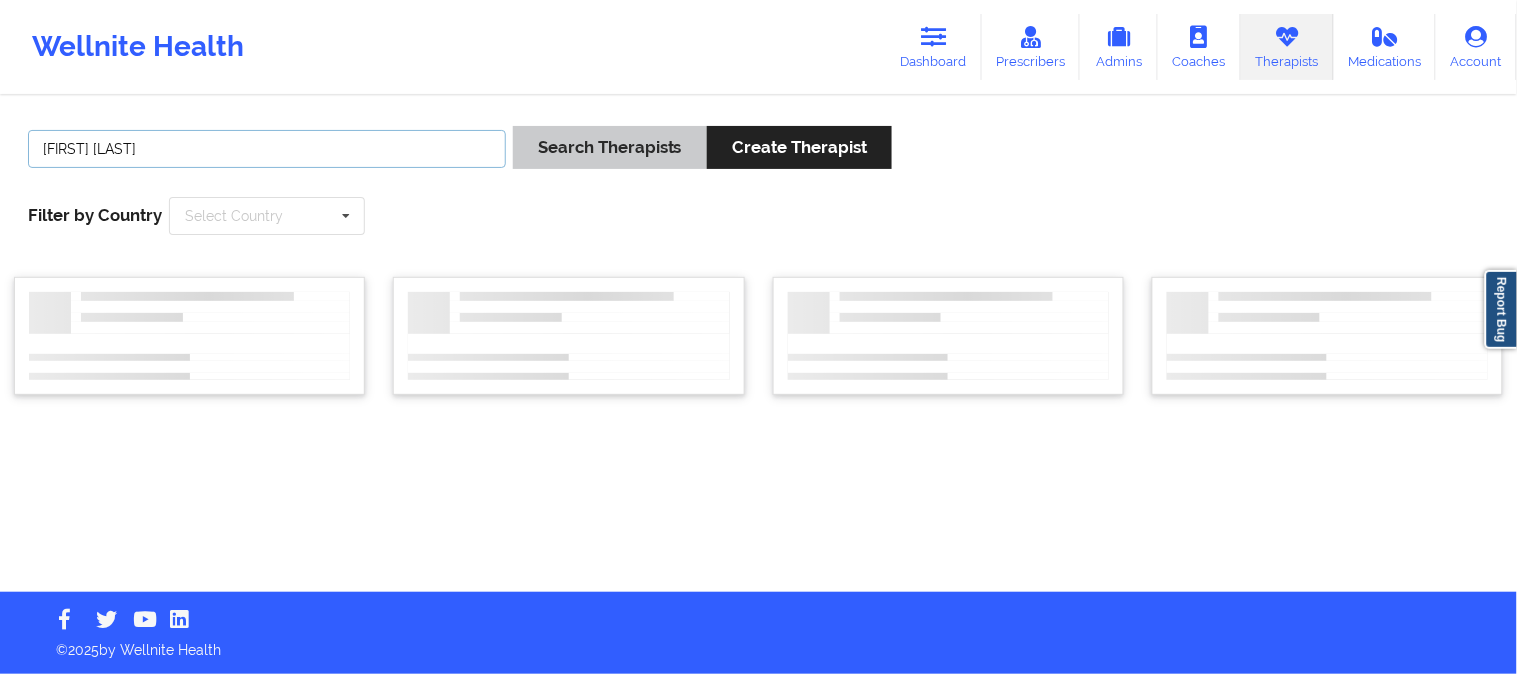 type on "[FIRST] [LAST]" 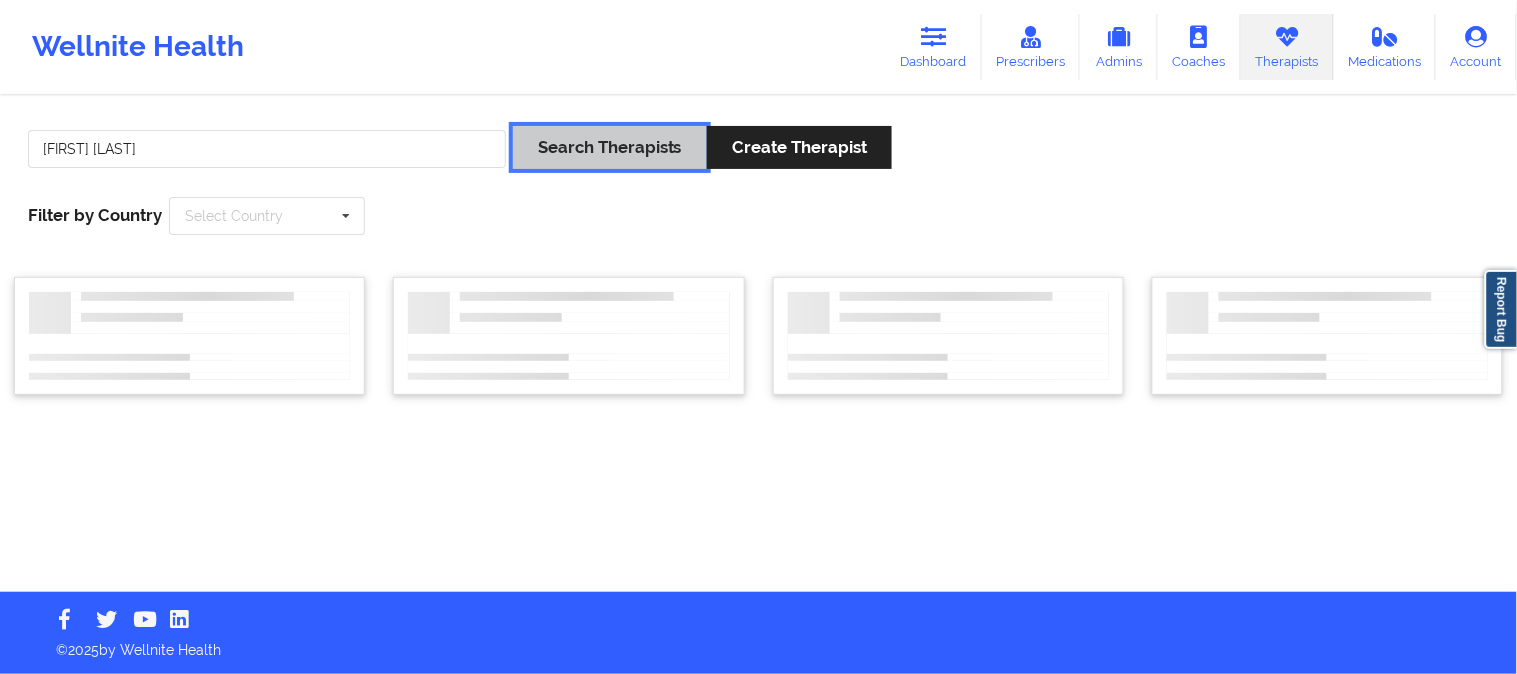 click on "Search Therapists" at bounding box center (610, 147) 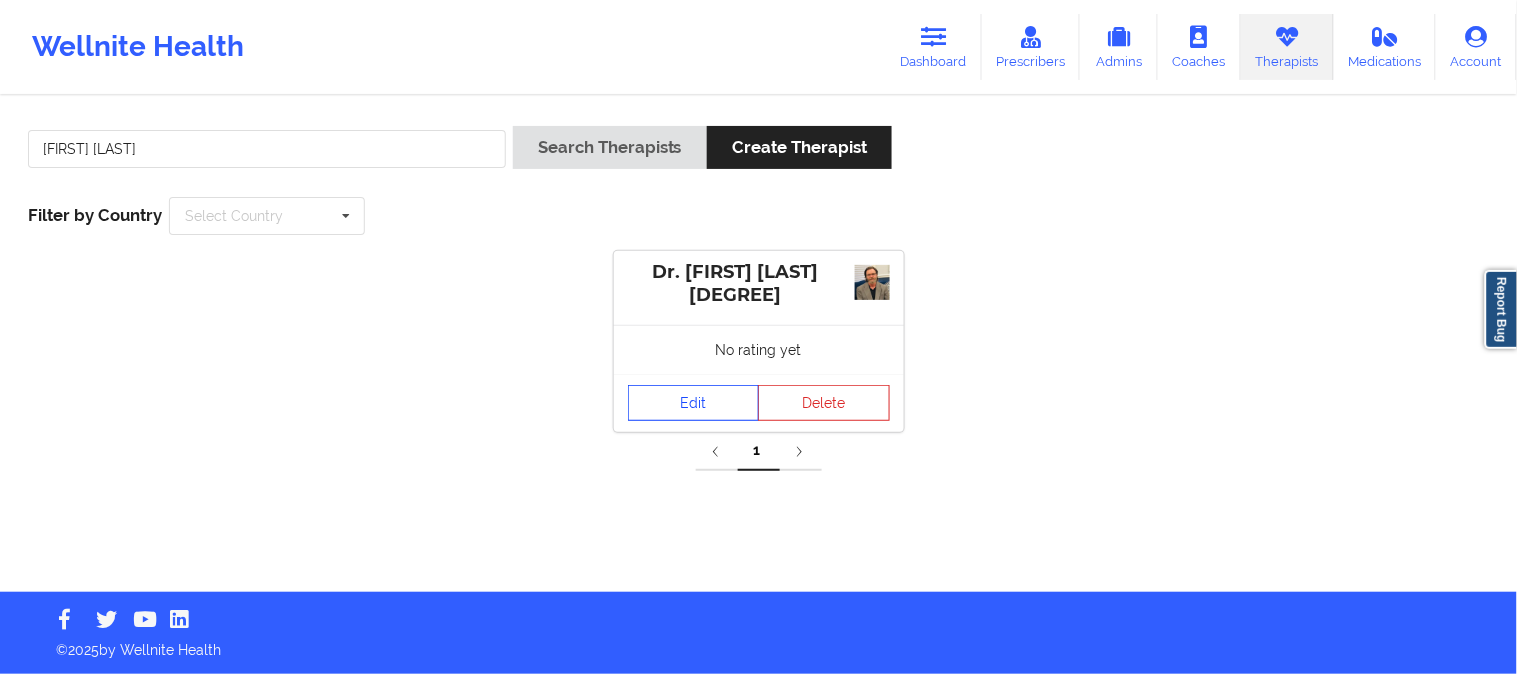 click on "Edit" at bounding box center (694, 403) 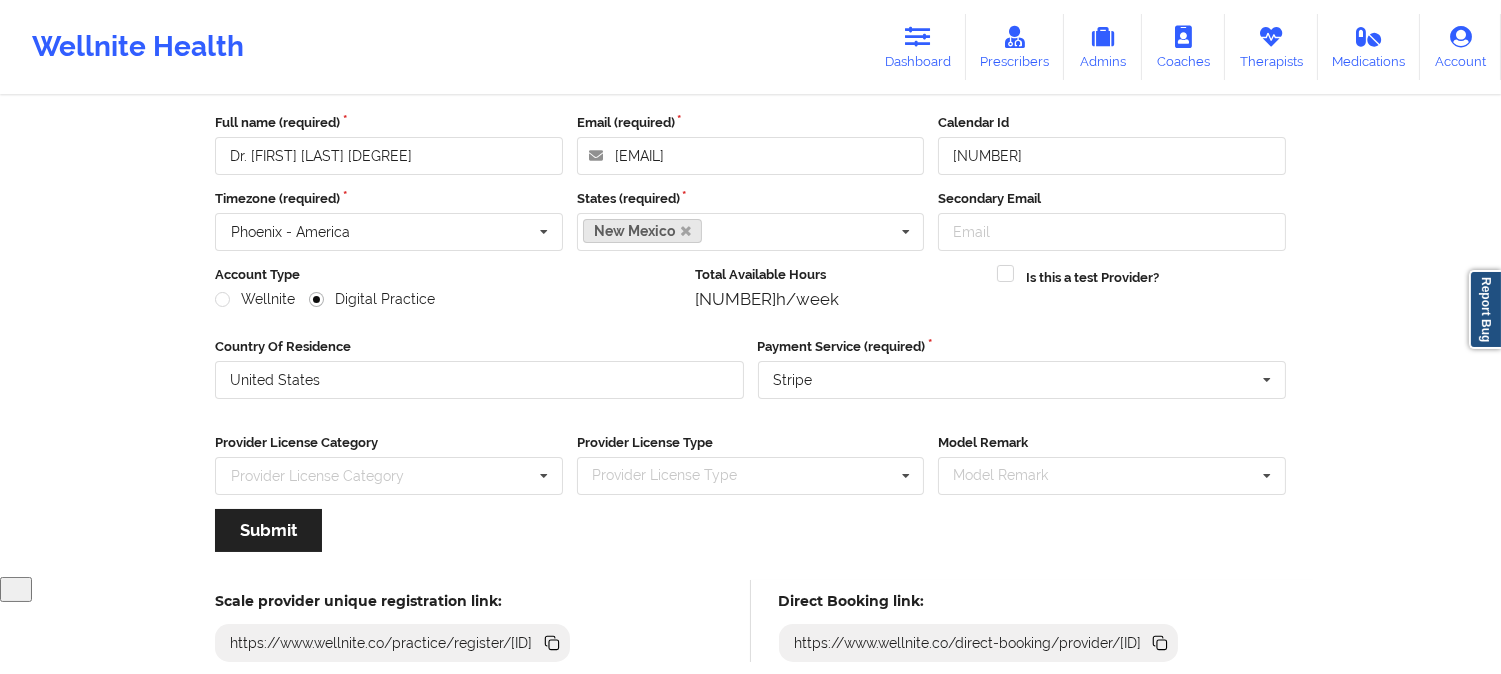 scroll, scrollTop: 223, scrollLeft: 0, axis: vertical 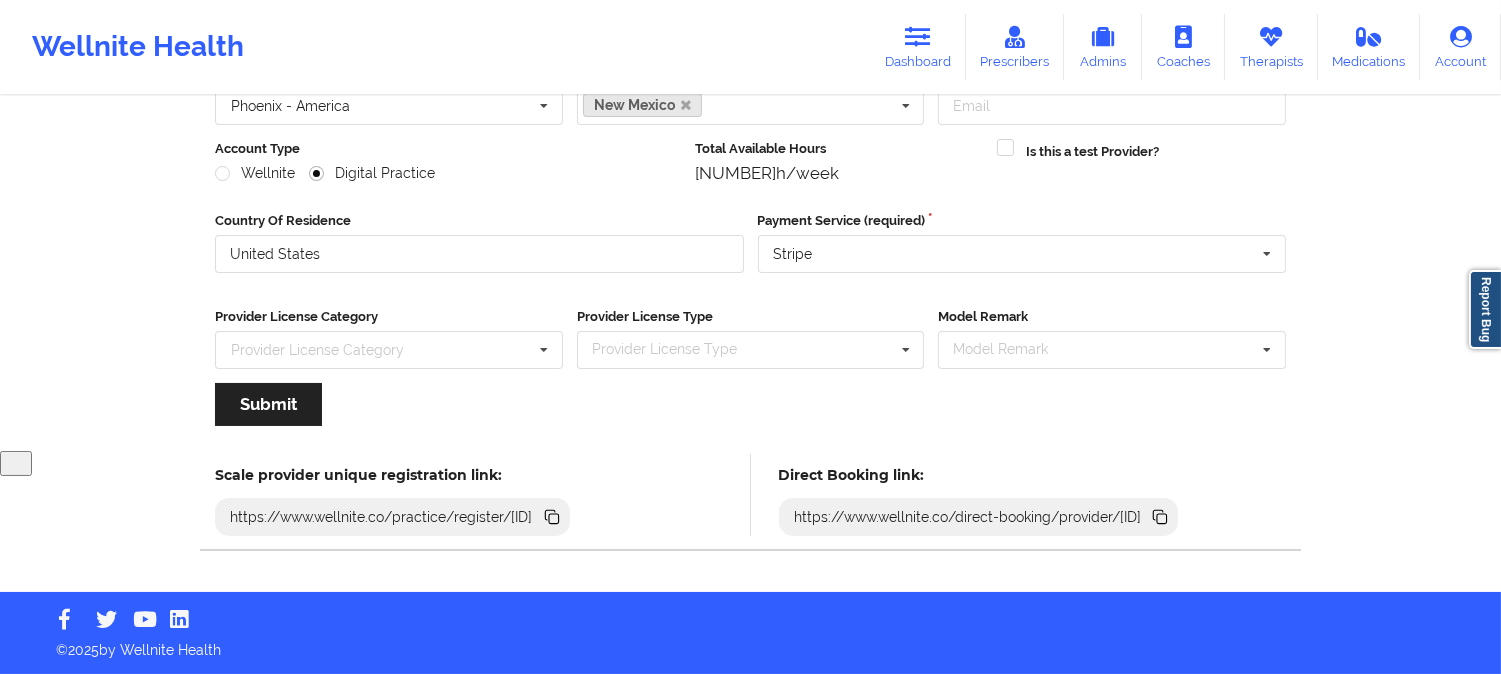 click 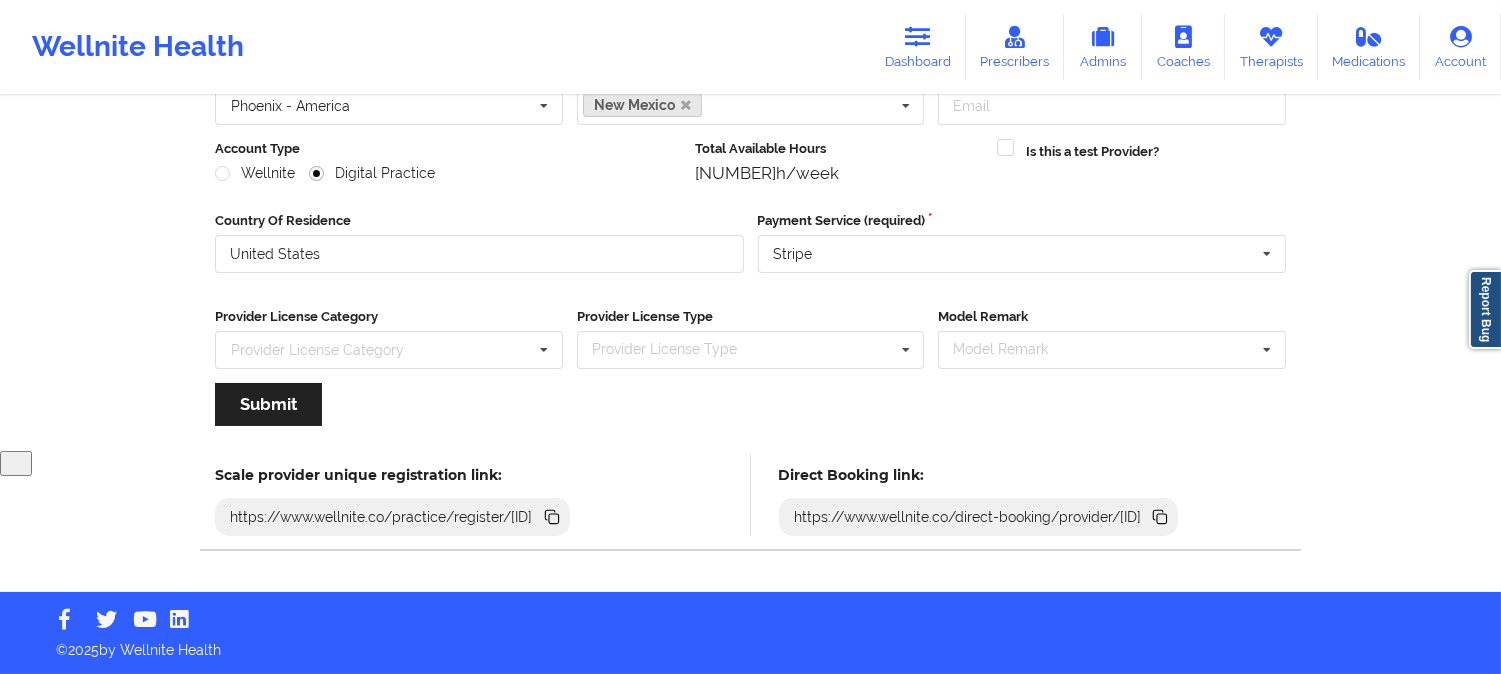click 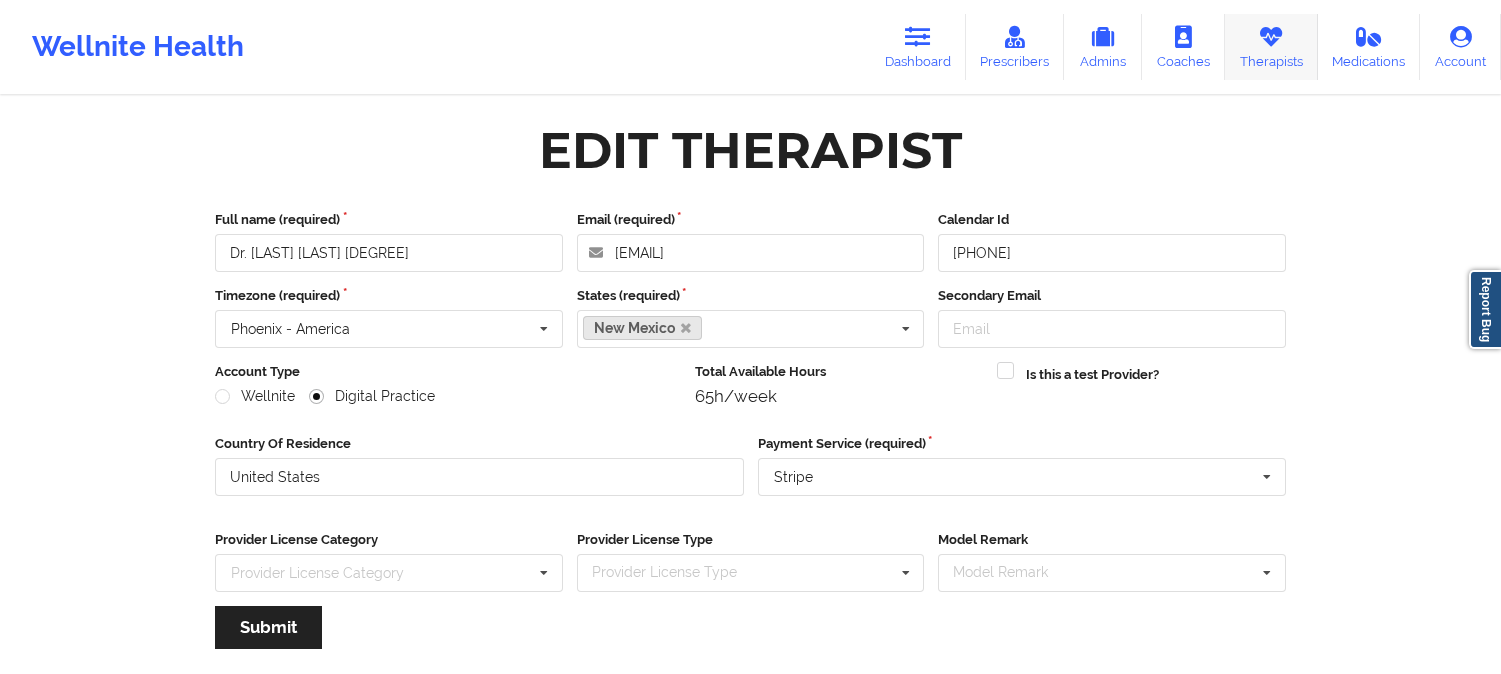 scroll, scrollTop: 0, scrollLeft: 0, axis: both 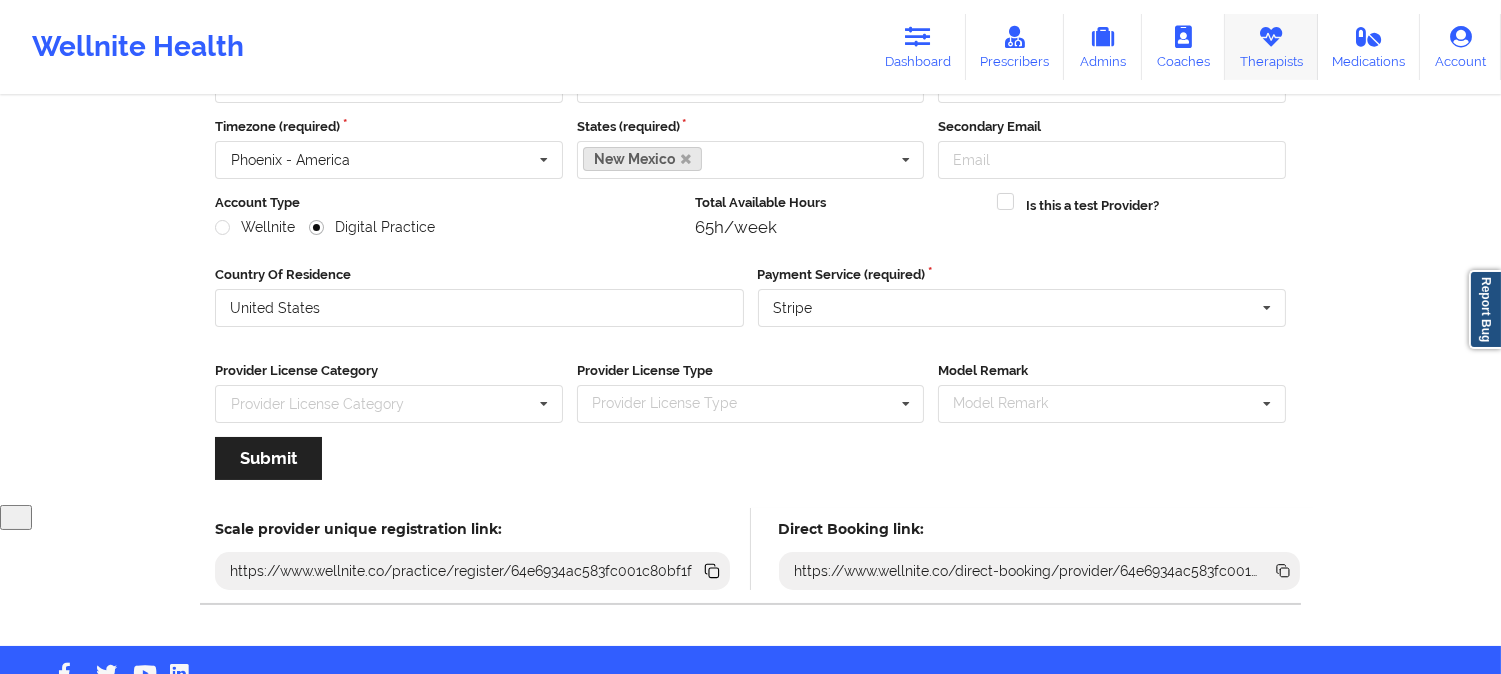 click on "Therapists" at bounding box center (1271, 47) 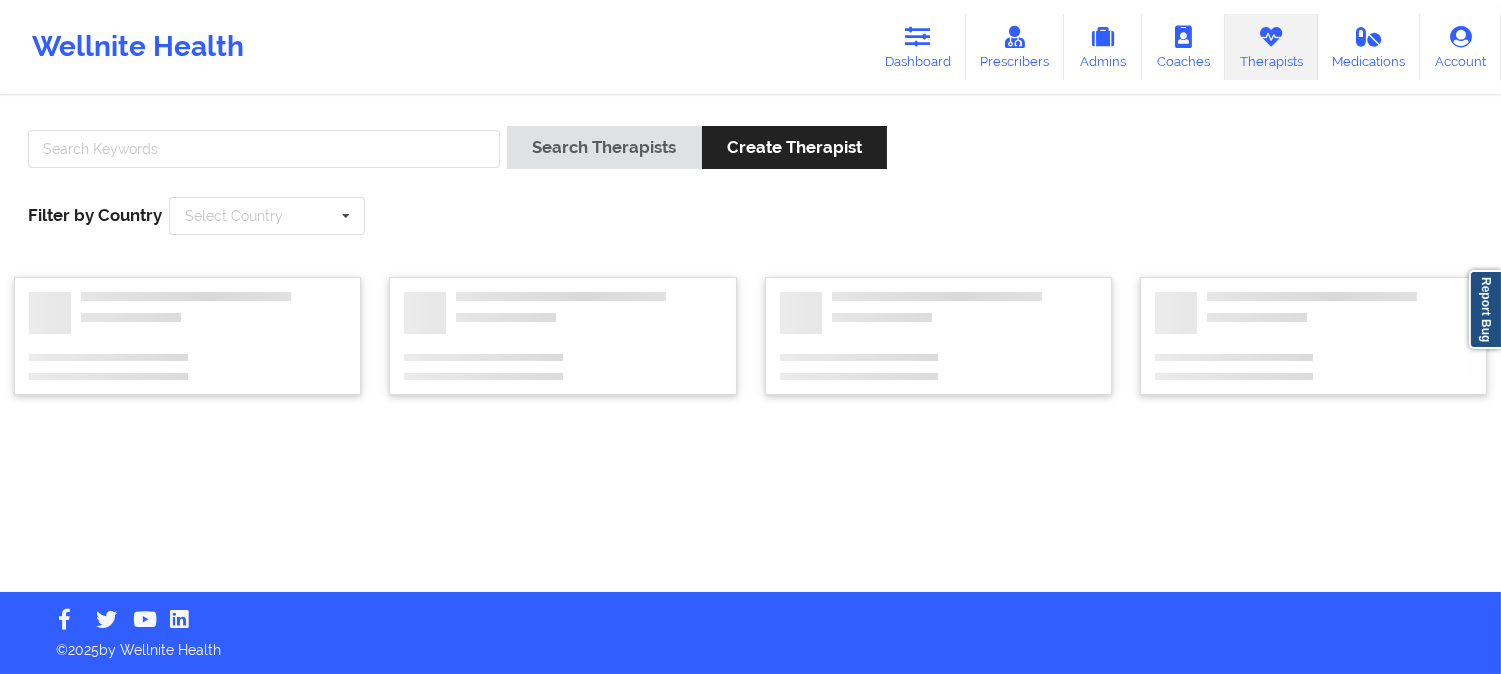 scroll, scrollTop: 0, scrollLeft: 0, axis: both 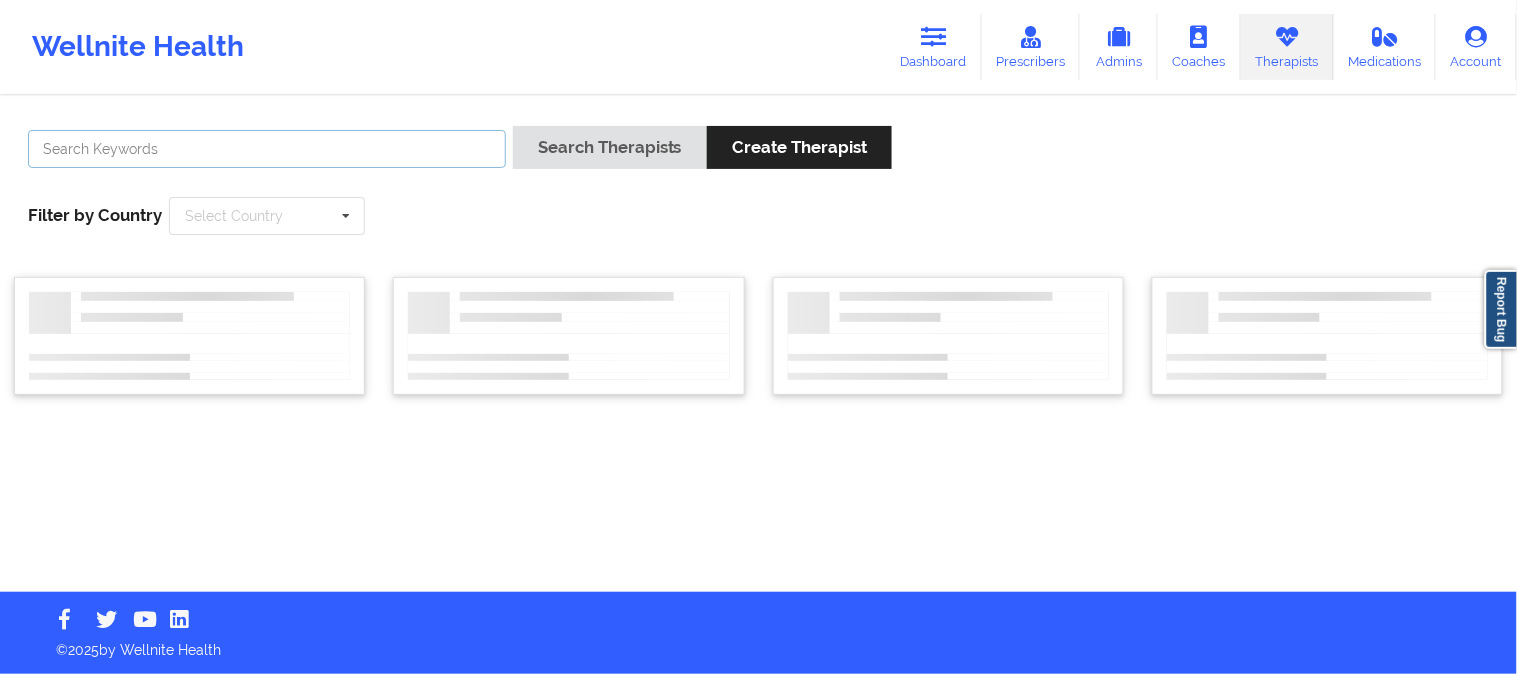 click at bounding box center [267, 149] 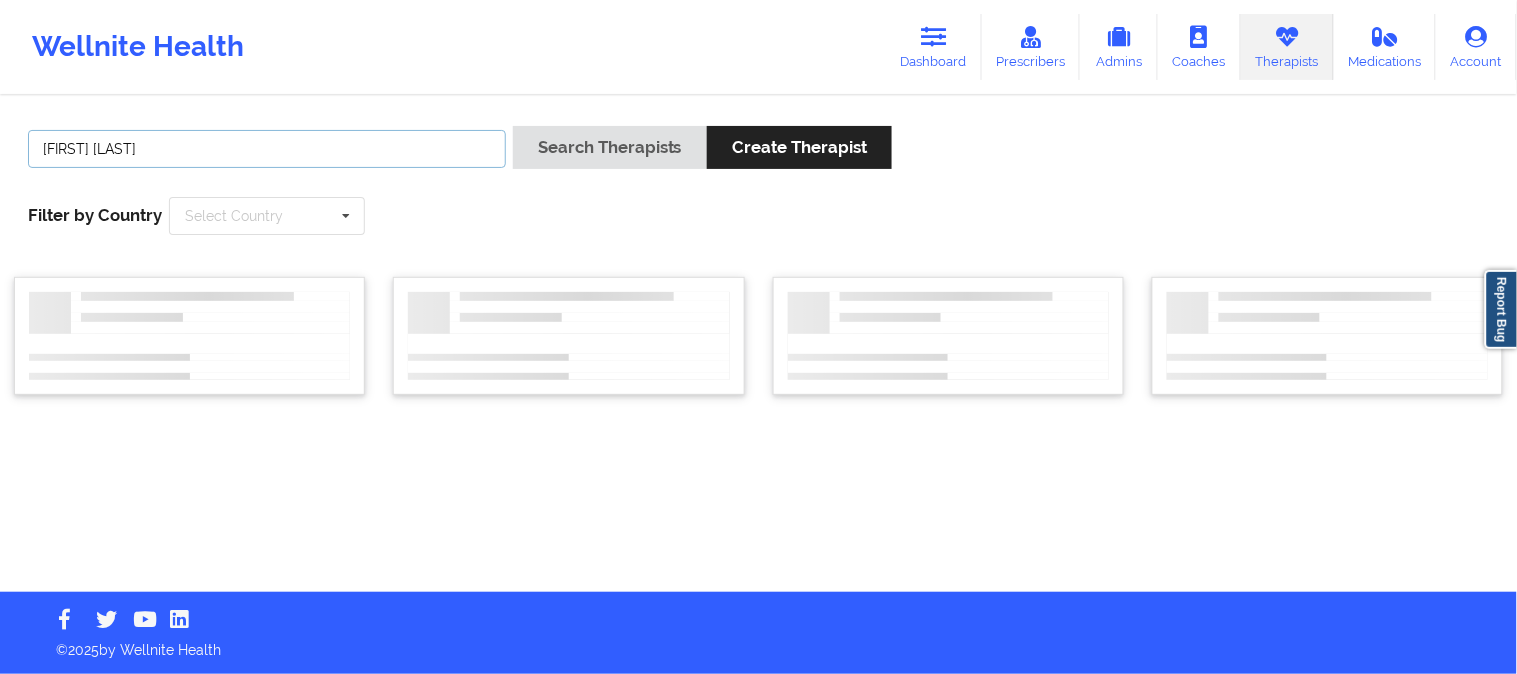 click on "Search Therapists" at bounding box center (610, 147) 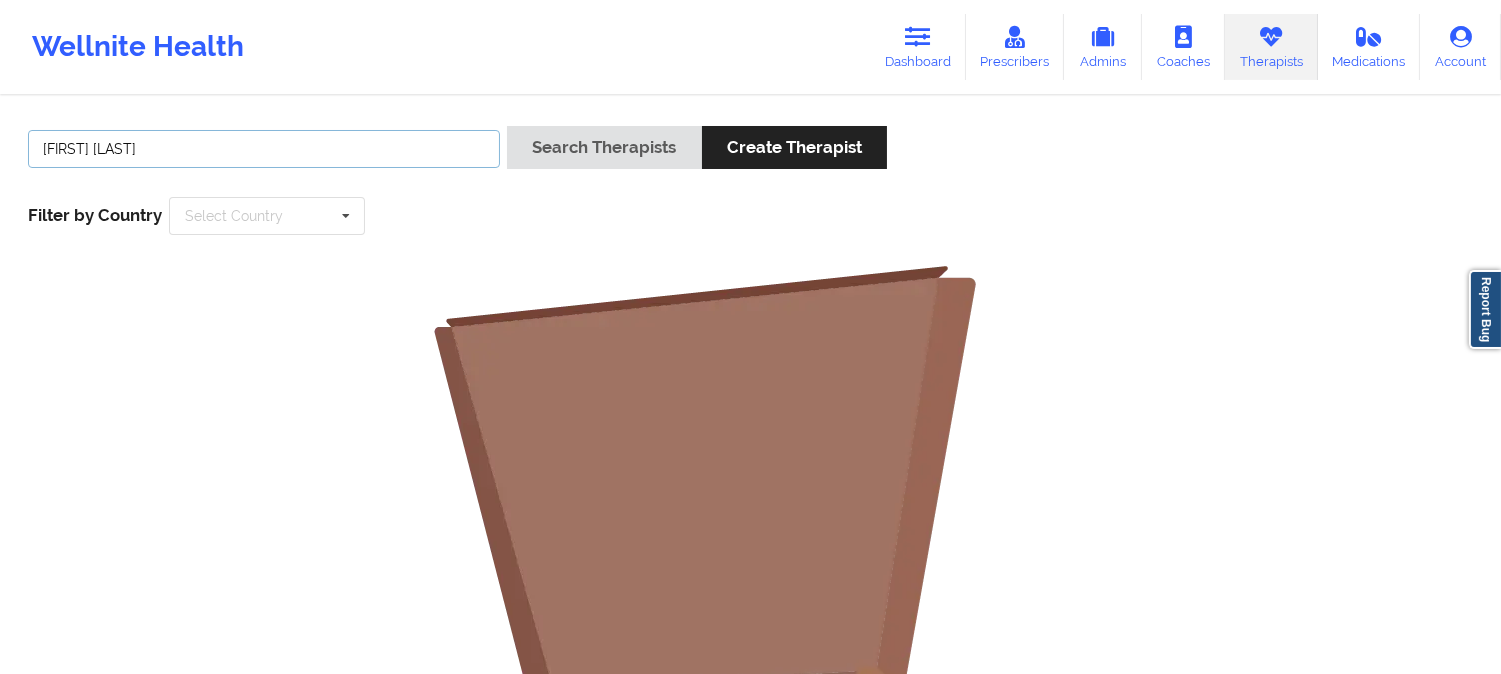 click on "Chermora Johnson" at bounding box center (264, 149) 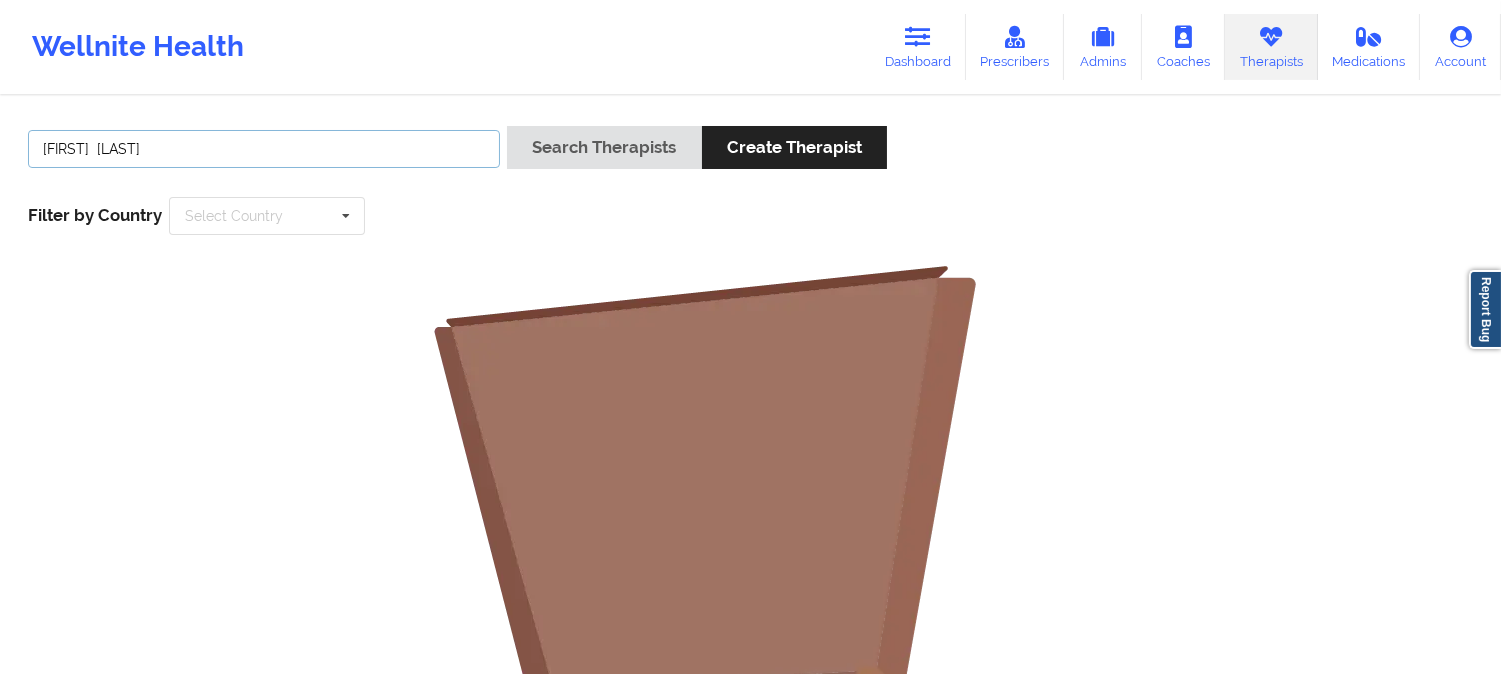 type on "Chermora  Johnson" 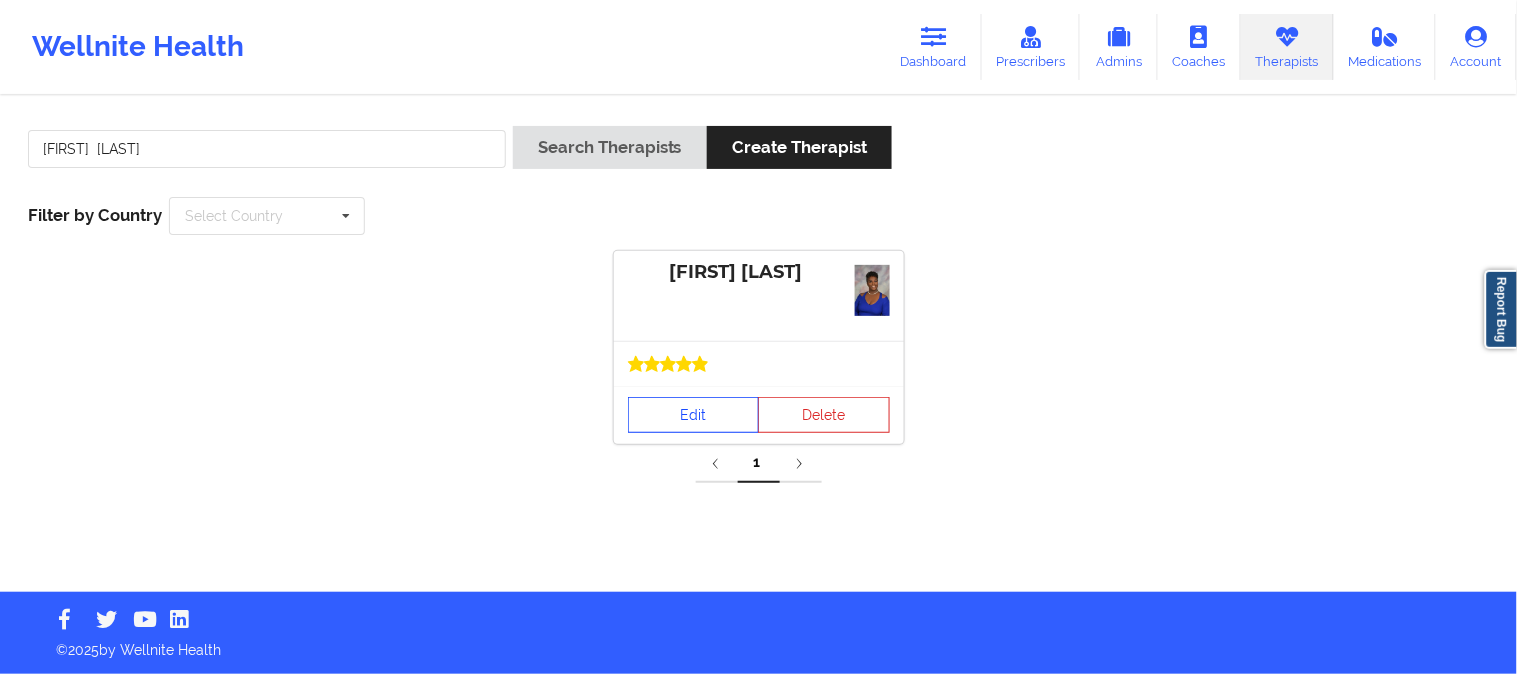click on "Edit" at bounding box center [694, 415] 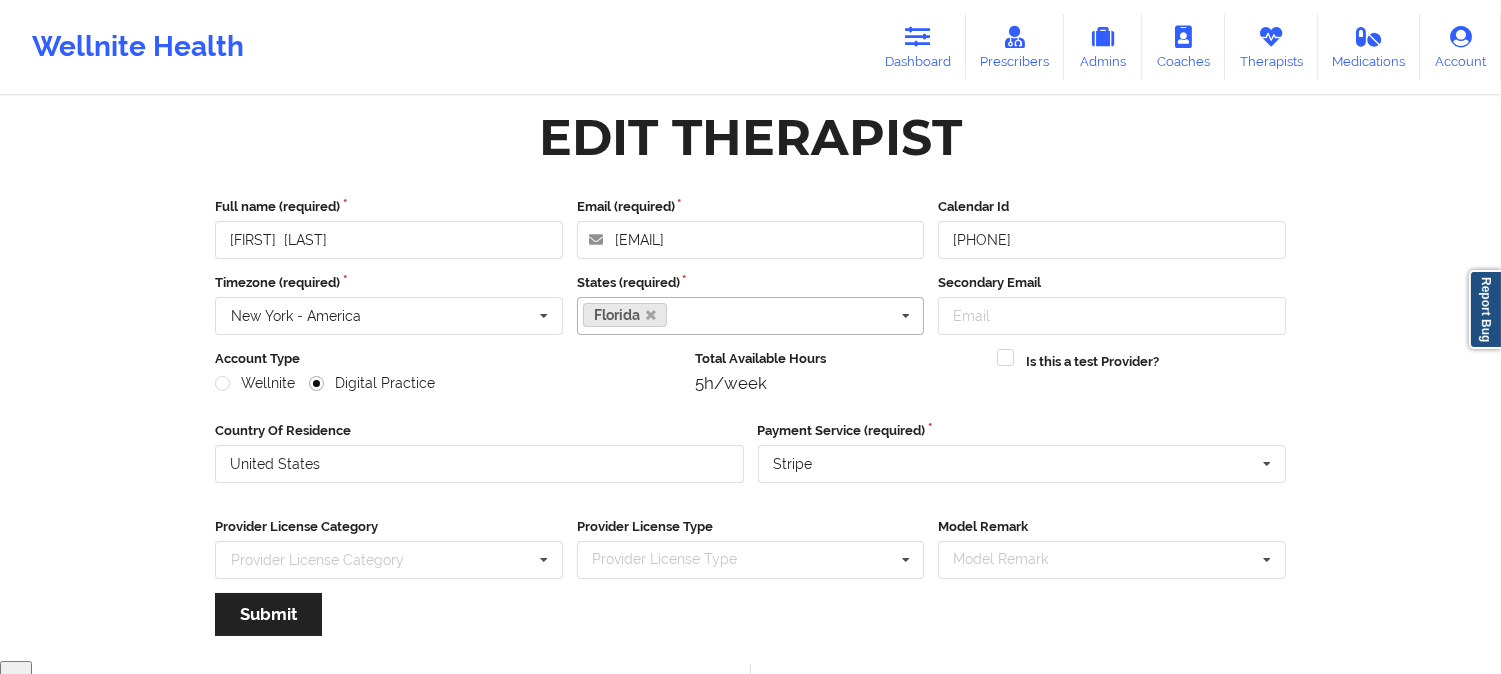 scroll, scrollTop: 0, scrollLeft: 0, axis: both 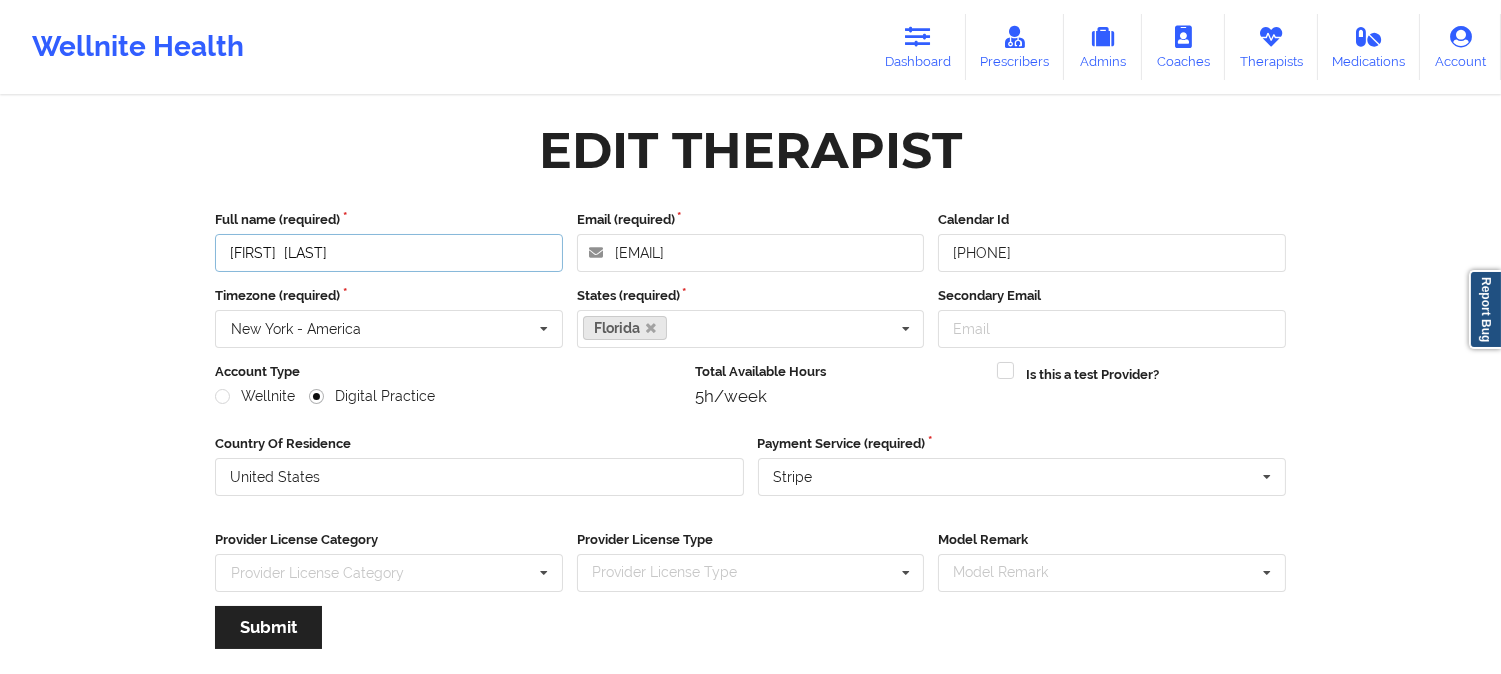click on "Chermora  Johnson" at bounding box center (389, 253) 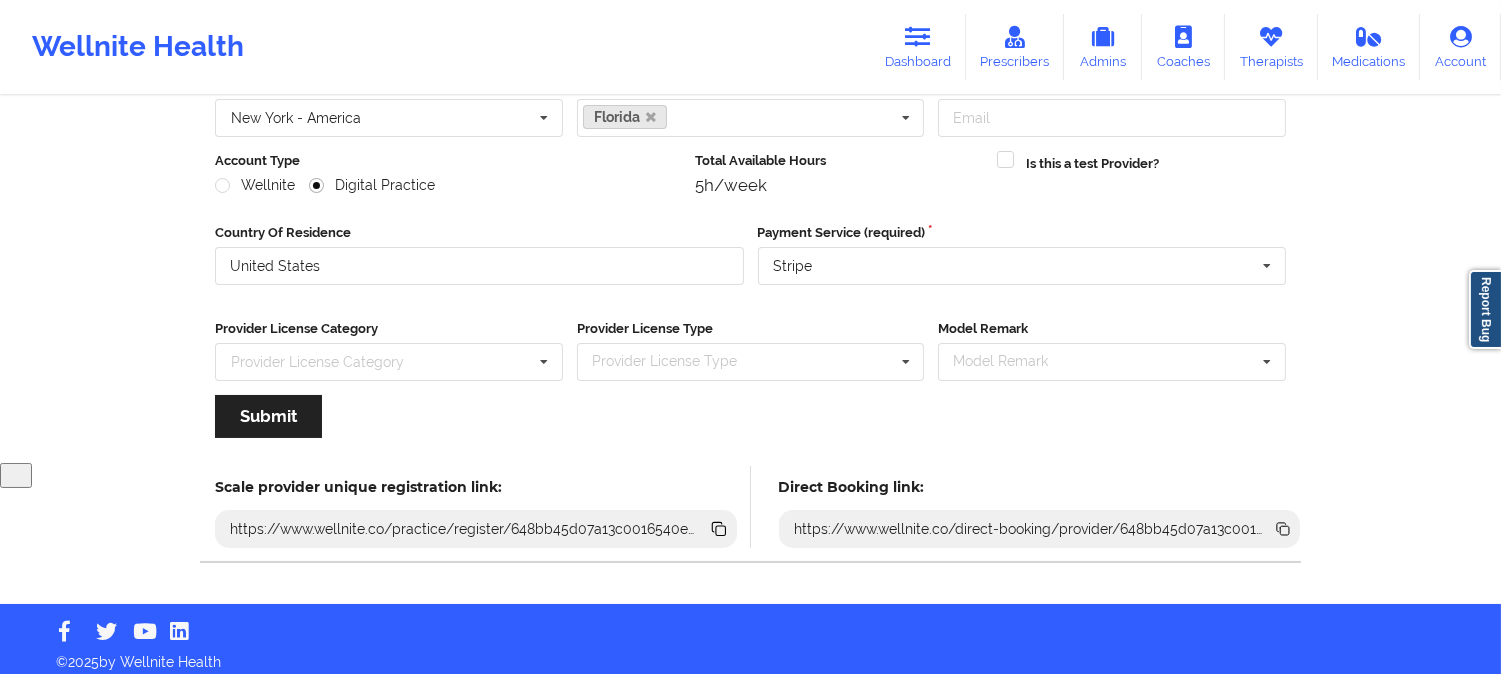 scroll, scrollTop: 223, scrollLeft: 0, axis: vertical 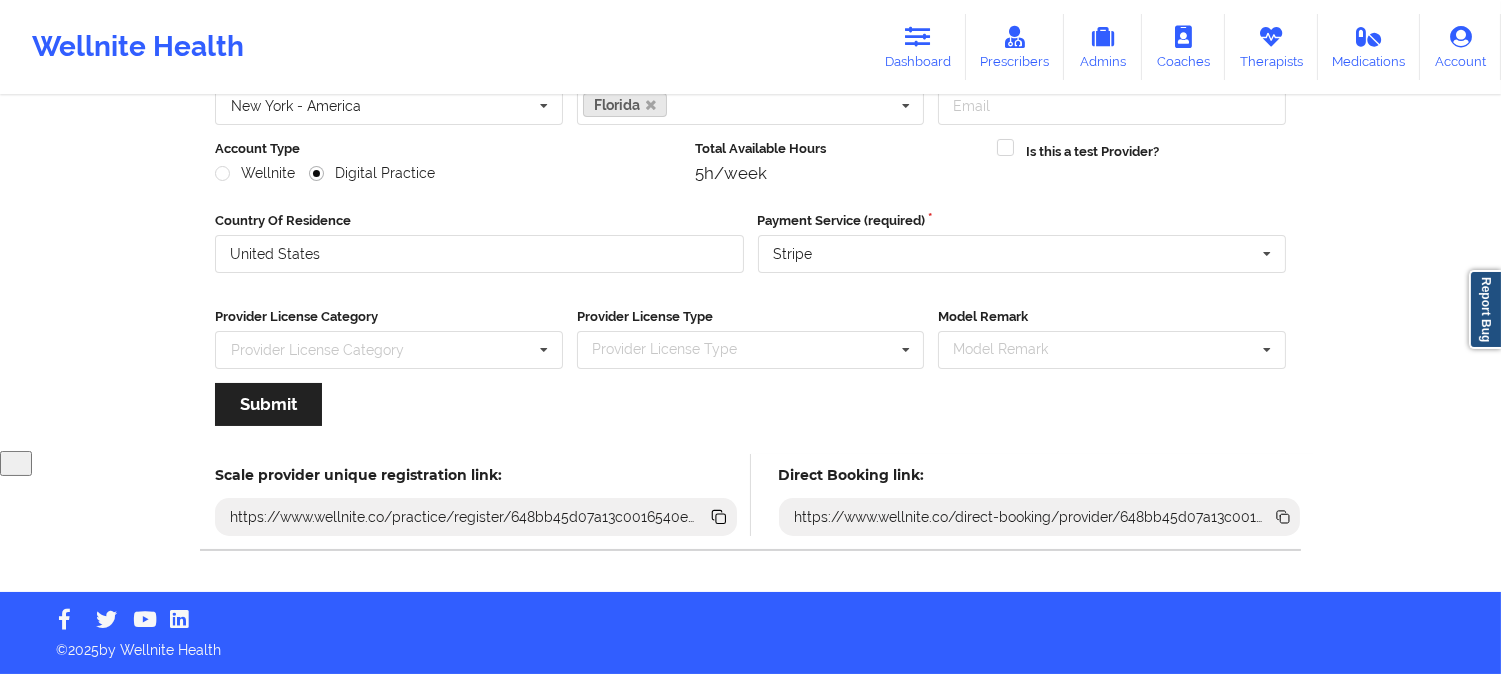 click 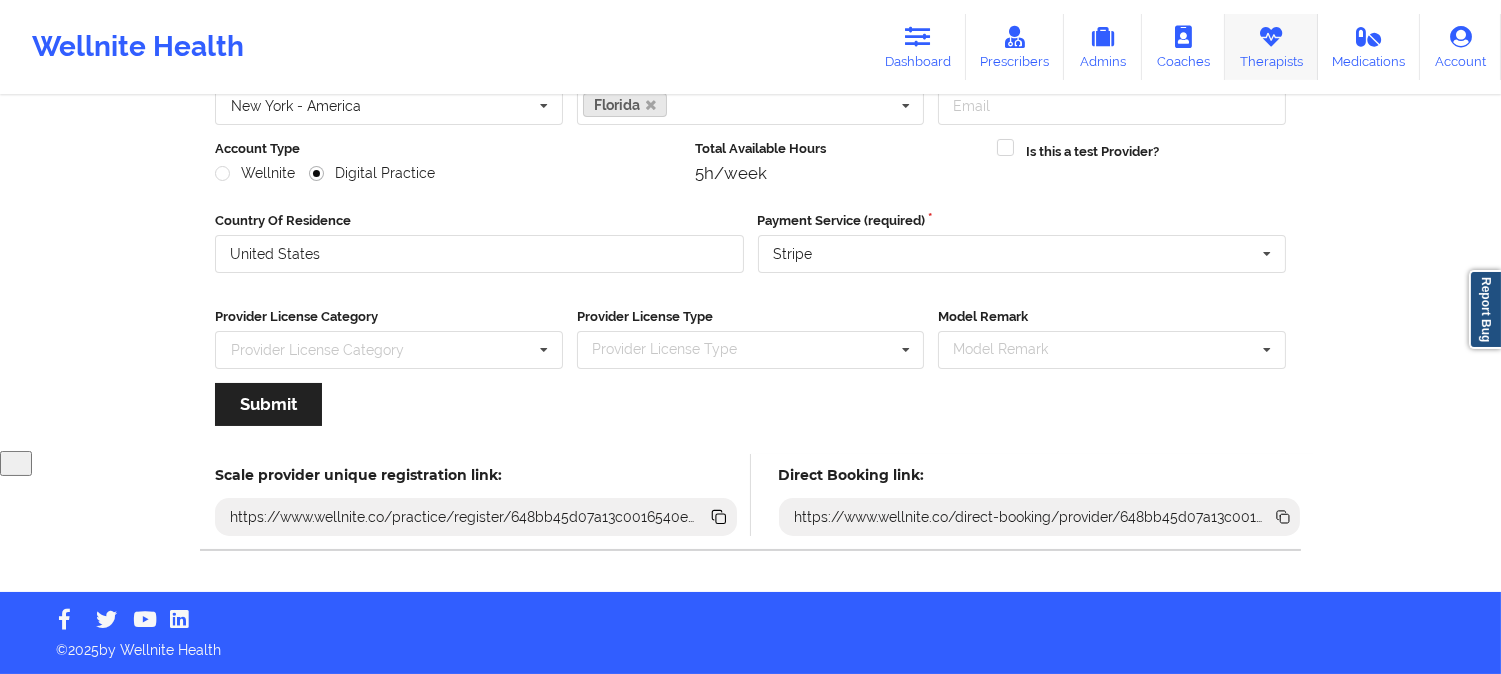 click on "Therapists" at bounding box center (1271, 47) 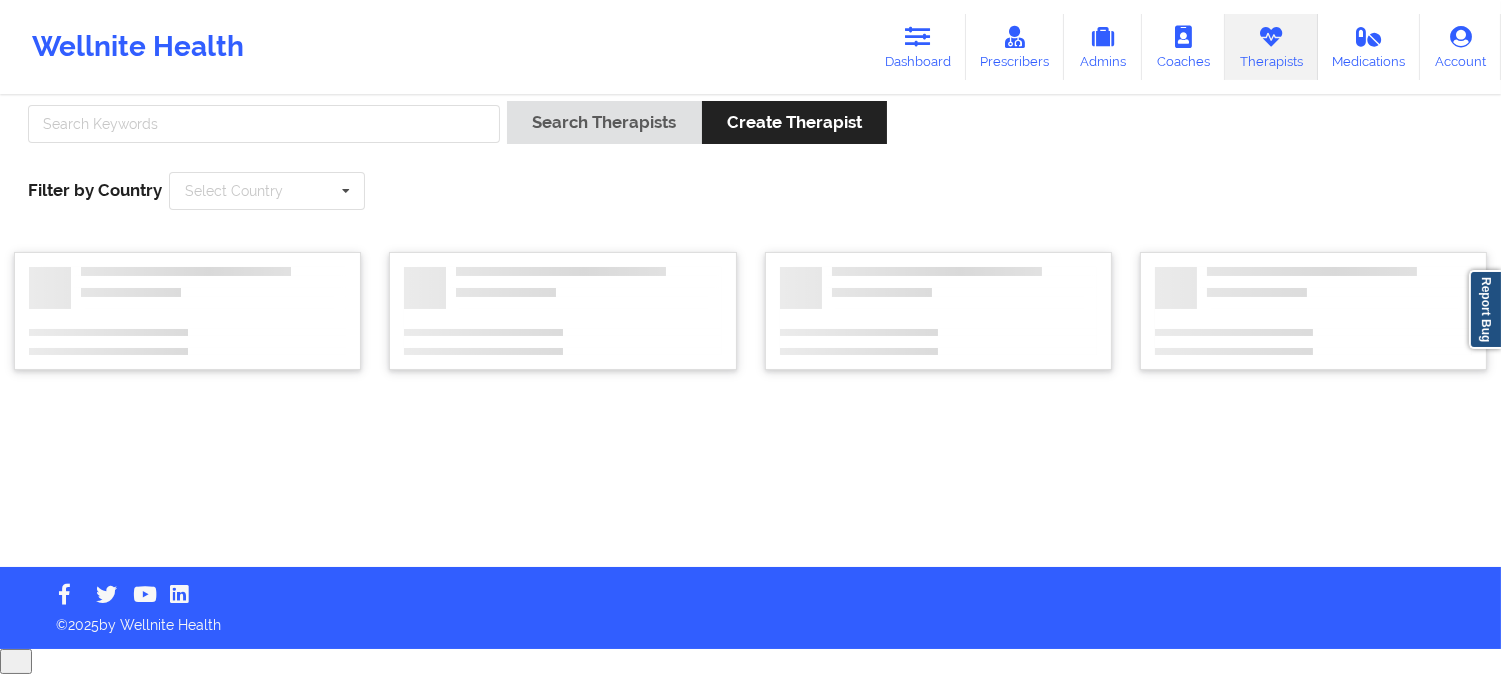 scroll, scrollTop: 0, scrollLeft: 0, axis: both 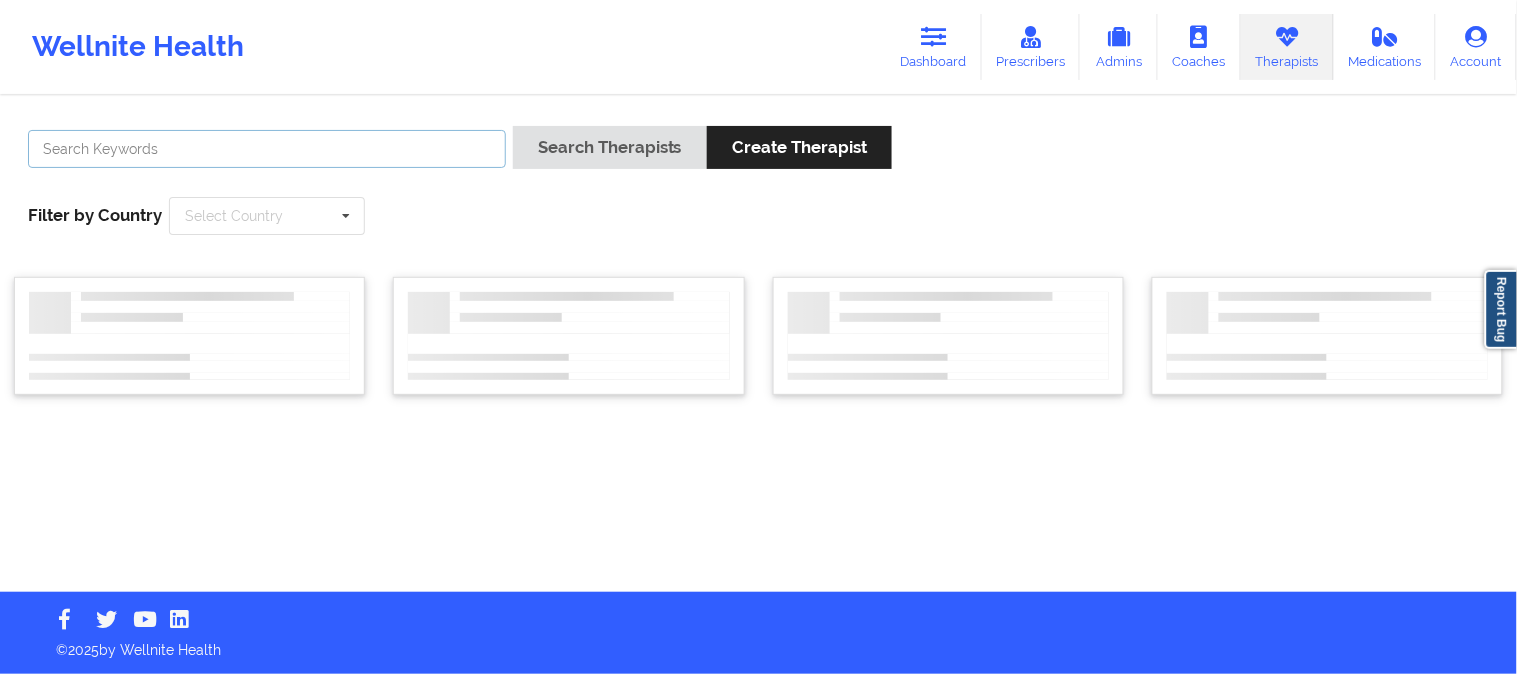 click at bounding box center [267, 149] 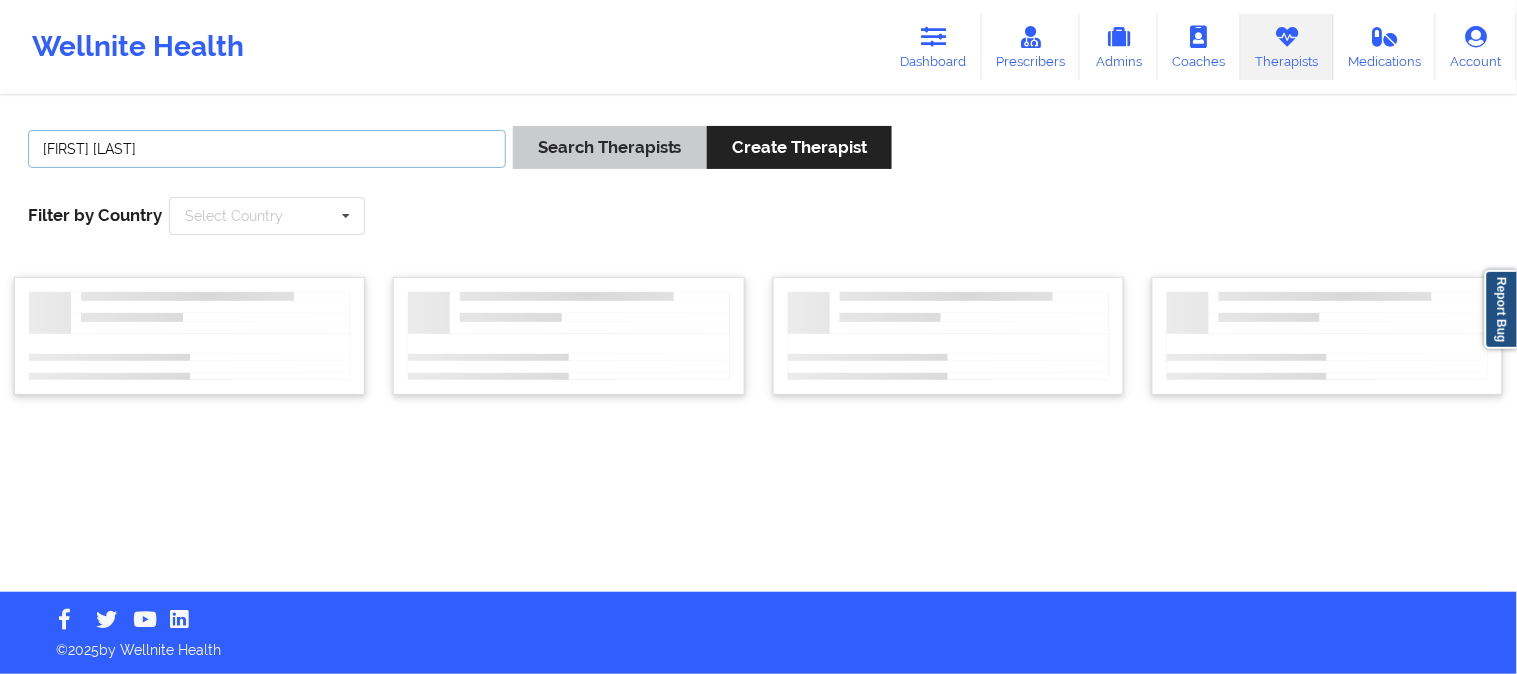 type on "Stephanie Wells" 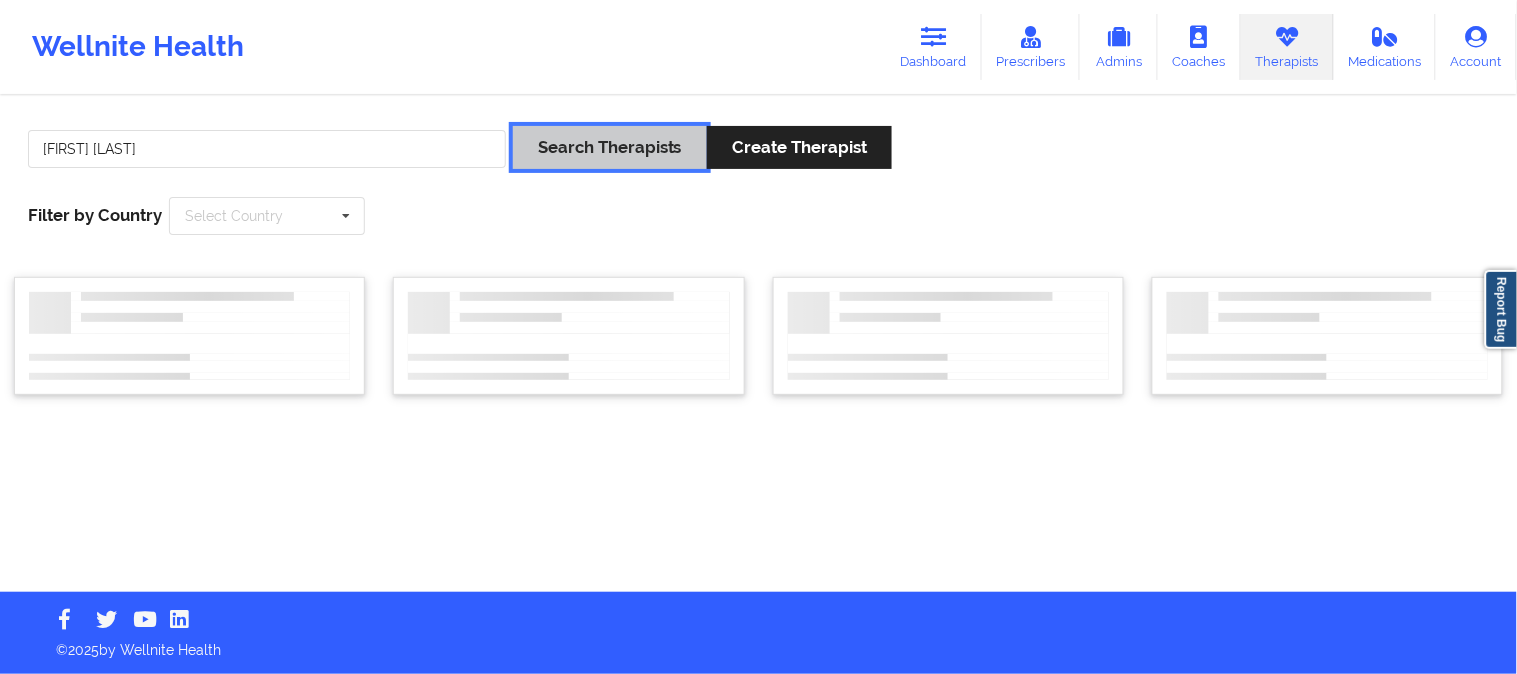 click on "Search Therapists" at bounding box center [610, 147] 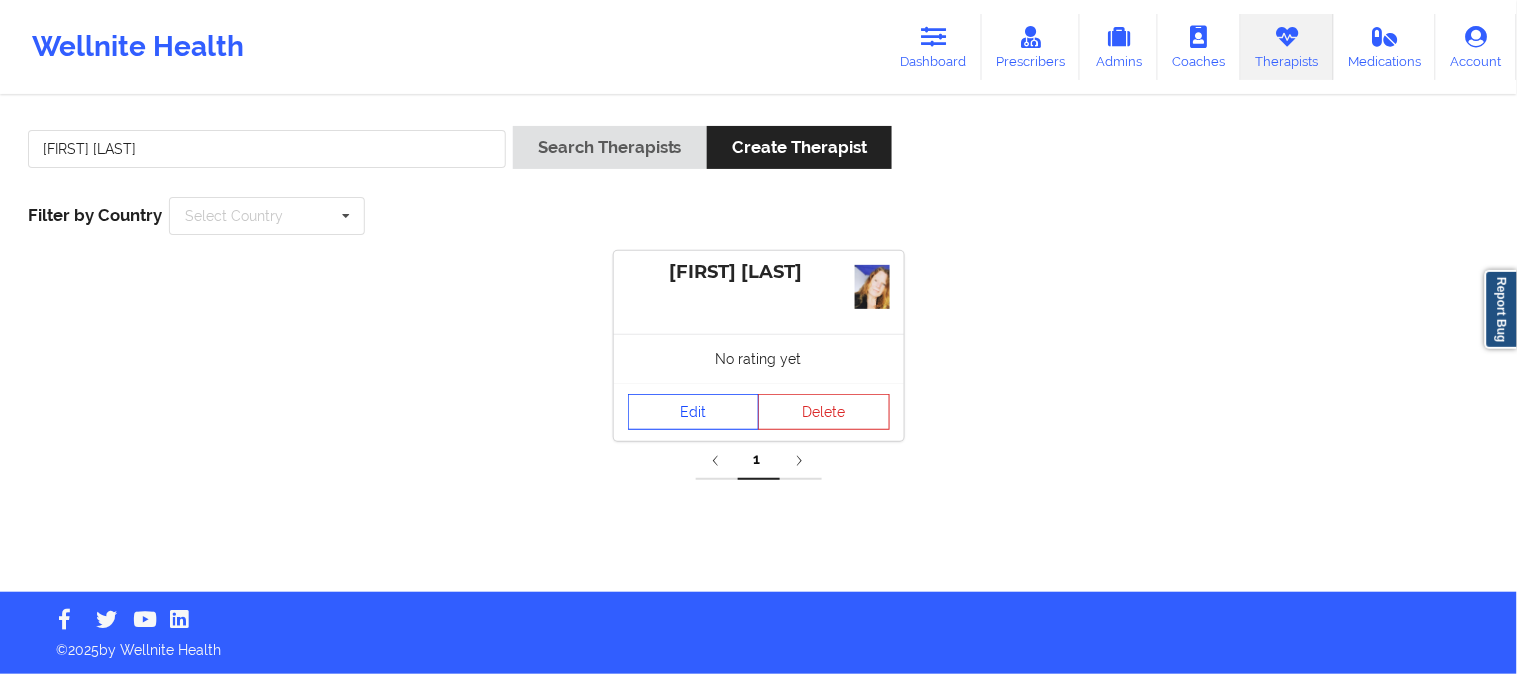 click on "Edit" at bounding box center [694, 412] 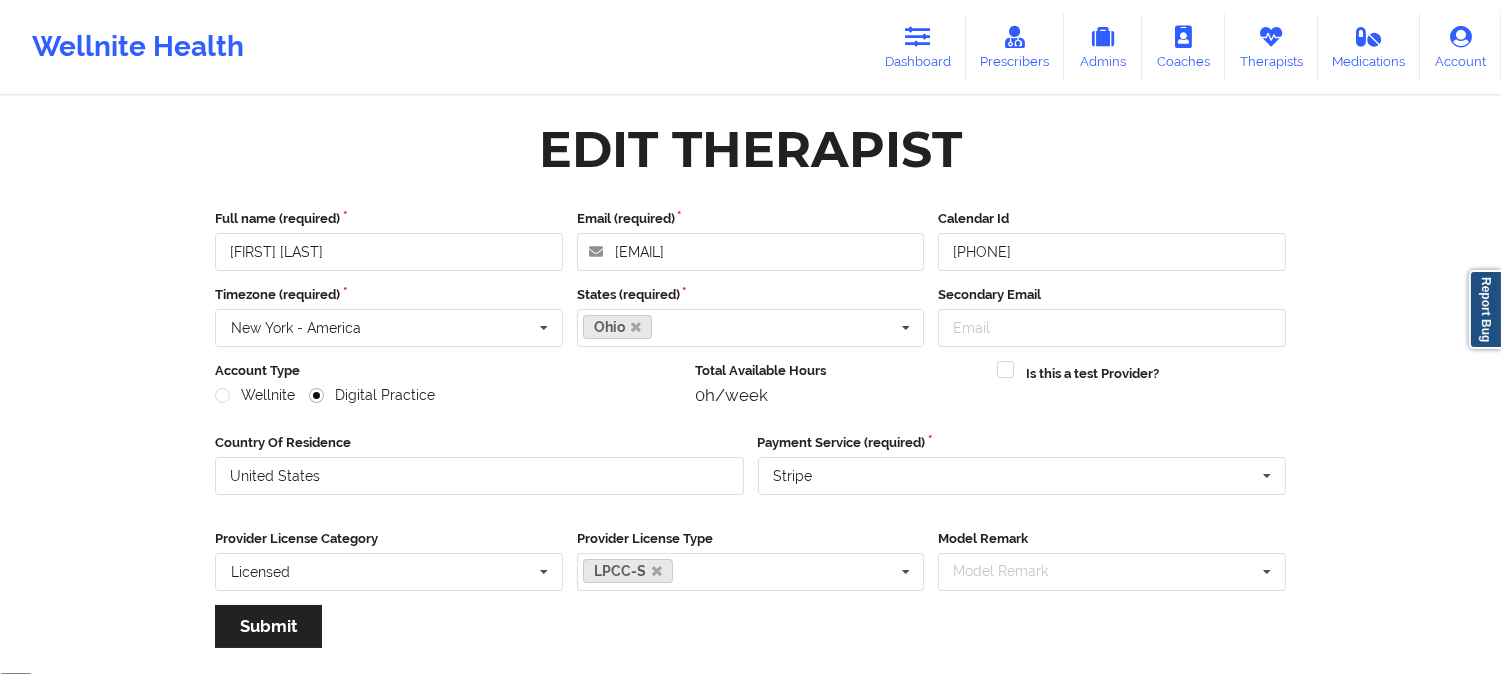 scroll, scrollTop: 0, scrollLeft: 0, axis: both 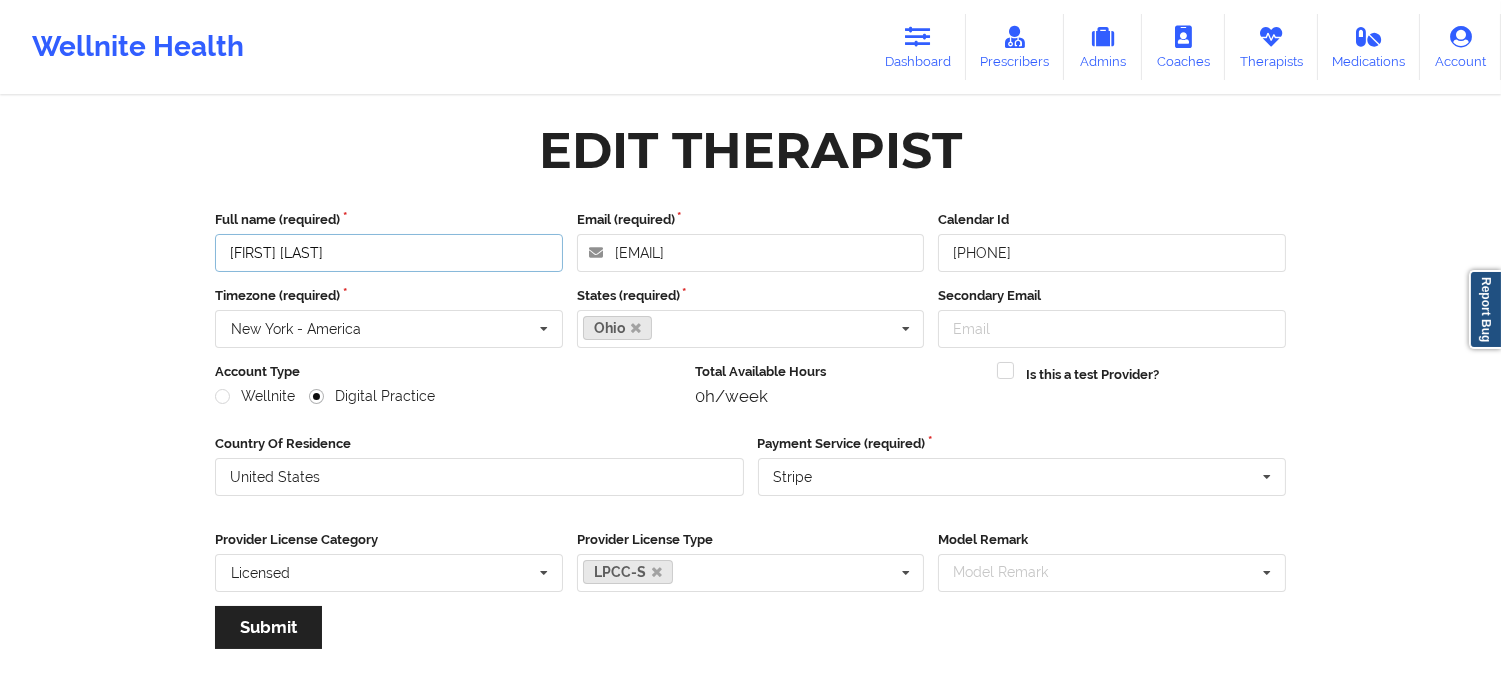 click on "Stephanie Wells" at bounding box center [389, 253] 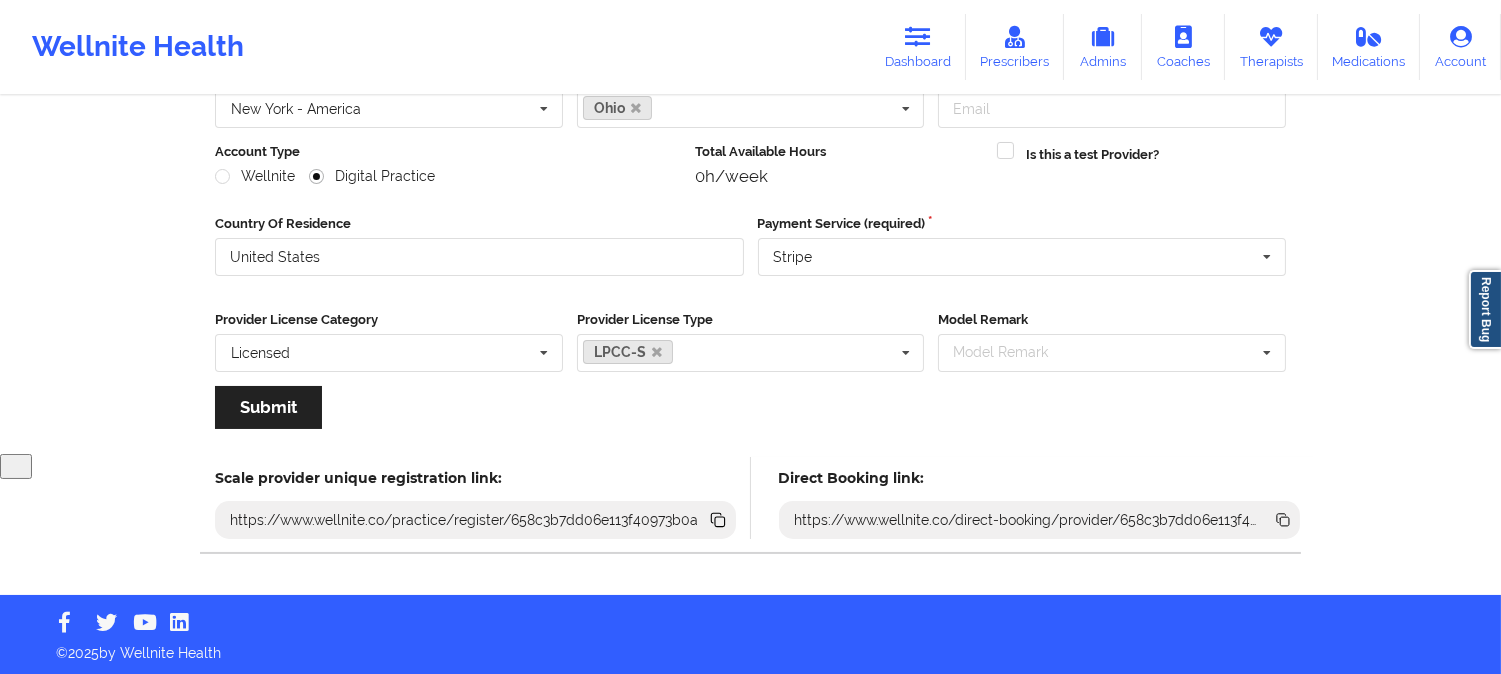 scroll, scrollTop: 223, scrollLeft: 0, axis: vertical 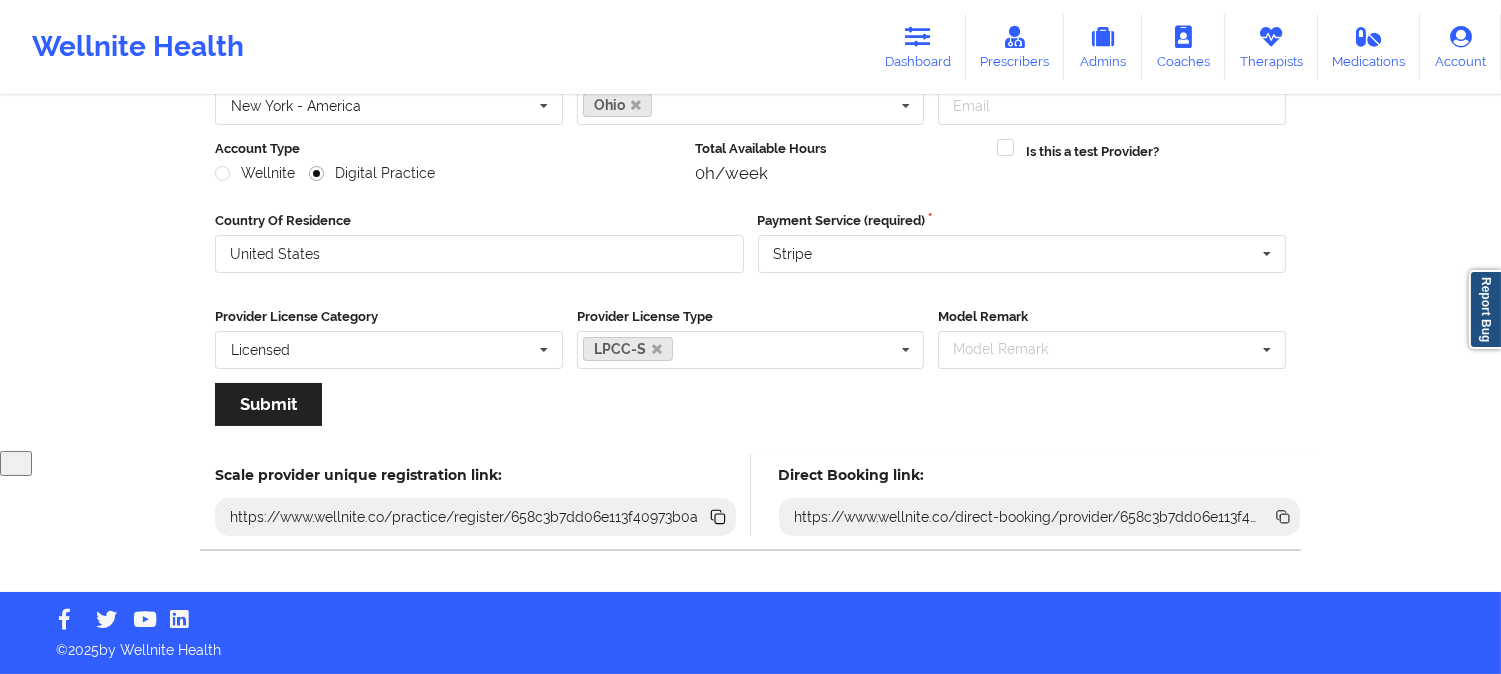 click 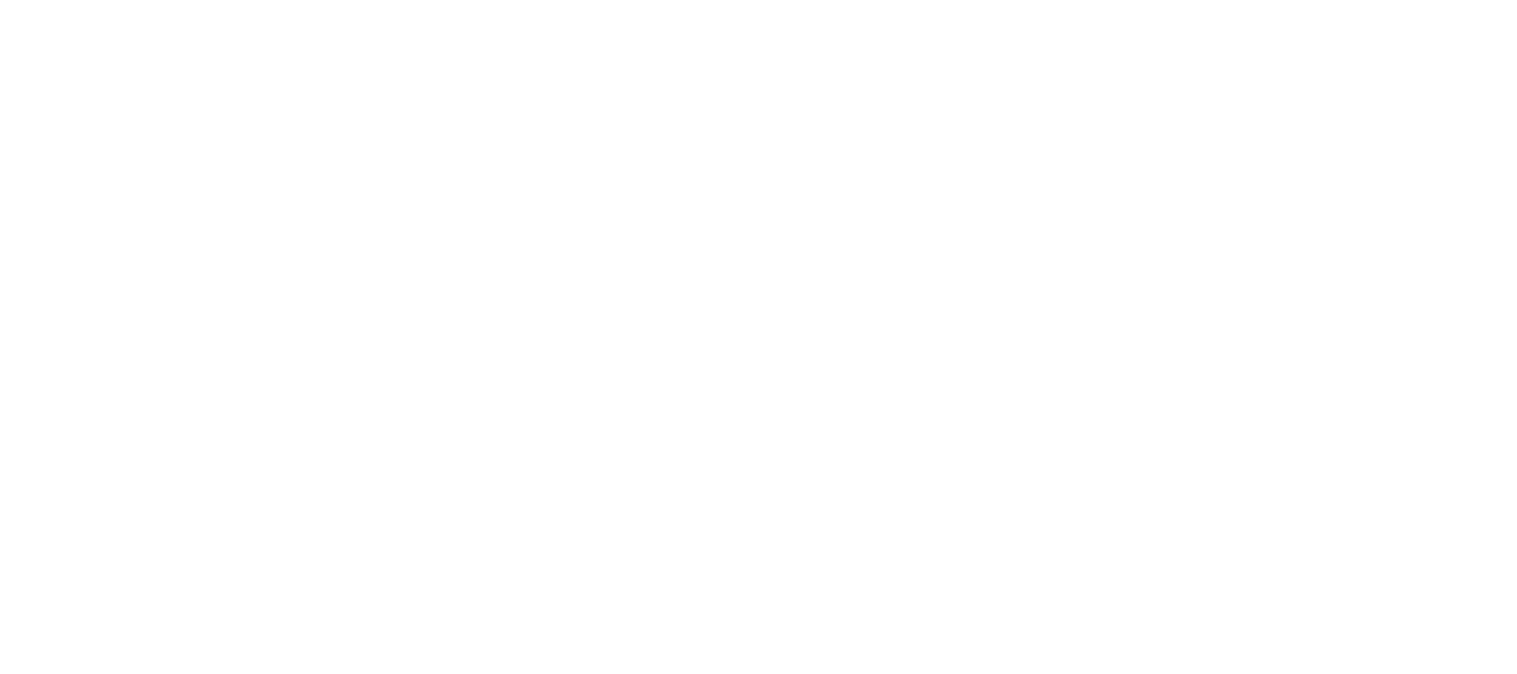 scroll, scrollTop: 0, scrollLeft: 0, axis: both 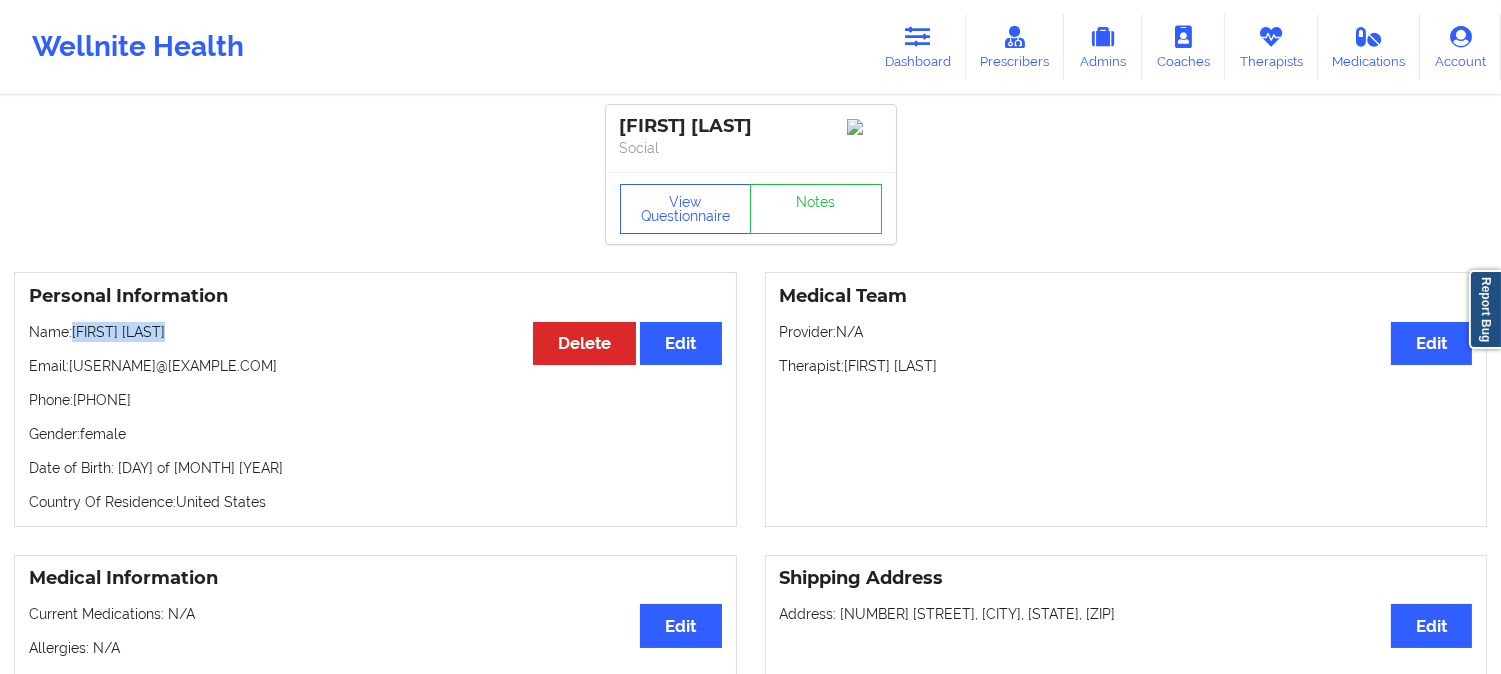 drag, startPoint x: 185, startPoint y: 336, endPoint x: 85, endPoint y: 333, distance: 100.04499 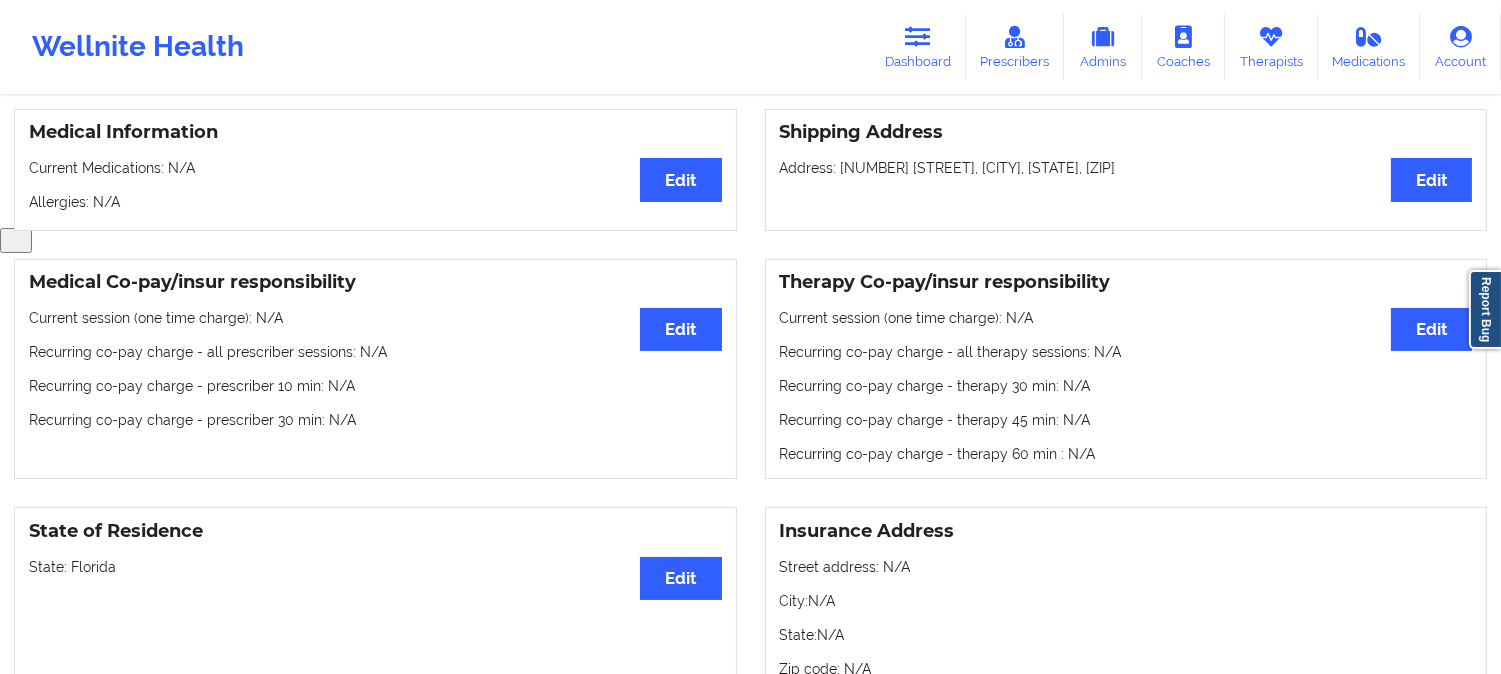 scroll, scrollTop: 444, scrollLeft: 0, axis: vertical 